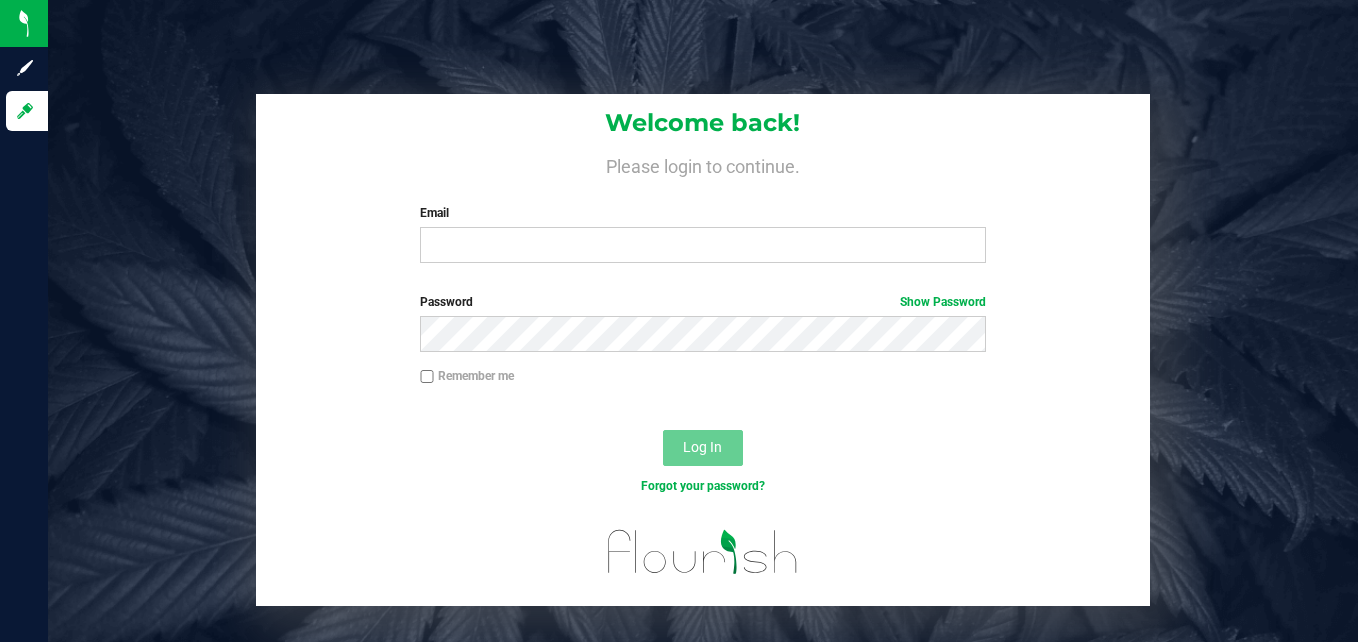 scroll, scrollTop: 0, scrollLeft: 0, axis: both 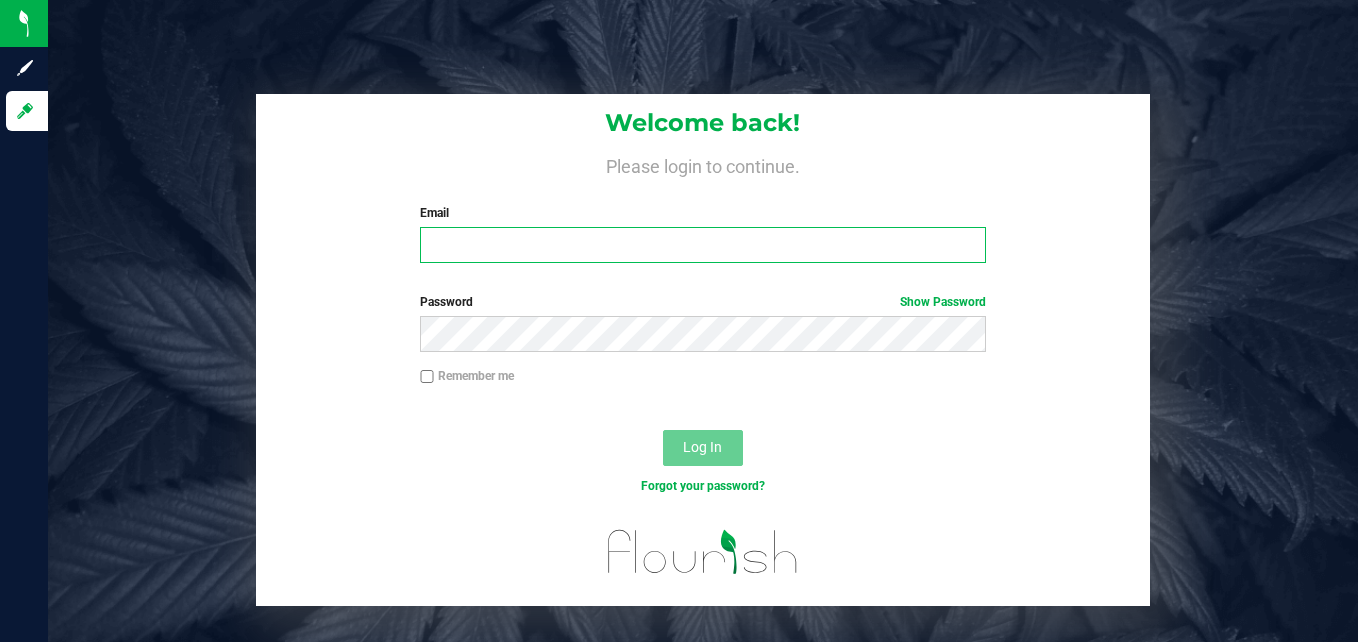 type on "[EMAIL_ADDRESS][DOMAIN_NAME]" 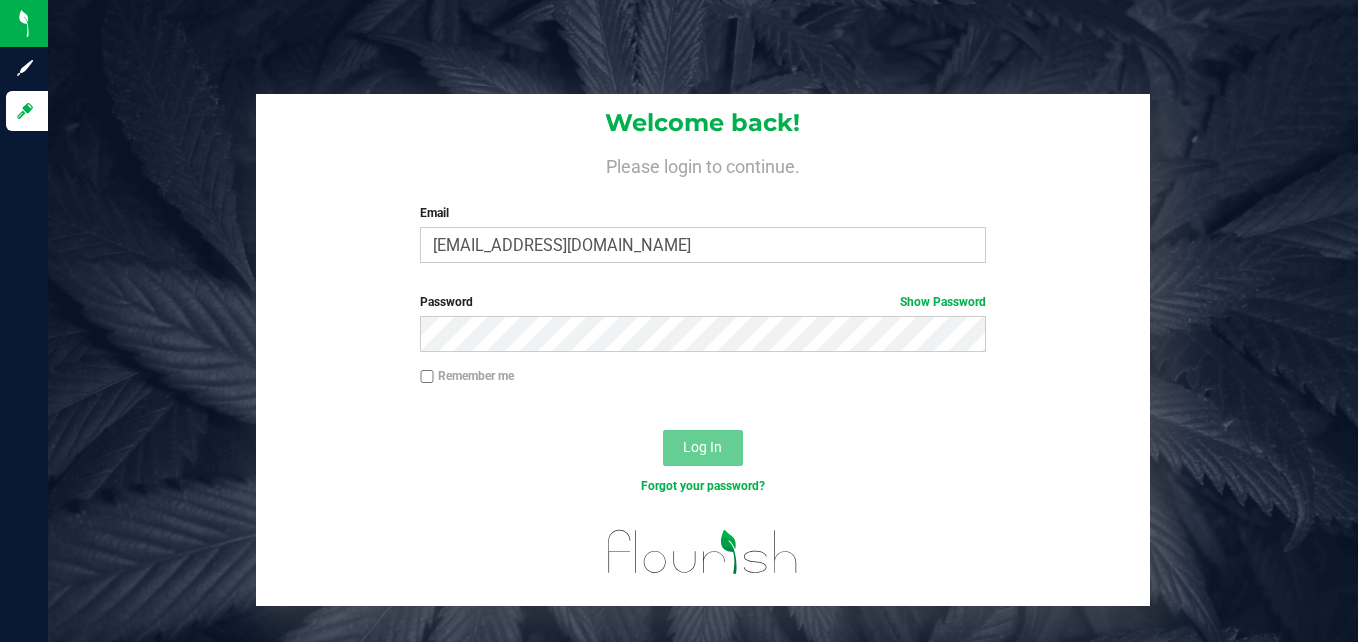 click on "Remember me" at bounding box center [427, 377] 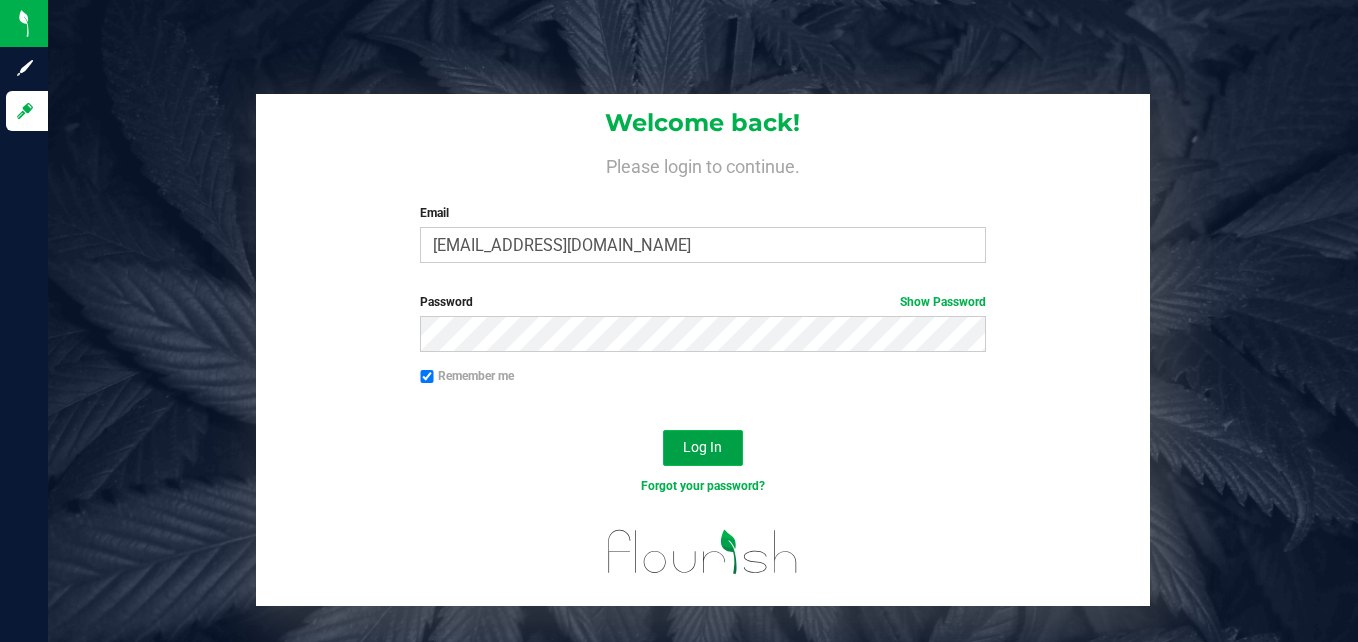 click on "Log In" at bounding box center (702, 447) 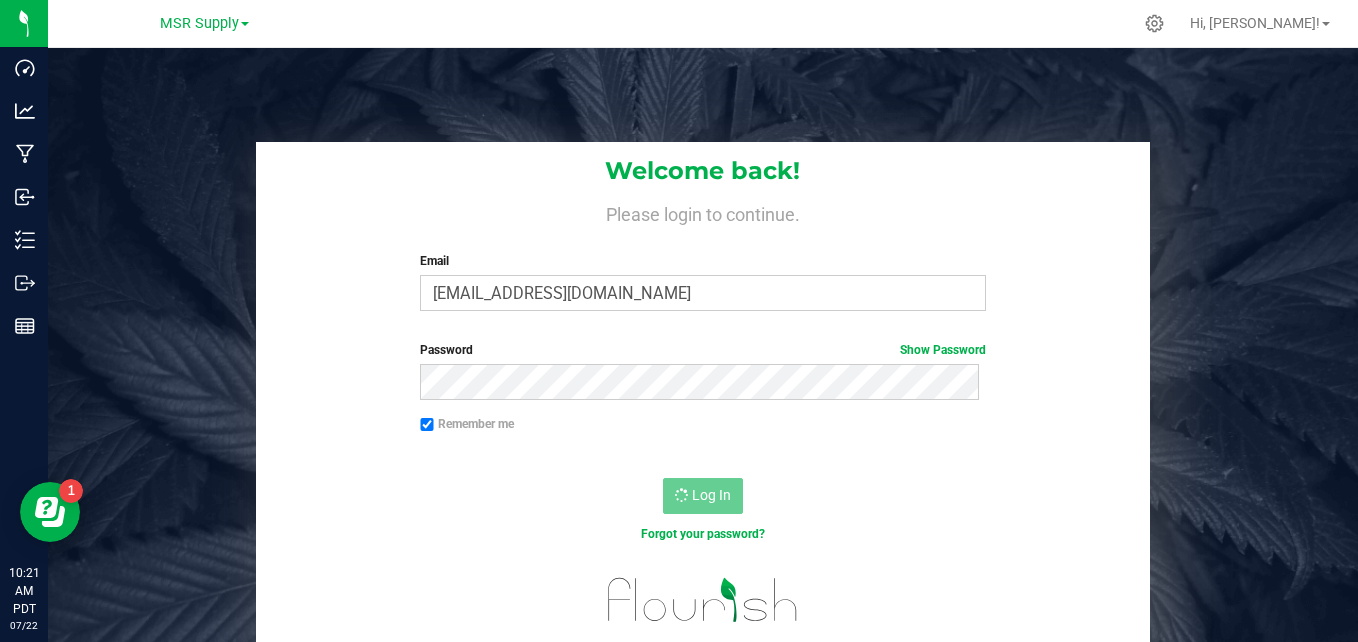 scroll, scrollTop: 0, scrollLeft: 0, axis: both 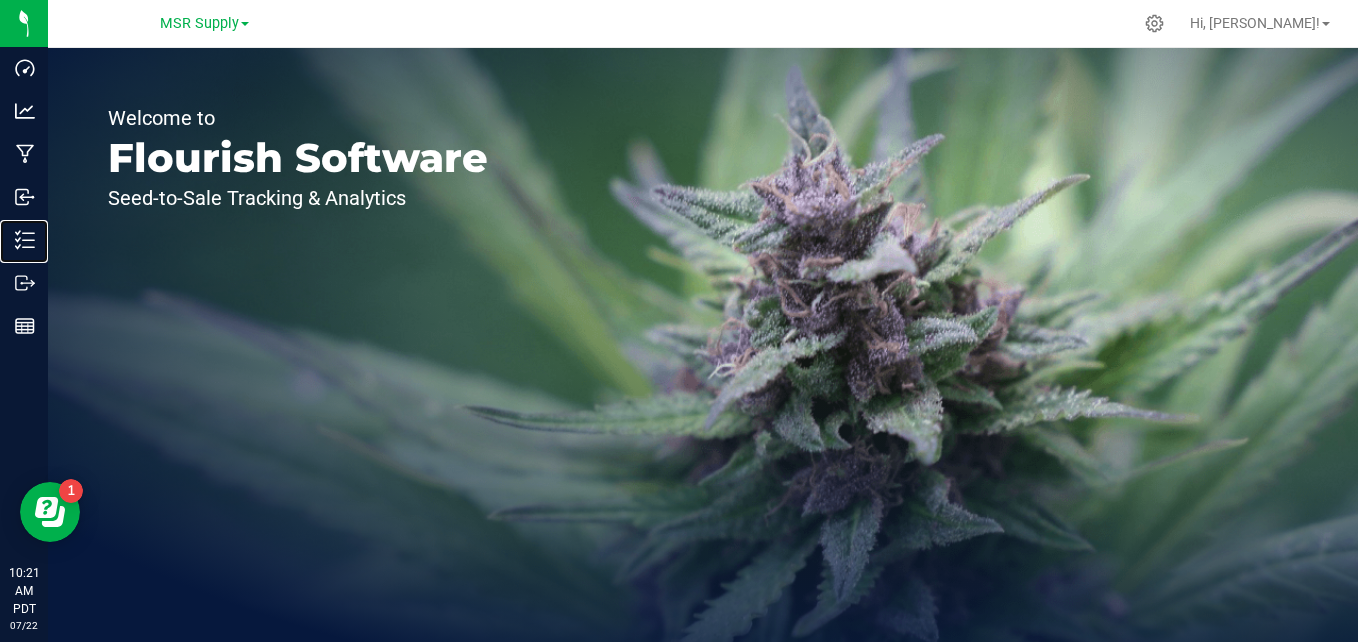 click on "Dashboard Analytics Manufacturing Inbound Inventory Outbound Reports 10:21 AM PDT 07/22/2025  07/22   MSR Supply   Hi, Diamond!
Welcome to   Flourish Software   Seed-to-Sale Tracking & Analytics" at bounding box center (679, 321) 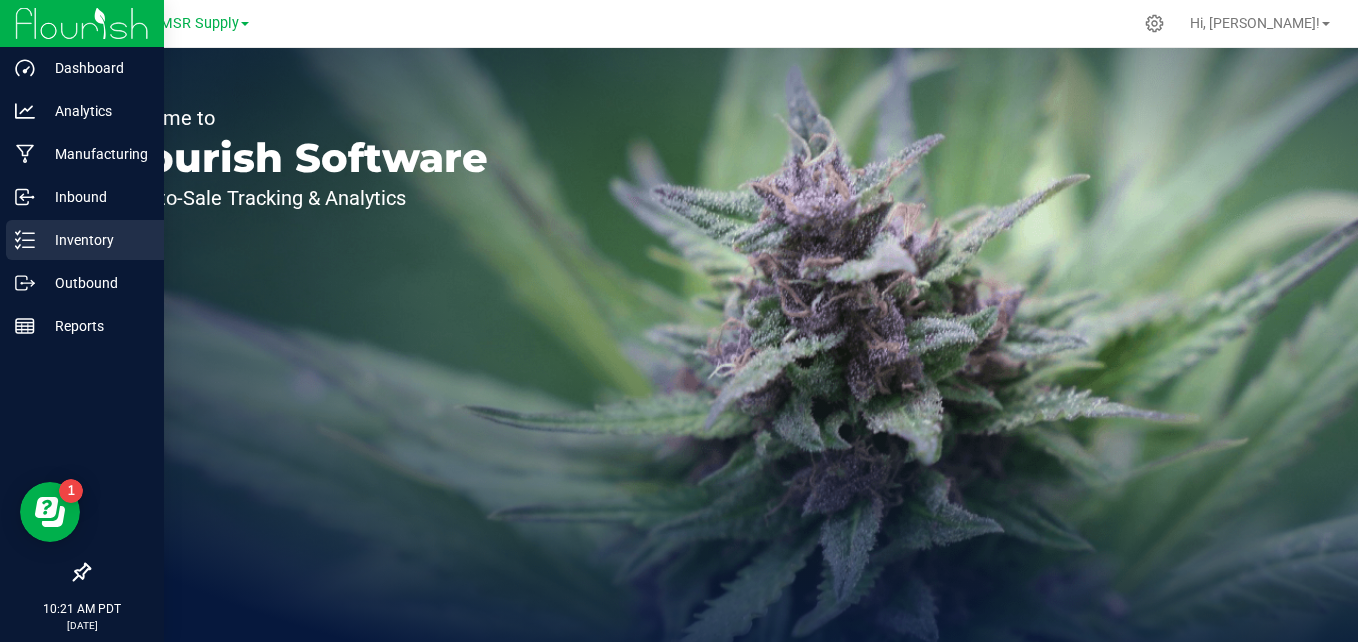 click on "Inventory" at bounding box center [85, 240] 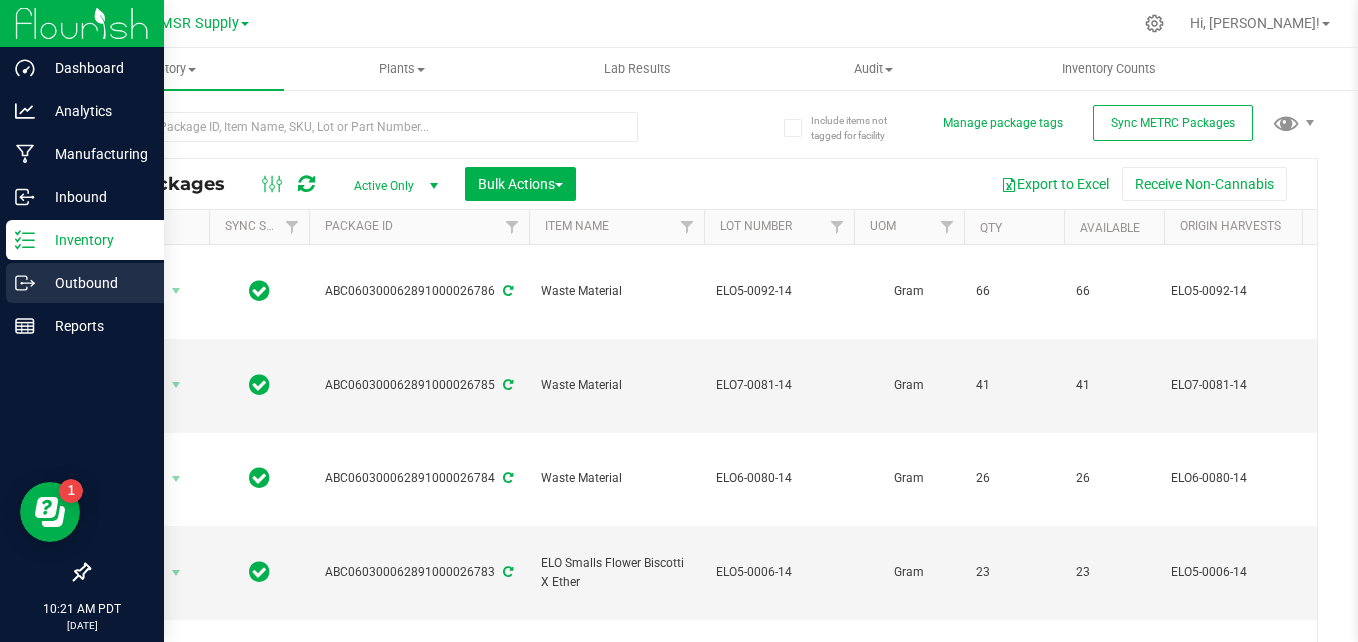 click on "Outbound" at bounding box center [95, 283] 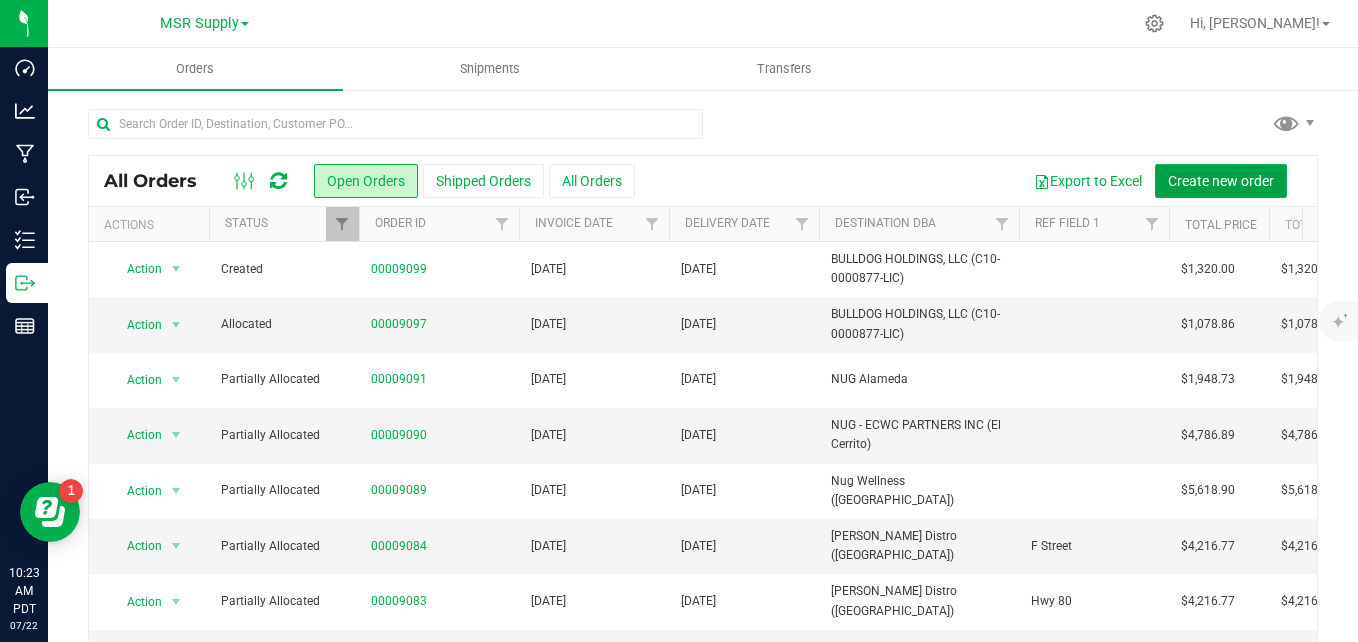 click on "Create new order" at bounding box center (1221, 181) 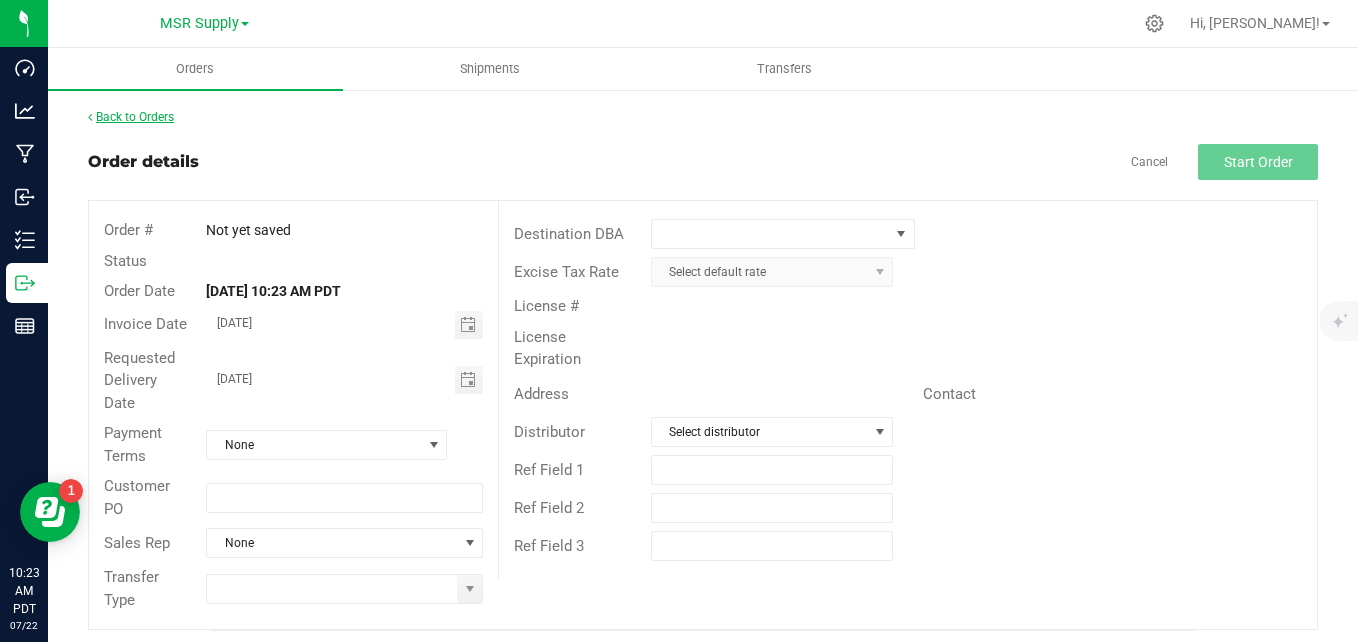 click on "Back to Orders" at bounding box center [131, 117] 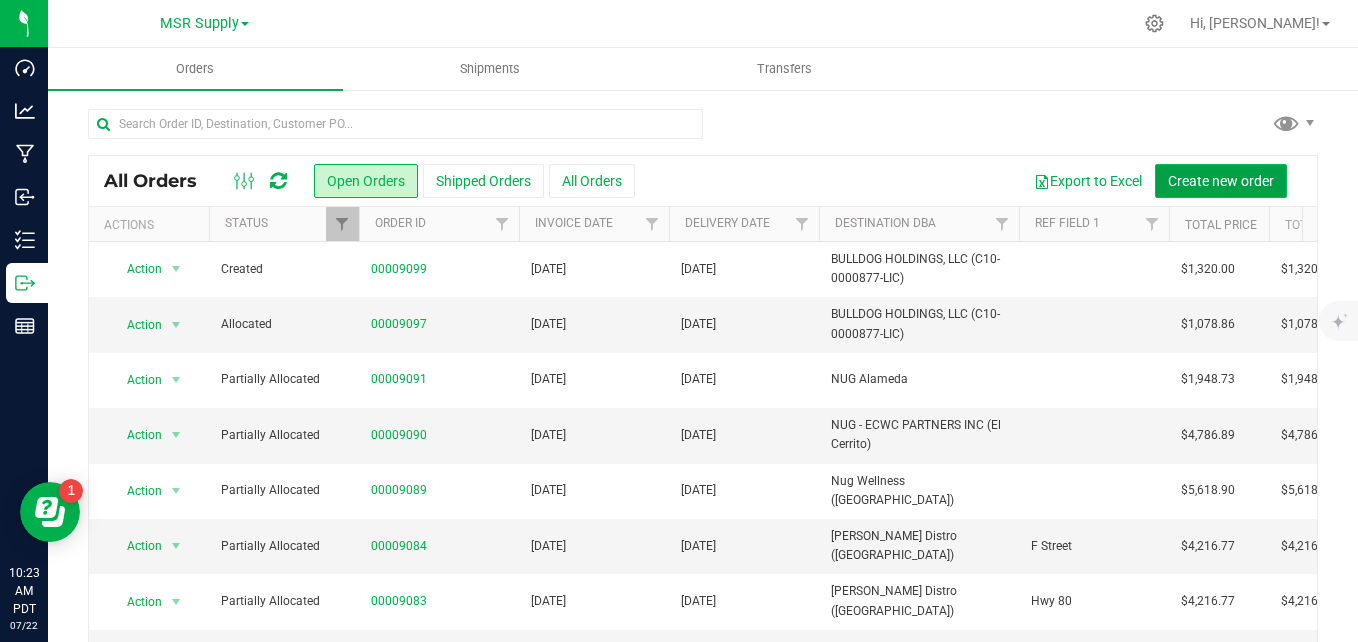click on "Create new order" at bounding box center (1221, 181) 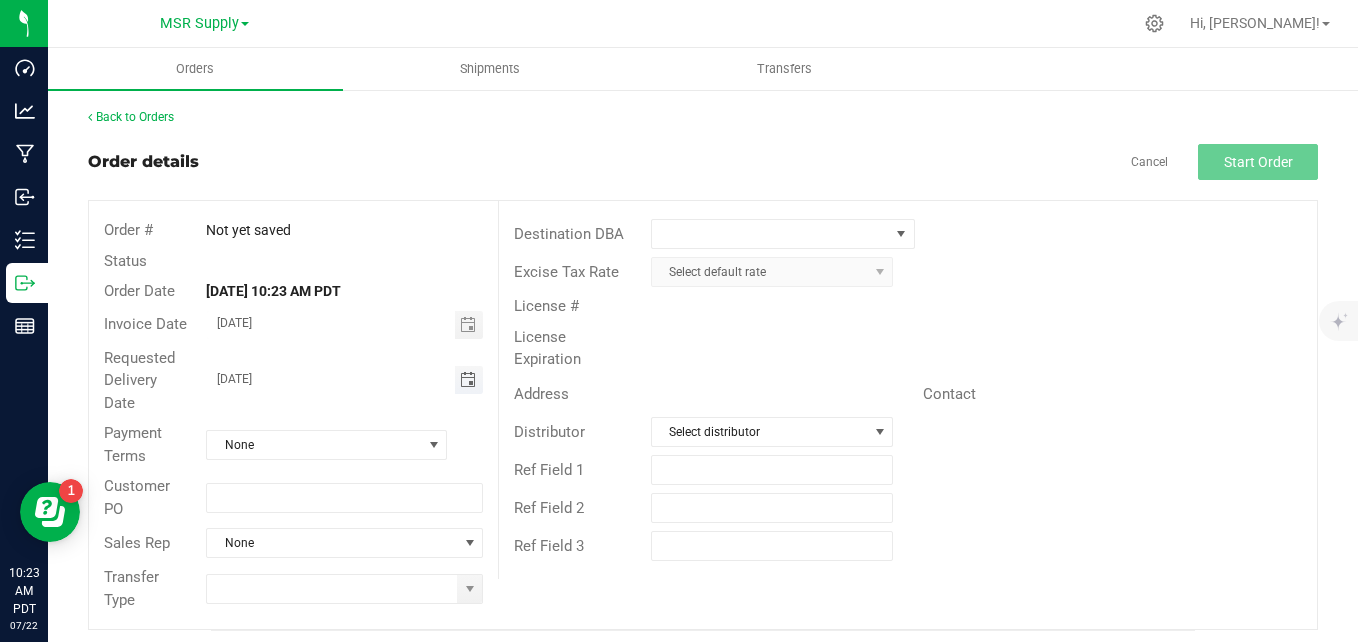 click at bounding box center [468, 380] 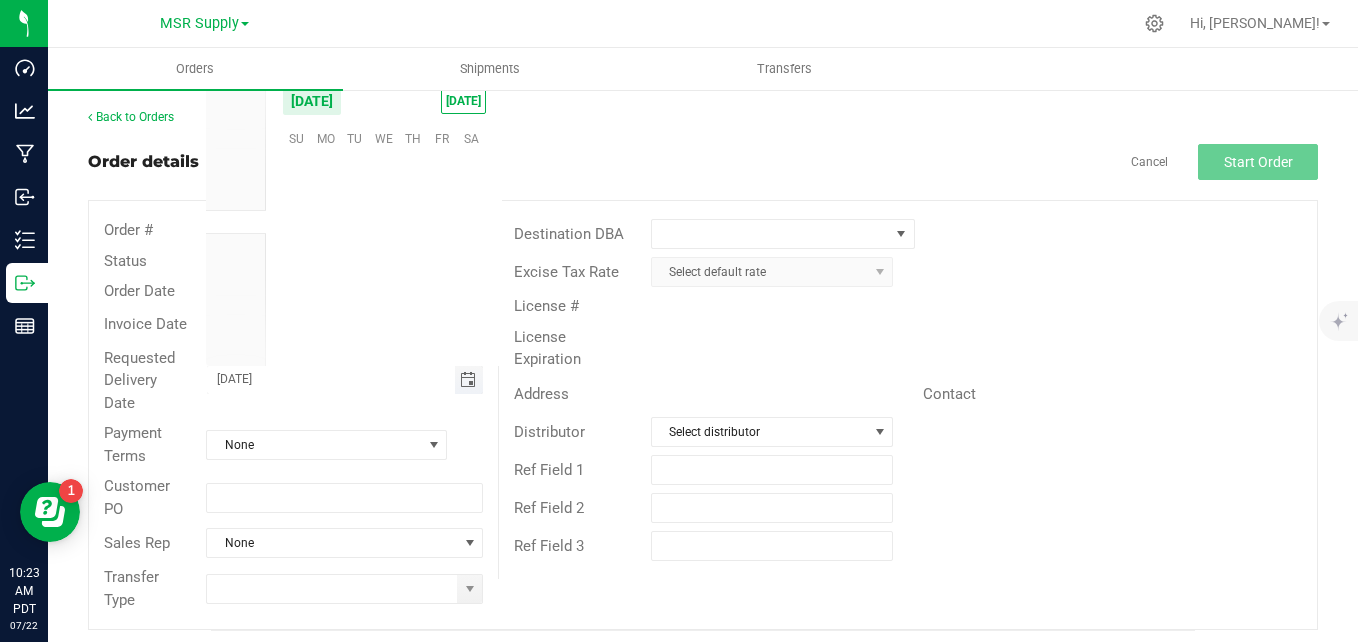 scroll, scrollTop: 0, scrollLeft: 0, axis: both 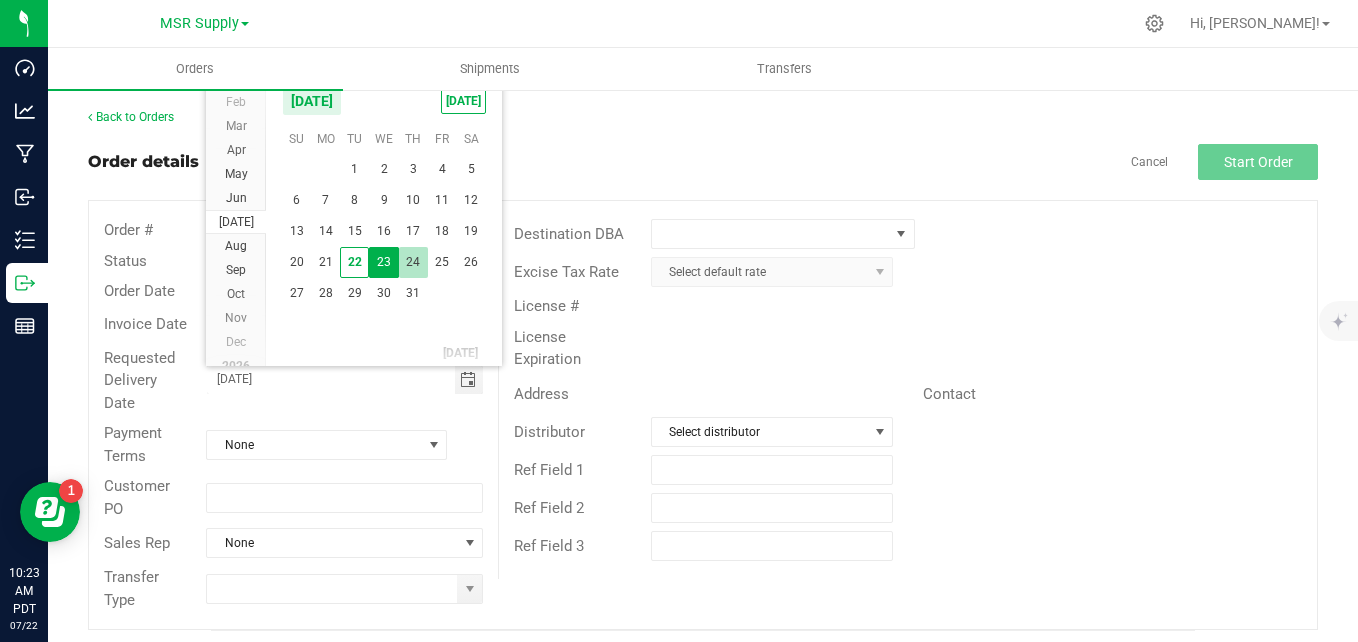 click on "24" at bounding box center [413, 262] 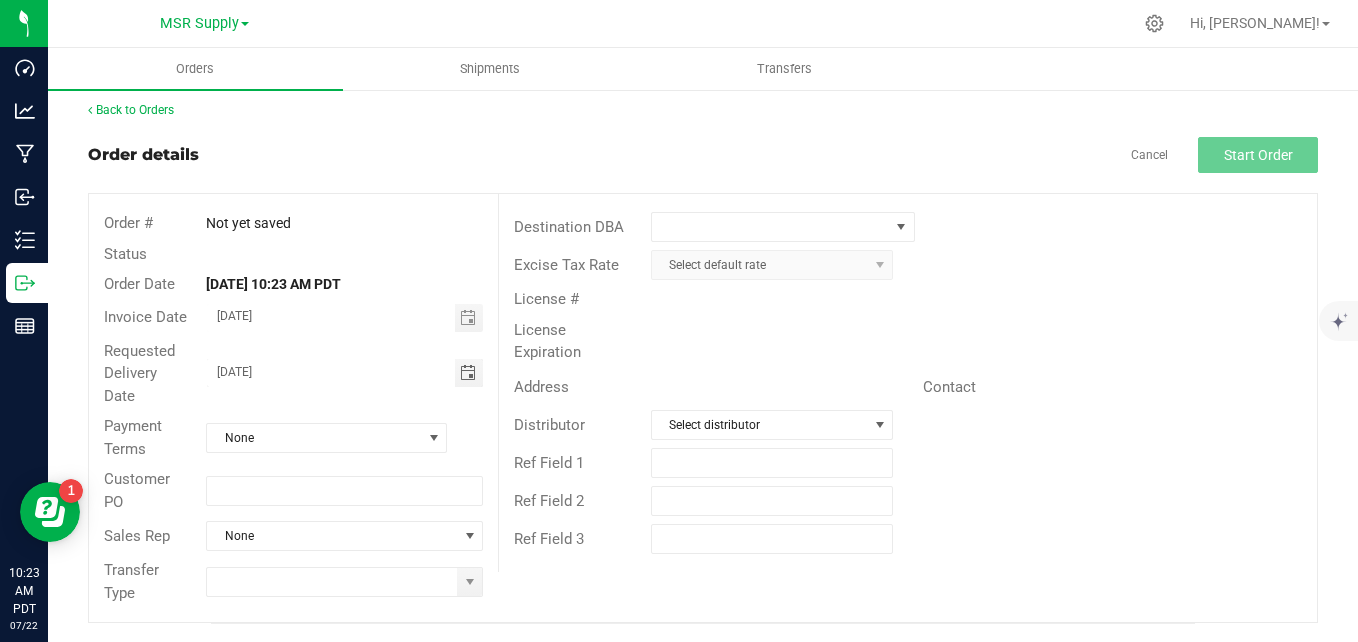 scroll, scrollTop: 9, scrollLeft: 0, axis: vertical 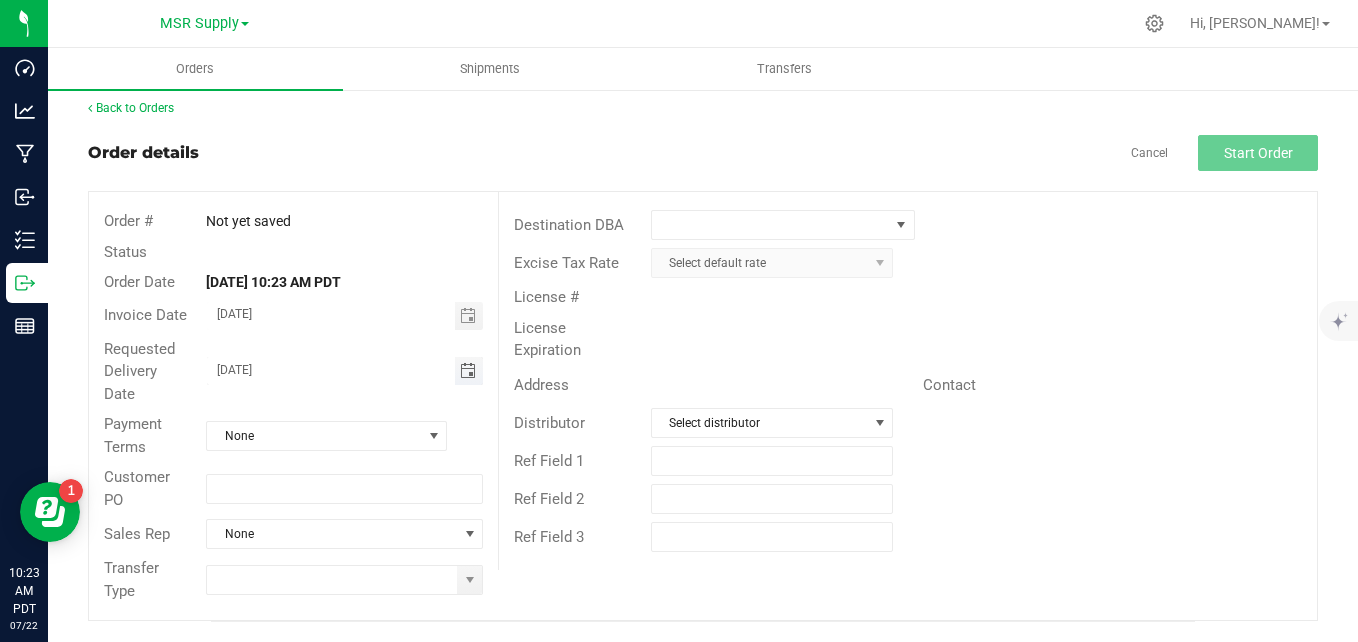 type on "05/24/2025" 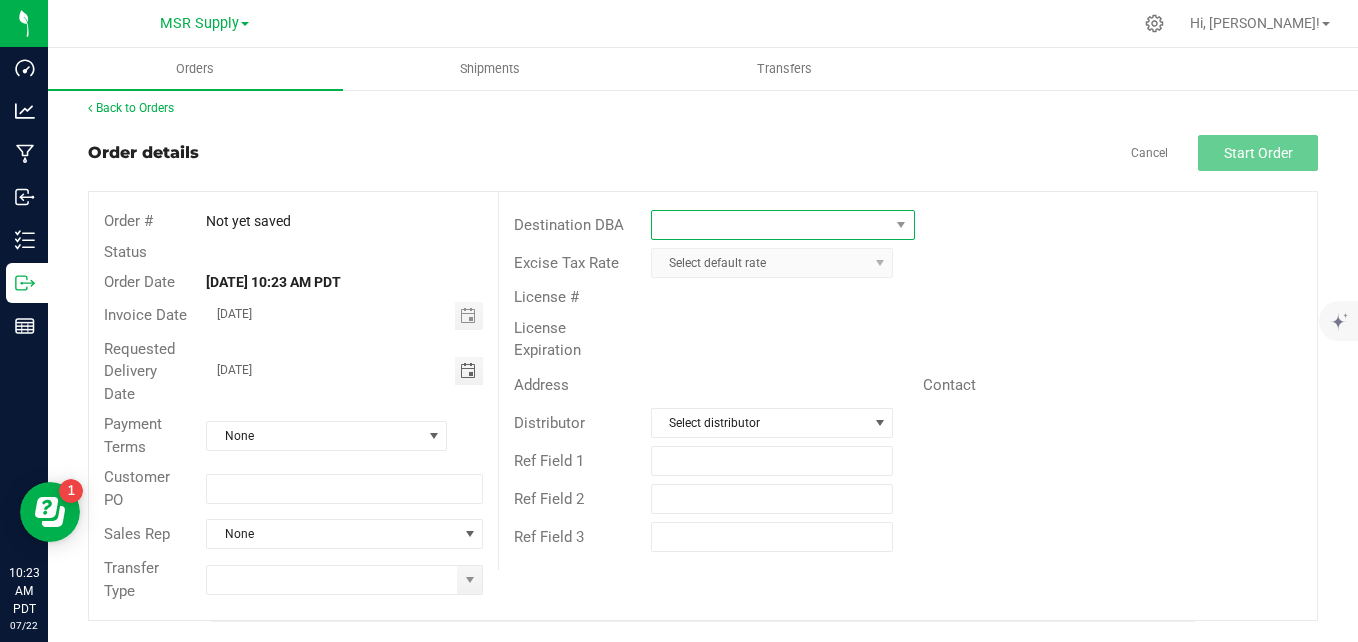 click at bounding box center (770, 225) 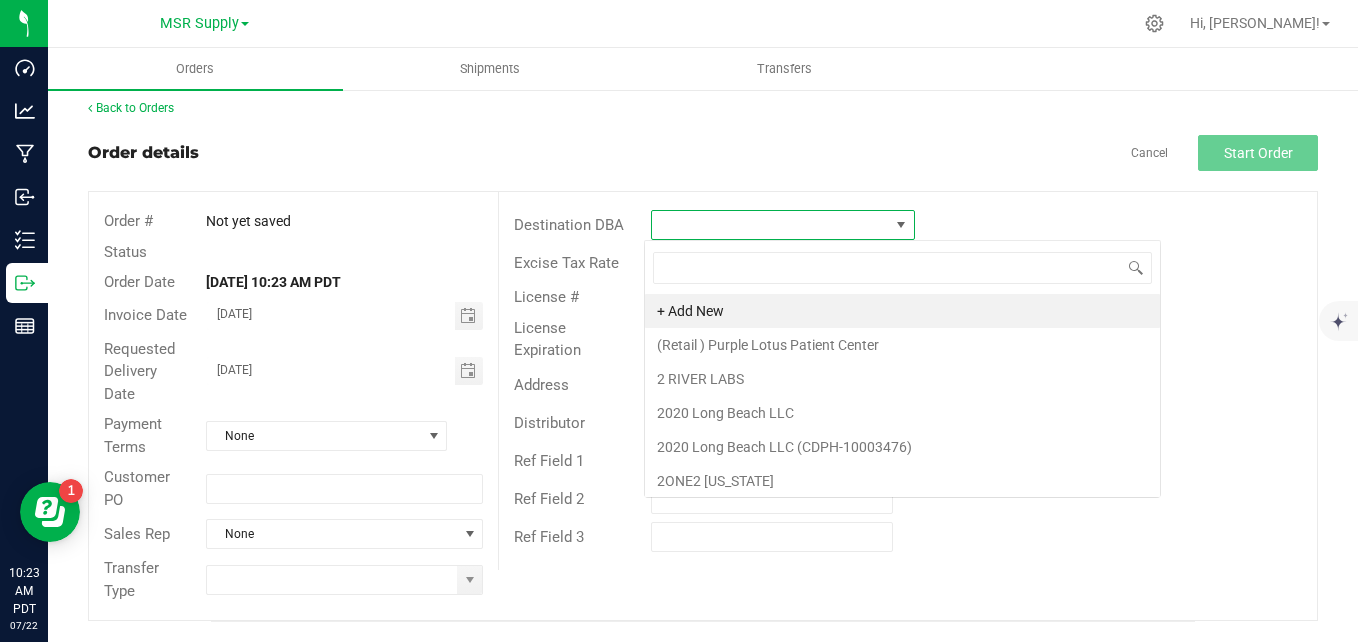 scroll, scrollTop: 99970, scrollLeft: 99739, axis: both 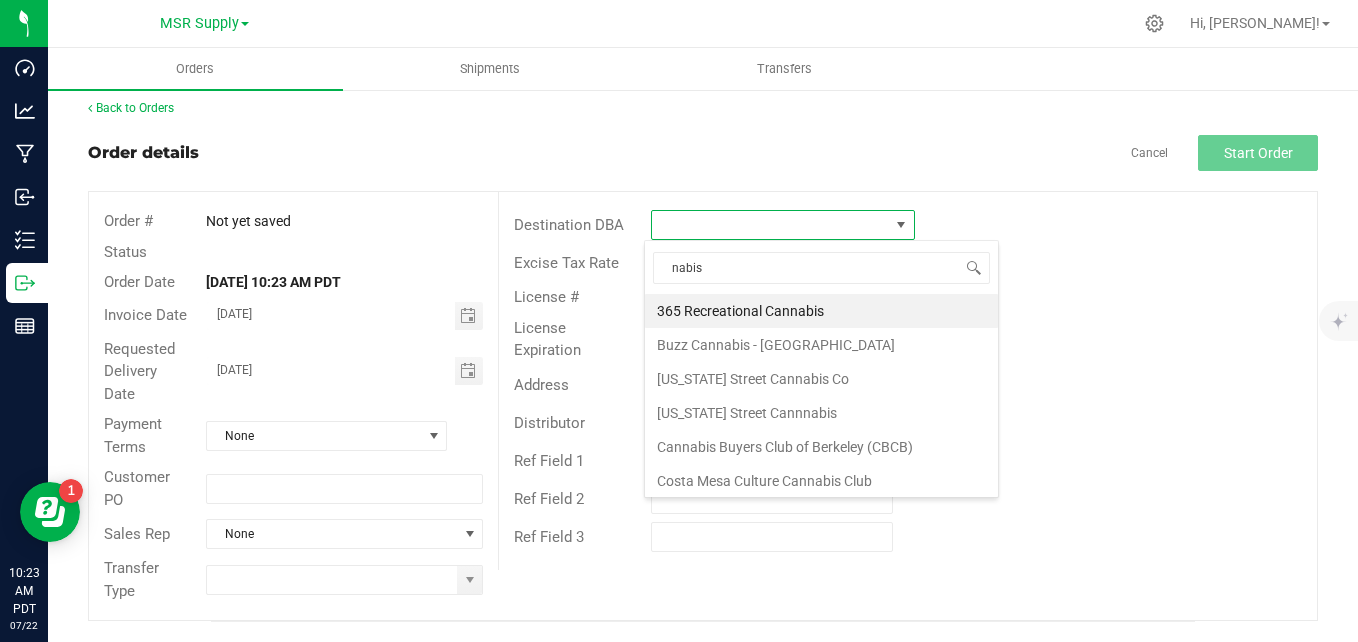 type on "nabis l" 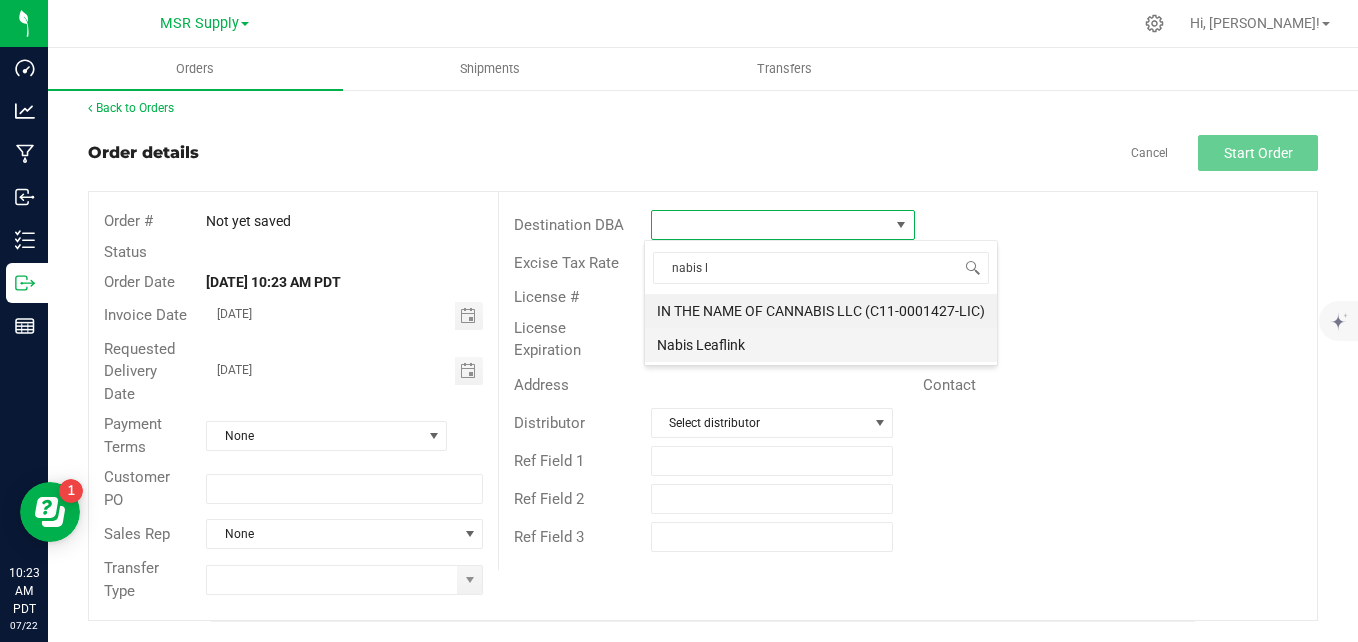 click on "Nabis Leaflink" at bounding box center [821, 345] 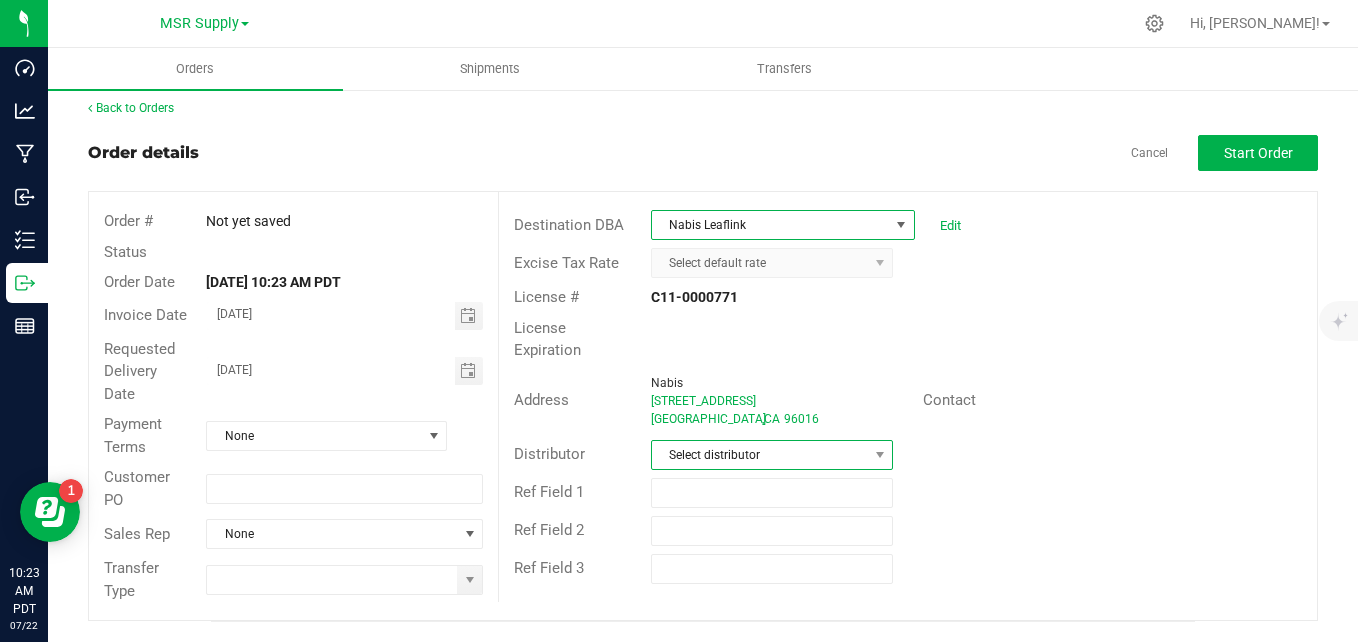 click on "Select distributor" at bounding box center (760, 455) 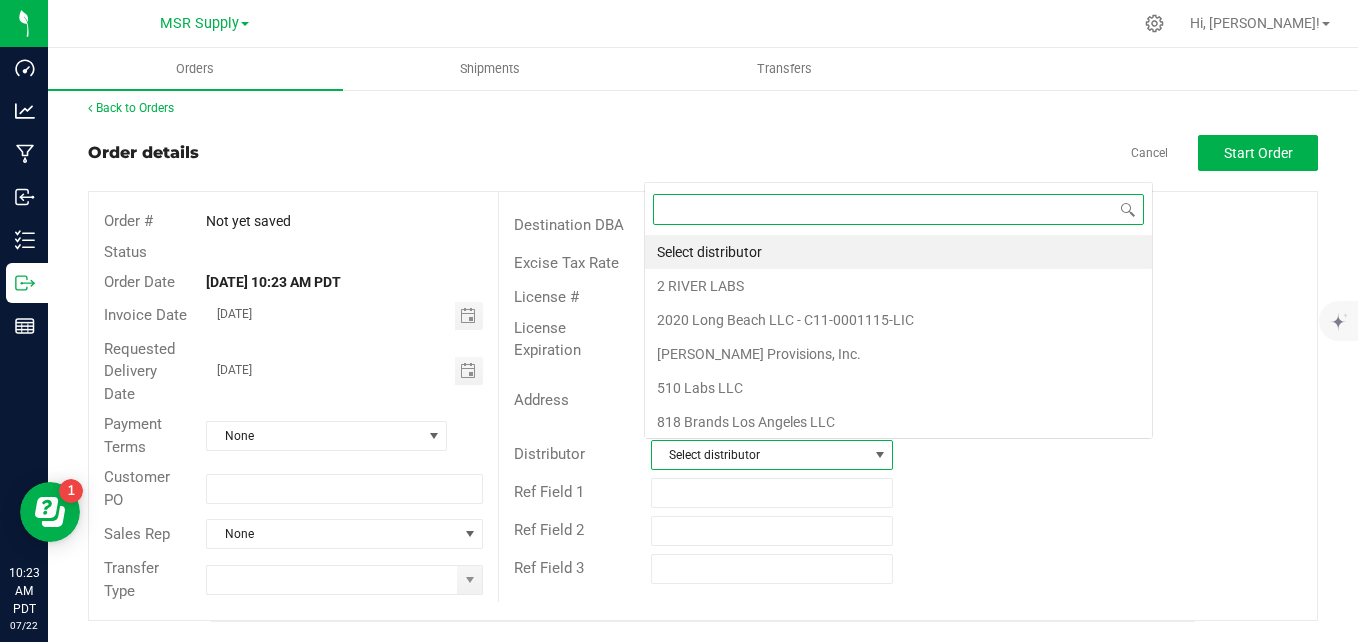 scroll, scrollTop: 0, scrollLeft: 0, axis: both 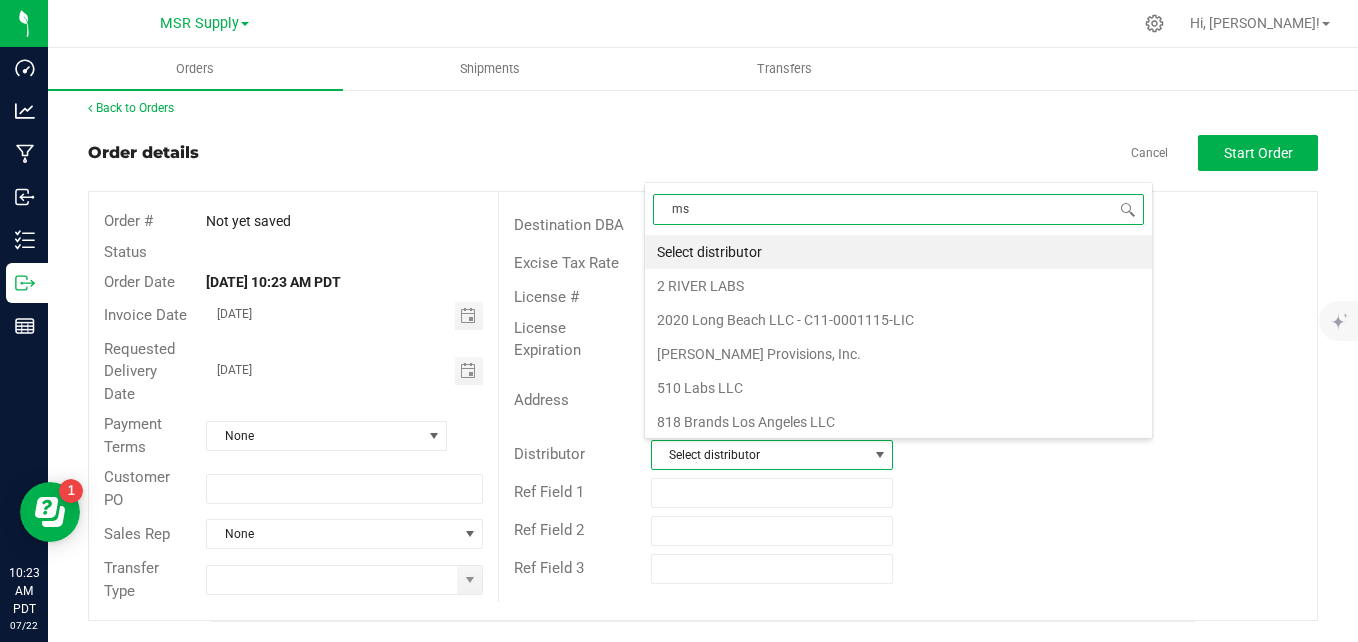 type on "msr" 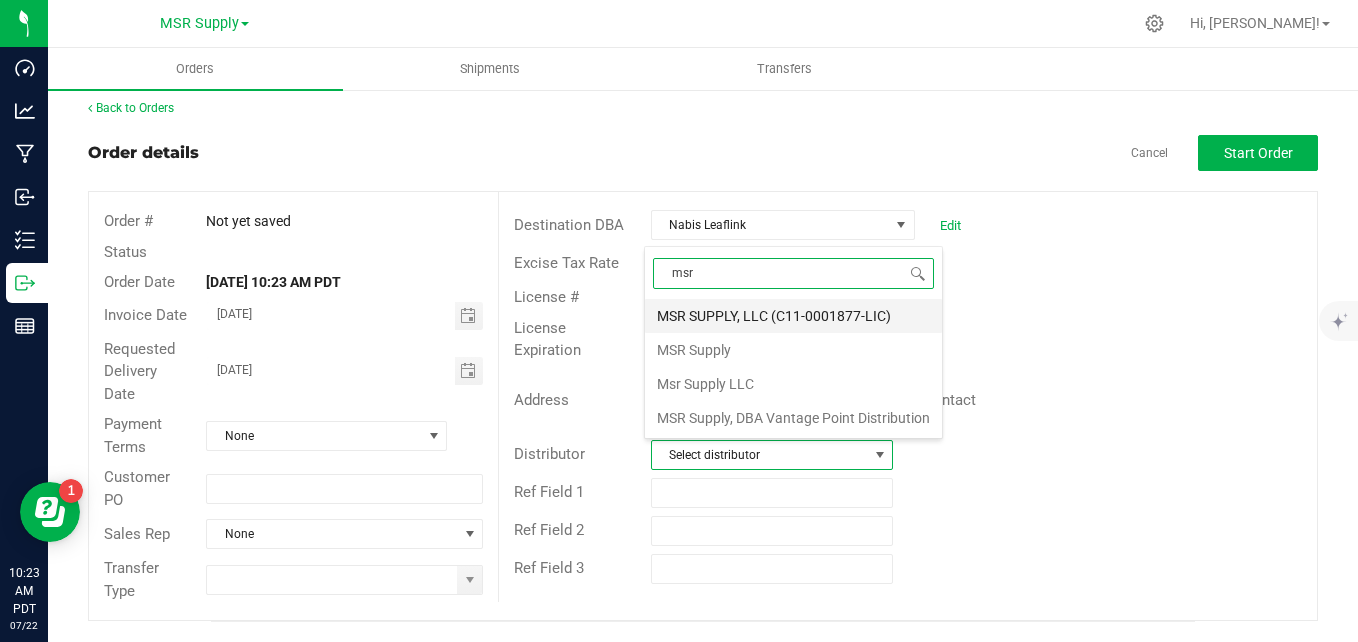 click on "MSR SUPPLY, LLC (C11-0001877-LIC)" at bounding box center [793, 316] 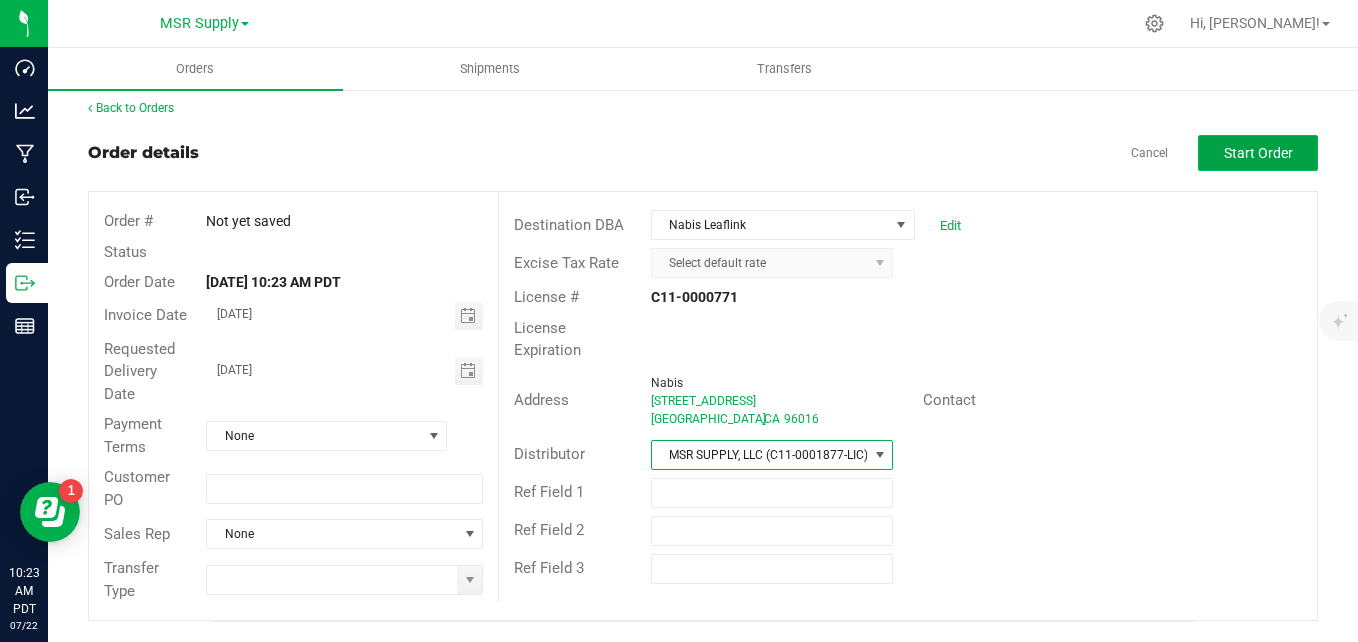 click on "Start Order" at bounding box center [1258, 153] 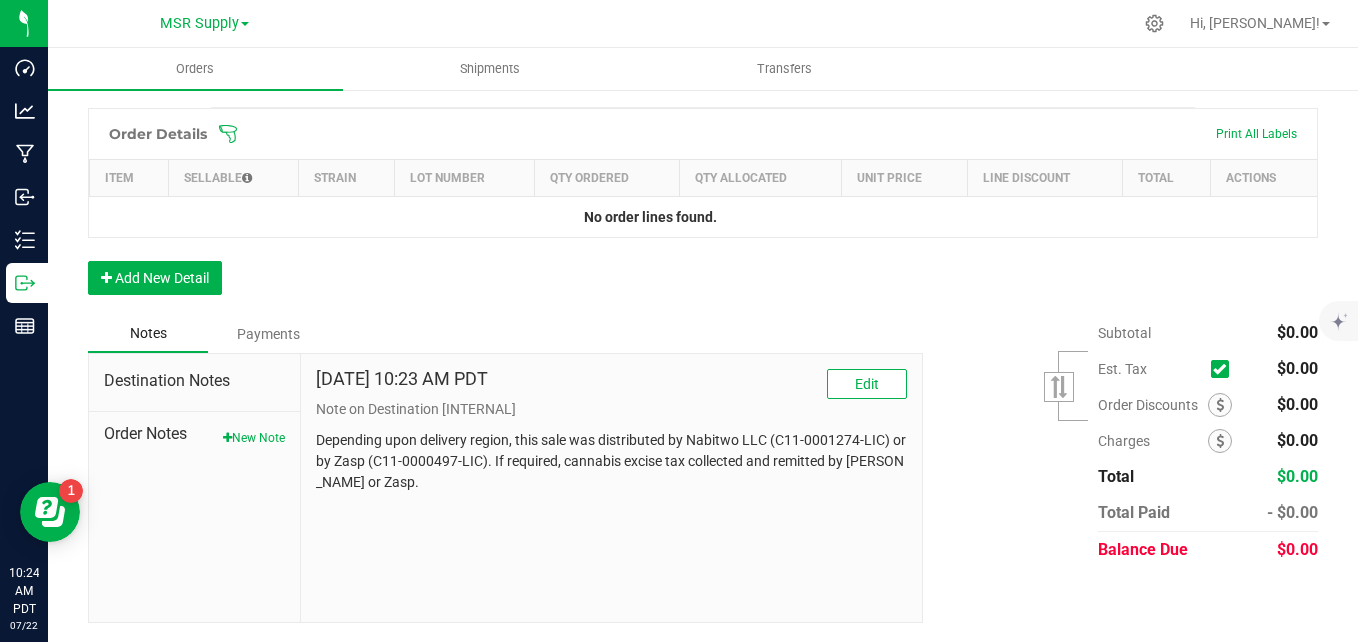 scroll, scrollTop: 597, scrollLeft: 0, axis: vertical 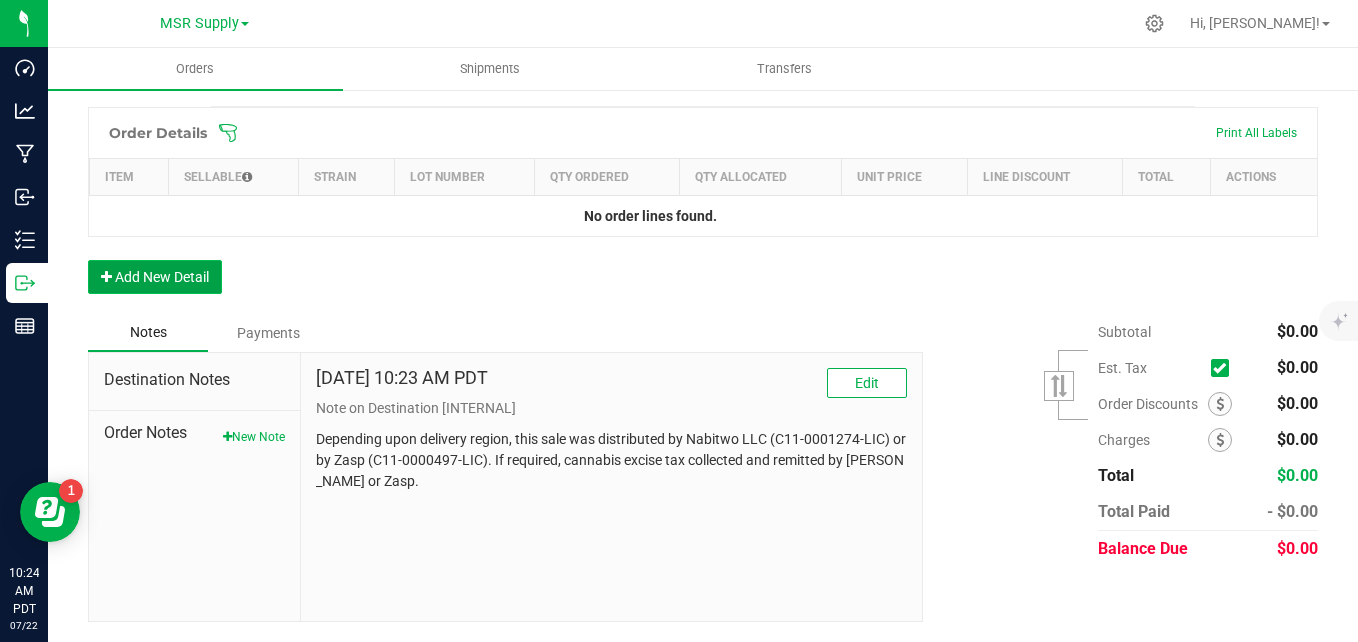 click on "Add New Detail" at bounding box center (155, 277) 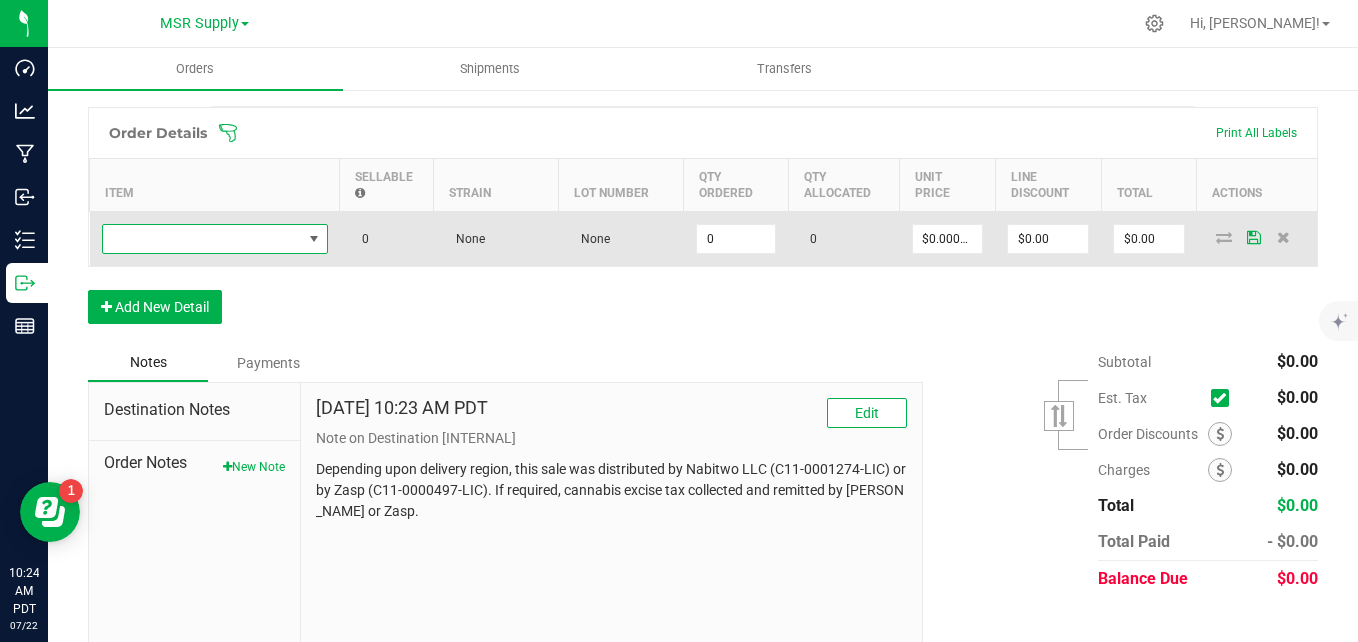click at bounding box center [202, 239] 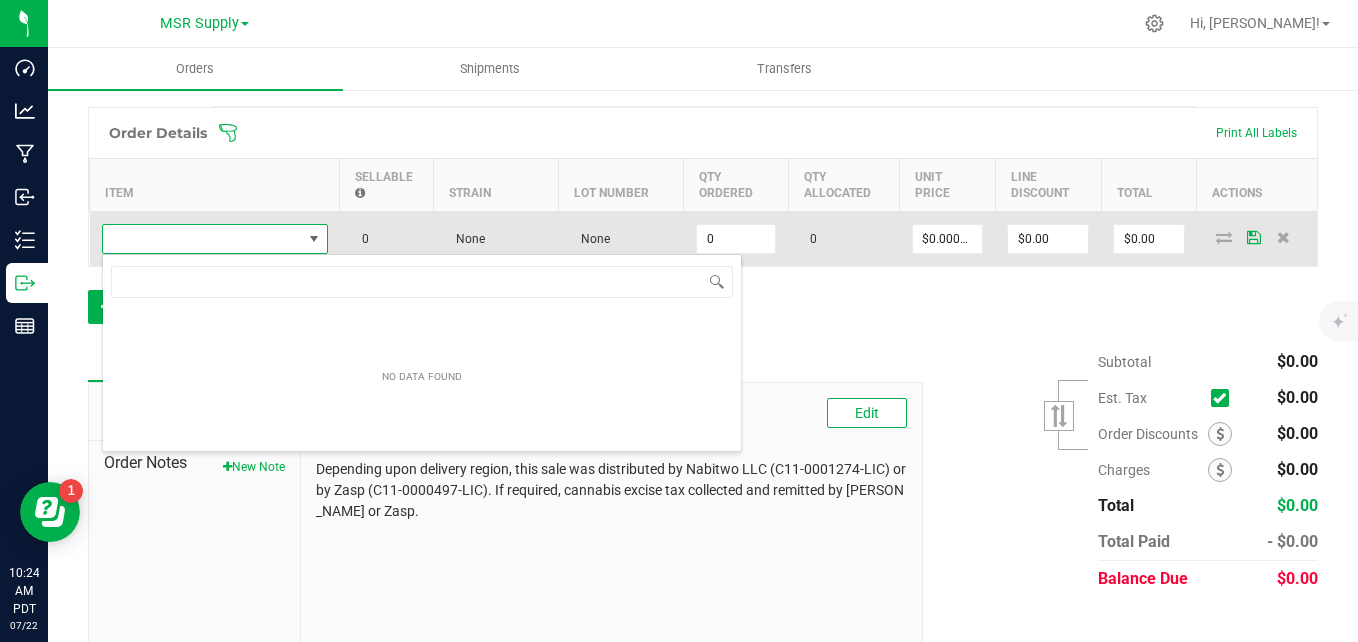 scroll, scrollTop: 99970, scrollLeft: 99774, axis: both 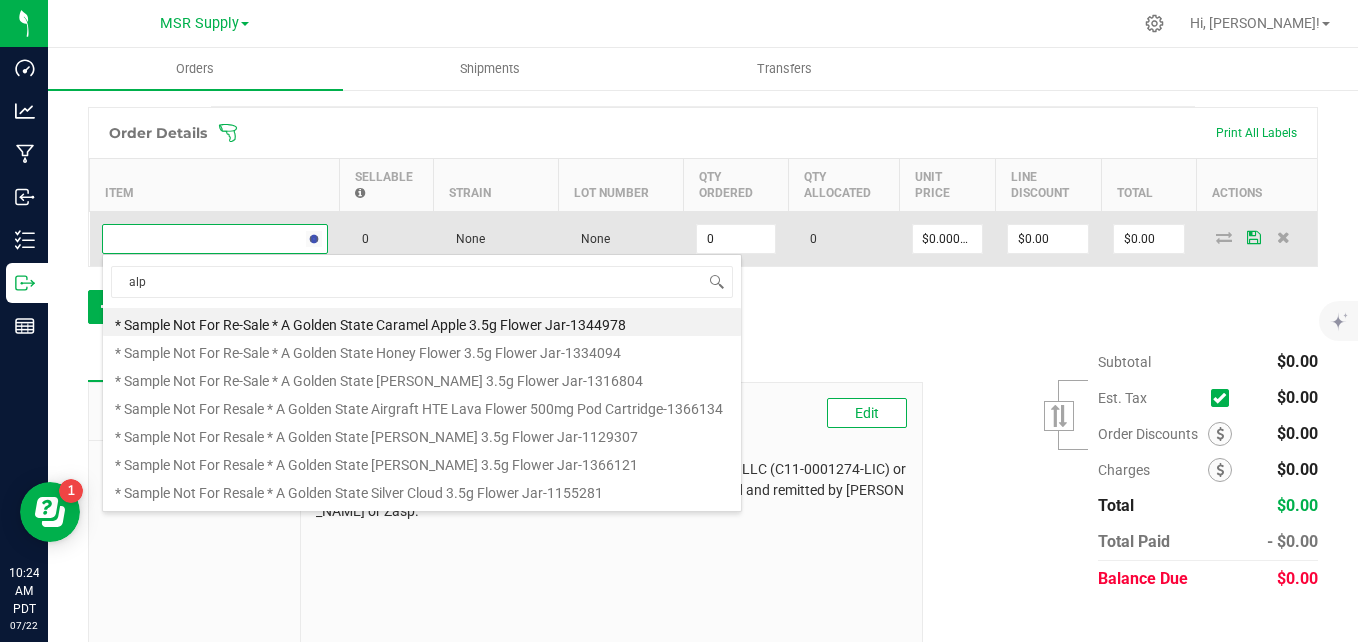 type on "alpi" 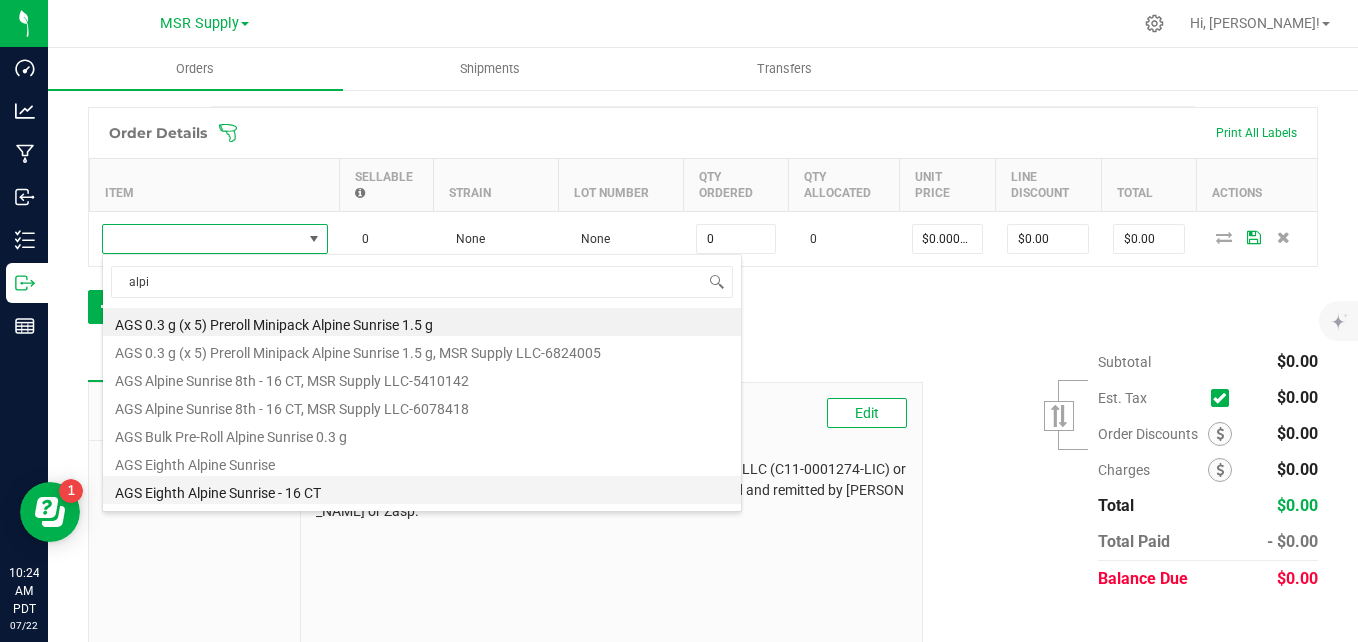 click on "AGS Eighth Alpine Sunrise - 16 CT" at bounding box center (422, 490) 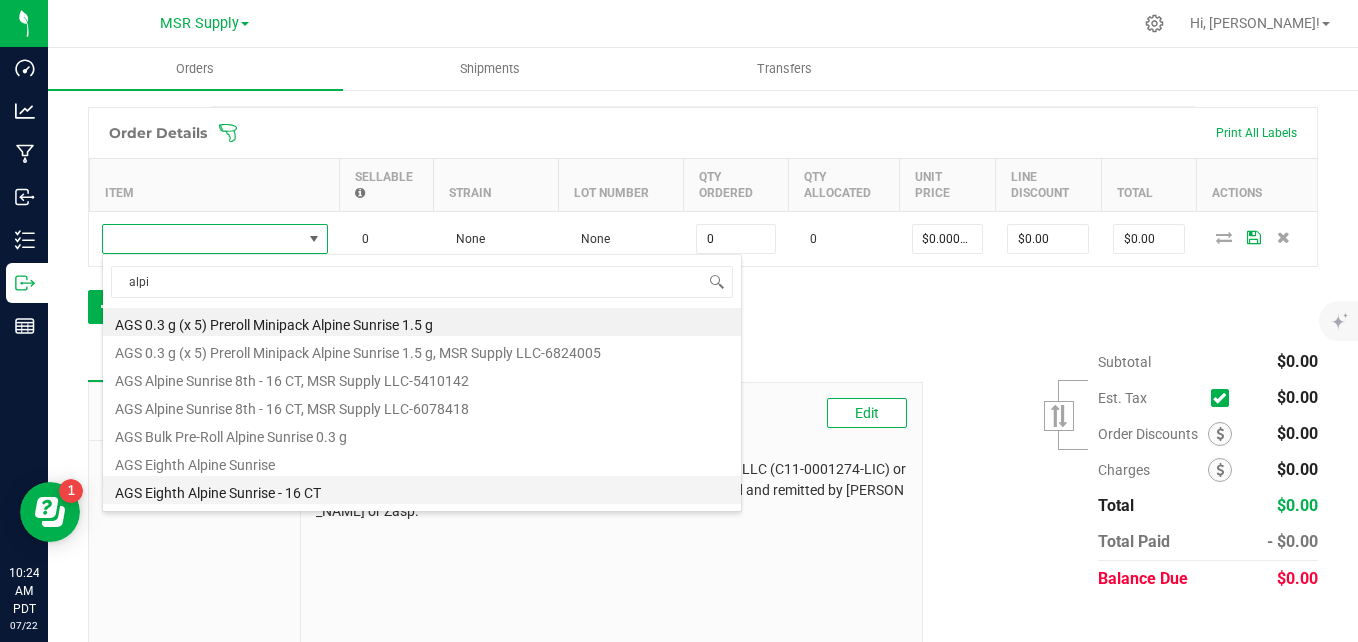 type on "0 ea" 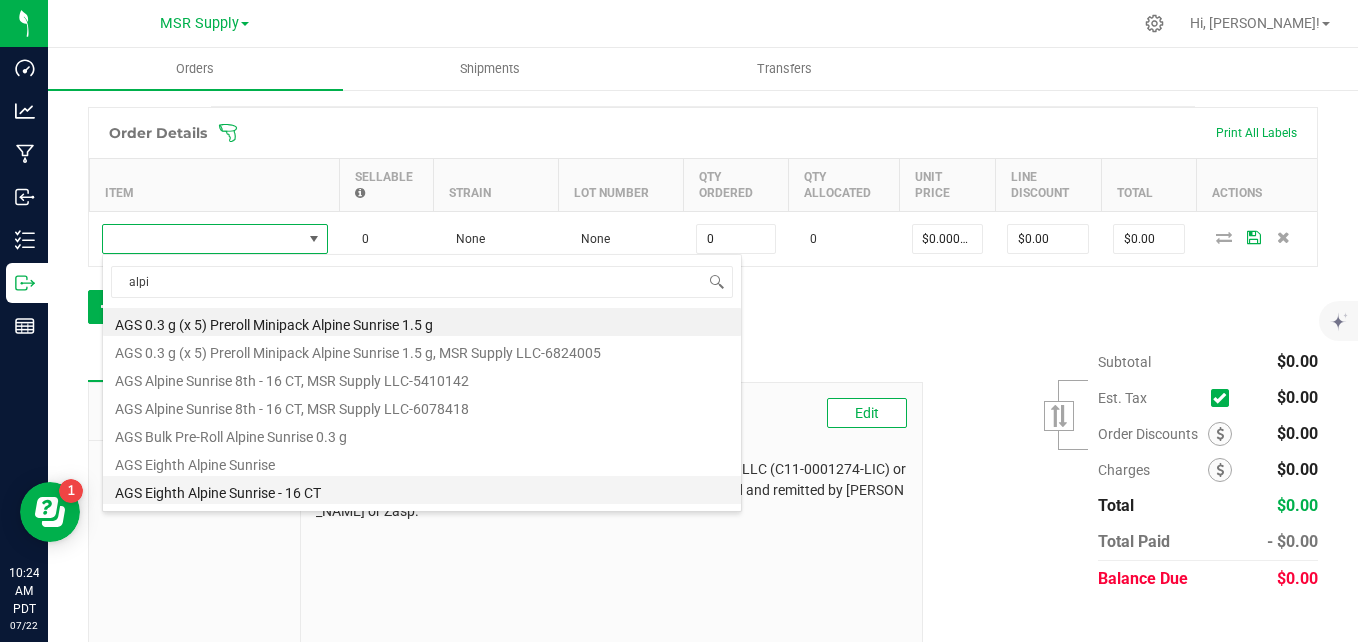 type on "$30.00000" 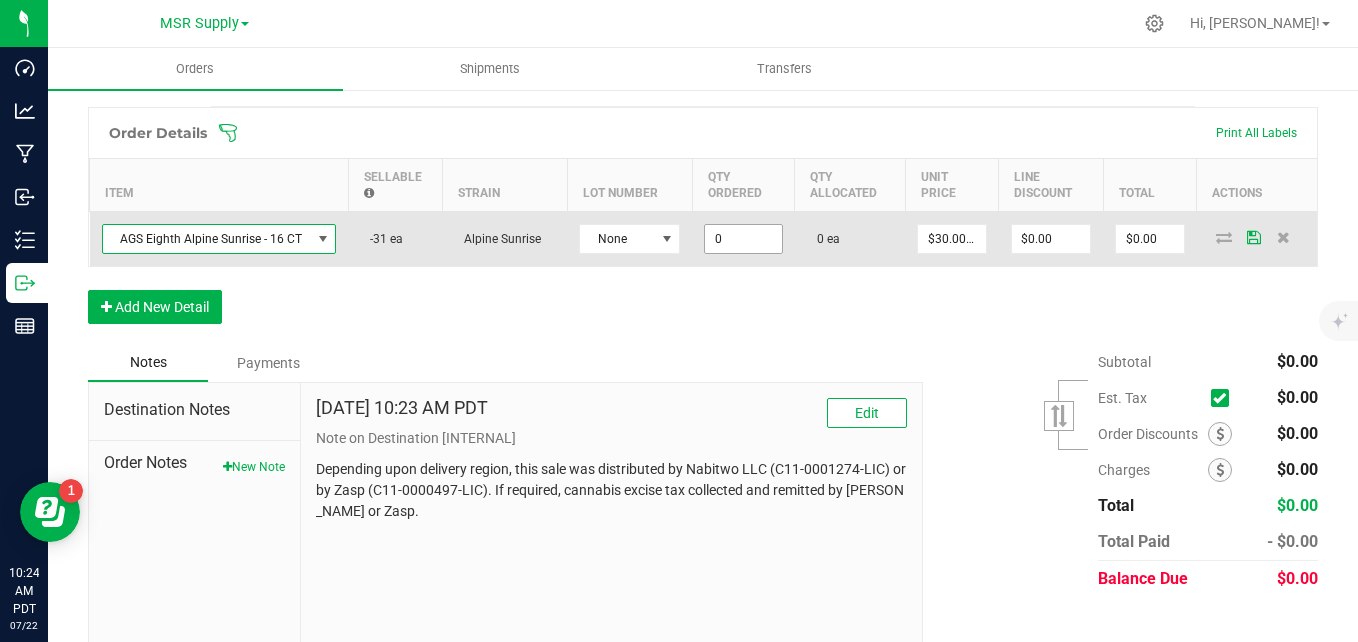click on "0" at bounding box center (743, 239) 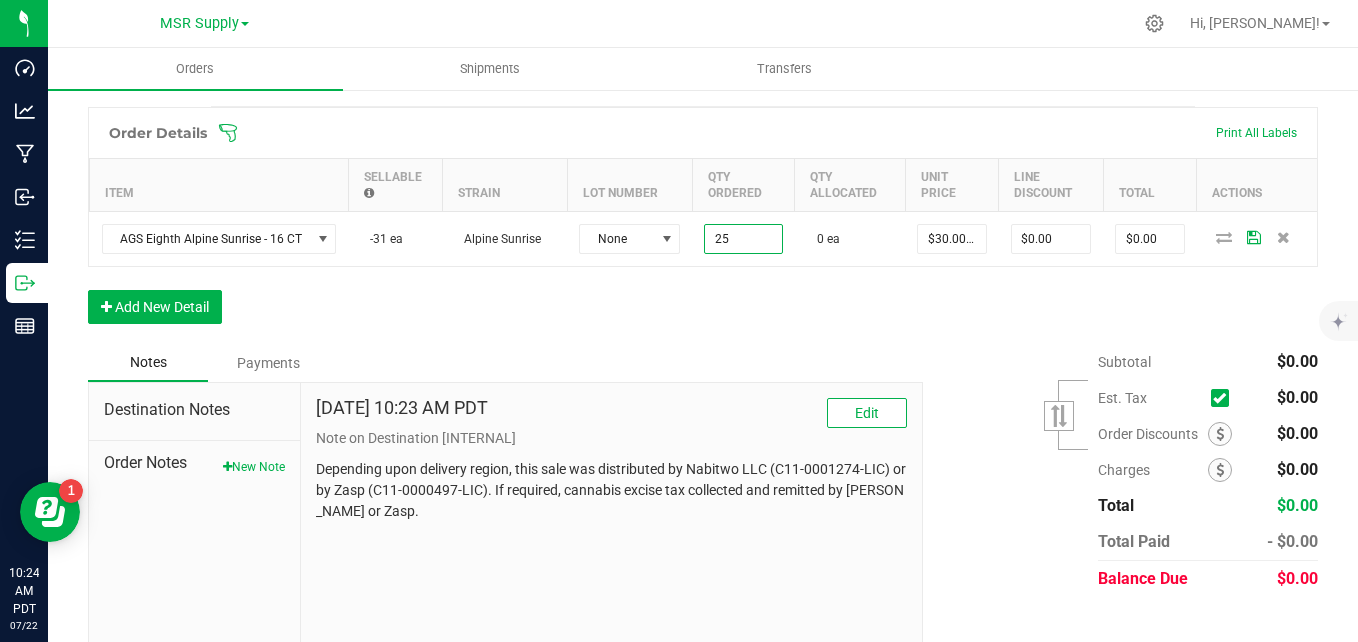 type on "2" 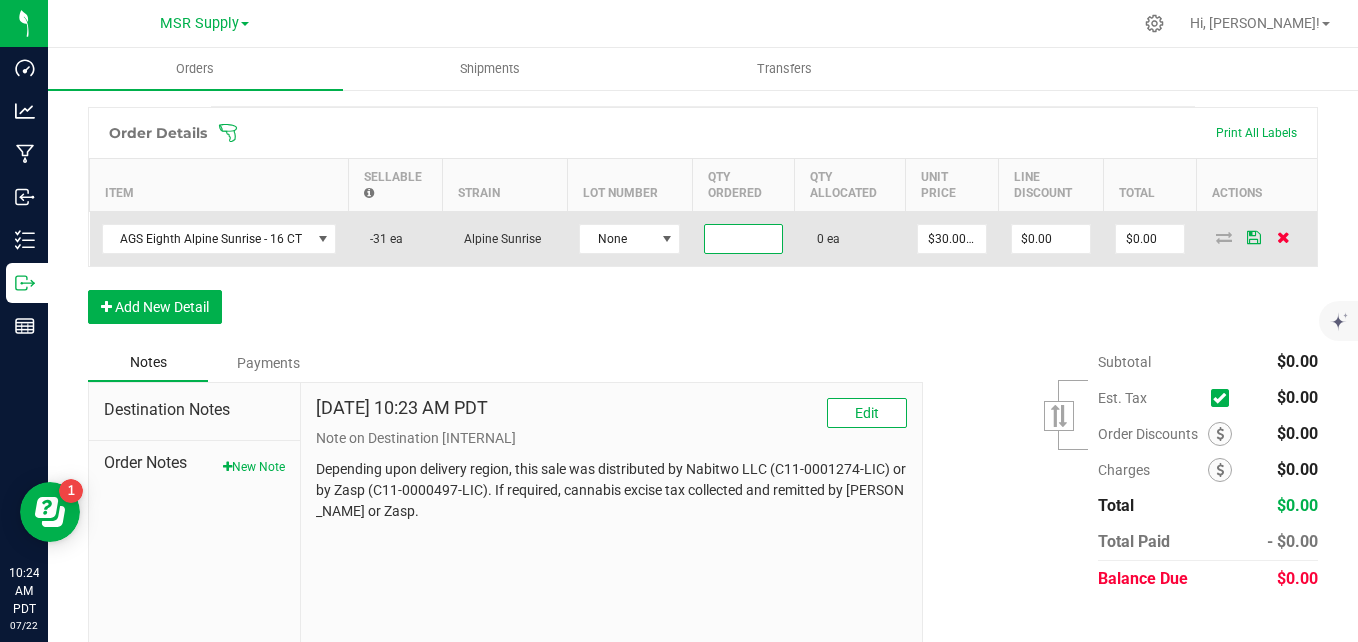 type 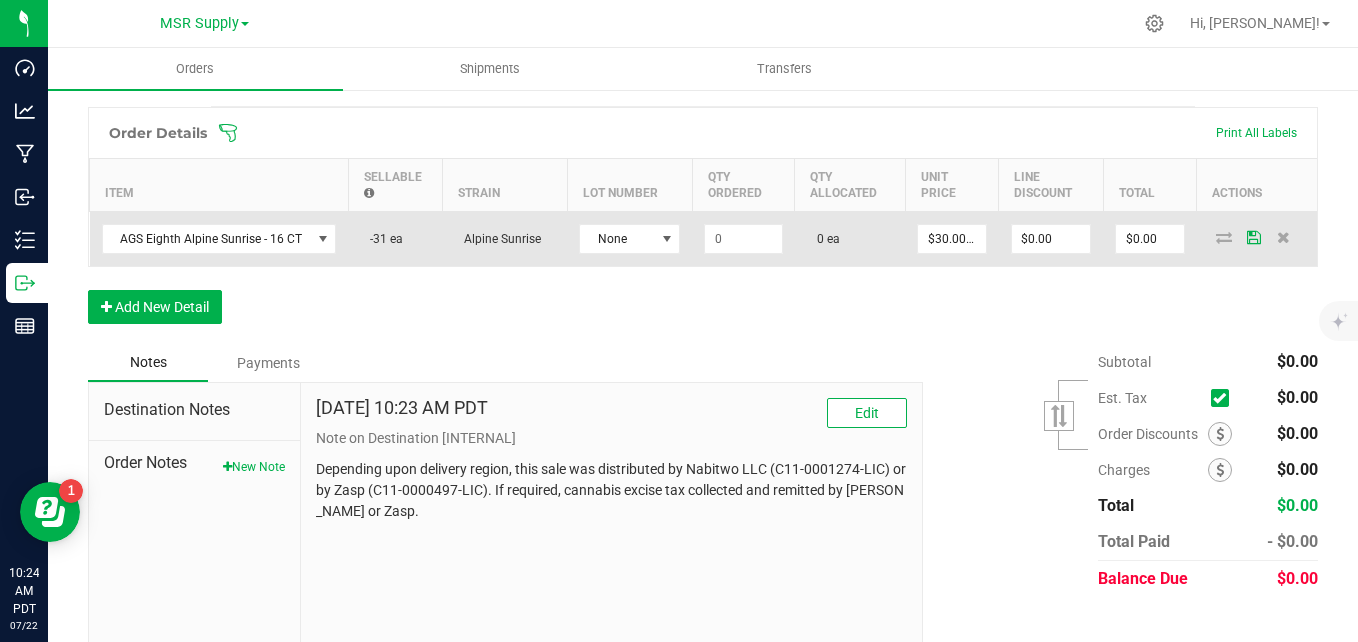 click at bounding box center (1257, 239) 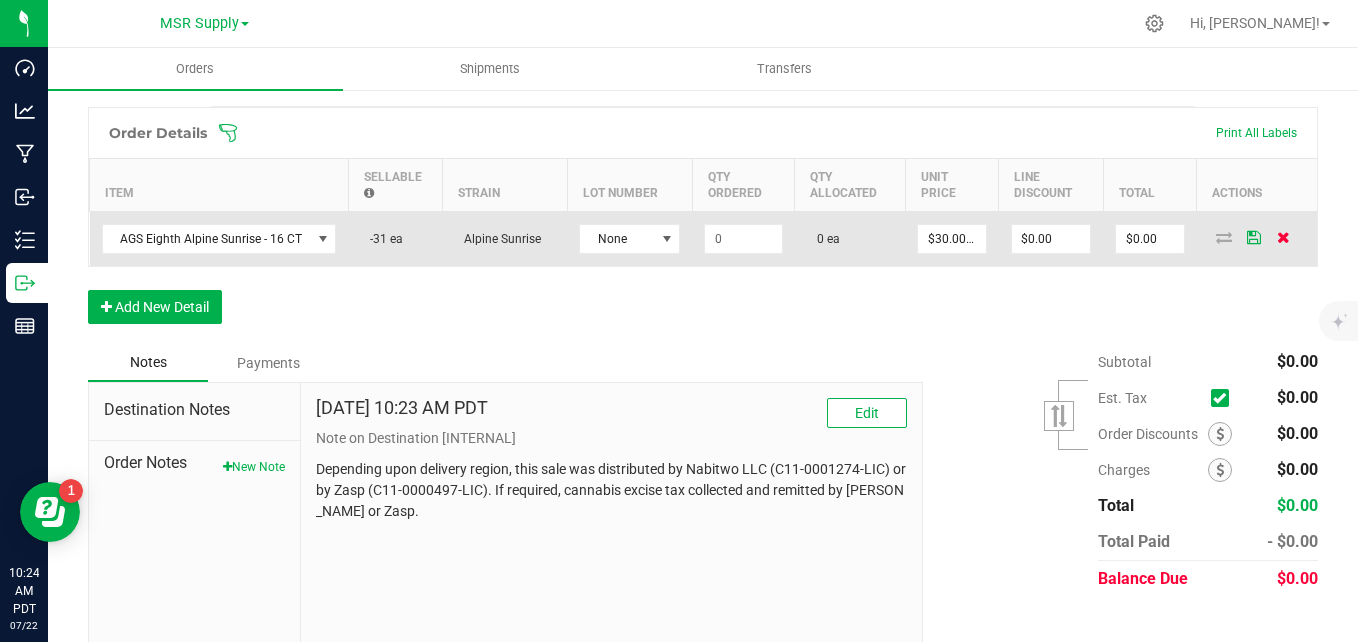 click at bounding box center (1283, 237) 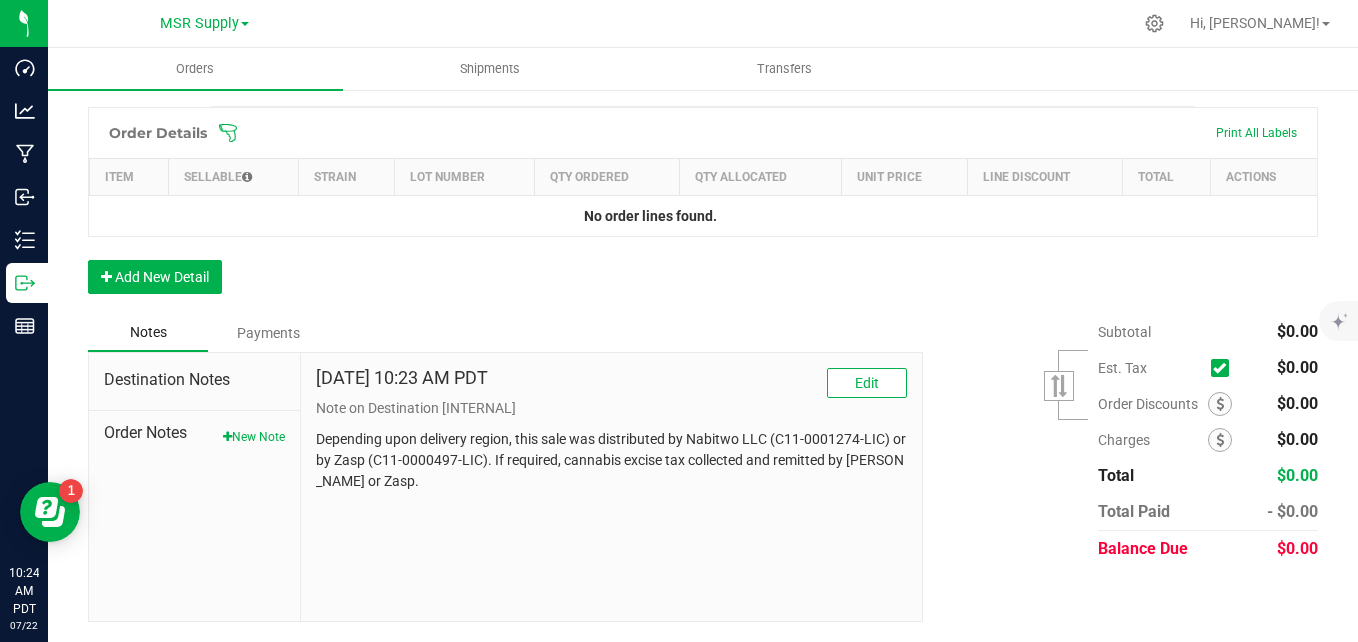 click on "Order Details Print All Labels Item  Sellable  Strain  Lot Number  Qty Ordered Qty Allocated Unit Price Line Discount Total Actions No order lines found.
Add New Detail" at bounding box center (703, 210) 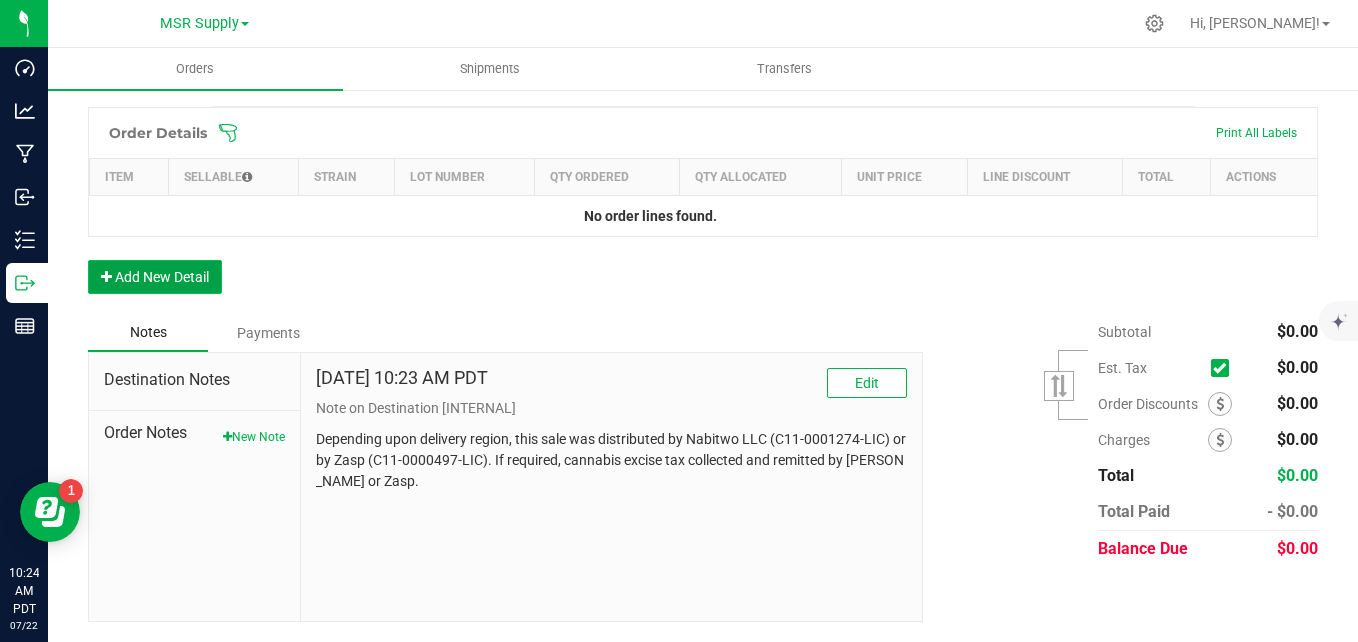 click on "Add New Detail" at bounding box center (155, 277) 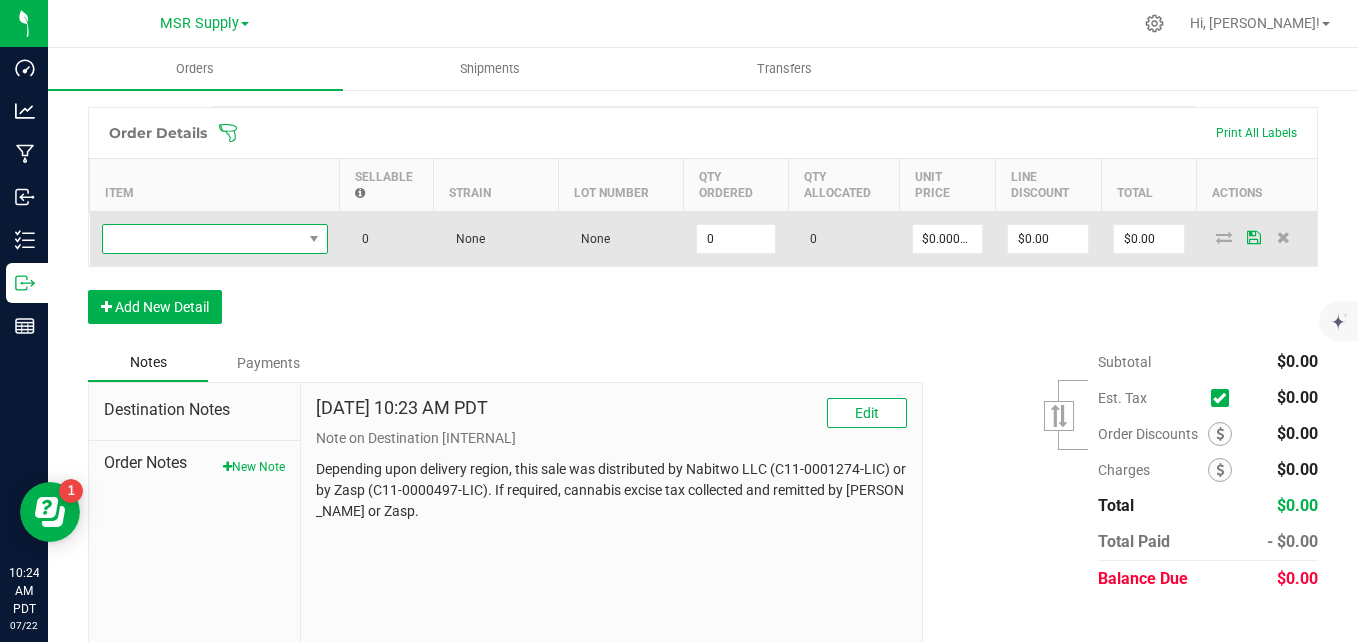 click at bounding box center [202, 239] 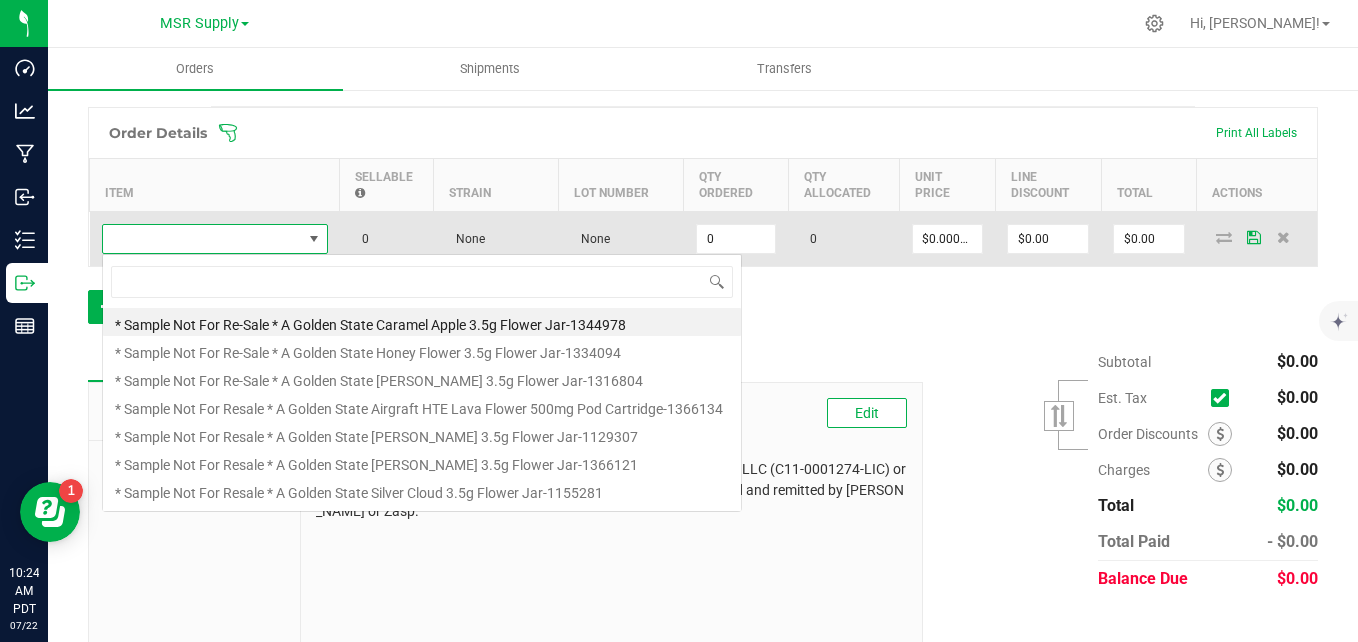 scroll, scrollTop: 99970, scrollLeft: 99774, axis: both 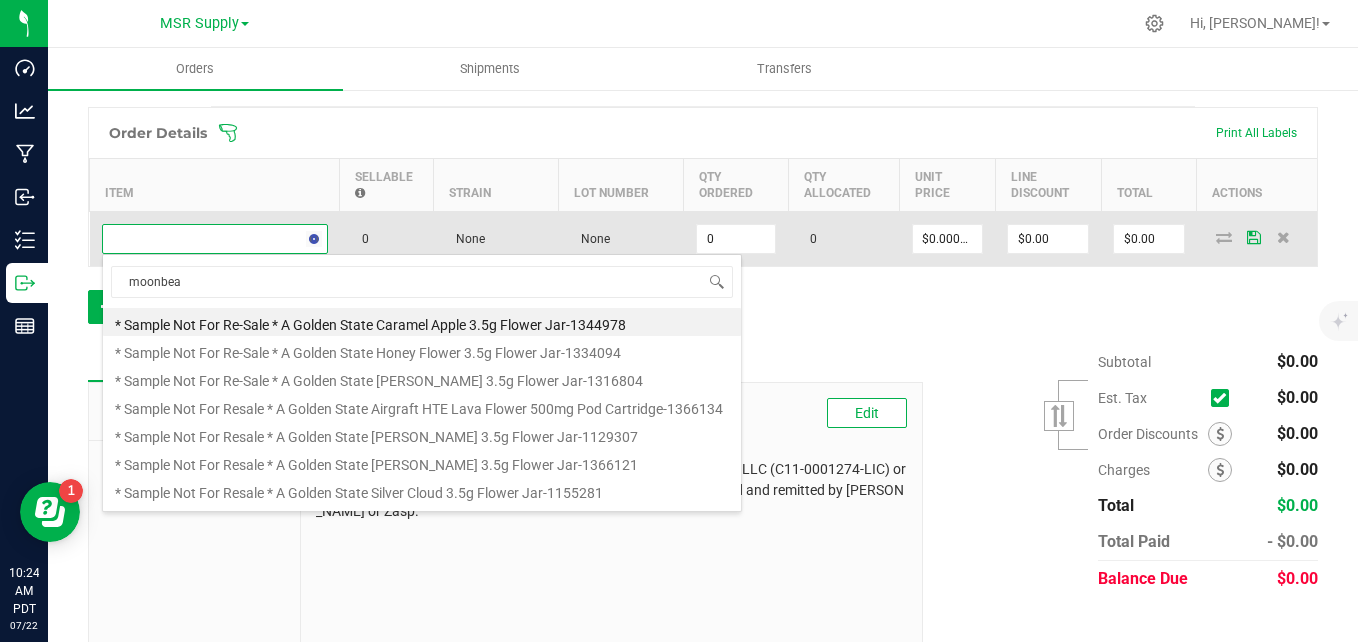 type on "moonbeam" 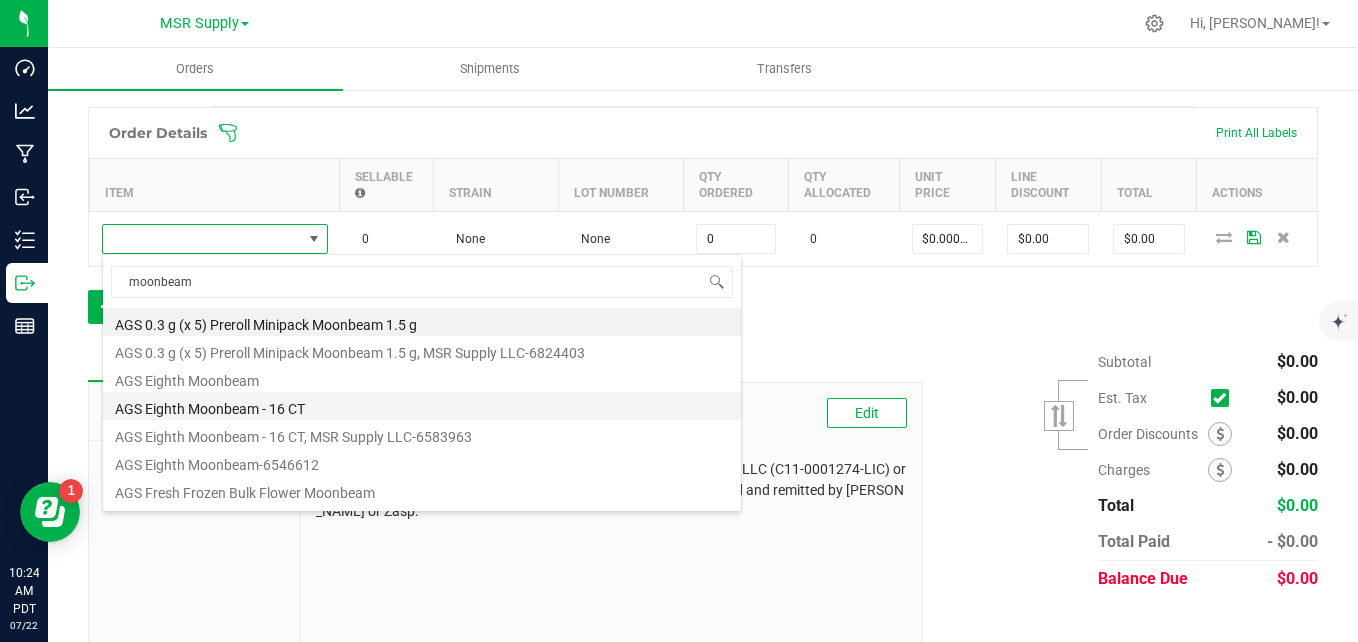 click on "AGS Eighth Moonbeam - 16 CT" at bounding box center [422, 406] 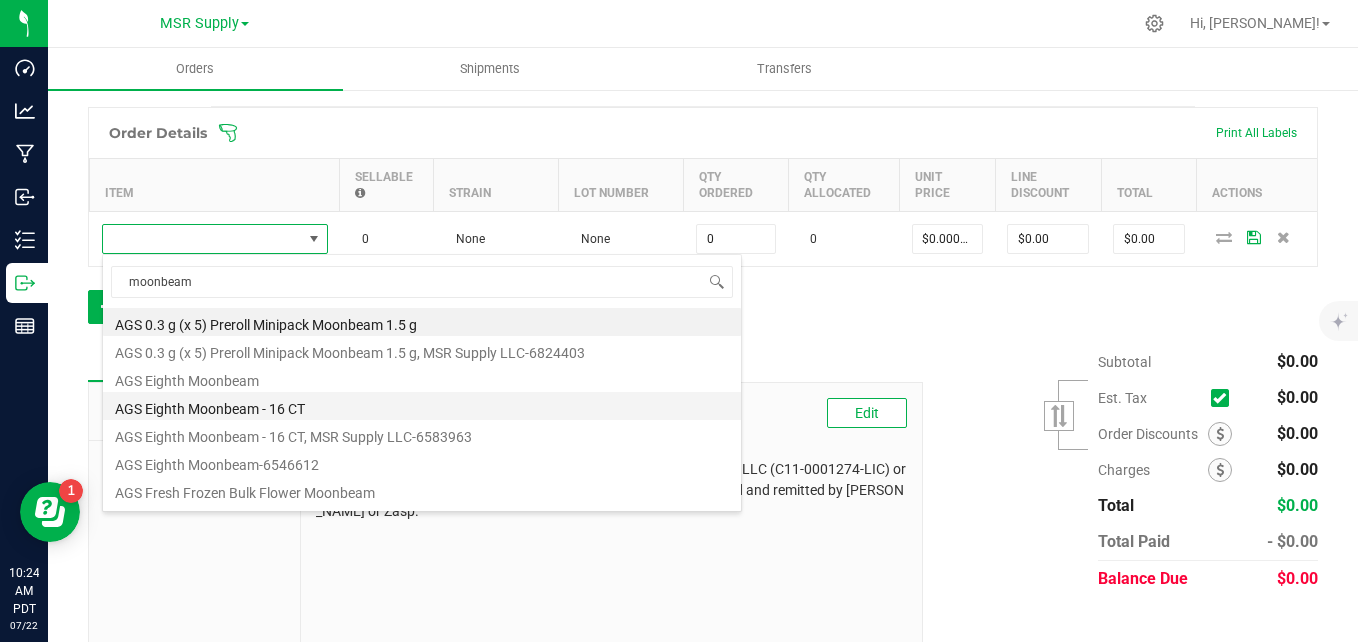 type on "0 ea" 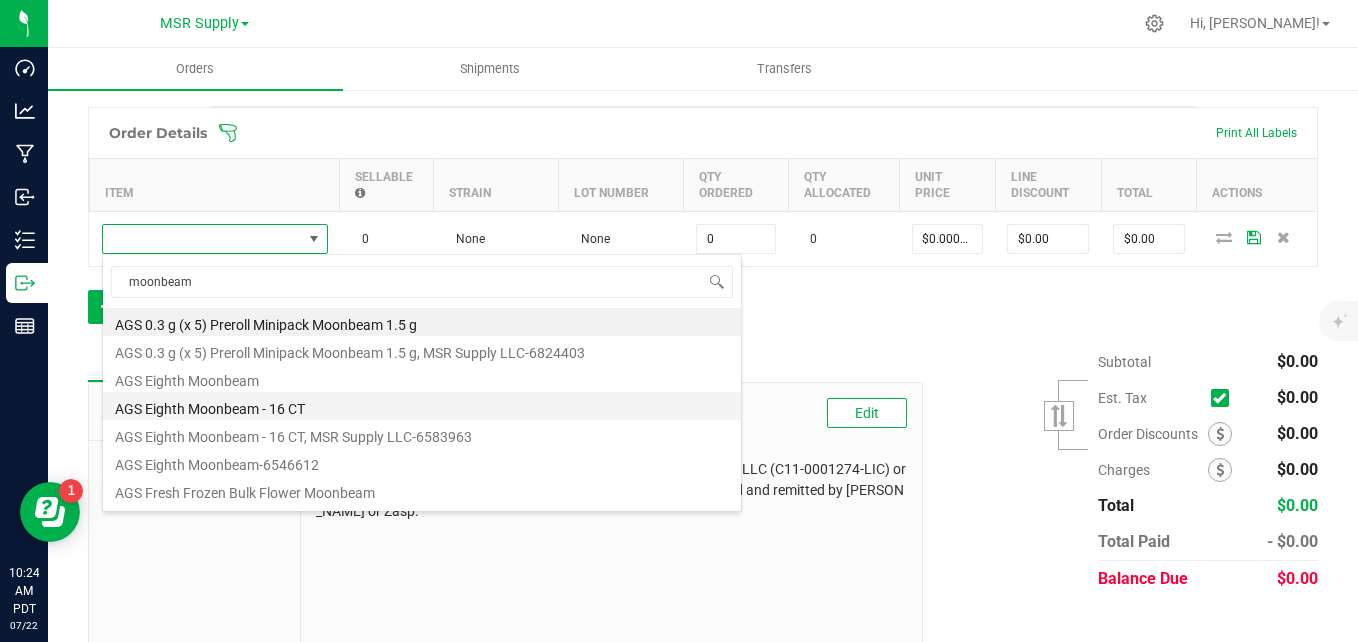 type on "$30.00000" 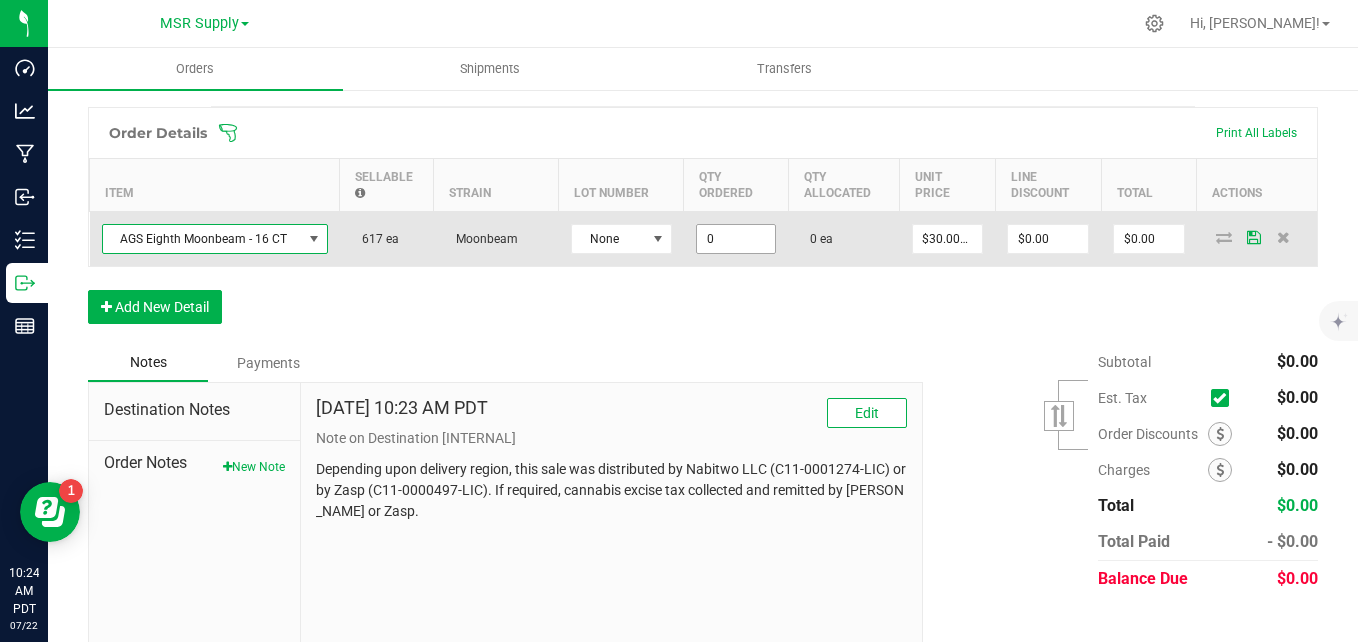 click on "0" at bounding box center (736, 239) 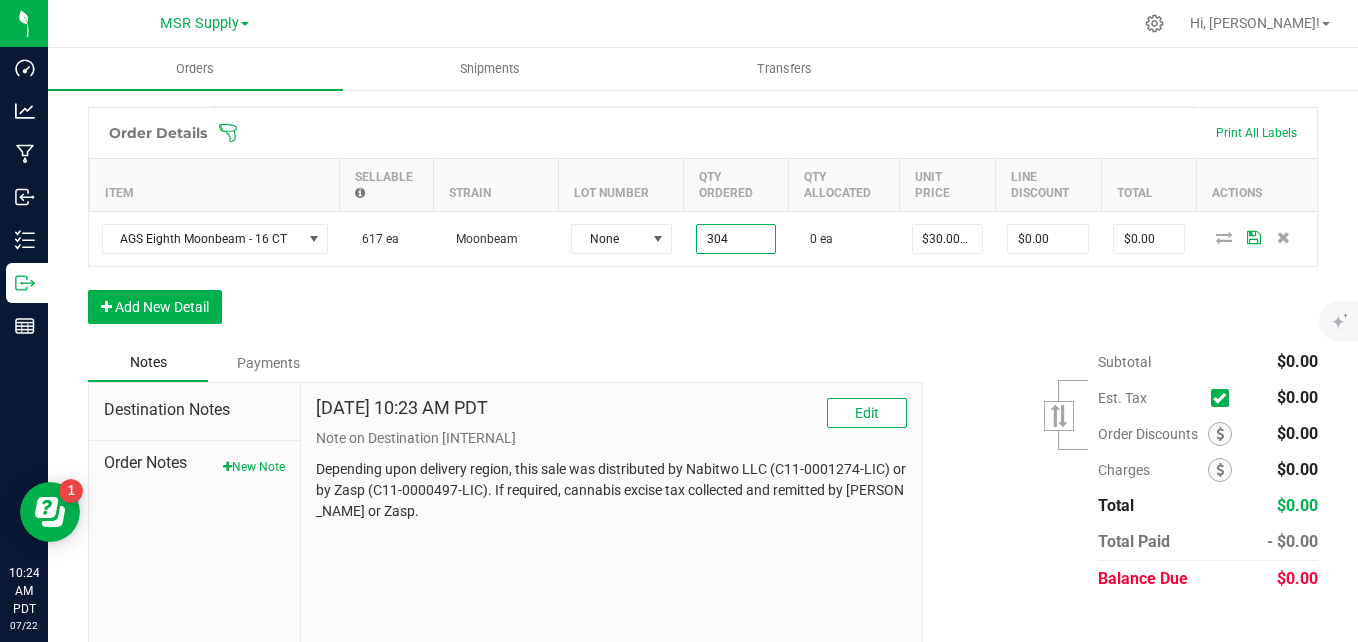 type on "304 ea" 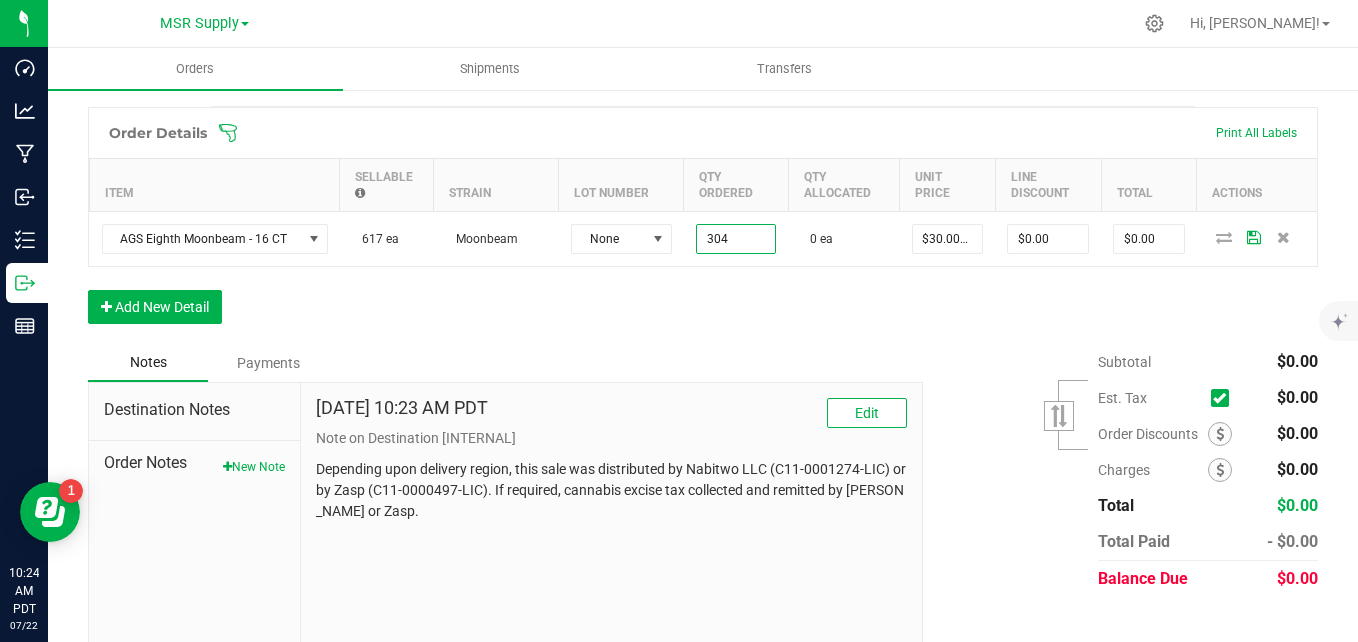 type on "$9,120.00" 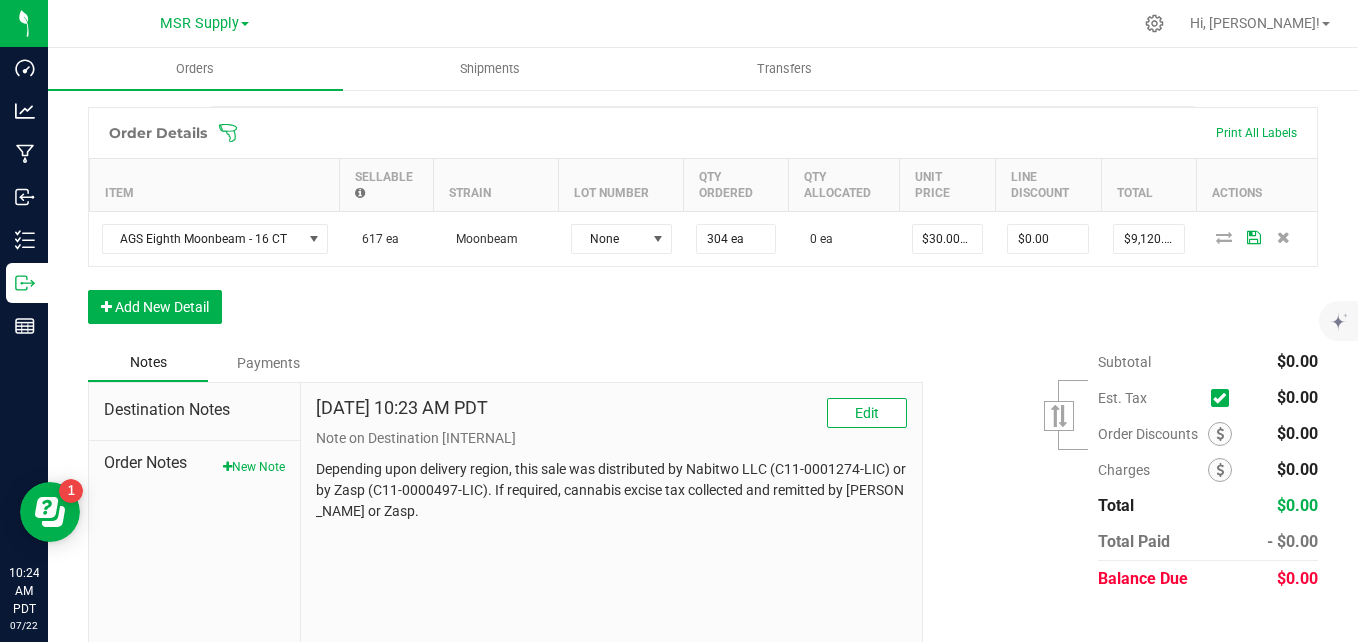 click on "Order Details Print All Labels Item  Sellable  Strain  Lot Number  Qty Ordered Qty Allocated Unit Price Line Discount Total Actions AGS Eighth Moonbeam - 16 CT  617 ea   Moonbeam  None 304 ea  0 ea  $30.00000 $0.00 $9,120.00
Add New Detail" at bounding box center (703, 225) 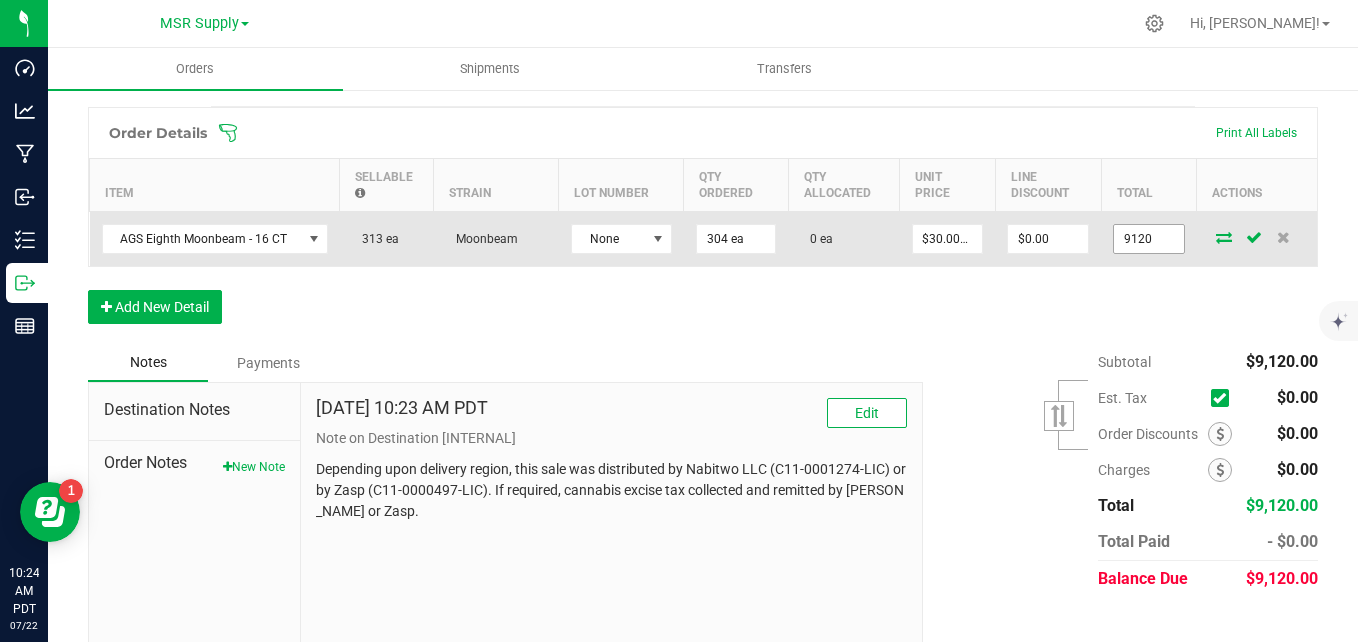click on "9120" at bounding box center (1149, 239) 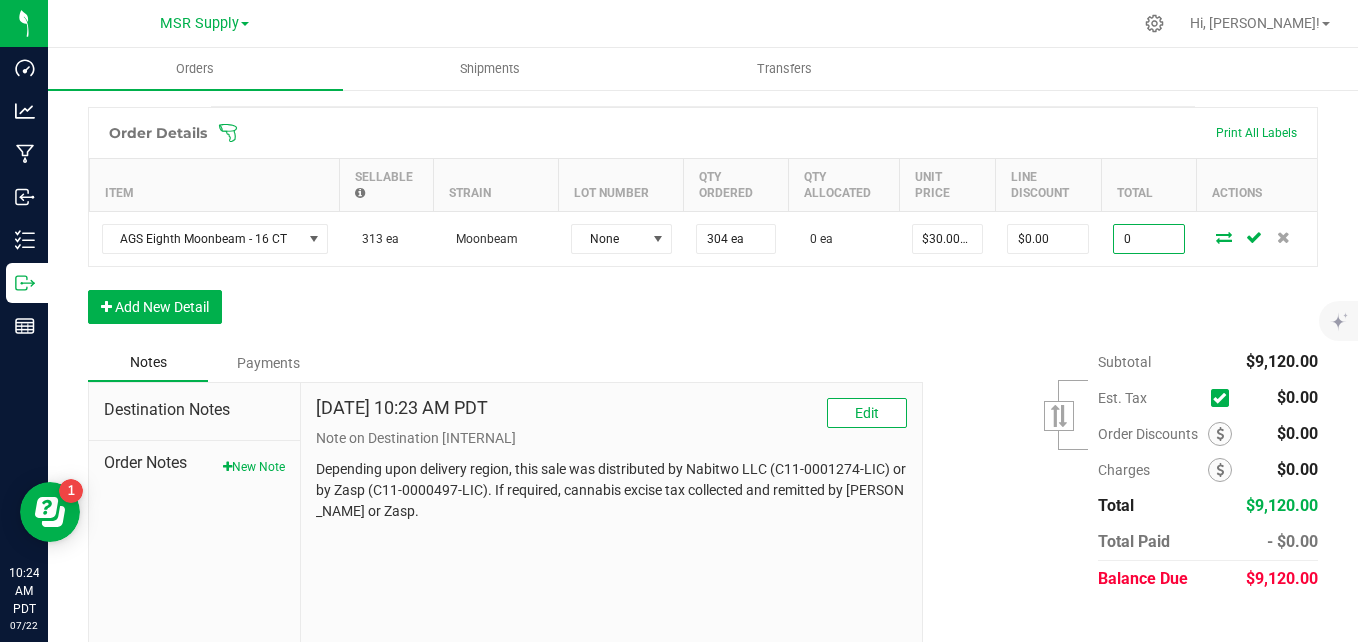 type on "0" 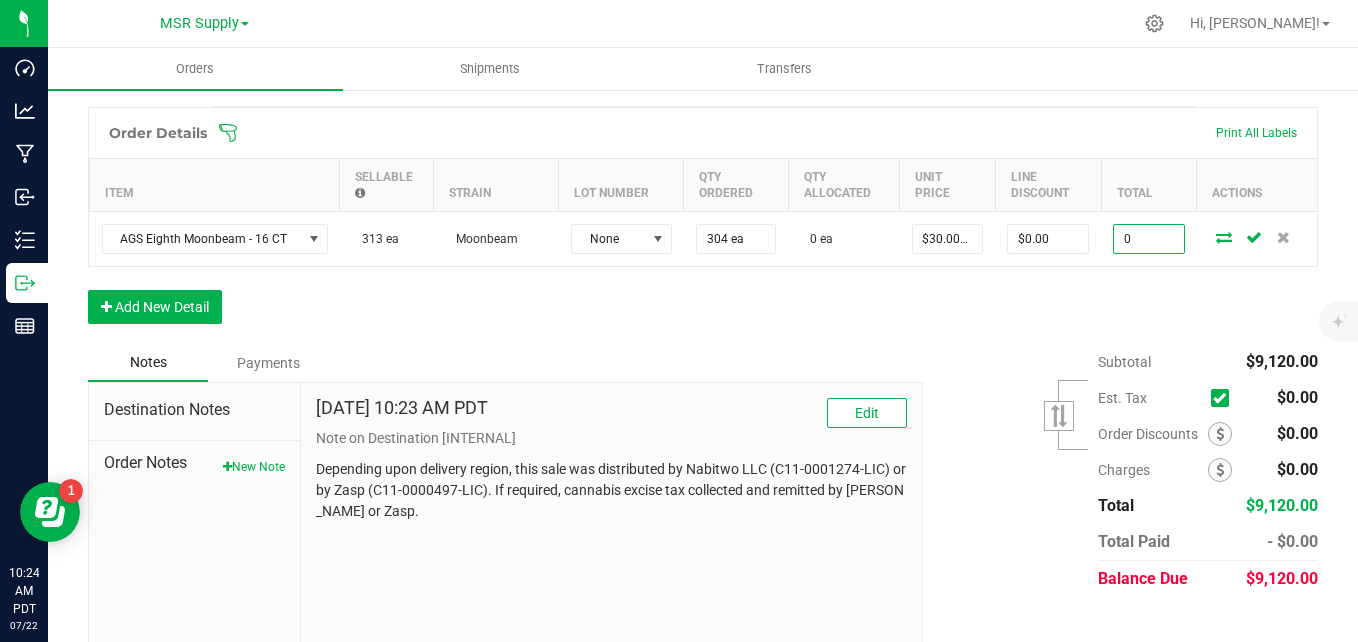type on "$0.00000" 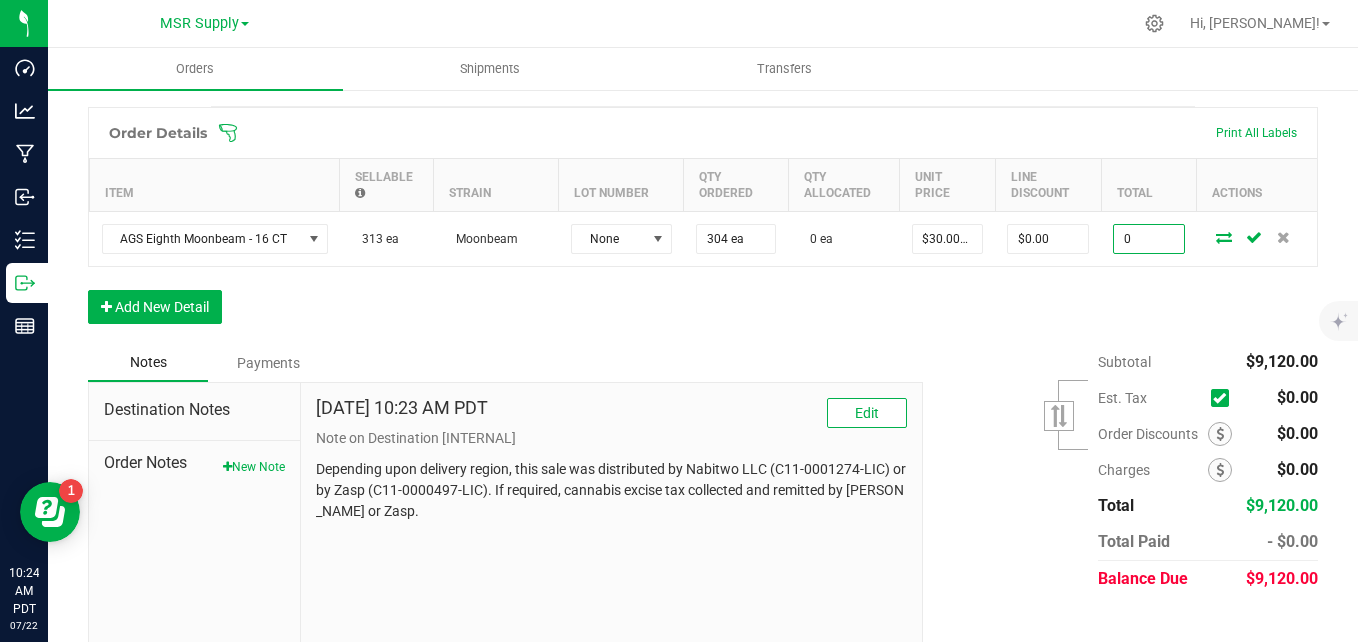 type on "$0.00" 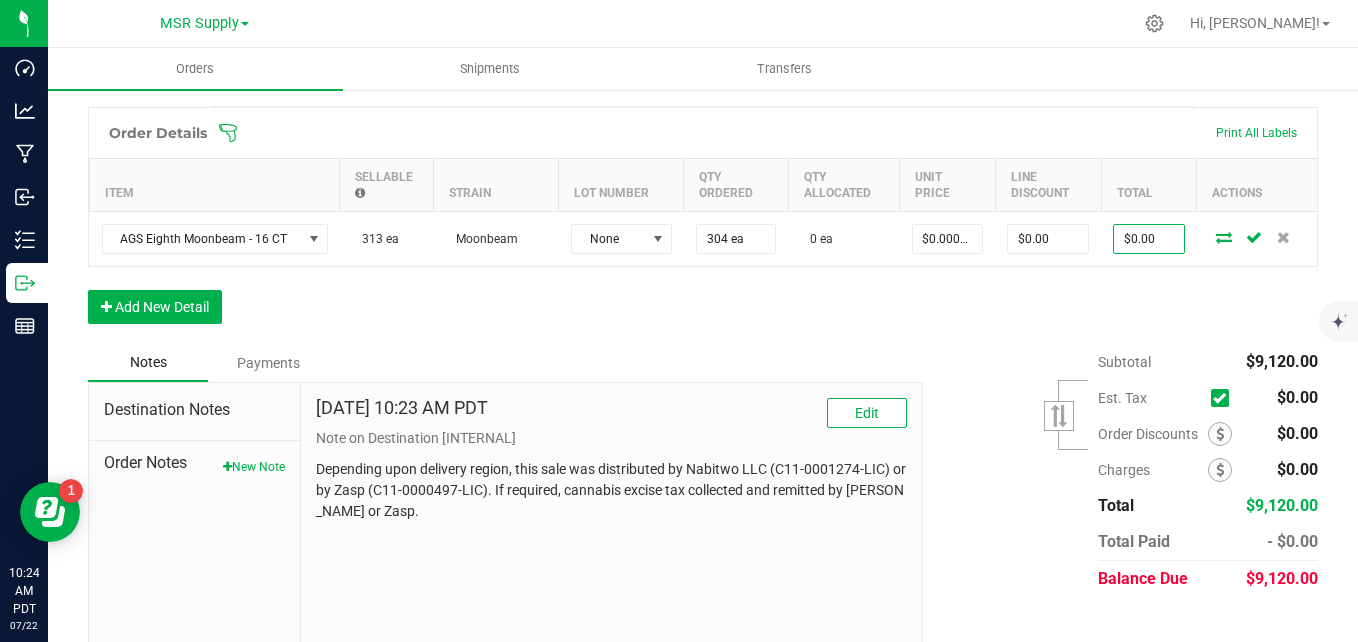 click on "Order Details Print All Labels Item  Sellable  Strain  Lot Number  Qty Ordered Qty Allocated Unit Price Line Discount Total Actions AGS Eighth Moonbeam - 16 CT  313 ea   Moonbeam  None 304 ea  0 ea  $0.00000 $0.00 $0.00
Add New Detail" at bounding box center (703, 225) 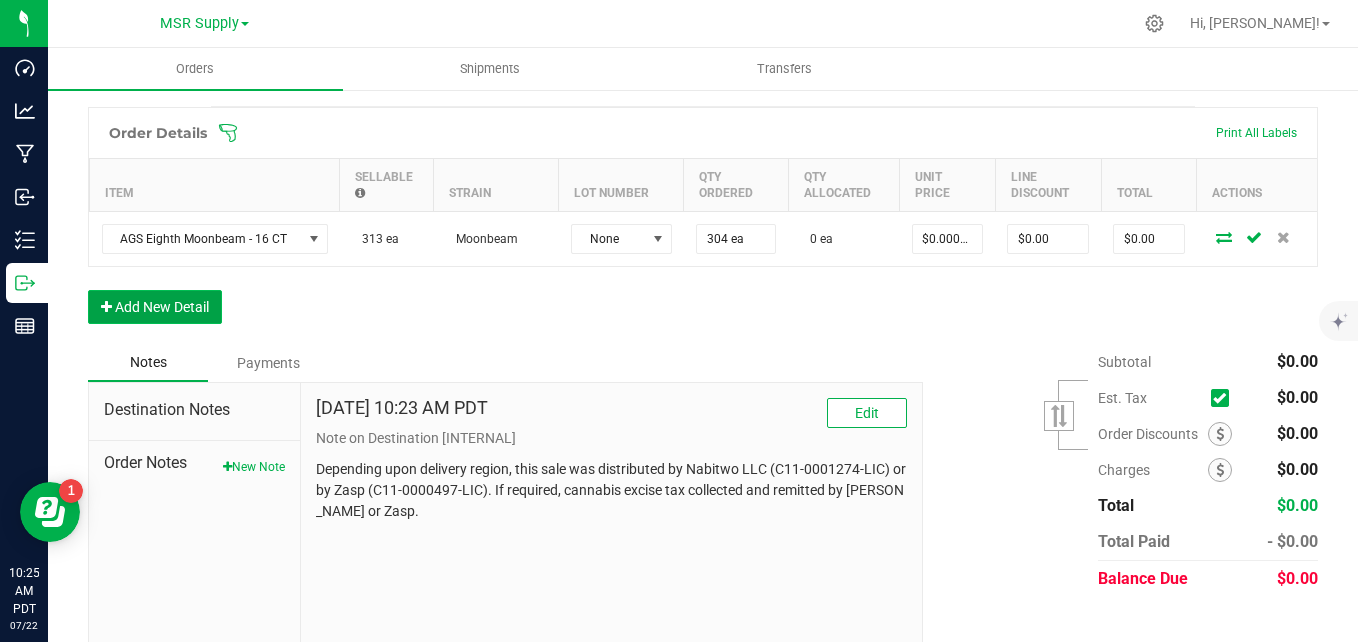 click on "Add New Detail" at bounding box center (155, 307) 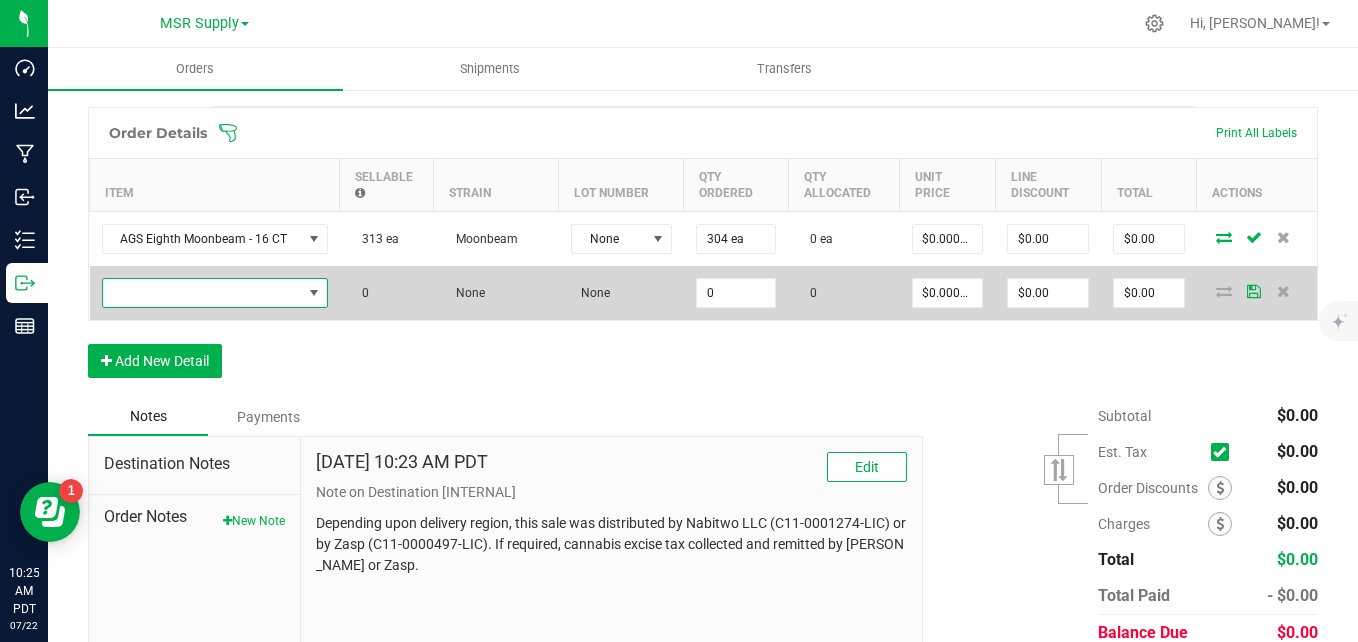 click at bounding box center (202, 293) 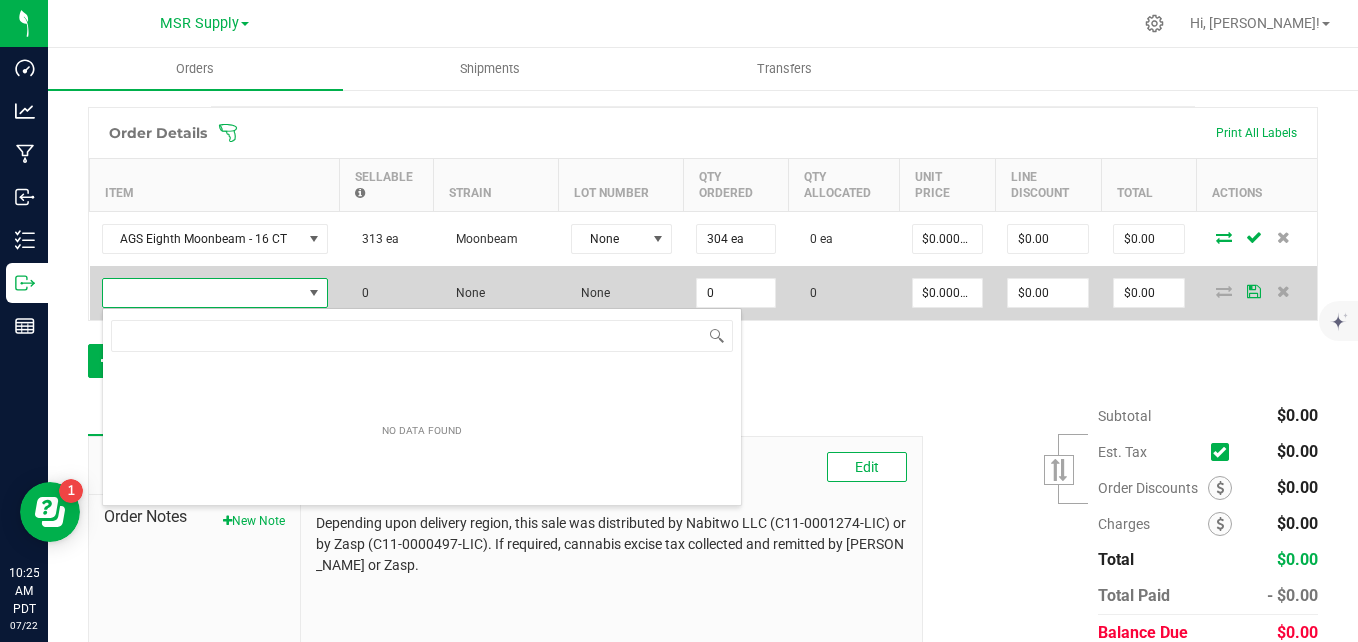 scroll, scrollTop: 99970, scrollLeft: 99774, axis: both 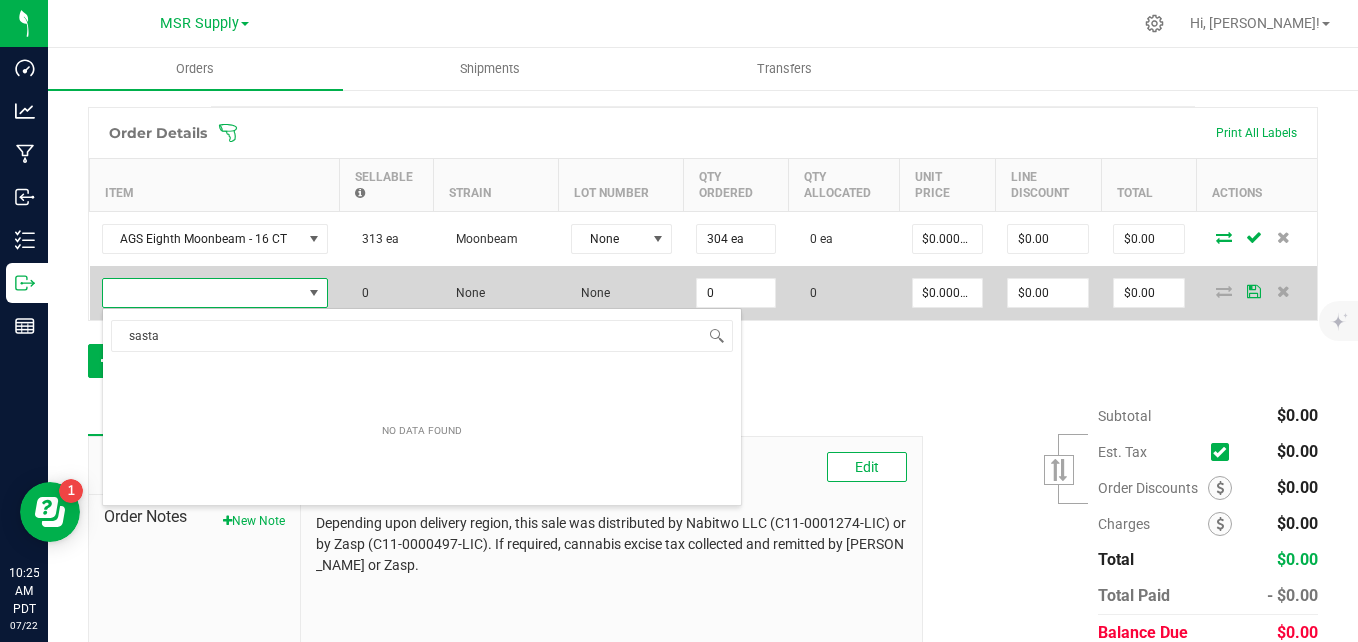type on "shasta" 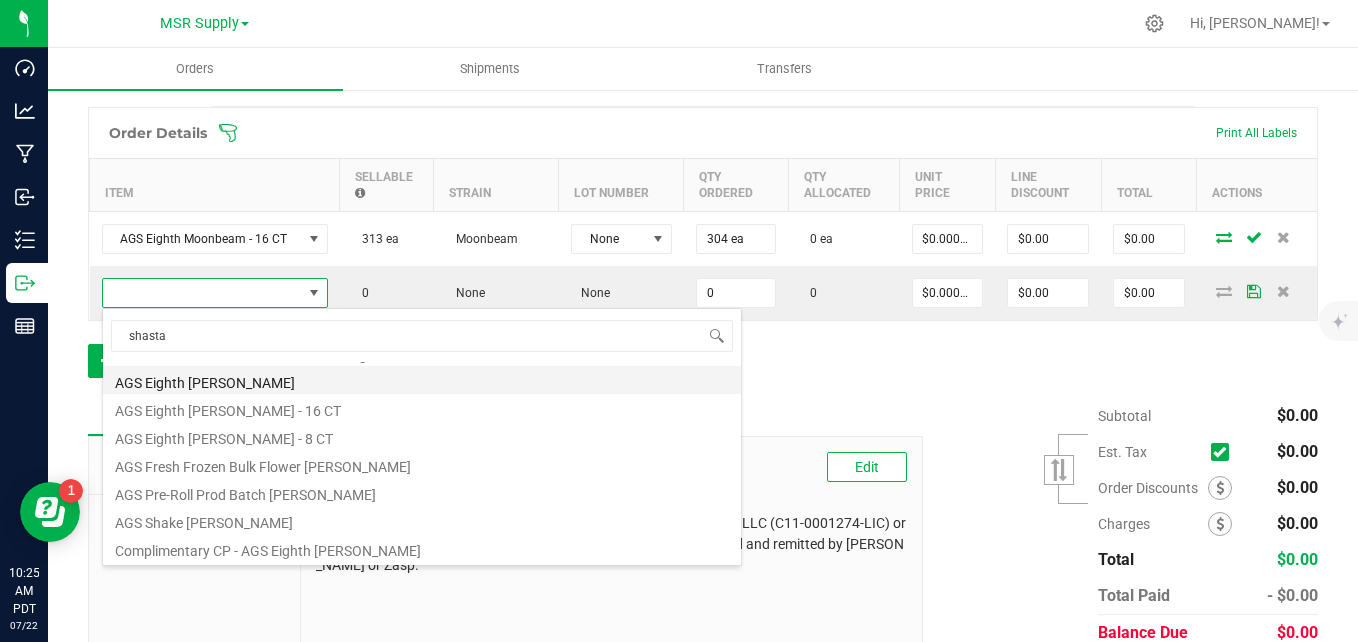 scroll, scrollTop: 200, scrollLeft: 0, axis: vertical 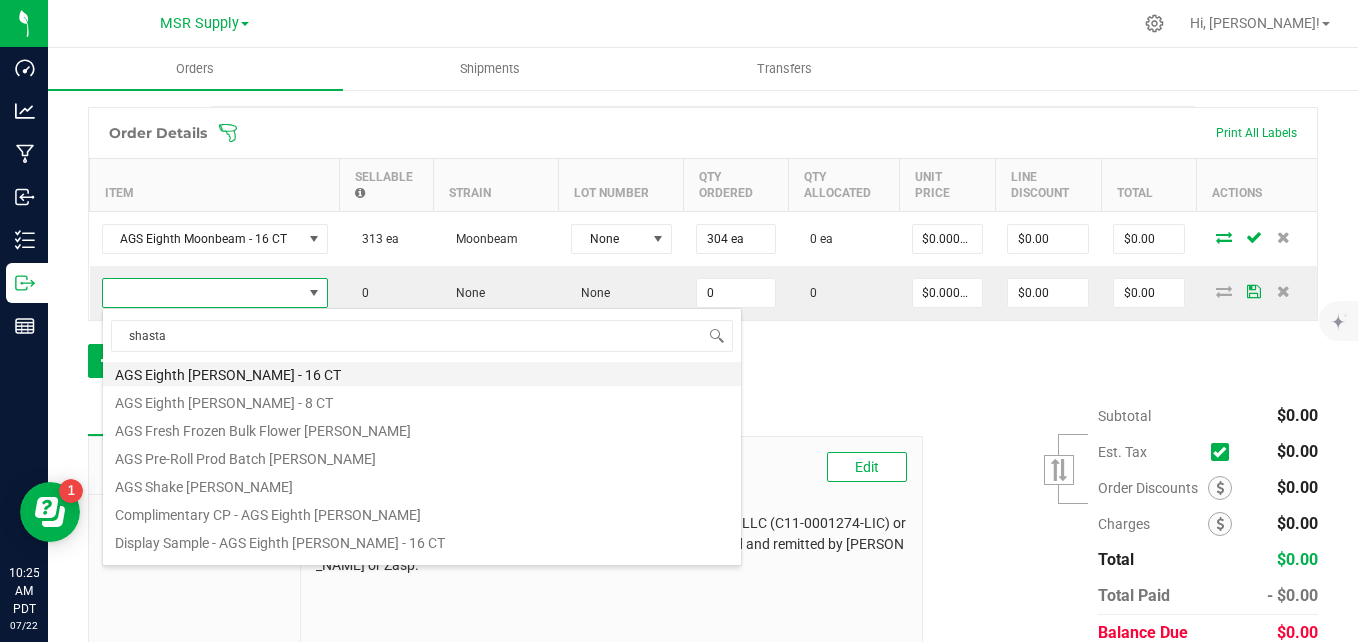 click on "AGS Eighth Shasta Bloom - 16 CT" at bounding box center (422, 372) 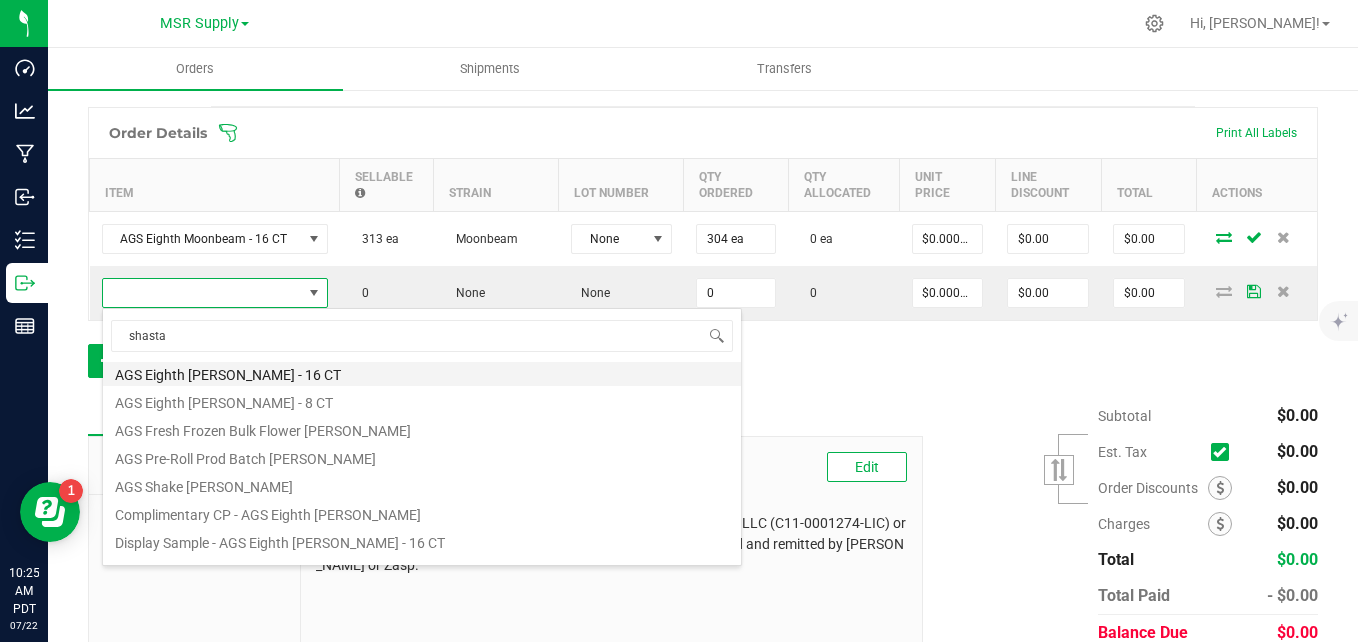 type on "0 ea" 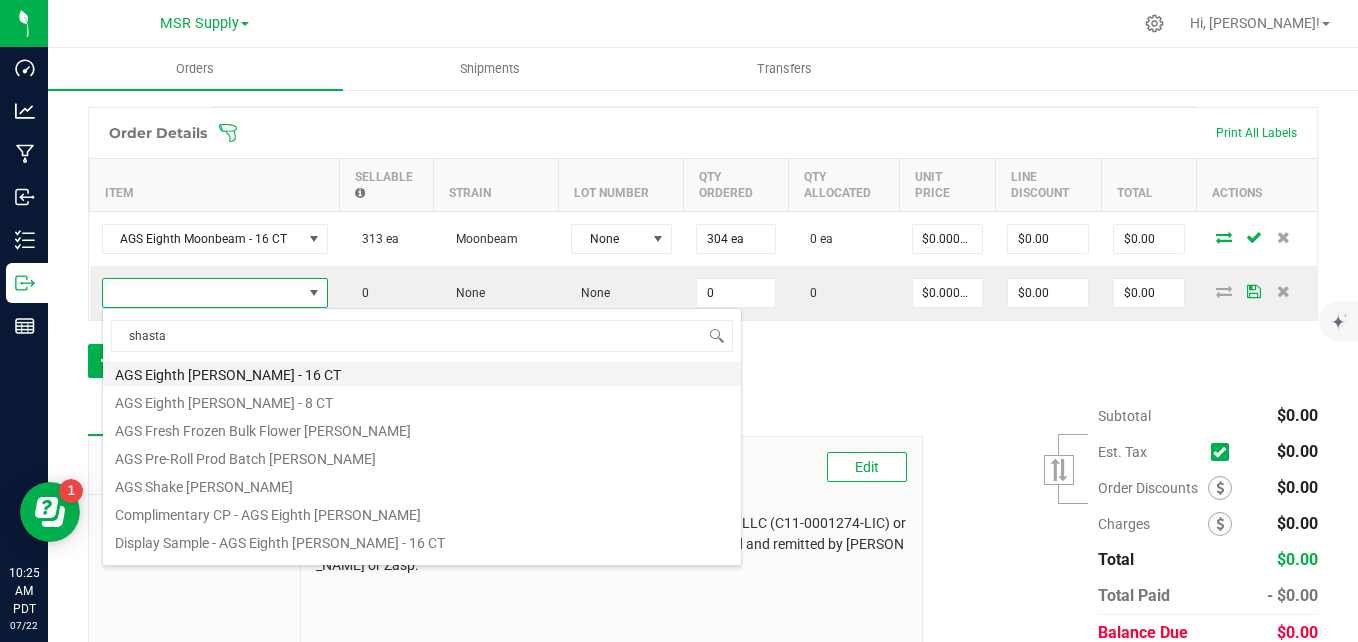 type on "$30.00000" 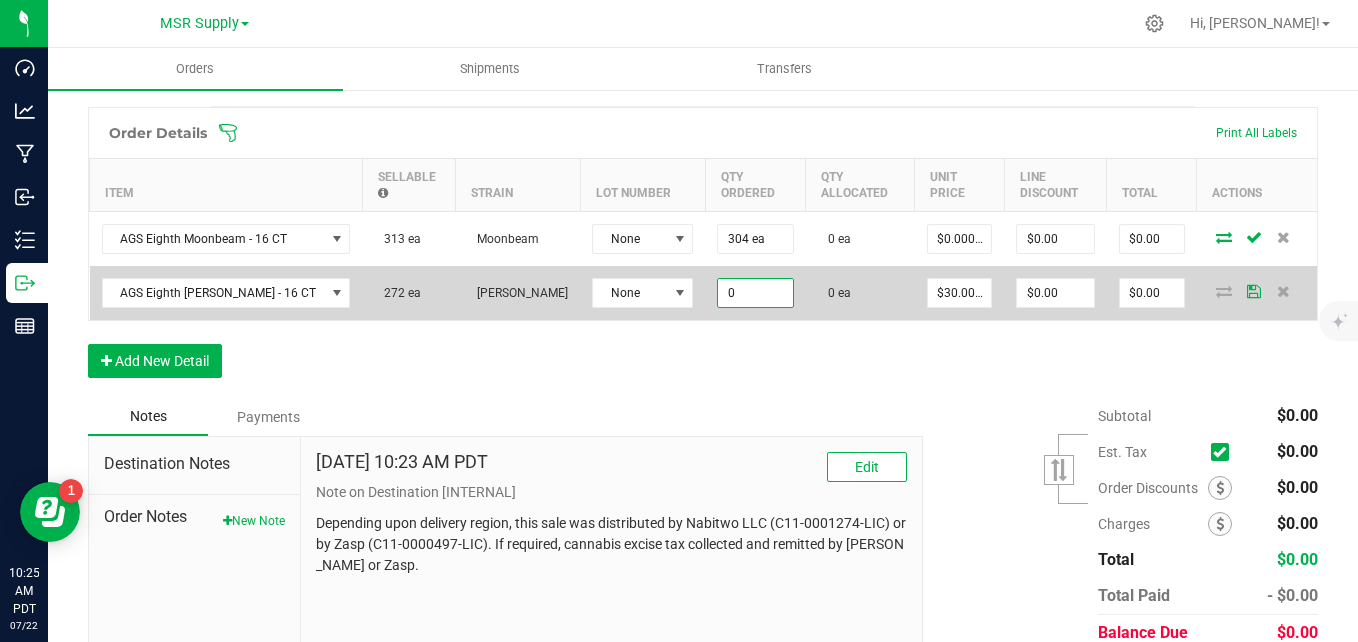 click on "0" at bounding box center [755, 293] 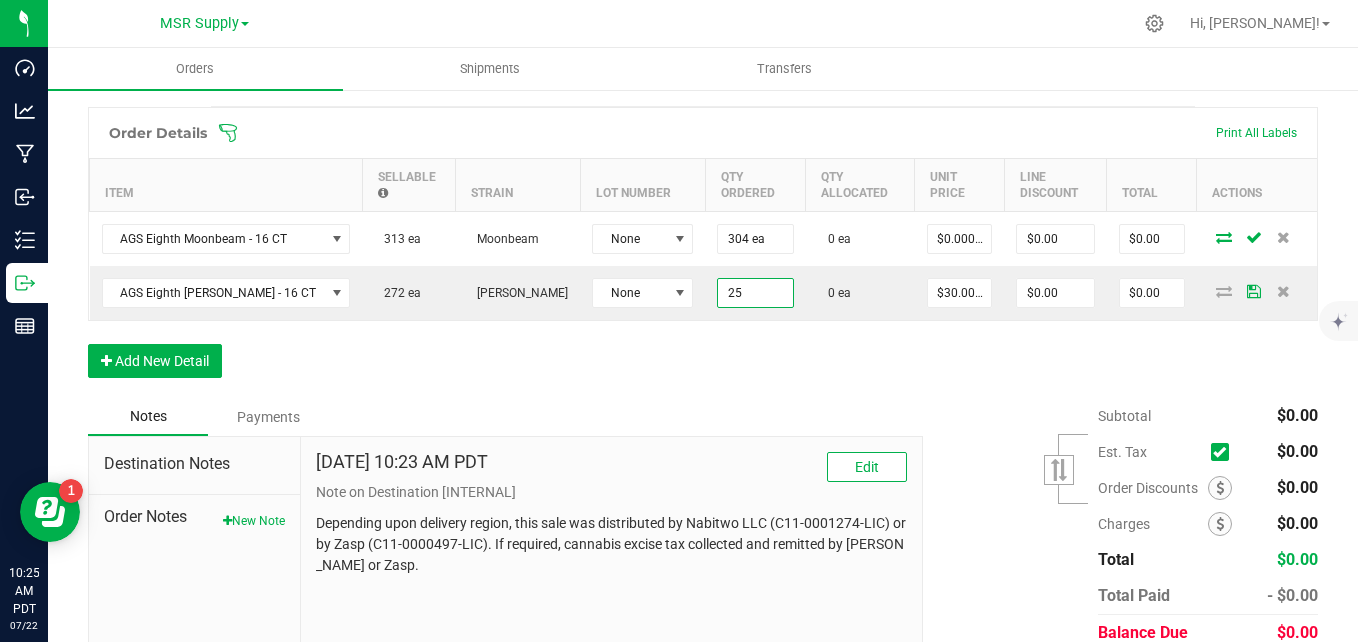 type on "2" 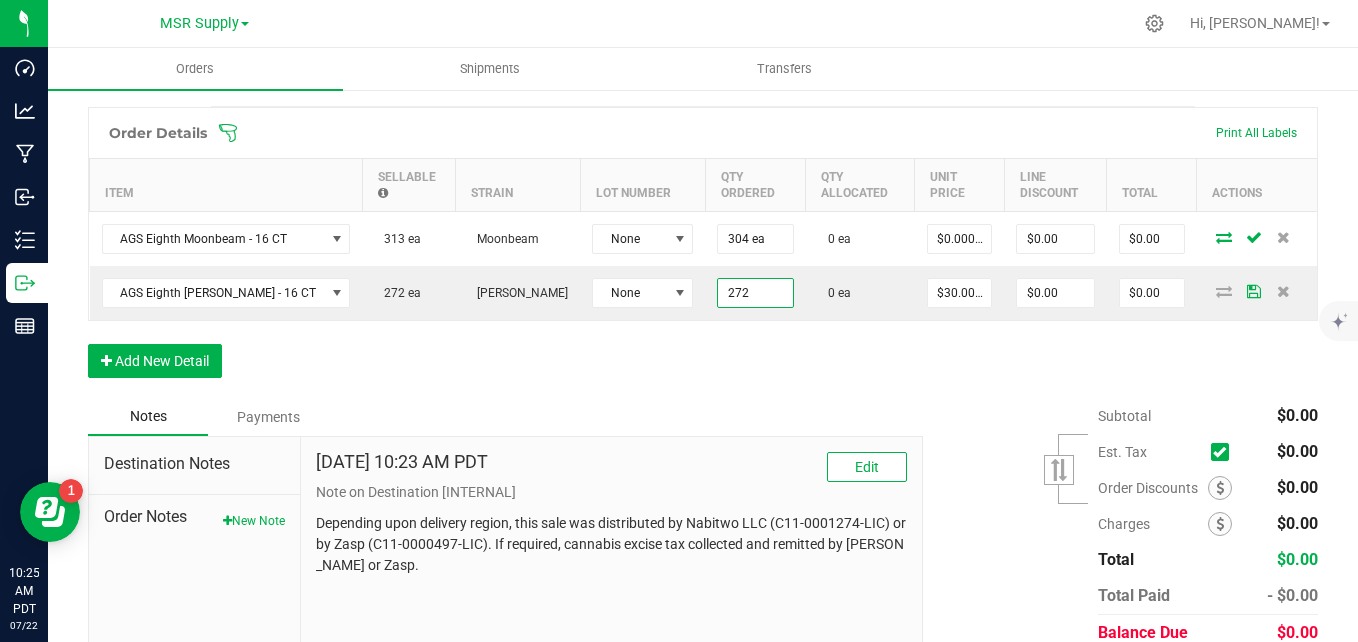 type on "272 ea" 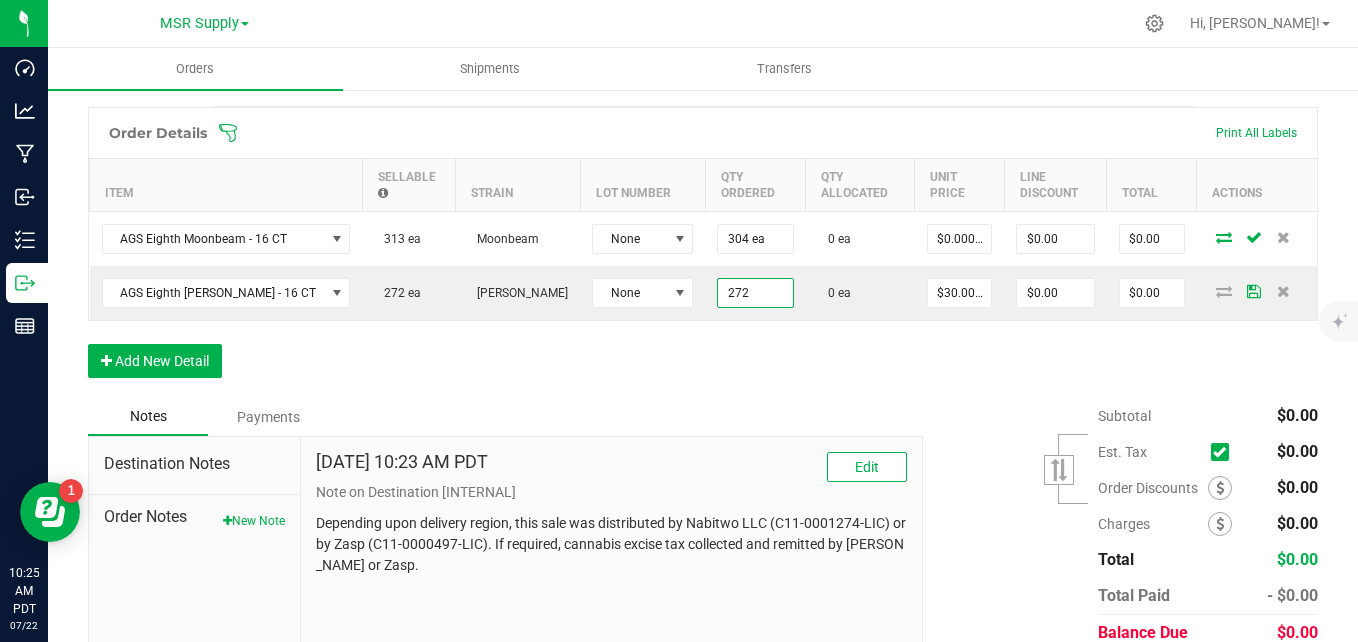 type on "$8,160.00" 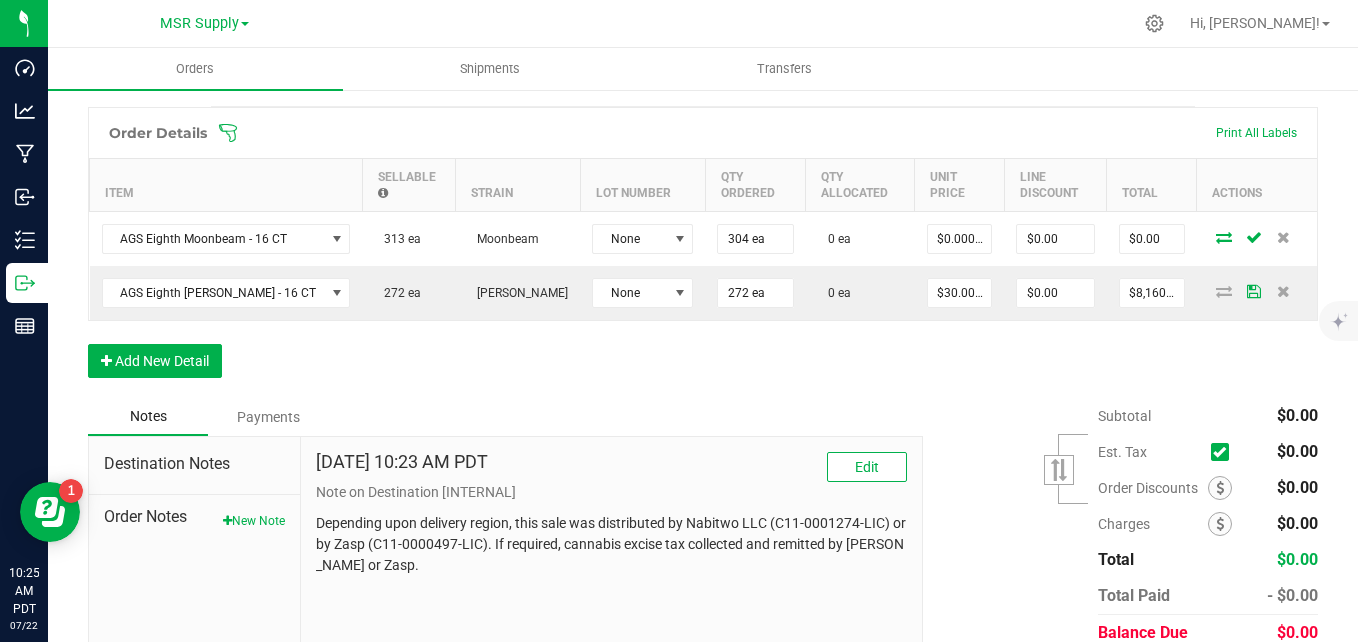 click on "Order Details Print All Labels Item  Sellable  Strain  Lot Number  Qty Ordered Qty Allocated Unit Price Line Discount Total Actions AGS Eighth Moonbeam - 16 CT  313 ea   Moonbeam  None 304 ea  0 ea  $0.00000 $0.00 $0.00 AGS Eighth Shasta Bloom - 16 CT  272 ea   Shasta Bloom  None 272 ea  0 ea  $30.00000 $0.00 $8,160.00
Add New Detail" at bounding box center (703, 252) 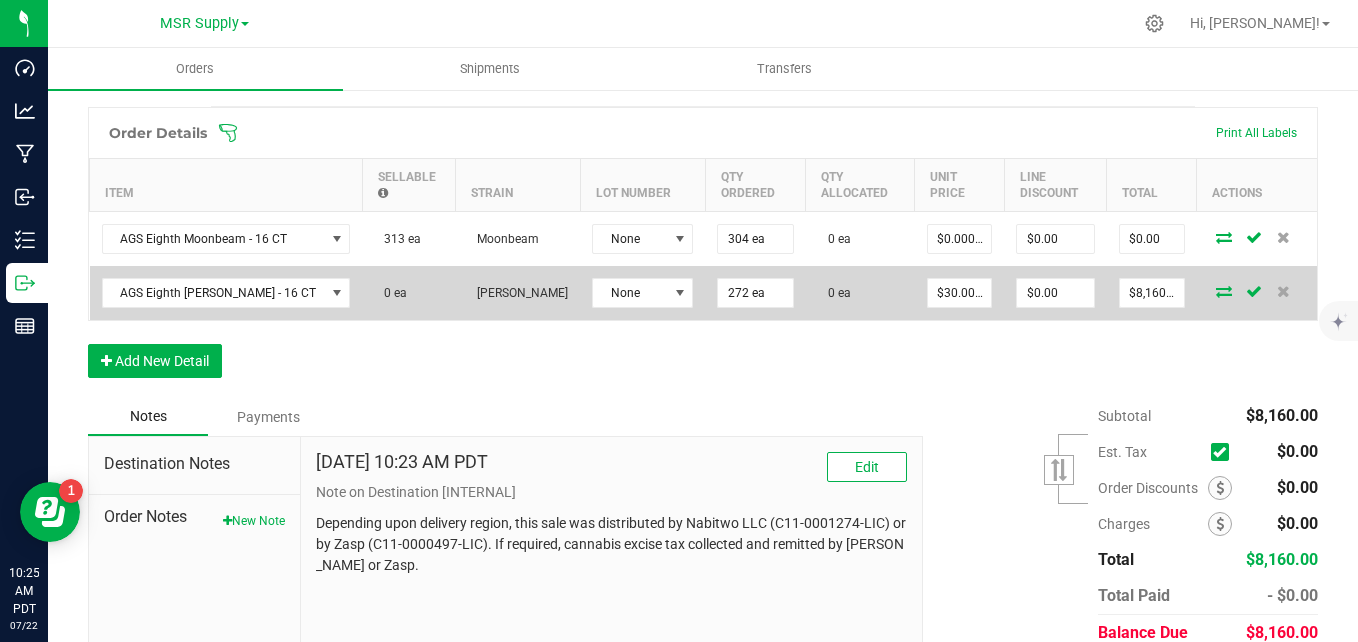 click at bounding box center [1224, 291] 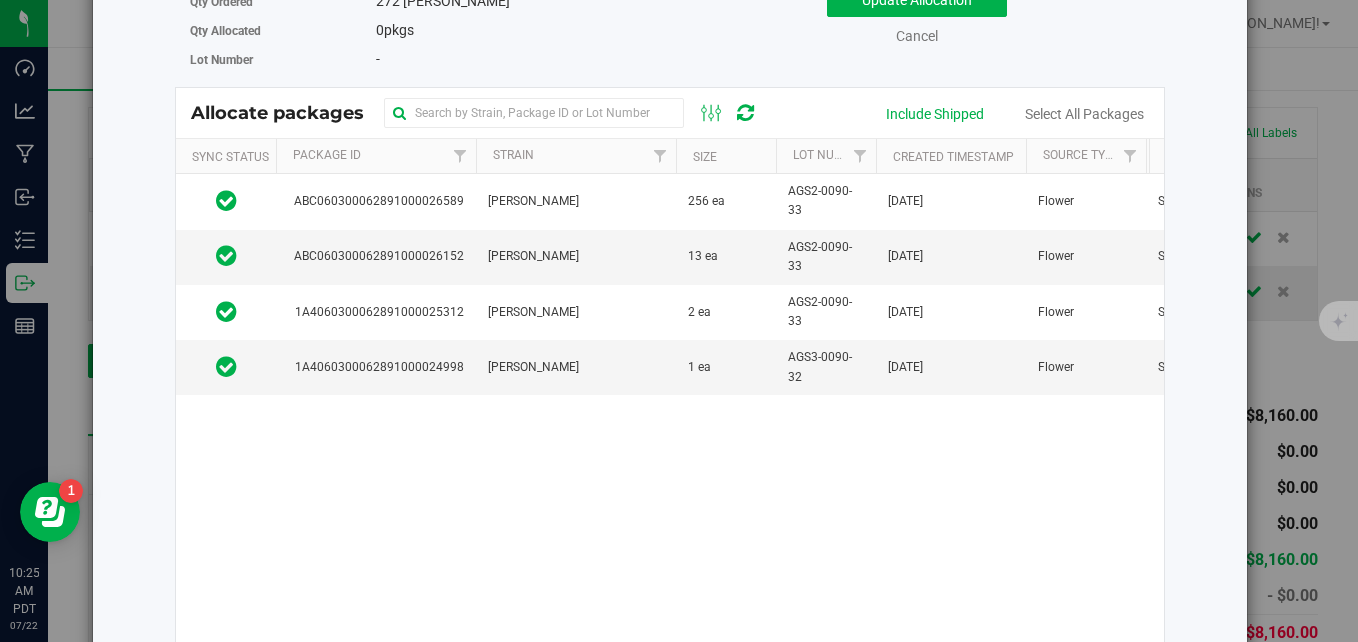 scroll, scrollTop: 263, scrollLeft: 0, axis: vertical 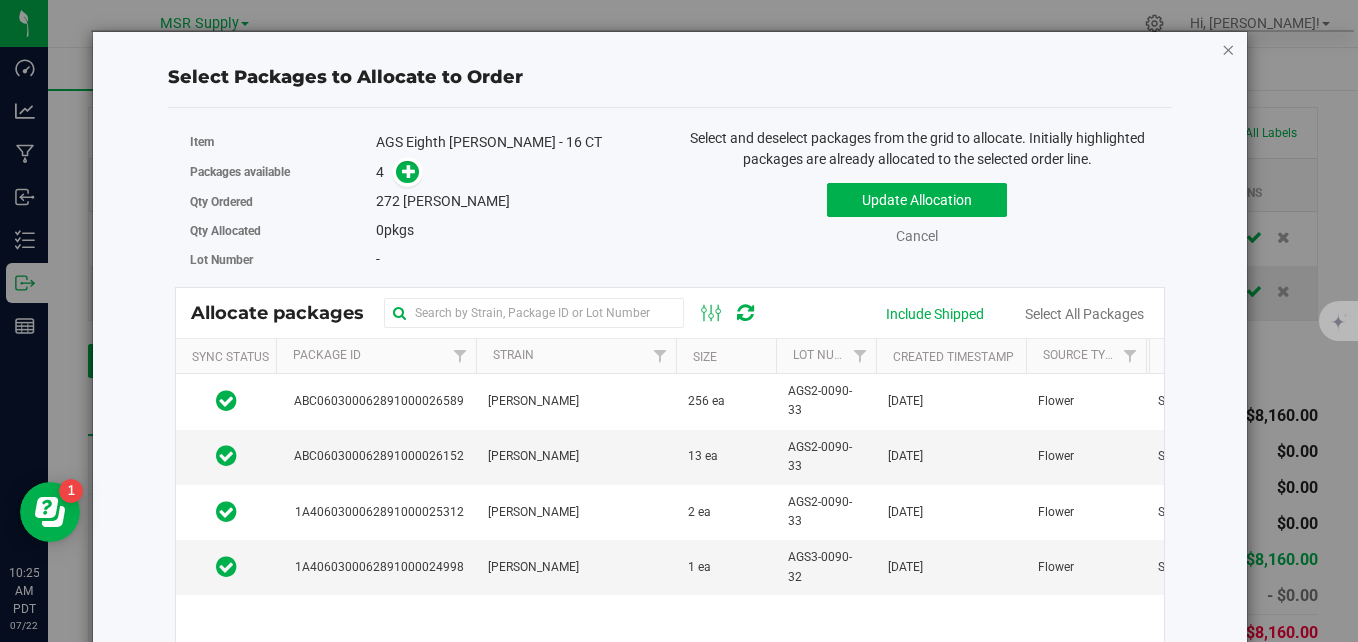 click at bounding box center (1228, 49) 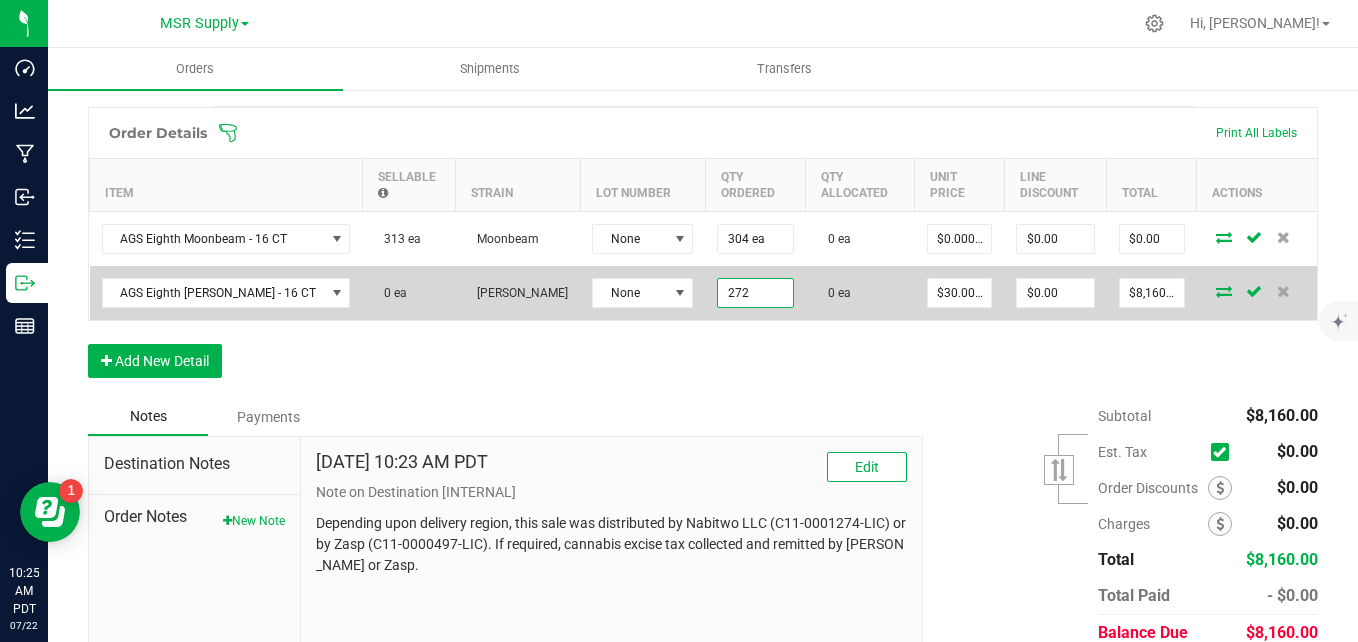 click on "272" at bounding box center (755, 293) 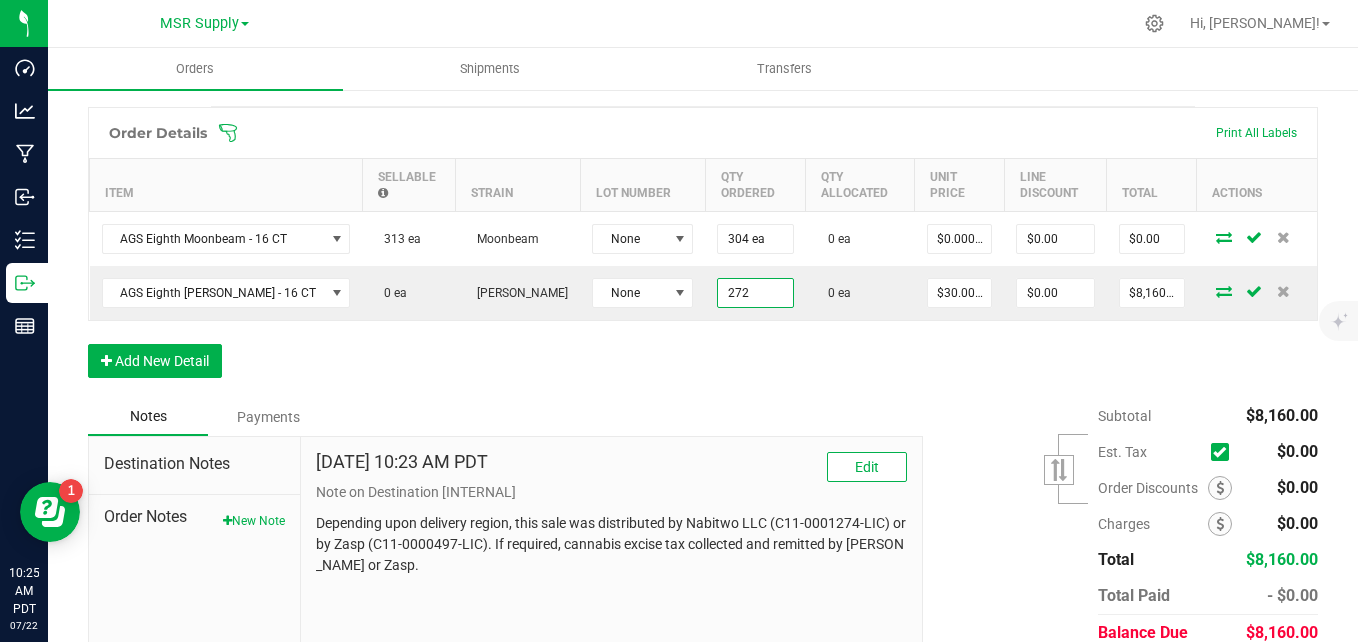 type on "272 ea" 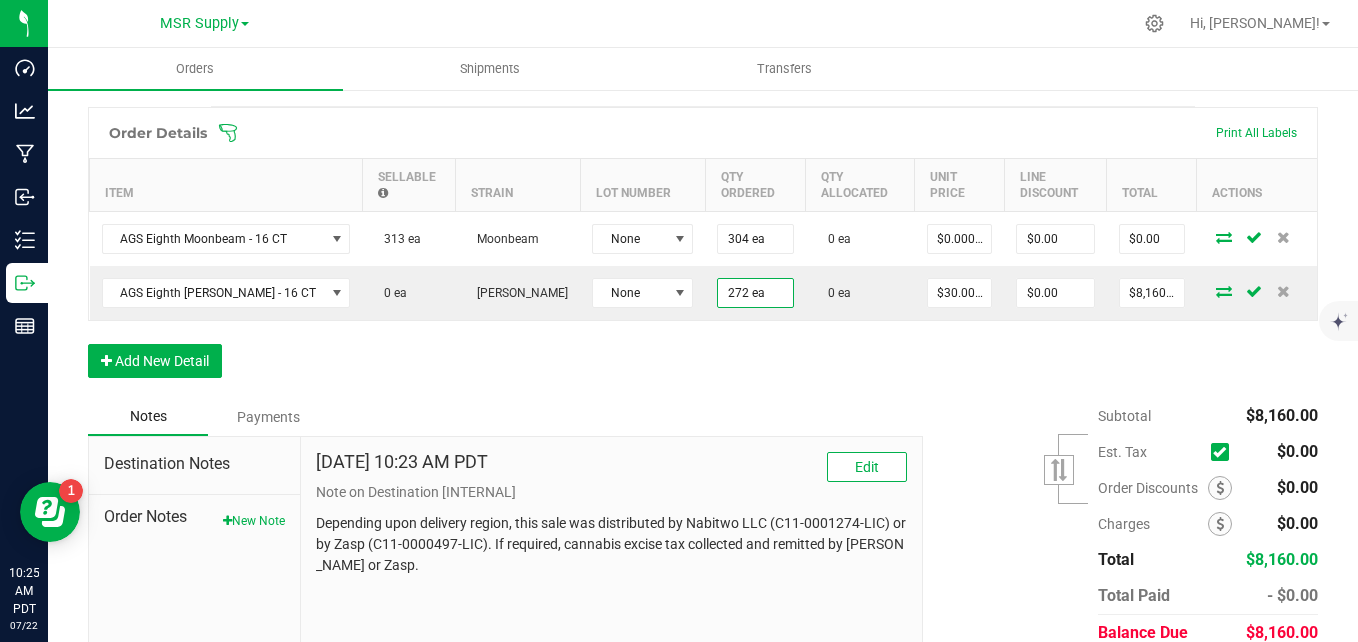 click on "Order Details Print All Labels Item  Sellable  Strain  Lot Number  Qty Ordered Qty Allocated Unit Price Line Discount Total Actions AGS Eighth Moonbeam - 16 CT  313 ea   Moonbeam  None 304 ea  0 ea  $0.00000 $0.00 $0.00 AGS Eighth Shasta Bloom - 16 CT  0 ea   Shasta Bloom  None 272 ea  0 ea  $30.00000 $0.00 $8,160.00
Add New Detail" at bounding box center [703, 252] 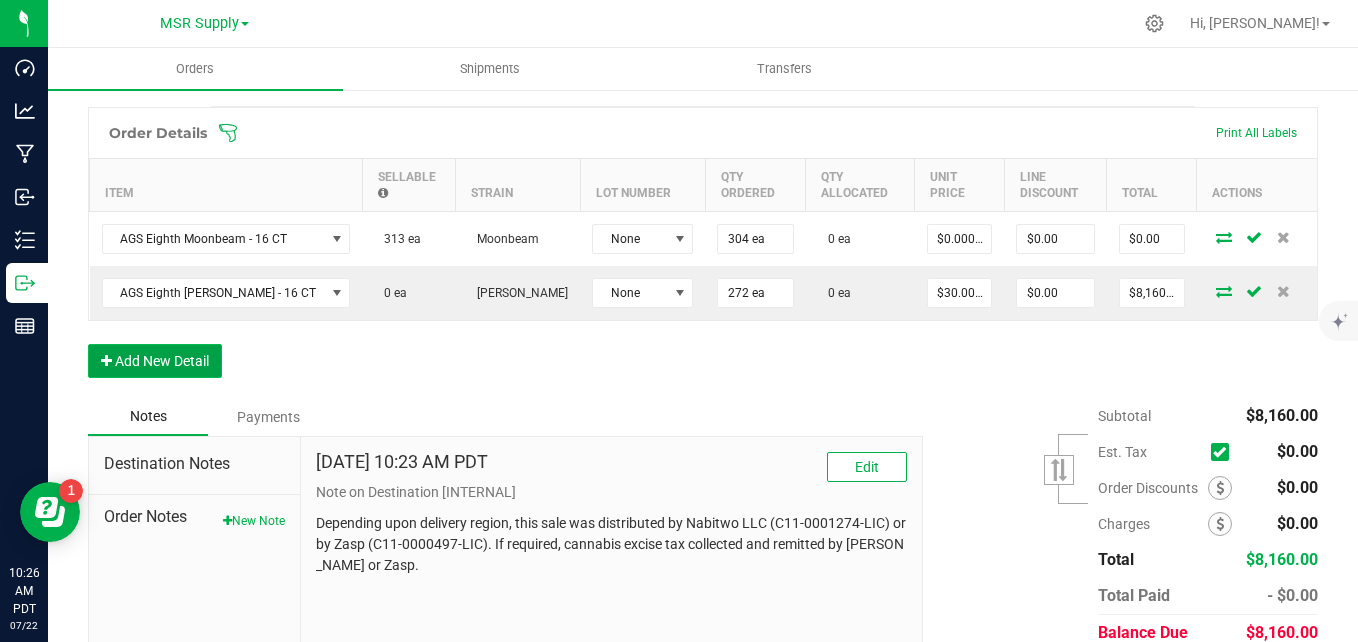 click on "Add New Detail" at bounding box center [155, 361] 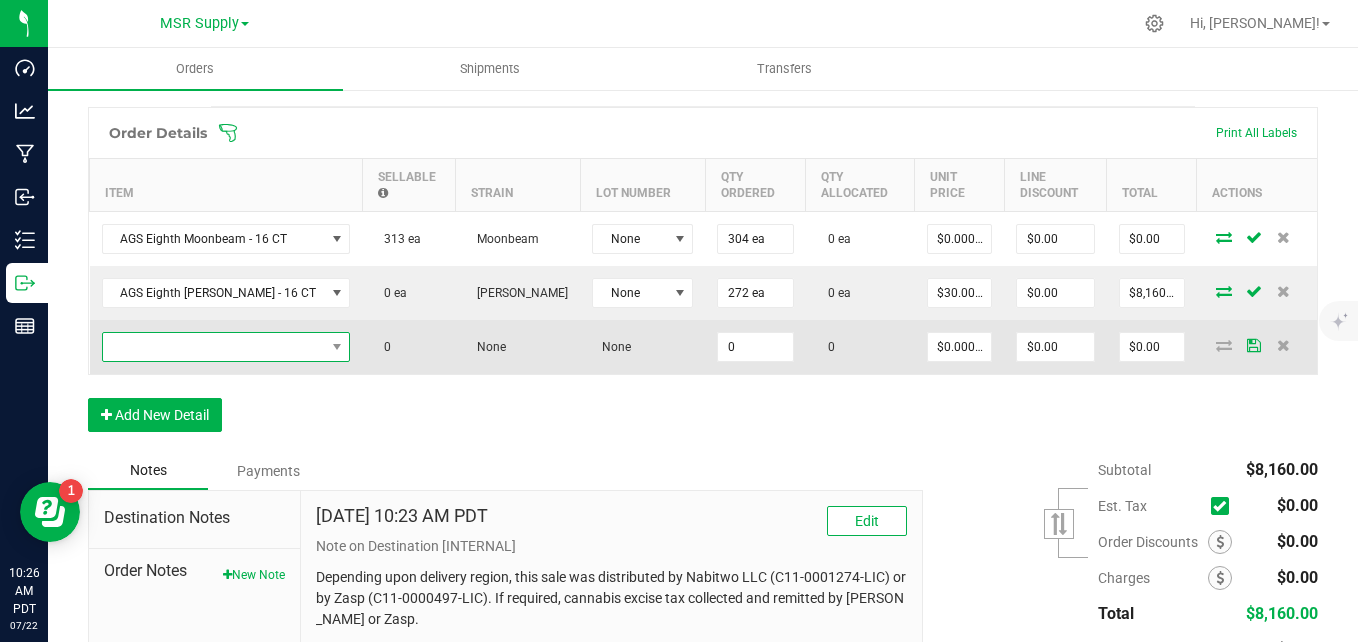 click at bounding box center (214, 347) 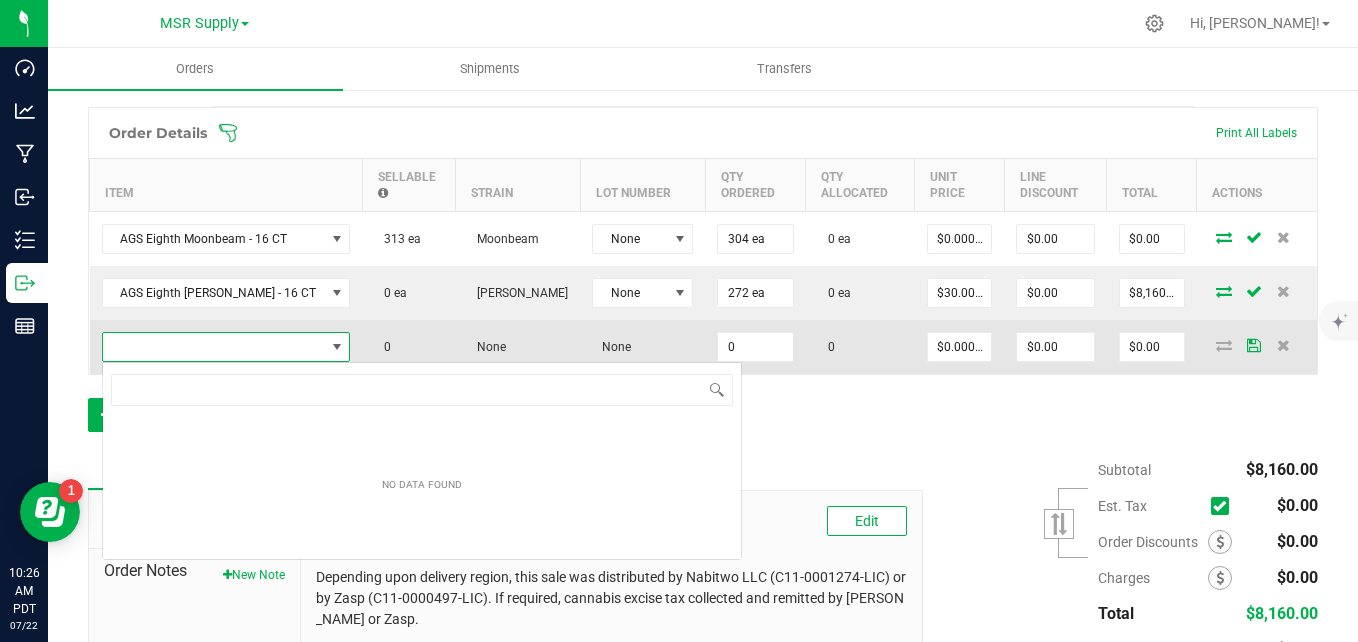 scroll, scrollTop: 99970, scrollLeft: 99770, axis: both 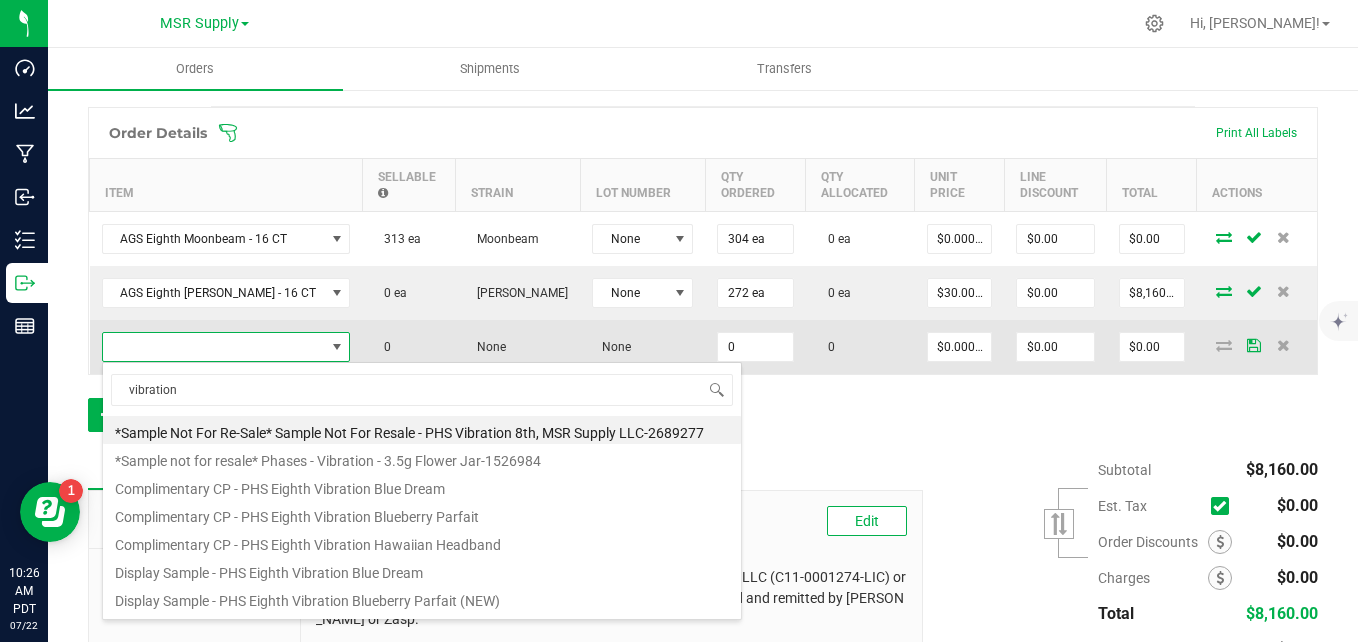 type on "vibration h" 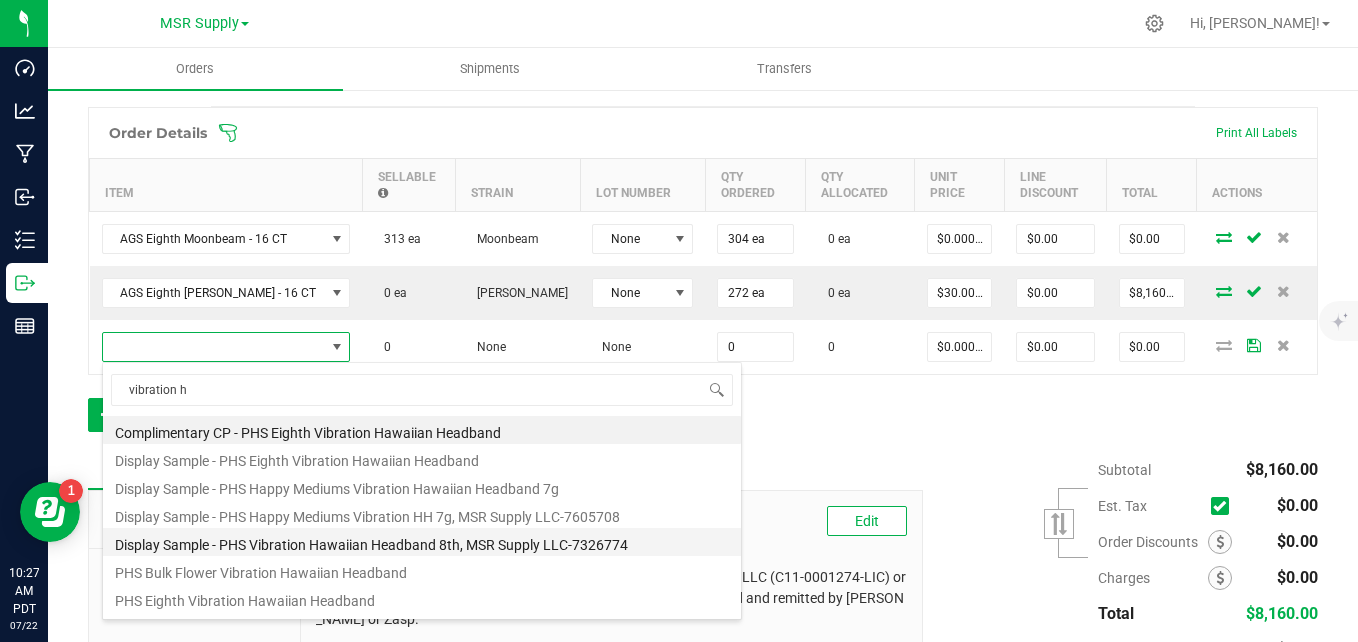 scroll, scrollTop: 100, scrollLeft: 0, axis: vertical 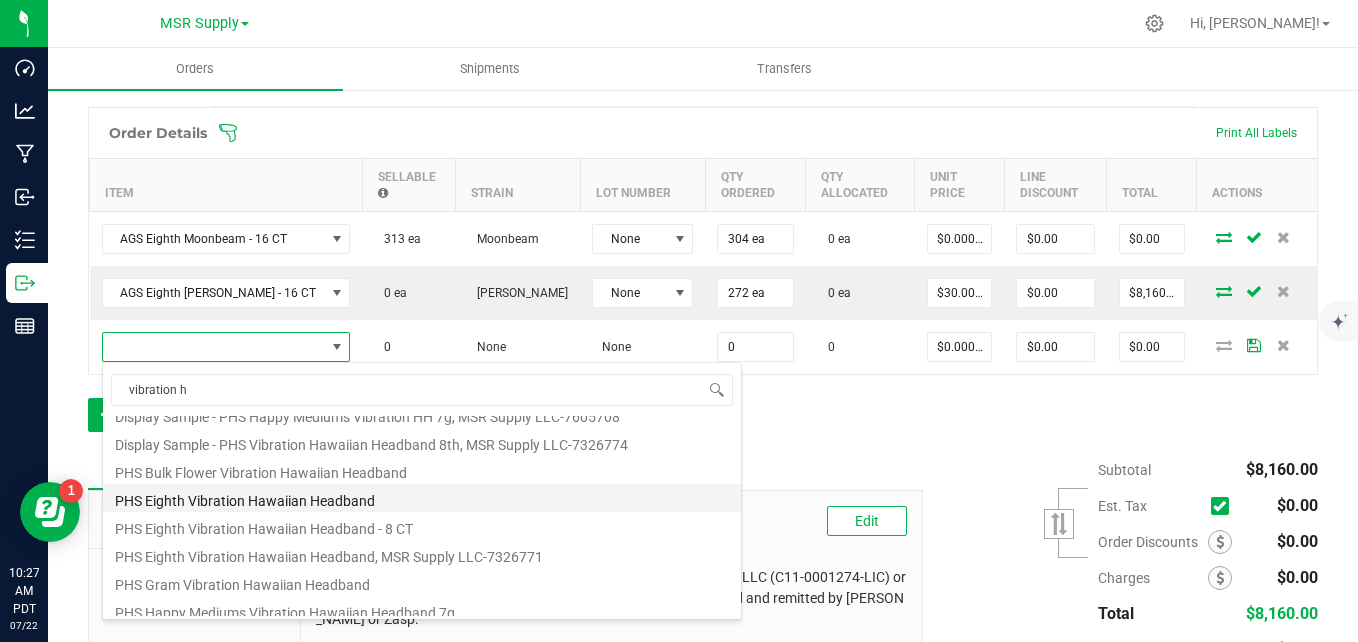 click on "PHS Eighth Vibration Hawaiian Headband" at bounding box center [422, 498] 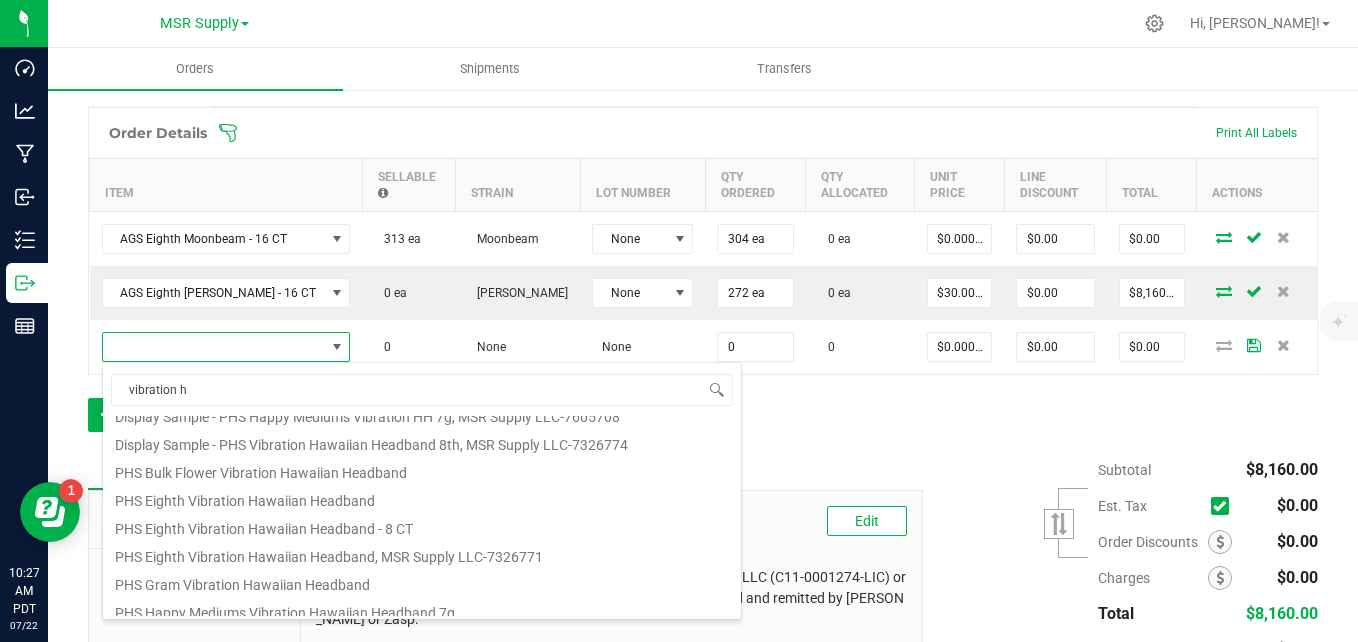 type on "0 ea" 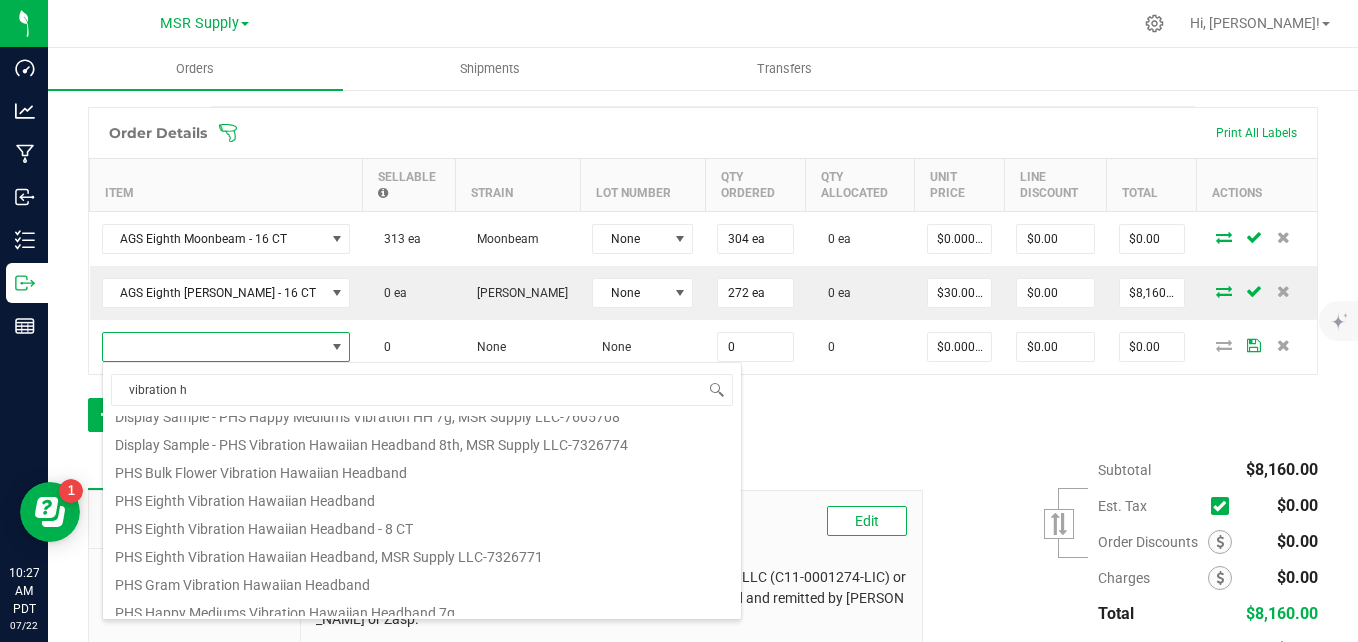 type on "$25.00000" 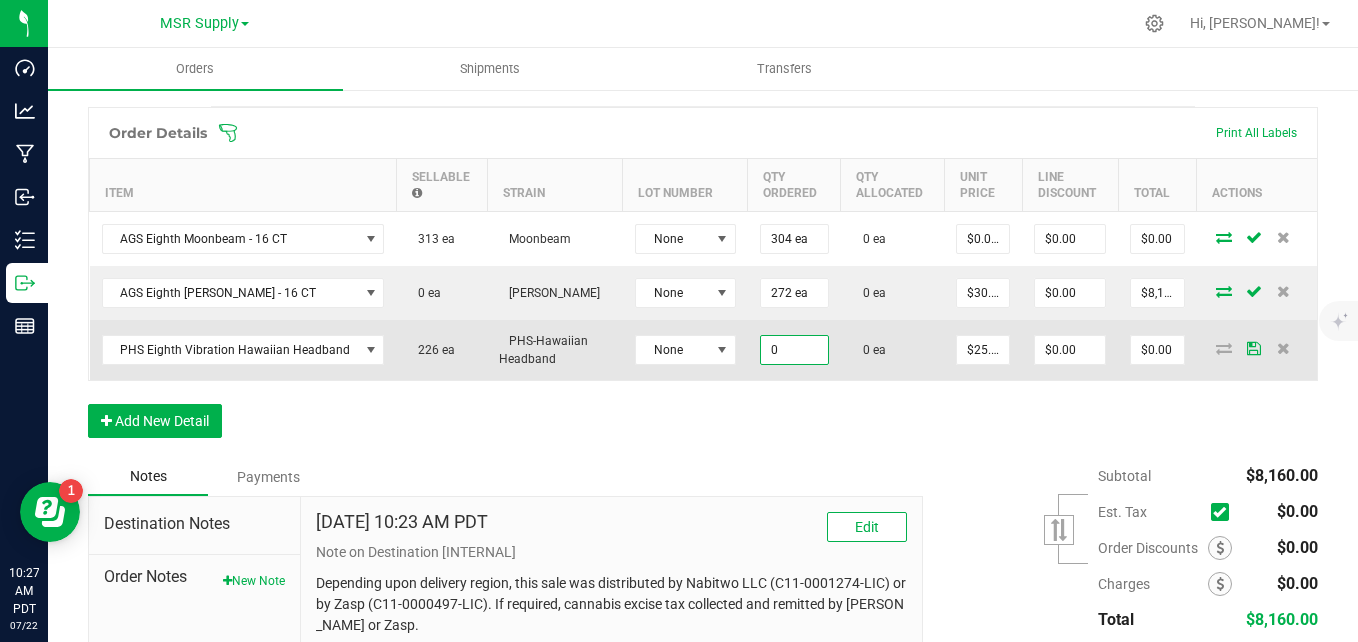 click on "0" at bounding box center (794, 350) 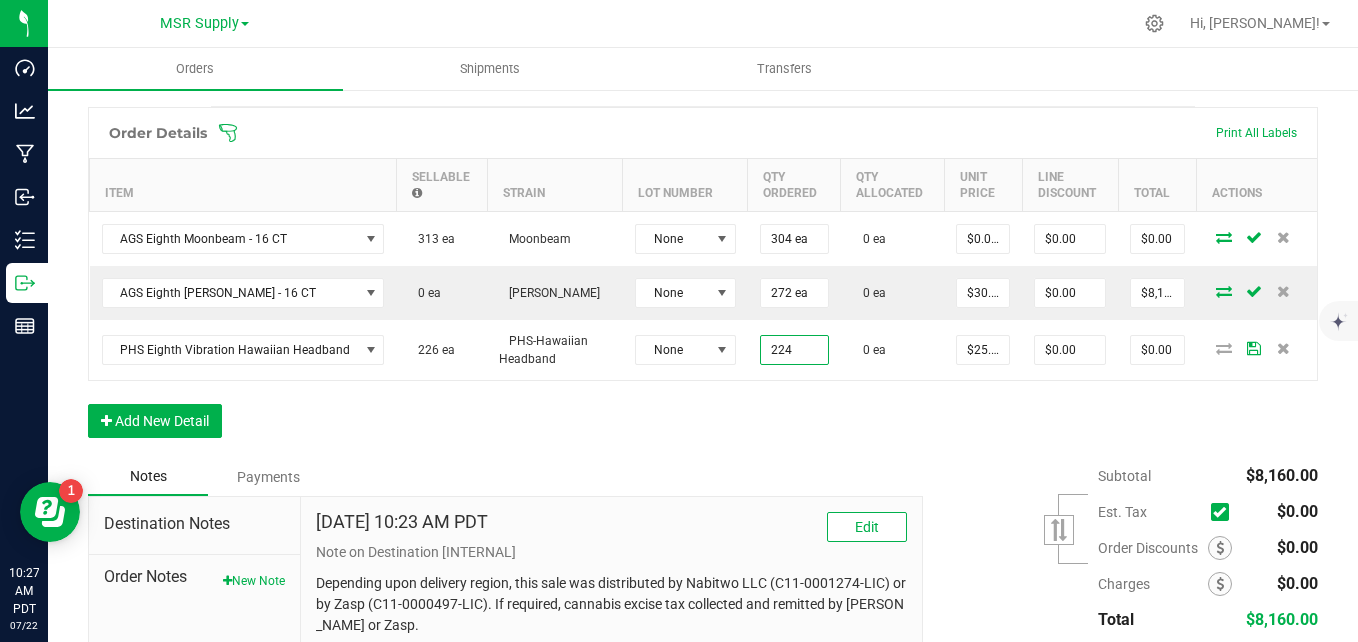 type on "224 ea" 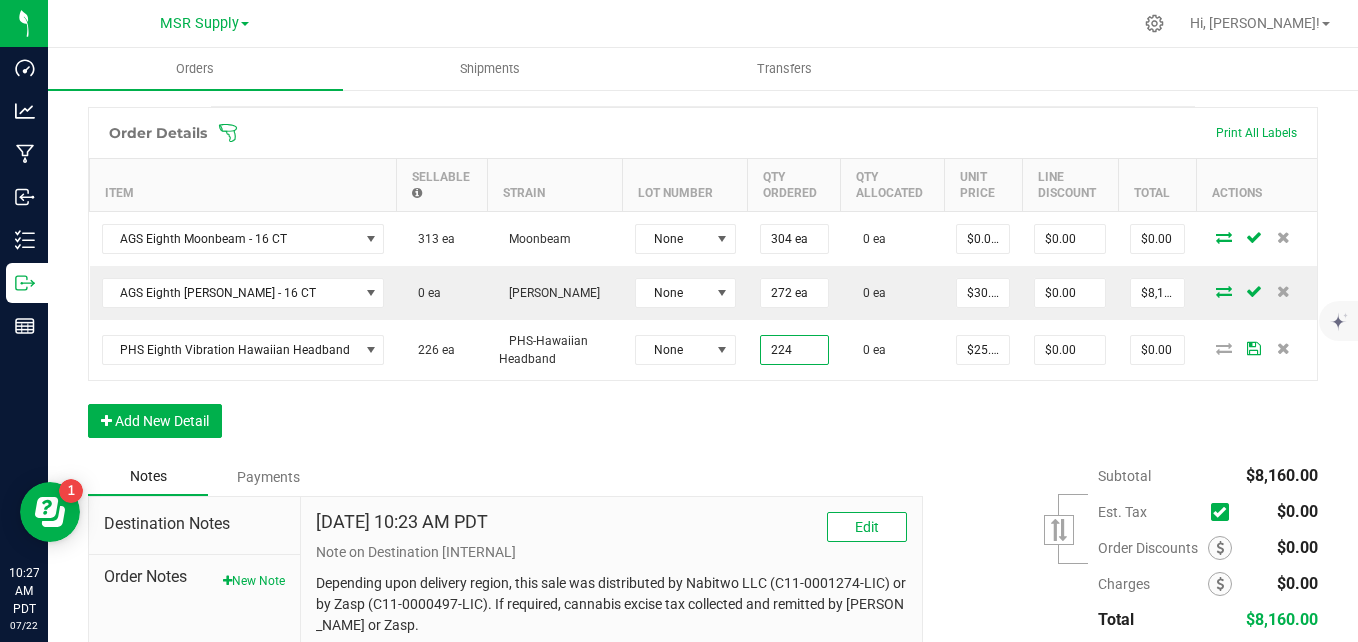type on "$5,600.00" 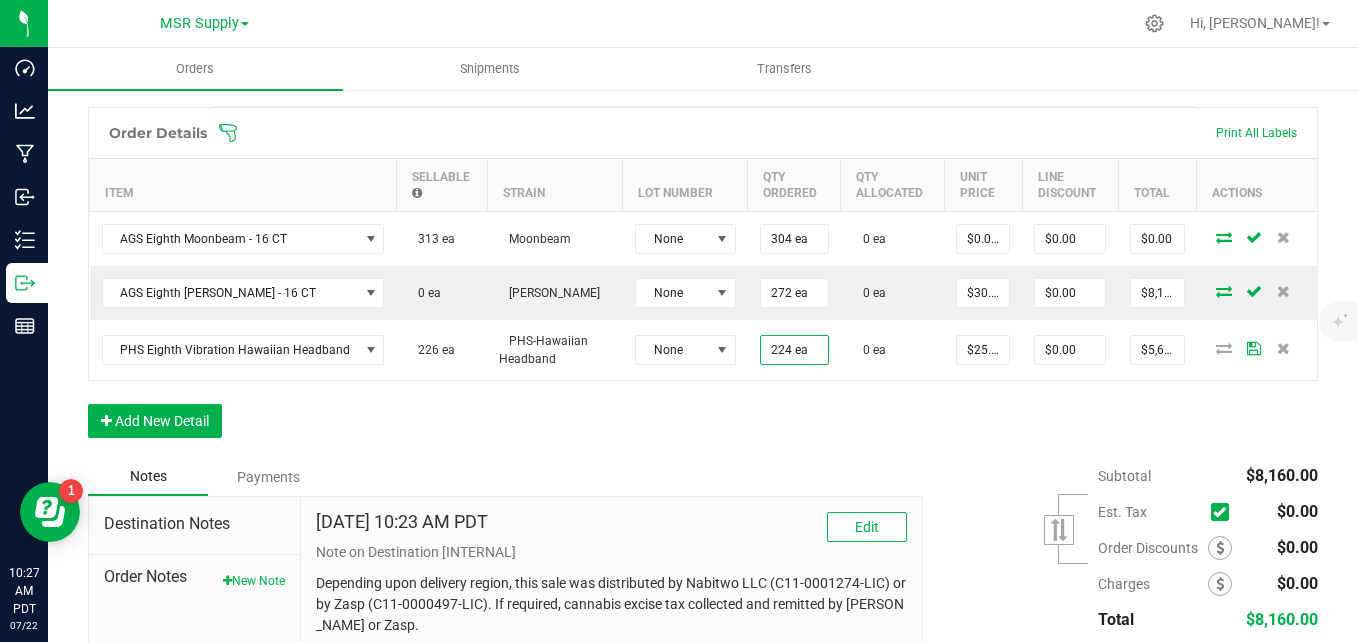 click on "Order Details Print All Labels Item  Sellable  Strain  Lot Number  Qty Ordered Qty Allocated Unit Price Line Discount Total Actions AGS Eighth Moonbeam - 16 CT  313 ea   Moonbeam  None 304 ea  0 ea  $0.00000 $0.00 $0.00 AGS Eighth Shasta Bloom - 16 CT  0 ea   Shasta Bloom  None 272 ea  0 ea  $30.00000 $0.00 $8,160.00 PHS Eighth Vibration Hawaiian Headband  226 ea   PHS-Hawaiian Headband  None 224 ea  0 ea  $25.00000 $0.00 $5,600.00
Add New Detail" at bounding box center (703, 282) 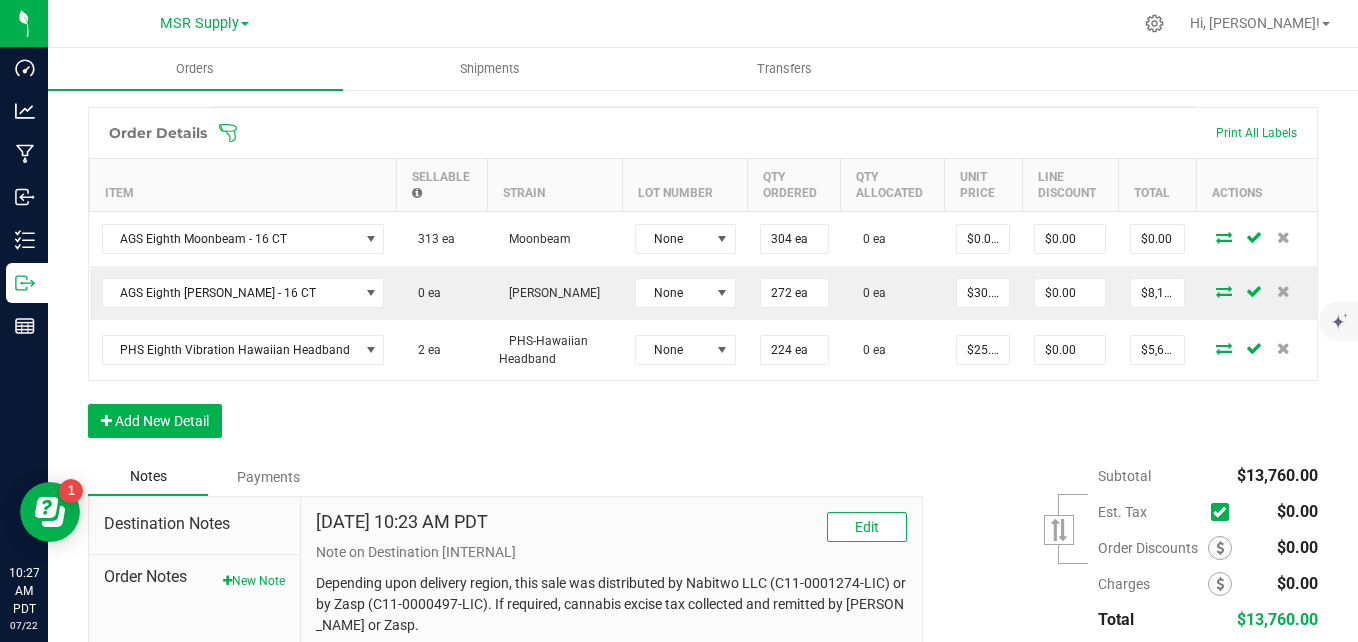 click at bounding box center [1224, 348] 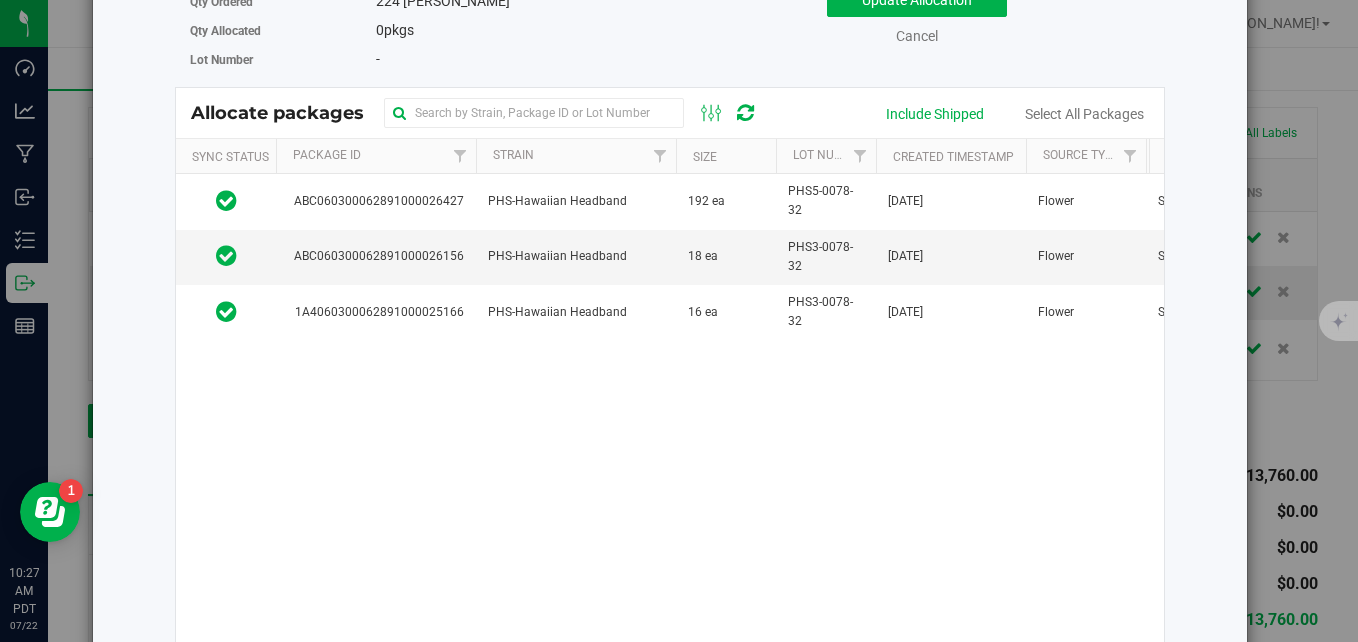scroll, scrollTop: 263, scrollLeft: 0, axis: vertical 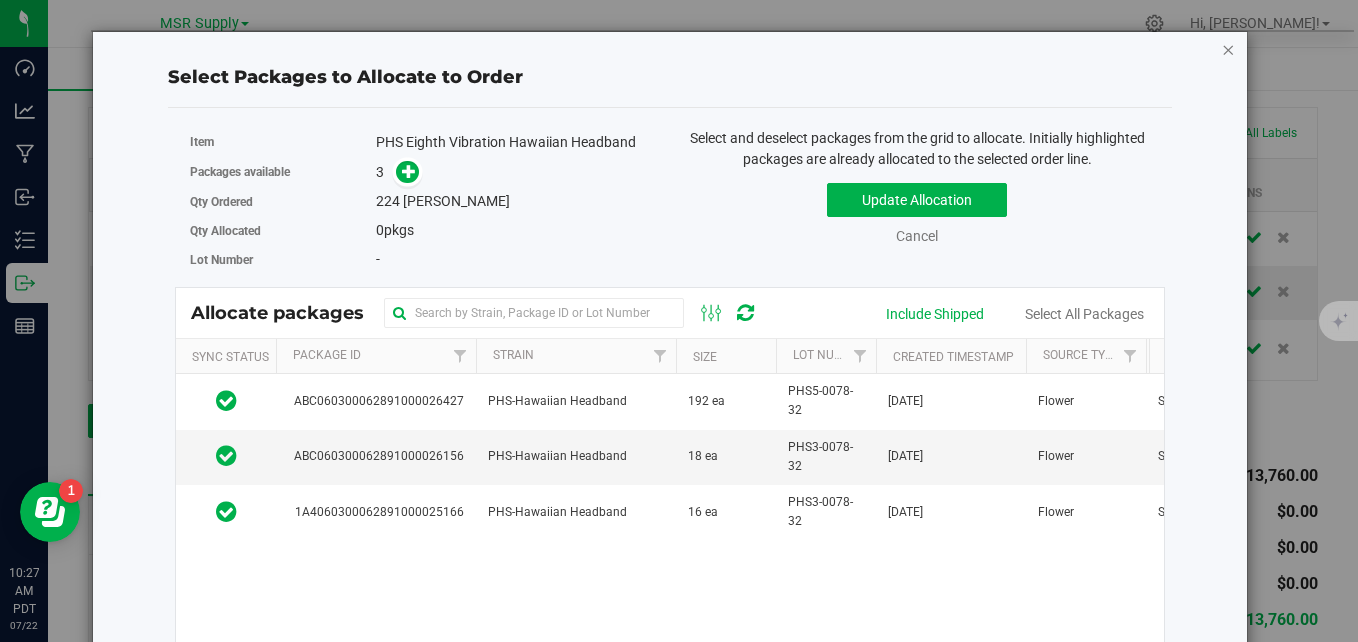 click at bounding box center [1228, 49] 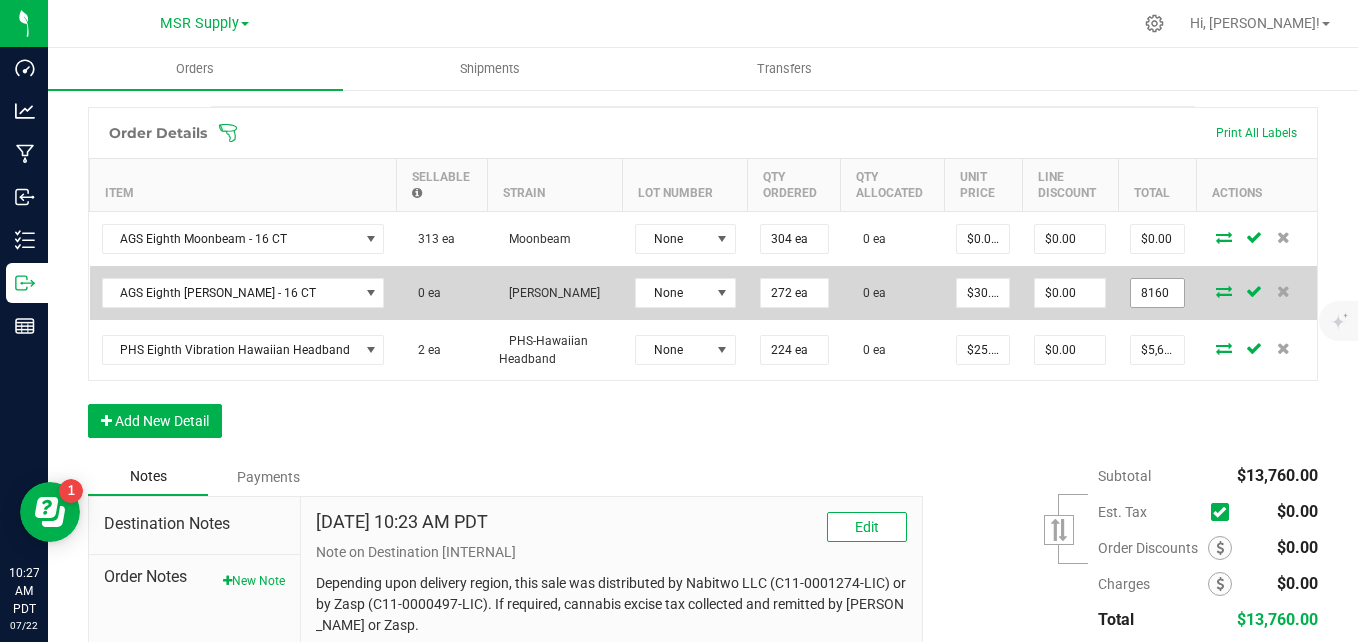 click on "8160" at bounding box center (1157, 293) 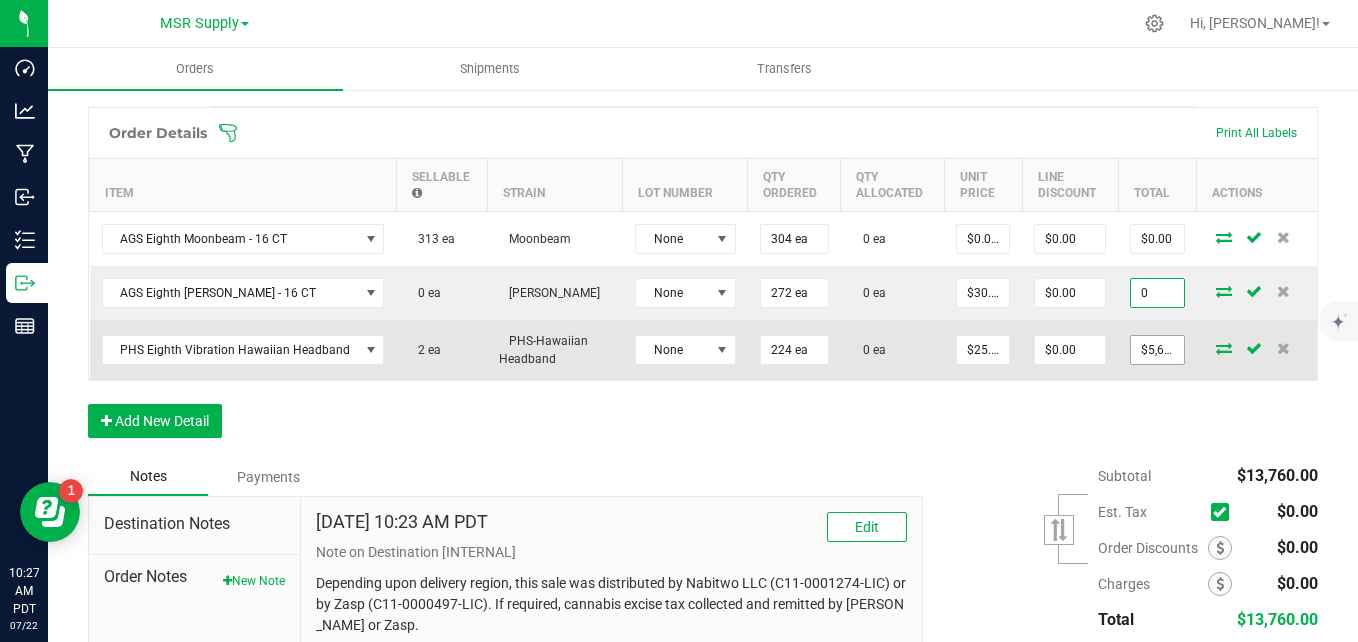 type on "0" 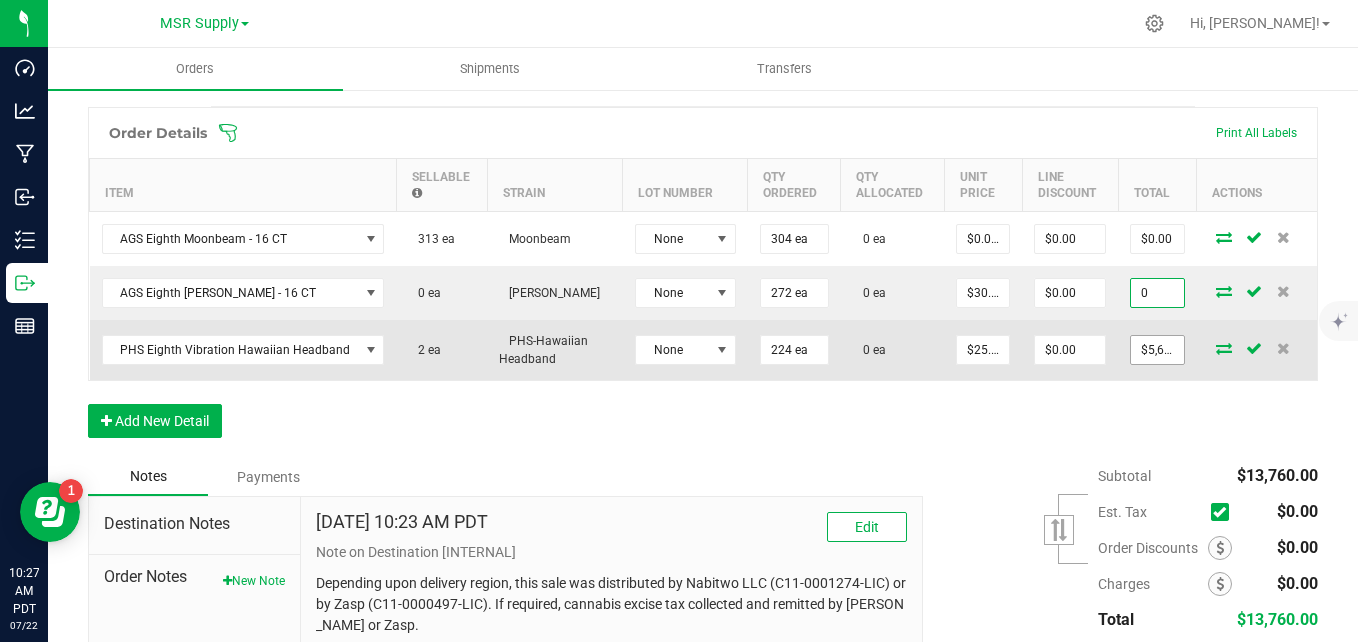 type on "$0.00000" 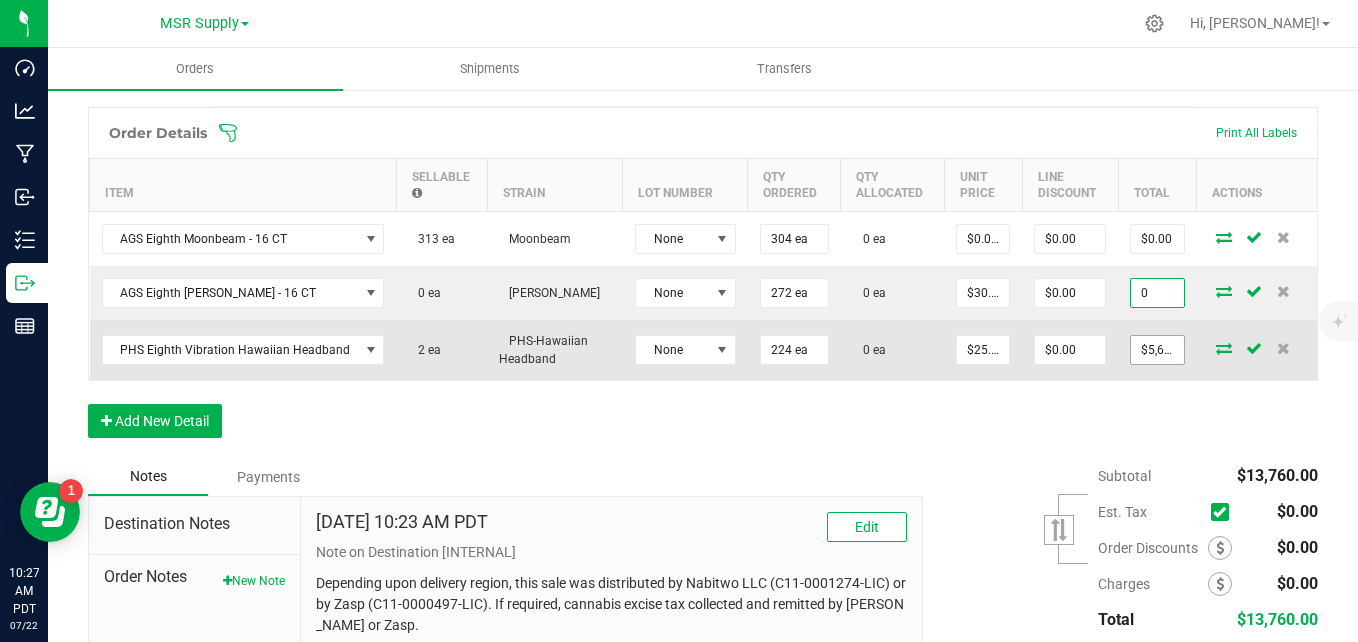 type on "$0.00" 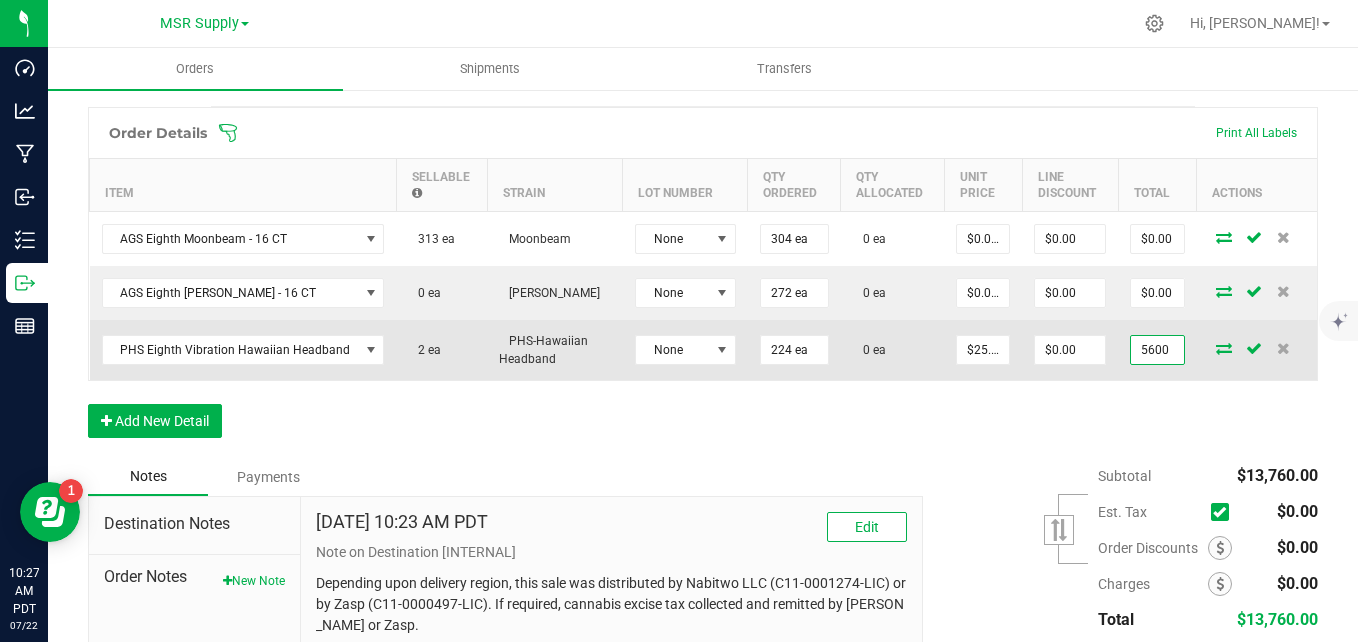 click on "5600" at bounding box center [1157, 350] 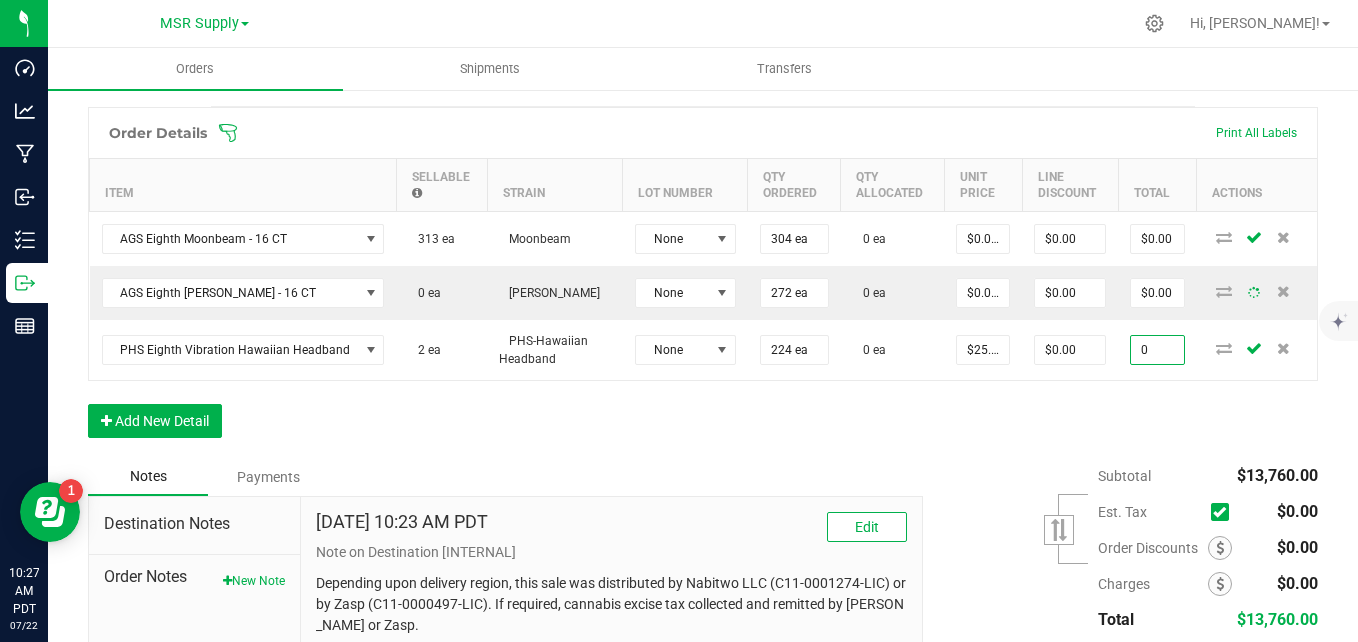 type on "0" 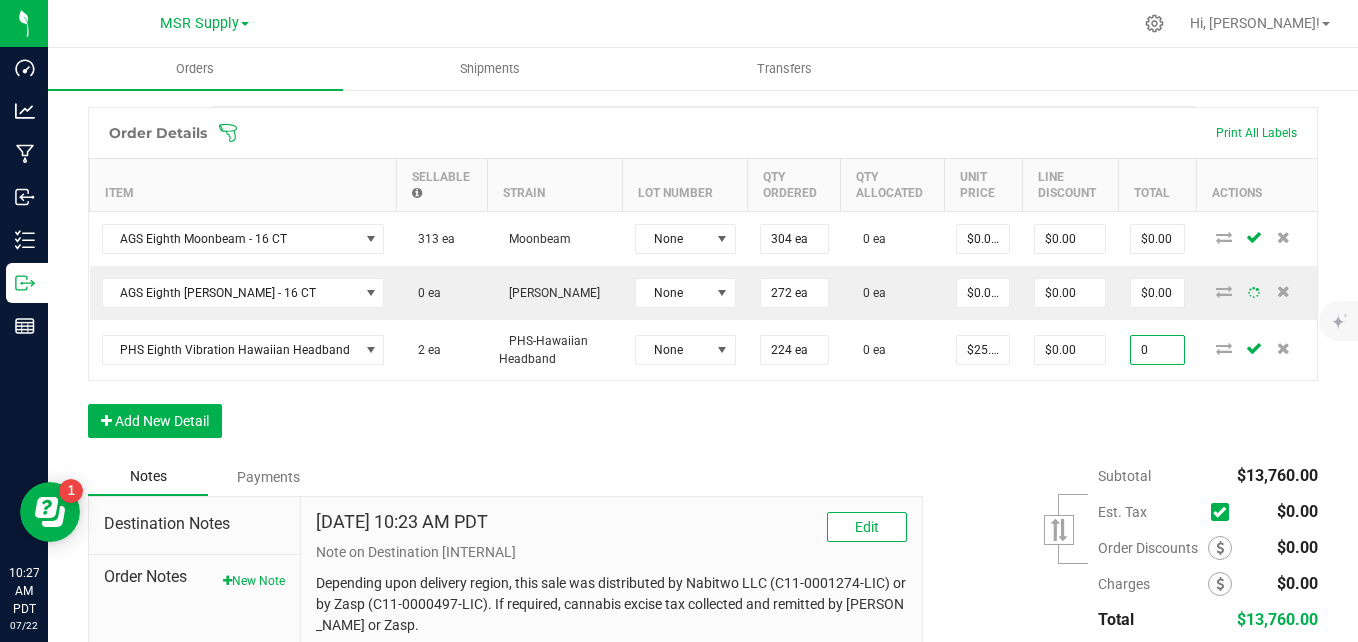 type on "$0.00000" 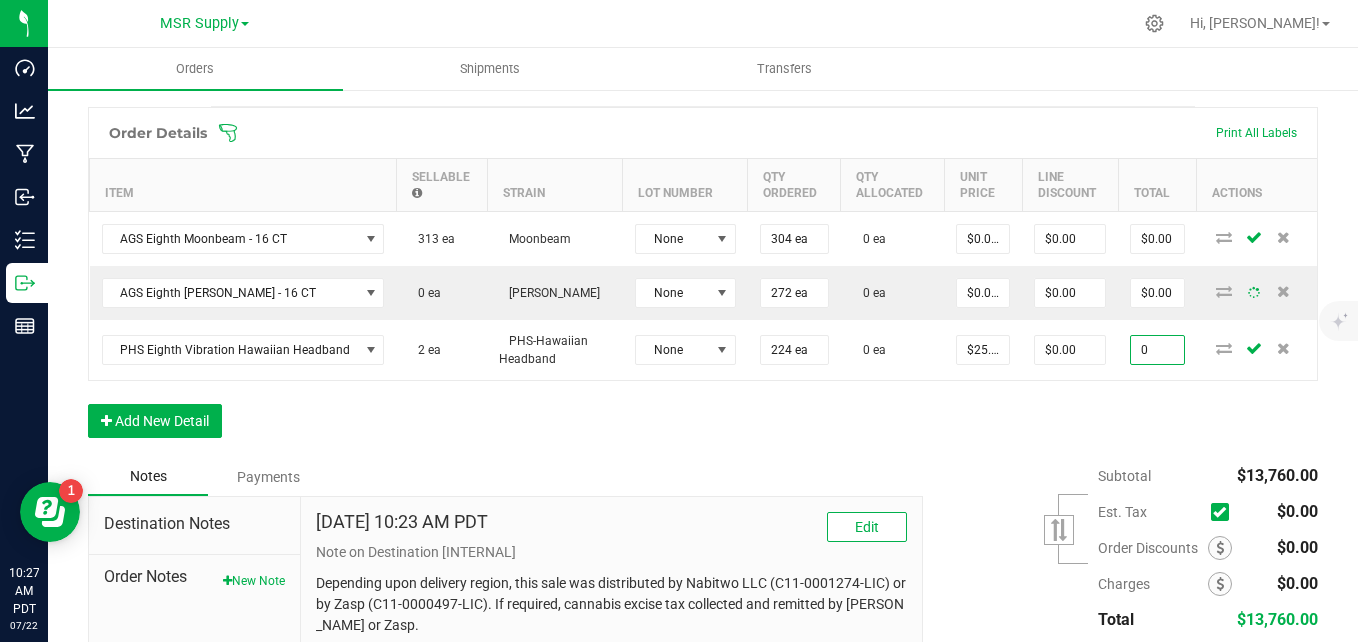 type on "$0.00" 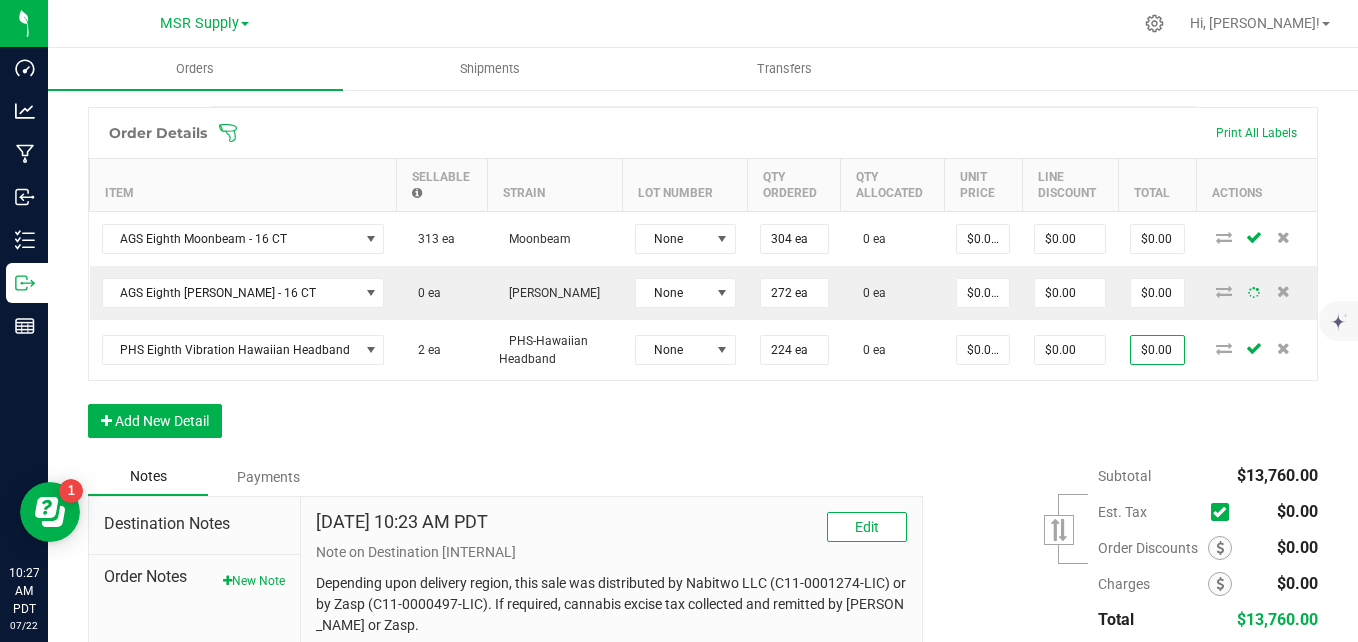 click on "Order Details Print All Labels Item  Sellable  Strain  Lot Number  Qty Ordered Qty Allocated Unit Price Line Discount Total Actions AGS Eighth Moonbeam - 16 CT  313 ea   Moonbeam  None 304 ea  0 ea  $0.00000 $0.00 $0.00 AGS Eighth Shasta Bloom - 16 CT  0 ea   Shasta Bloom  None 272 ea  0 ea  $0.00000 $0.00 $0.00 PHS Eighth Vibration Hawaiian Headband  2 ea   PHS-Hawaiian Headband  None 224 ea  0 ea  $0.00000 $0.00 $0.00
Add New Detail" at bounding box center (703, 282) 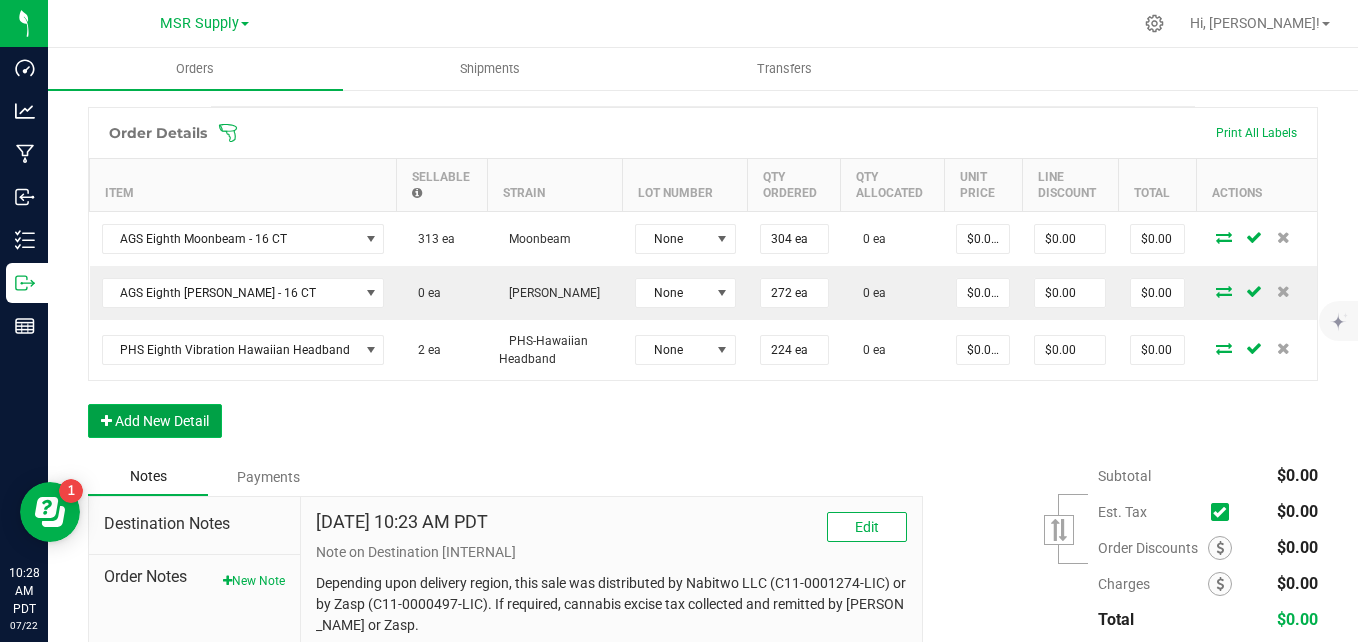 click on "Add New Detail" at bounding box center (155, 421) 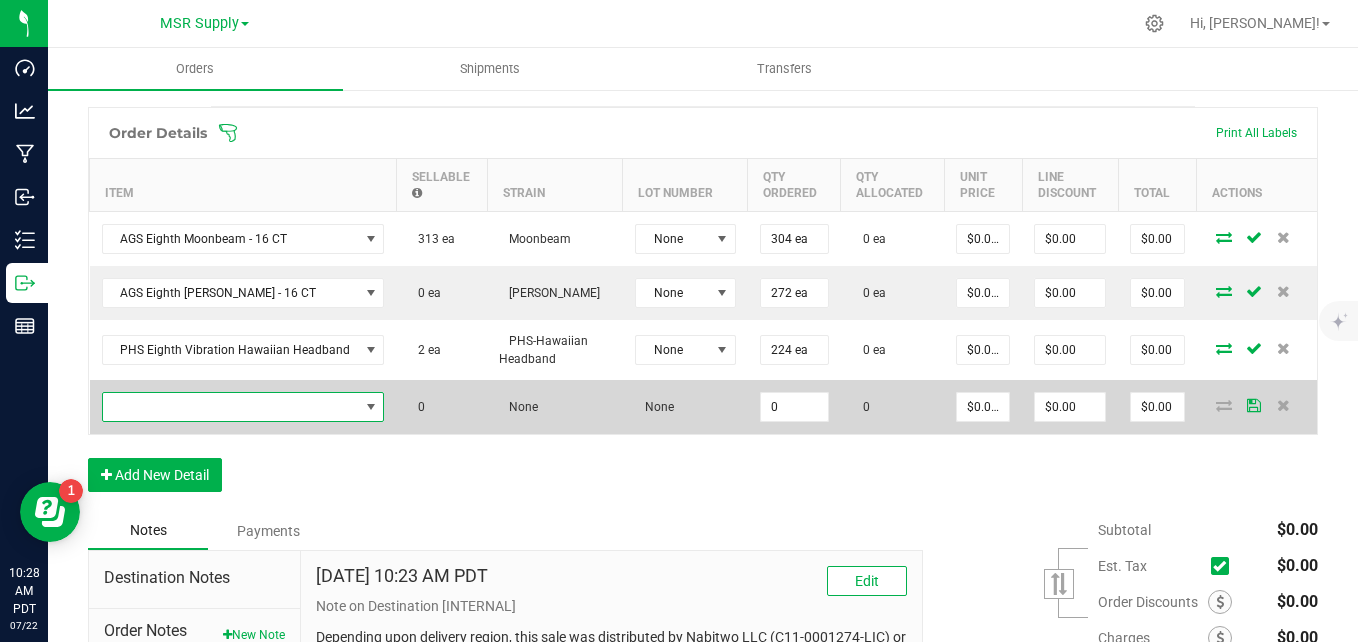 click at bounding box center (231, 407) 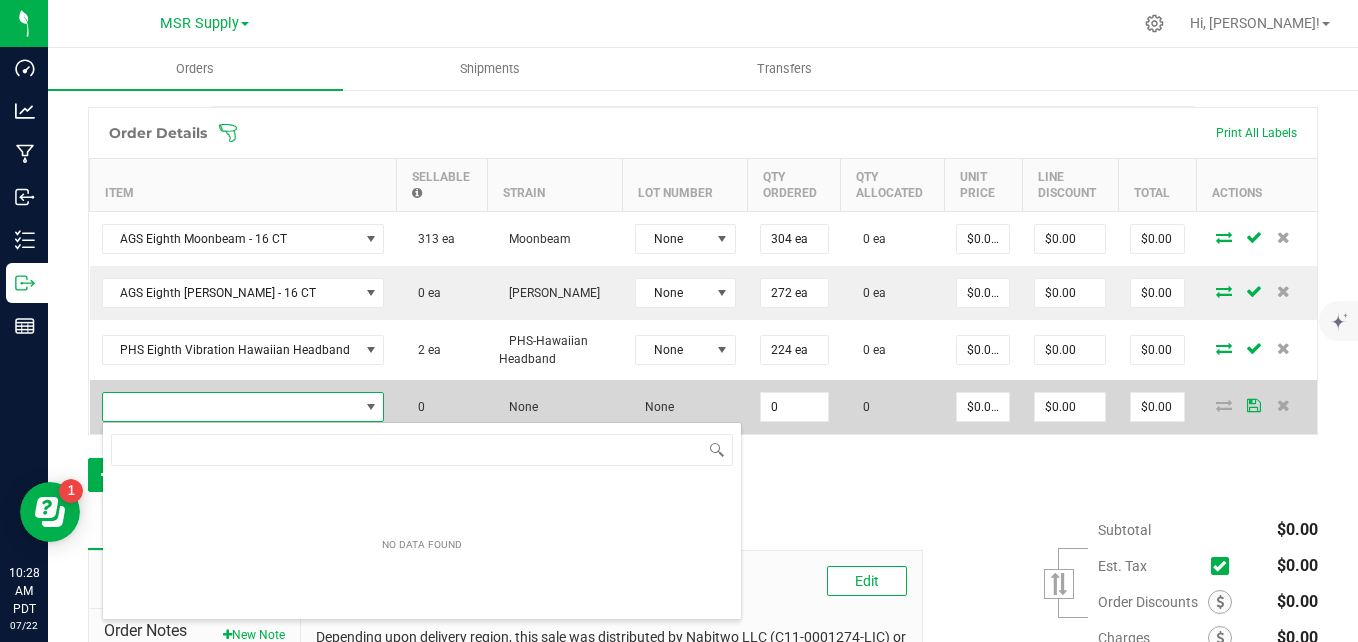 scroll, scrollTop: 99970, scrollLeft: 99726, axis: both 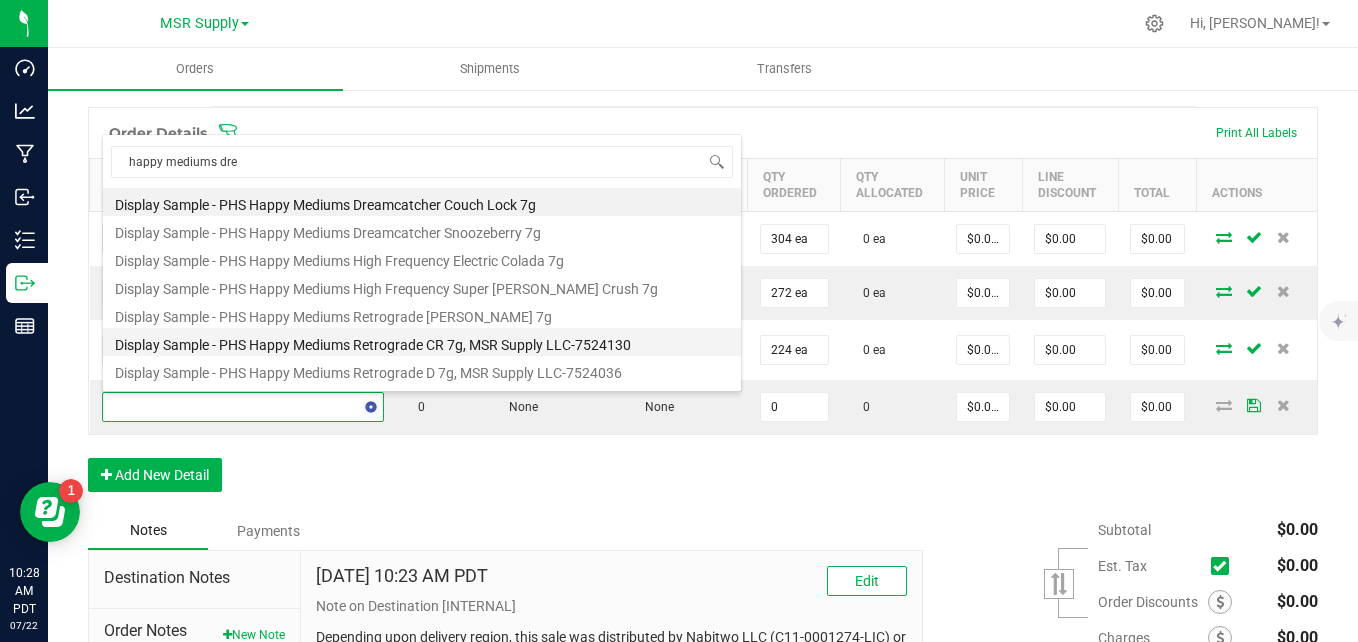 type on "happy mediums drea" 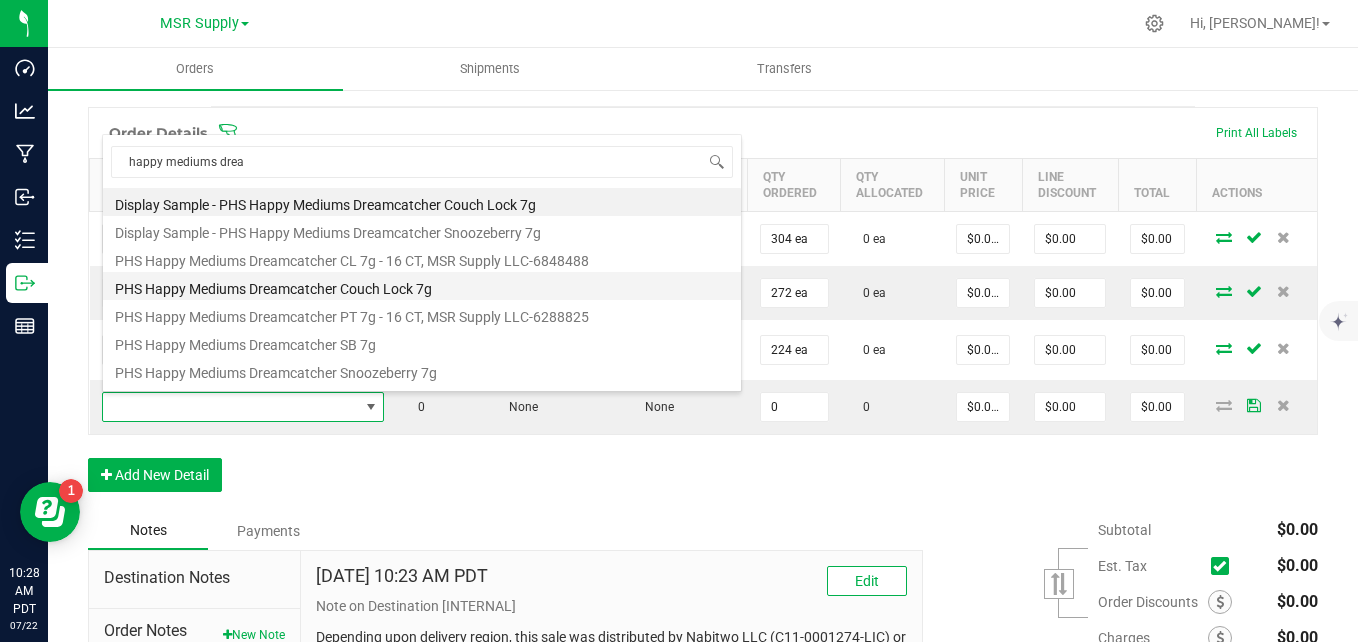 click on "PHS Happy Mediums Dreamcatcher Couch Lock 7g" at bounding box center [422, 286] 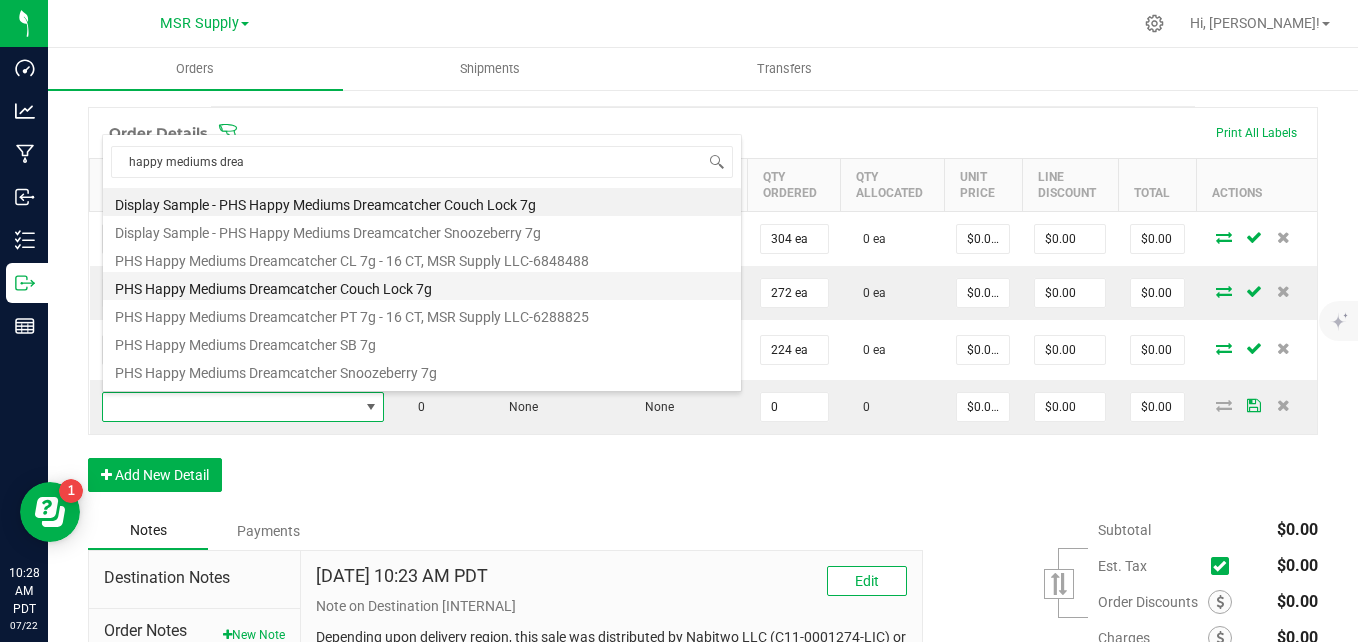 type on "0 ea" 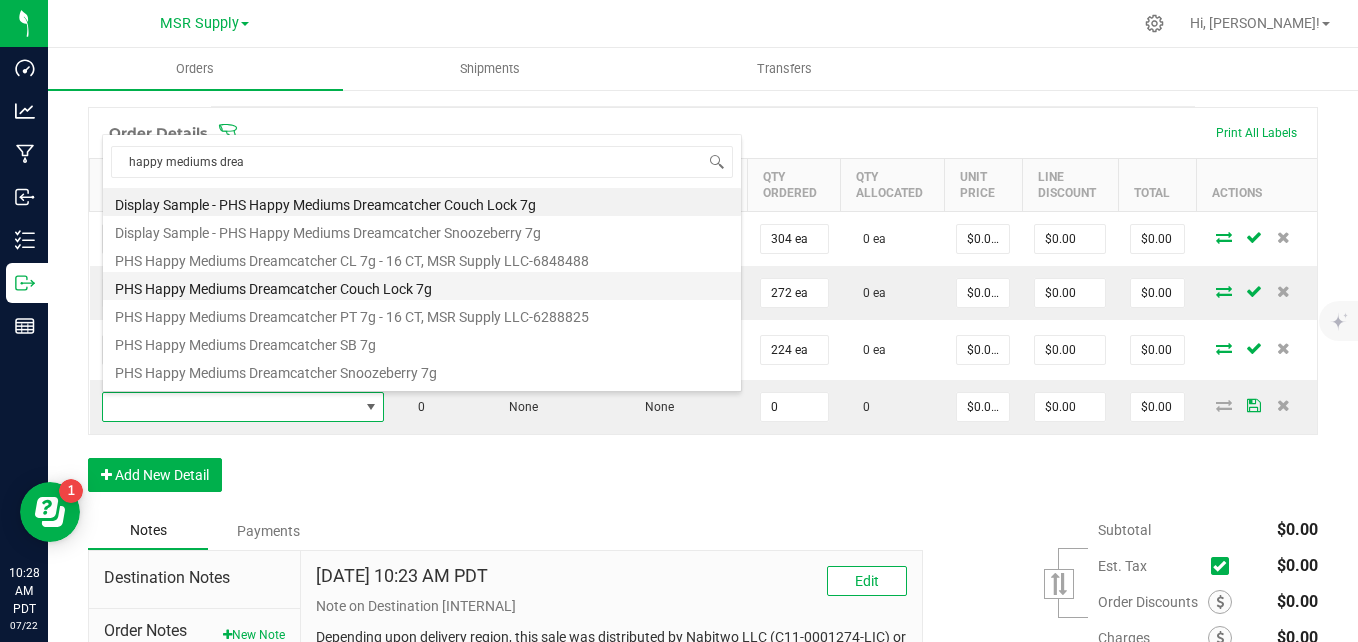 type on "$27.00000" 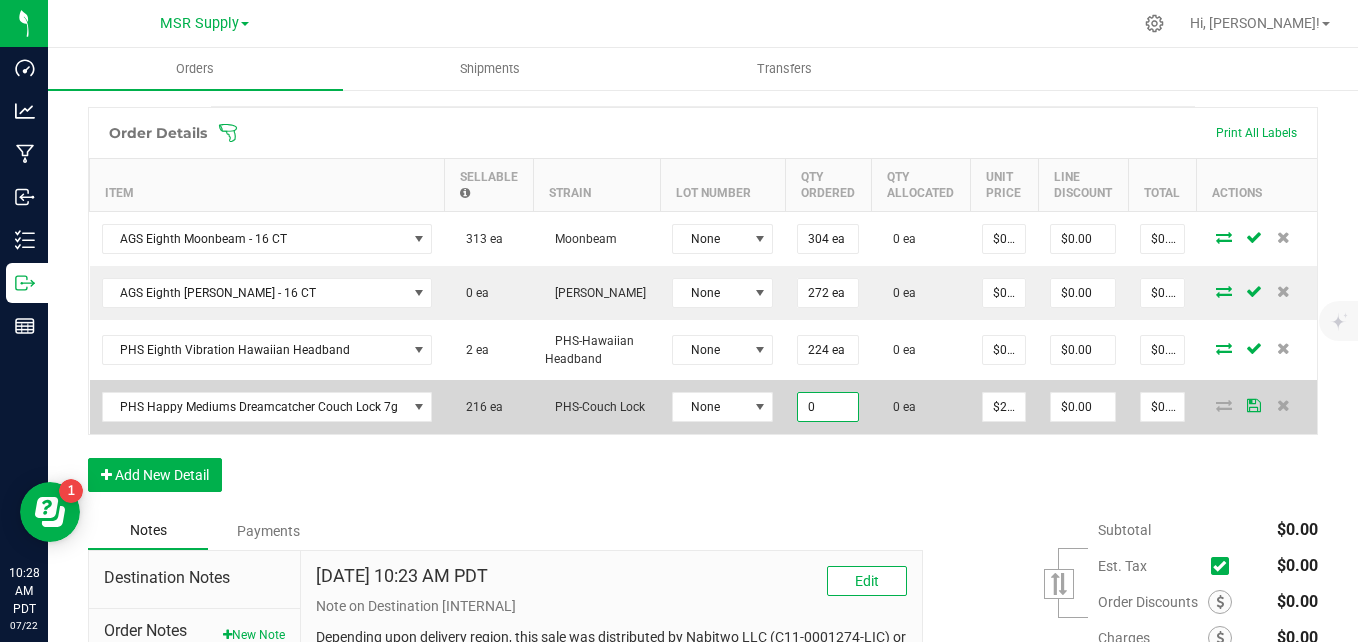 click on "0" at bounding box center (828, 407) 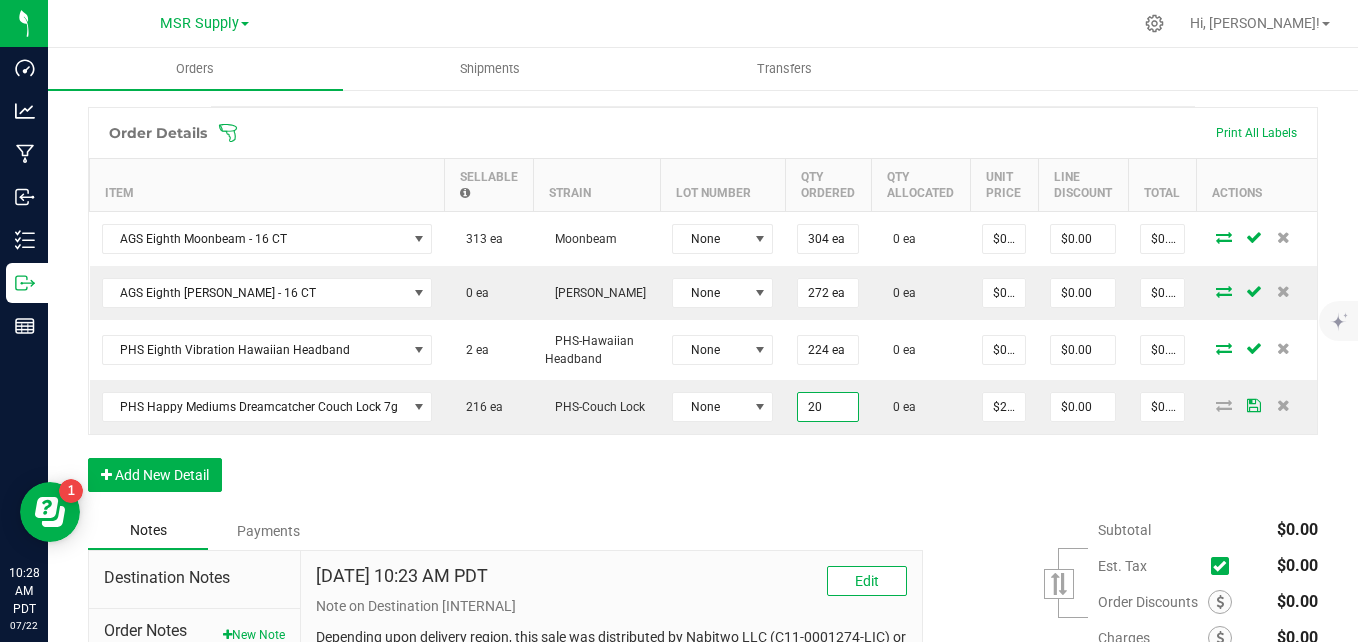 type on "2" 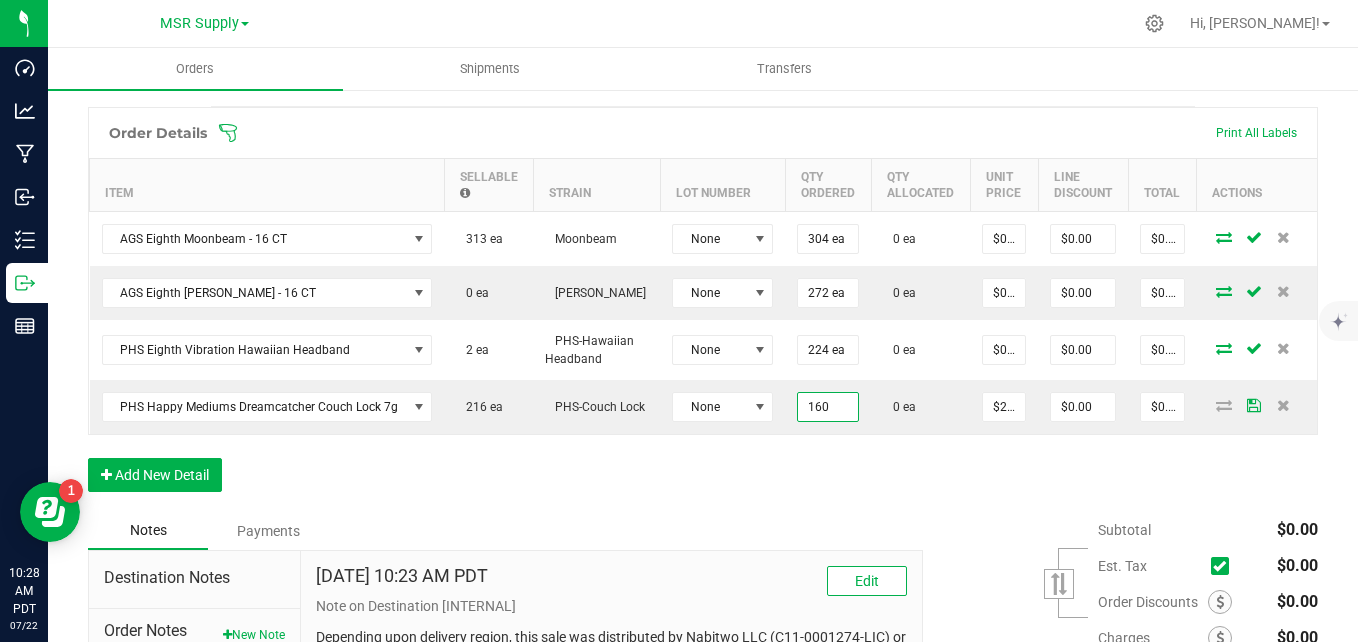 type on "160 ea" 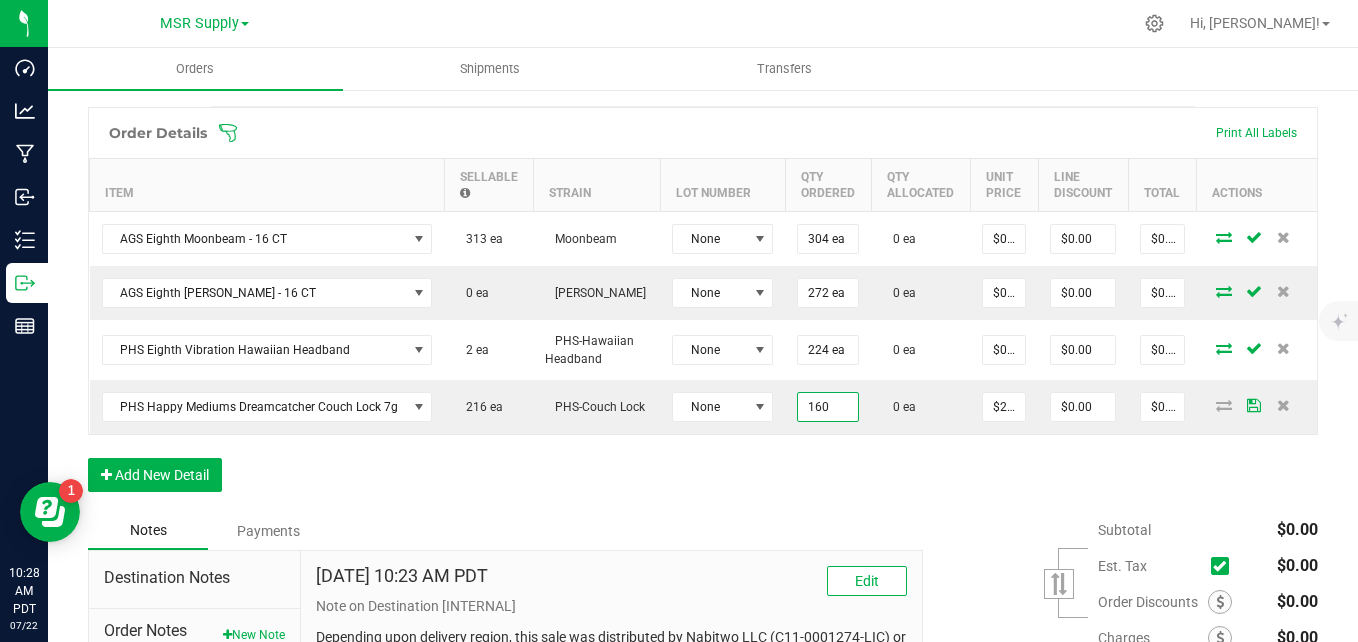 type on "$4,320.00" 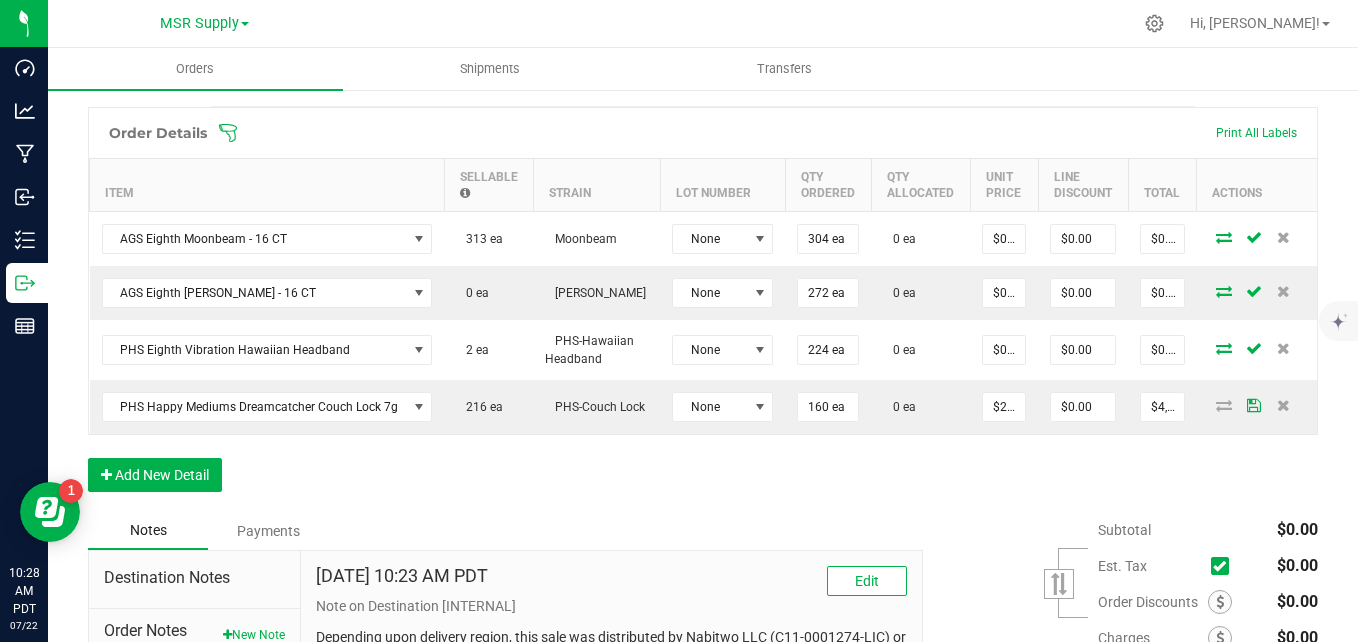 click on "Order Details Print All Labels Item  Sellable  Strain  Lot Number  Qty Ordered Qty Allocated Unit Price Line Discount Total Actions AGS Eighth Moonbeam - 16 CT  313 ea   Moonbeam  None 304 ea  0 ea  $0.00000 $0.00 $0.00 AGS Eighth Shasta Bloom - 16 CT  0 ea   Shasta Bloom  None 272 ea  0 ea  $0.00000 $0.00 $0.00 PHS Eighth Vibration Hawaiian Headband  2 ea   PHS-Hawaiian Headband  None 224 ea  0 ea  $0.00000 $0.00 $0.00 PHS Happy Mediums Dreamcatcher Couch Lock 7g  216 ea   PHS-Couch Lock  None 160 ea  0 ea  $27.00000 $0.00 $4,320.00
Add New Detail" at bounding box center [703, 309] 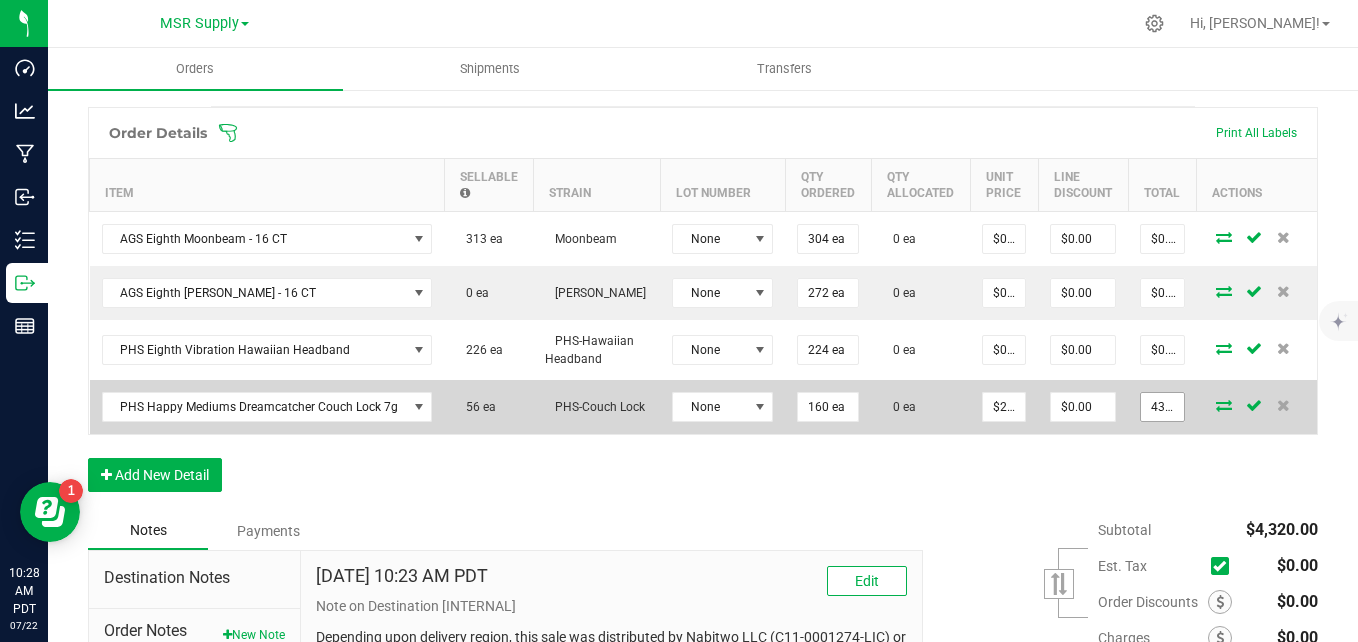 click on "4320" at bounding box center [1162, 407] 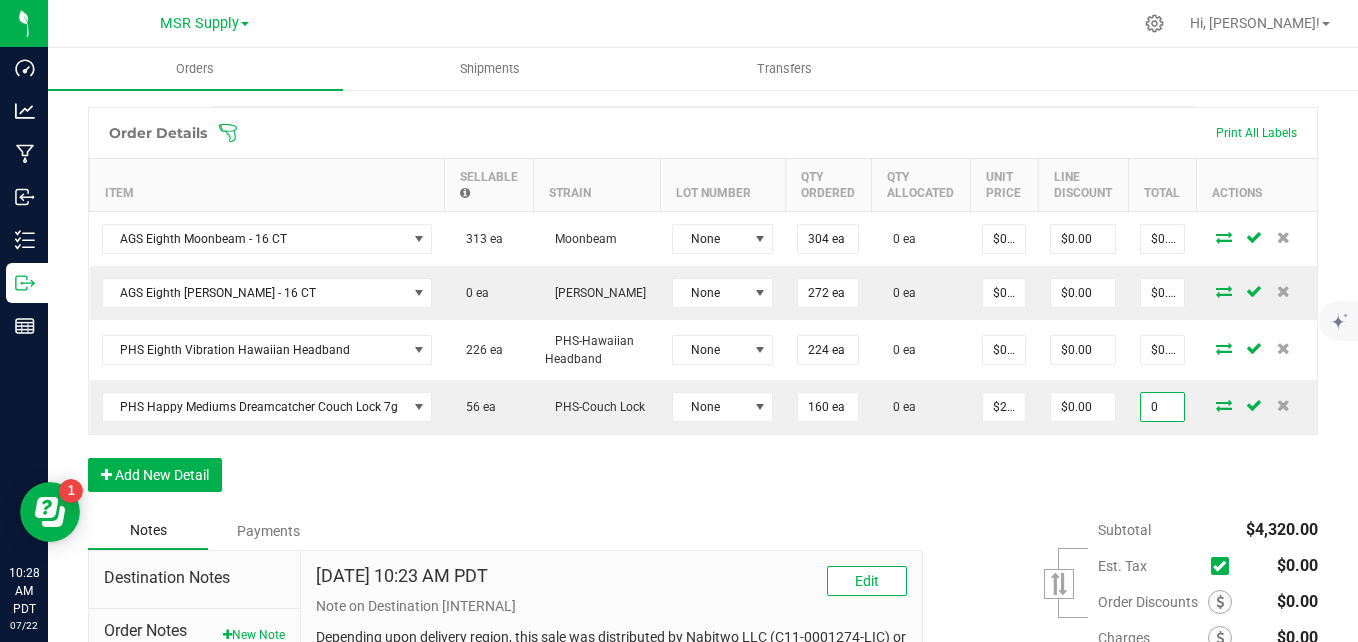 type on "0" 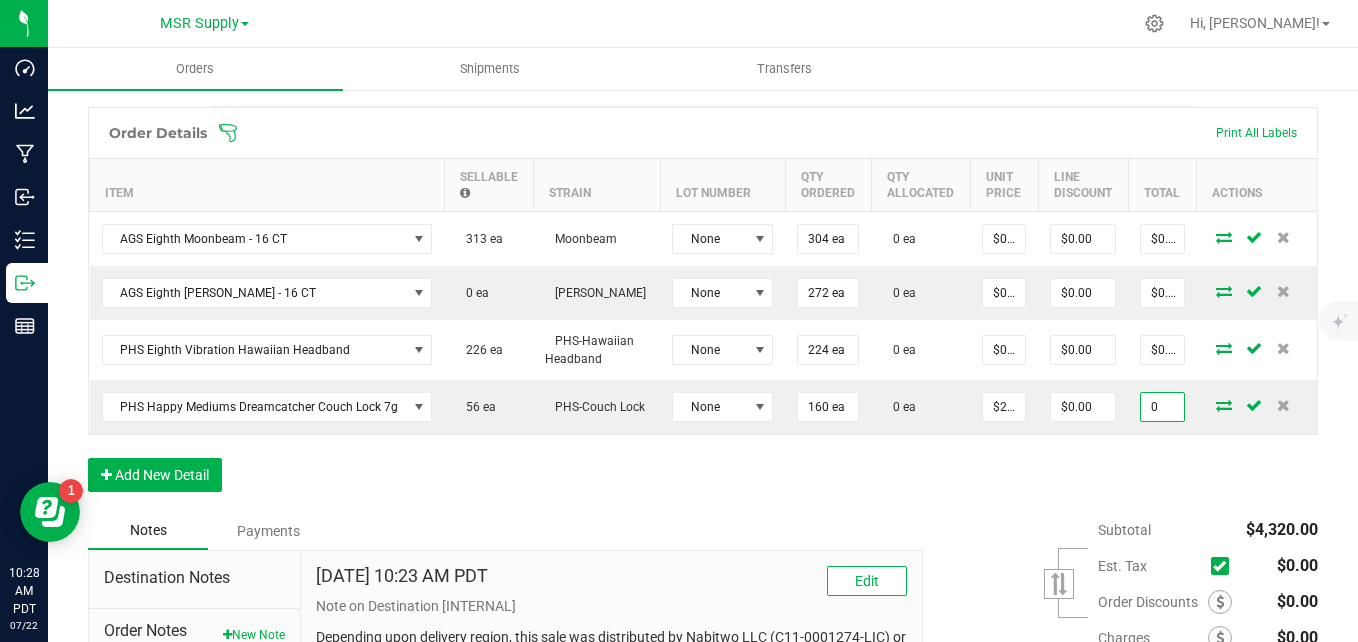 type on "$0.00000" 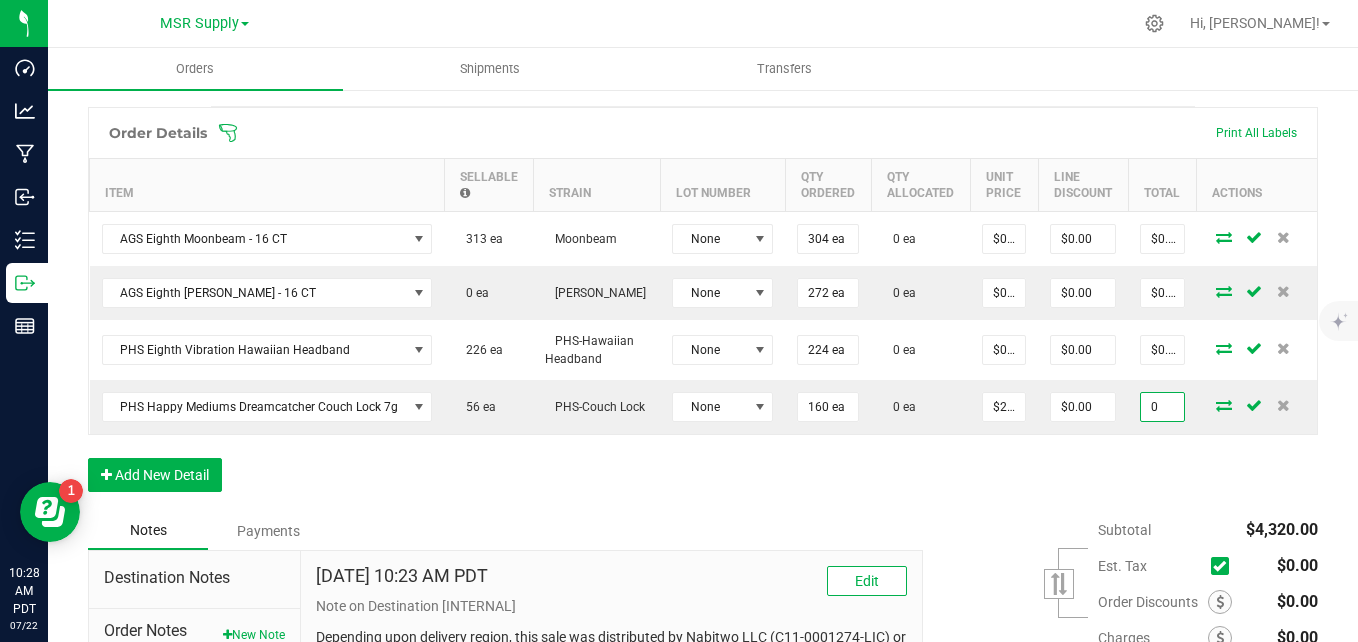type on "$0.00" 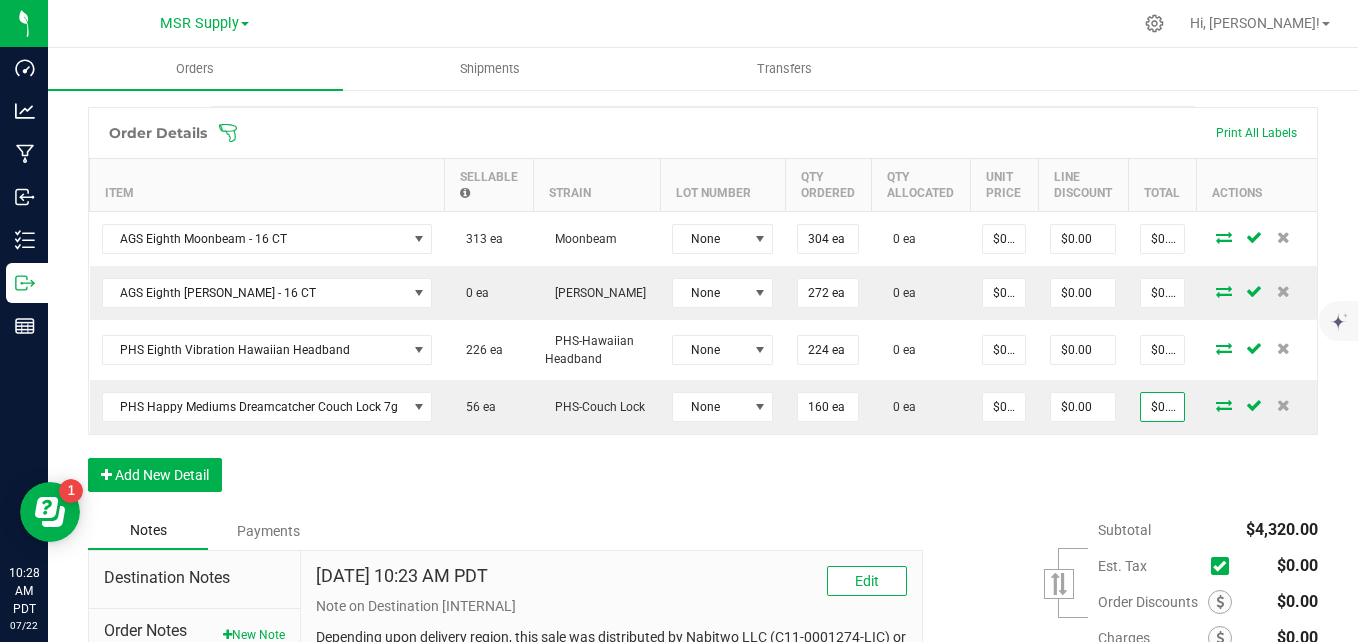 click on "Order Details Print All Labels Item  Sellable  Strain  Lot Number  Qty Ordered Qty Allocated Unit Price Line Discount Total Actions AGS Eighth Moonbeam - 16 CT  313 ea   Moonbeam  None 304 ea  0 ea  $0.00000 $0.00 $0.00 AGS Eighth Shasta Bloom - 16 CT  0 ea   Shasta Bloom  None 272 ea  0 ea  $0.00000 $0.00 $0.00 PHS Eighth Vibration Hawaiian Headband  226 ea   PHS-Hawaiian Headband  None 224 ea  0 ea  $0.00000 $0.00 $0.00 PHS Happy Mediums Dreamcatcher Couch Lock 7g  56 ea   PHS-Couch Lock  None 160 ea  0 ea  $0.00000 $0.00 $0.00
Add New Detail" at bounding box center [703, 309] 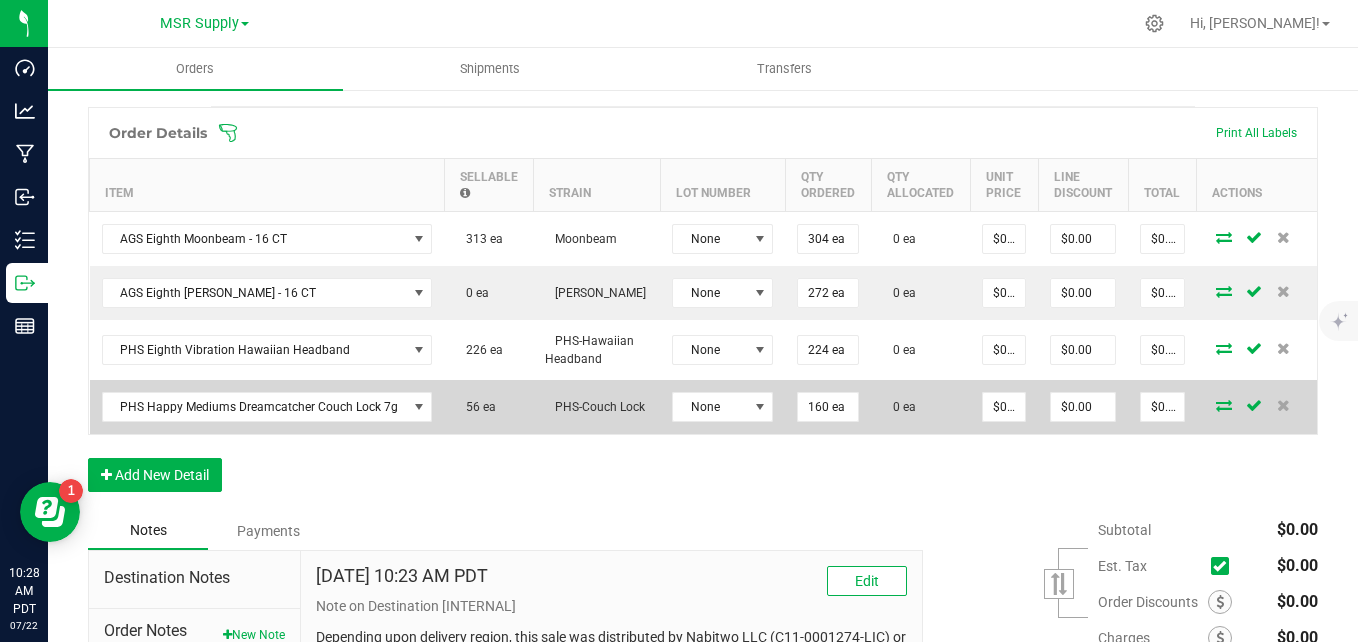 click at bounding box center [1224, 405] 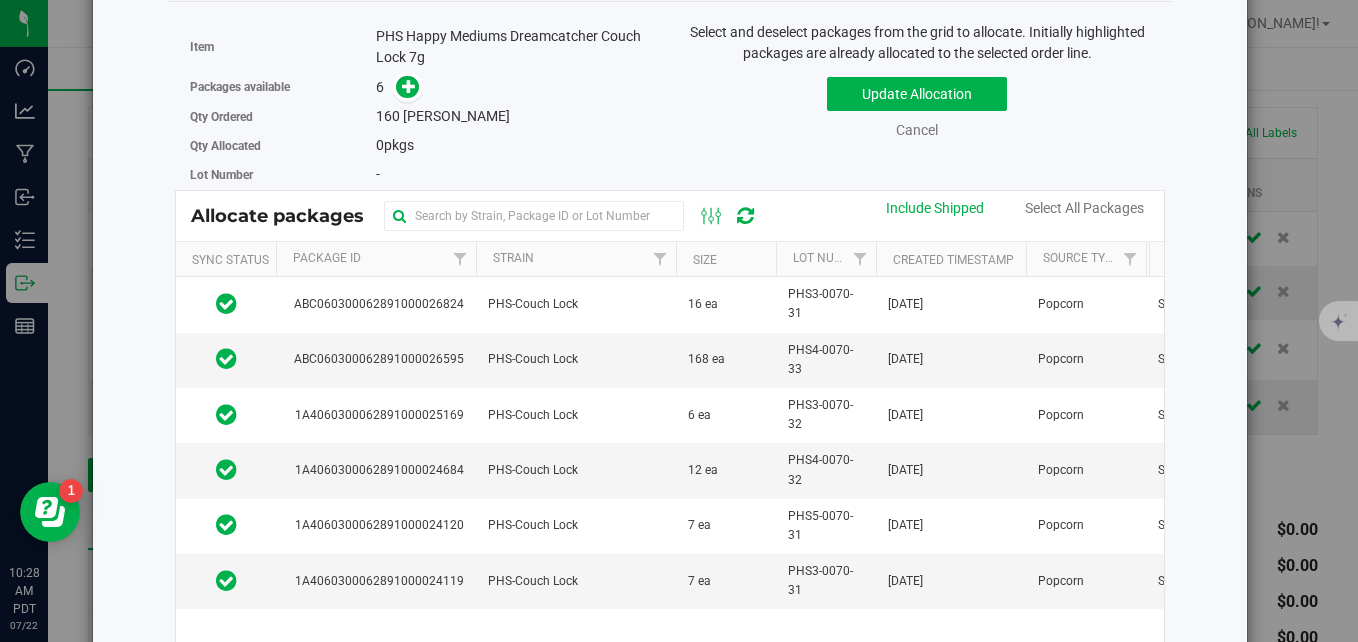 scroll, scrollTop: 0, scrollLeft: 0, axis: both 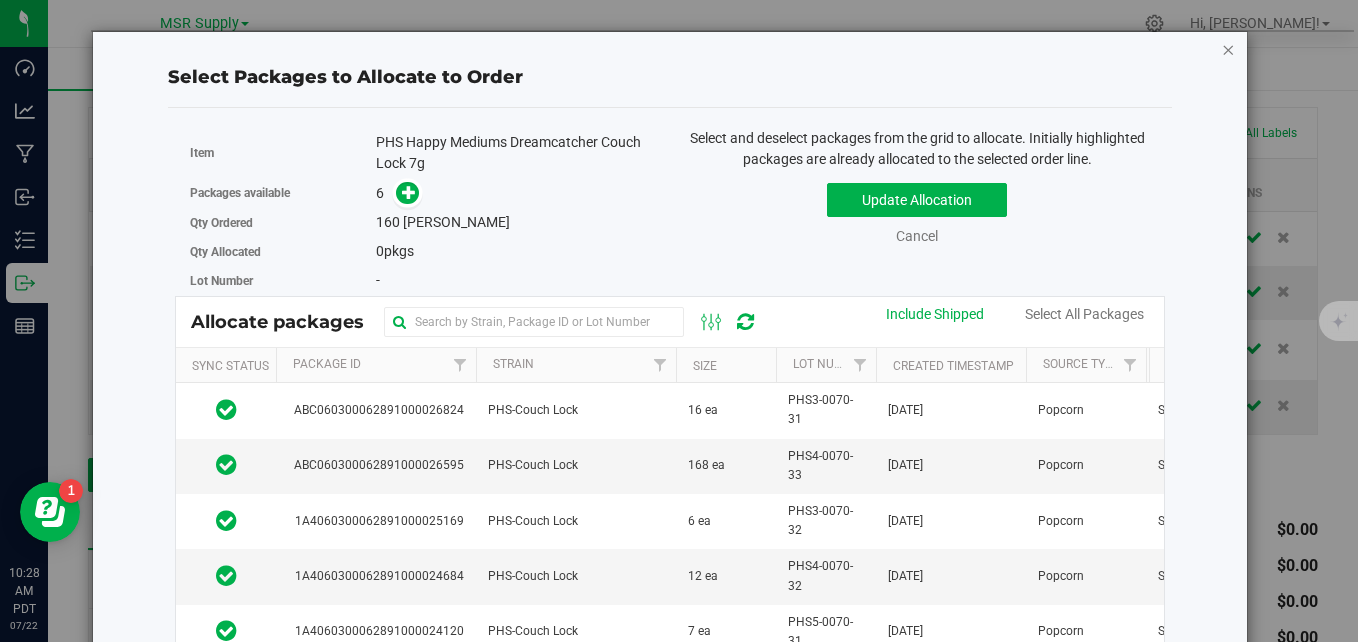 click at bounding box center (1228, 49) 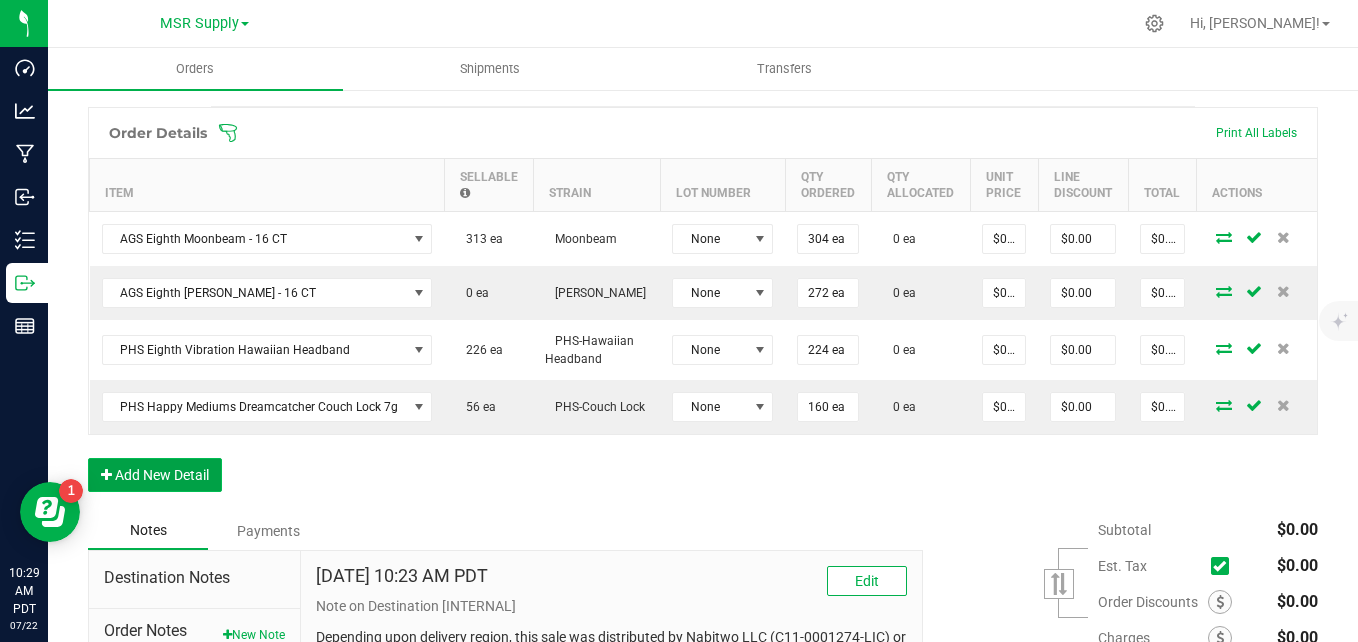 click on "Add New Detail" at bounding box center [155, 475] 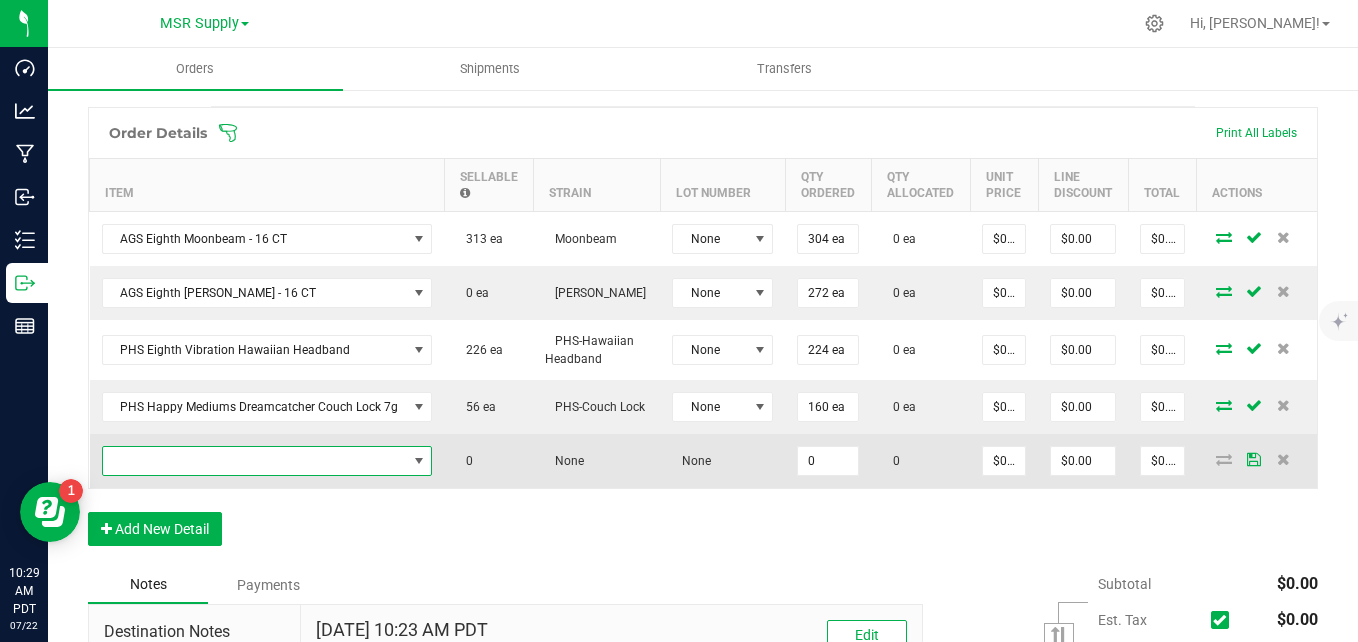 click at bounding box center (255, 461) 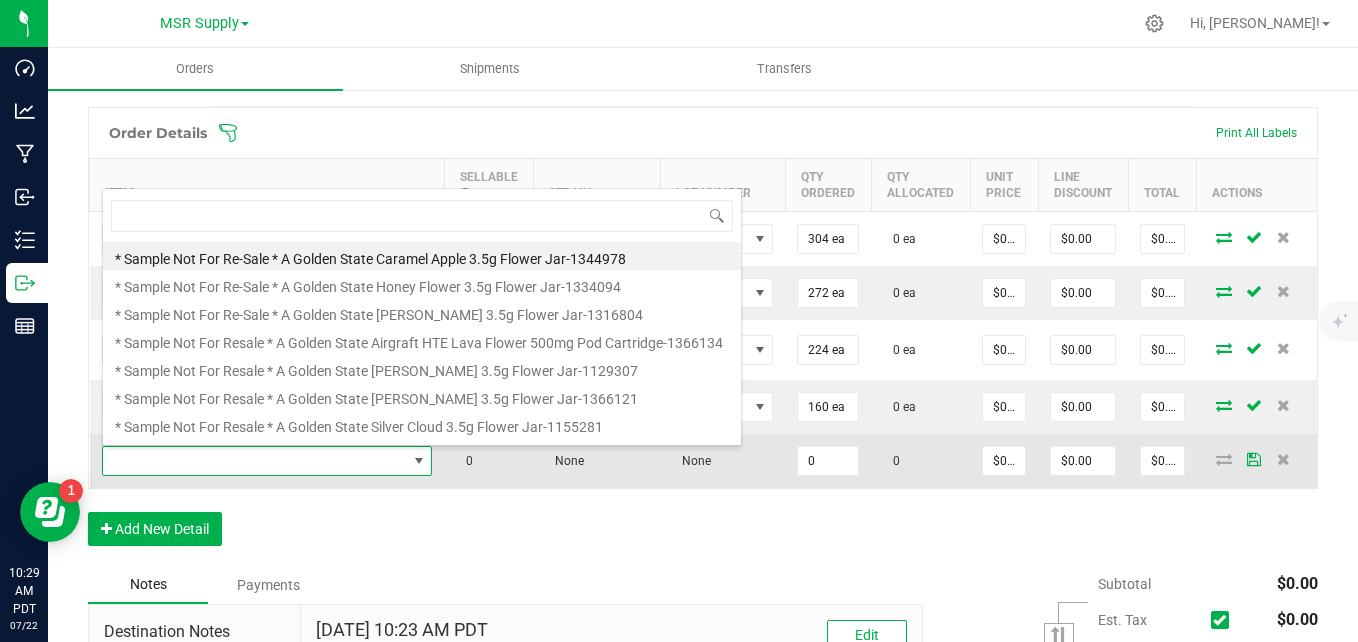 scroll, scrollTop: 99970, scrollLeft: 99674, axis: both 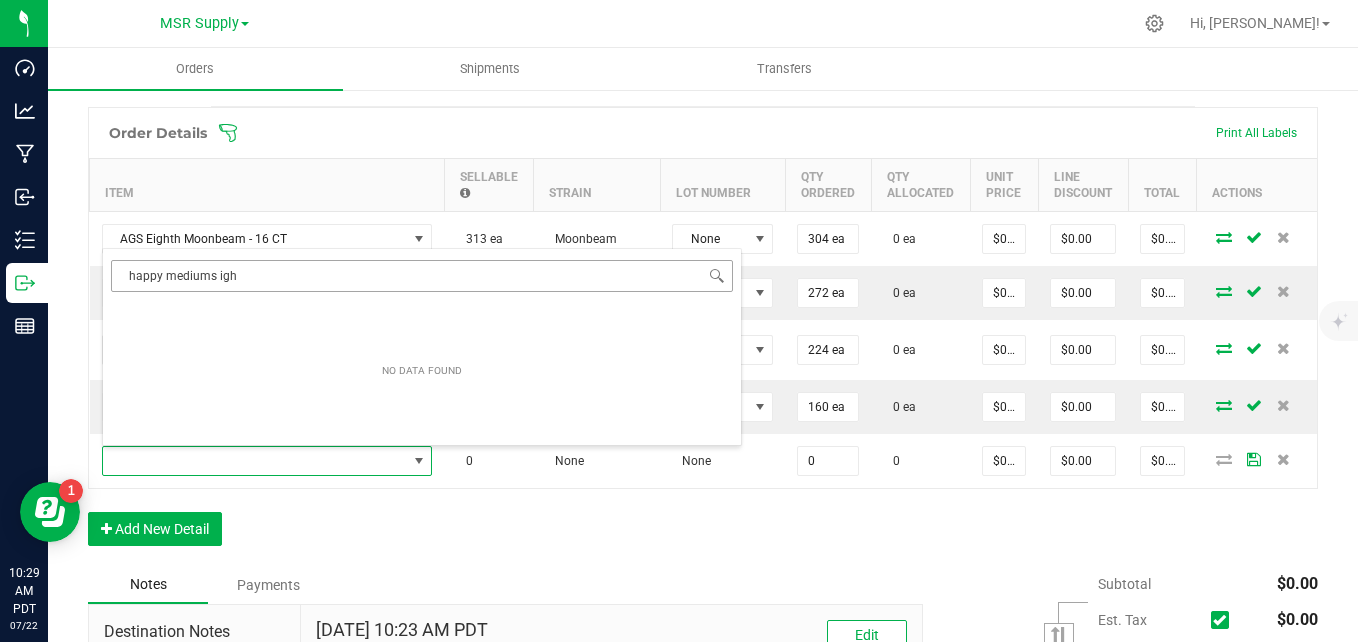 type on "happy mediums high" 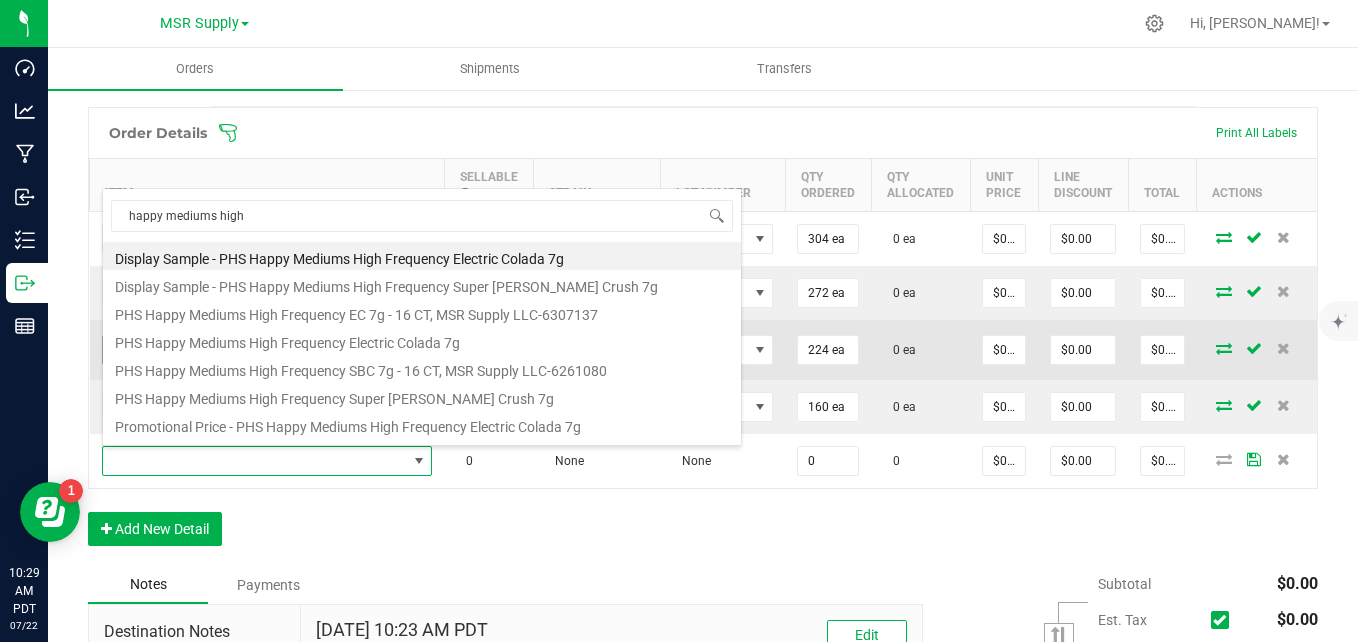 click on "PHS Happy Mediums High Frequency Electric Colada 7g" at bounding box center (422, 340) 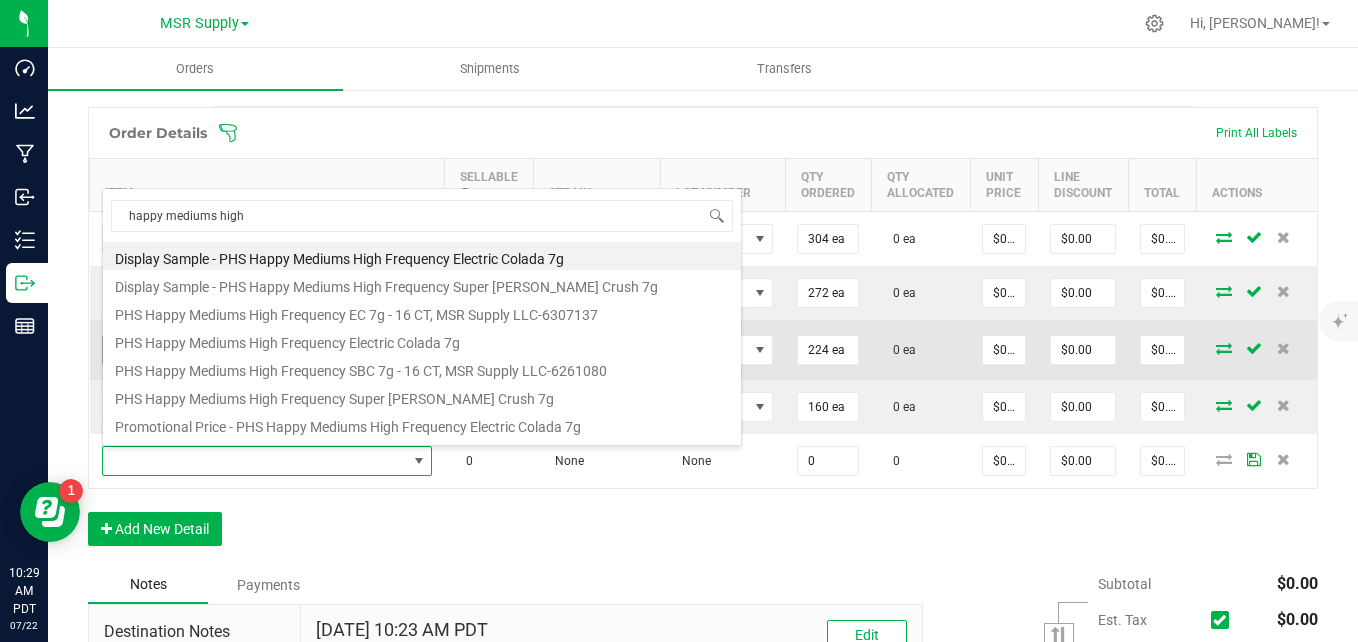 type on "0 ea" 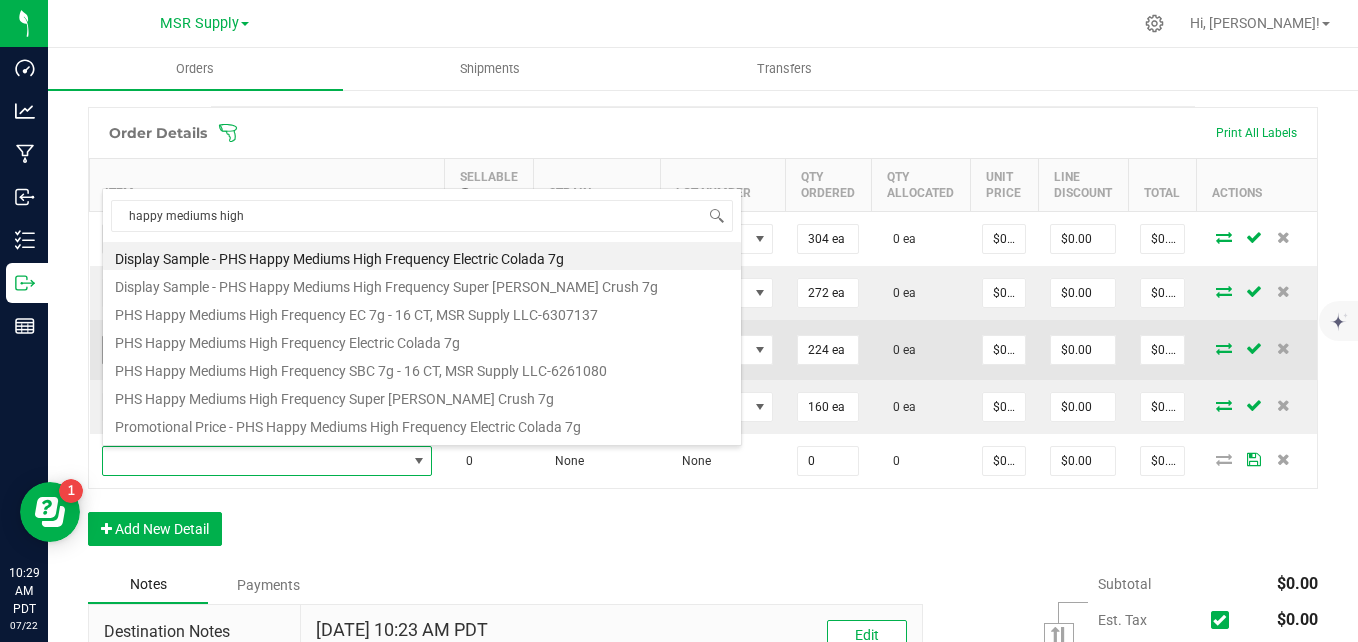 type on "$27.00000" 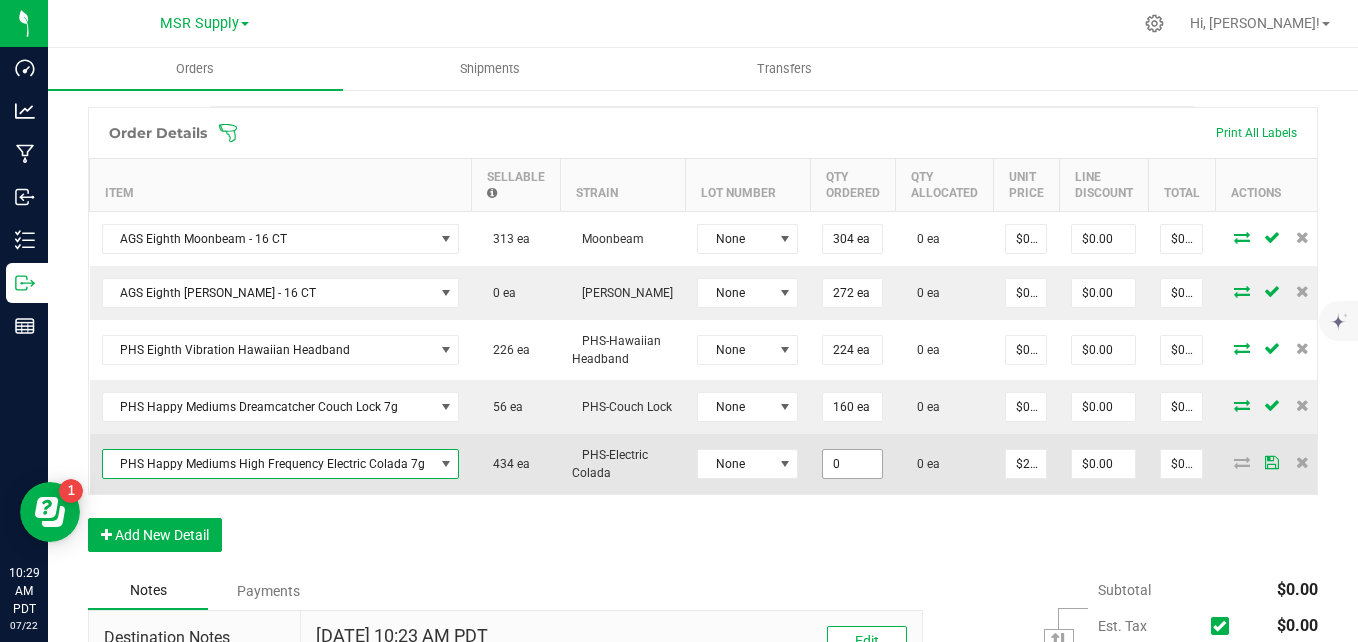 click on "0" at bounding box center [852, 464] 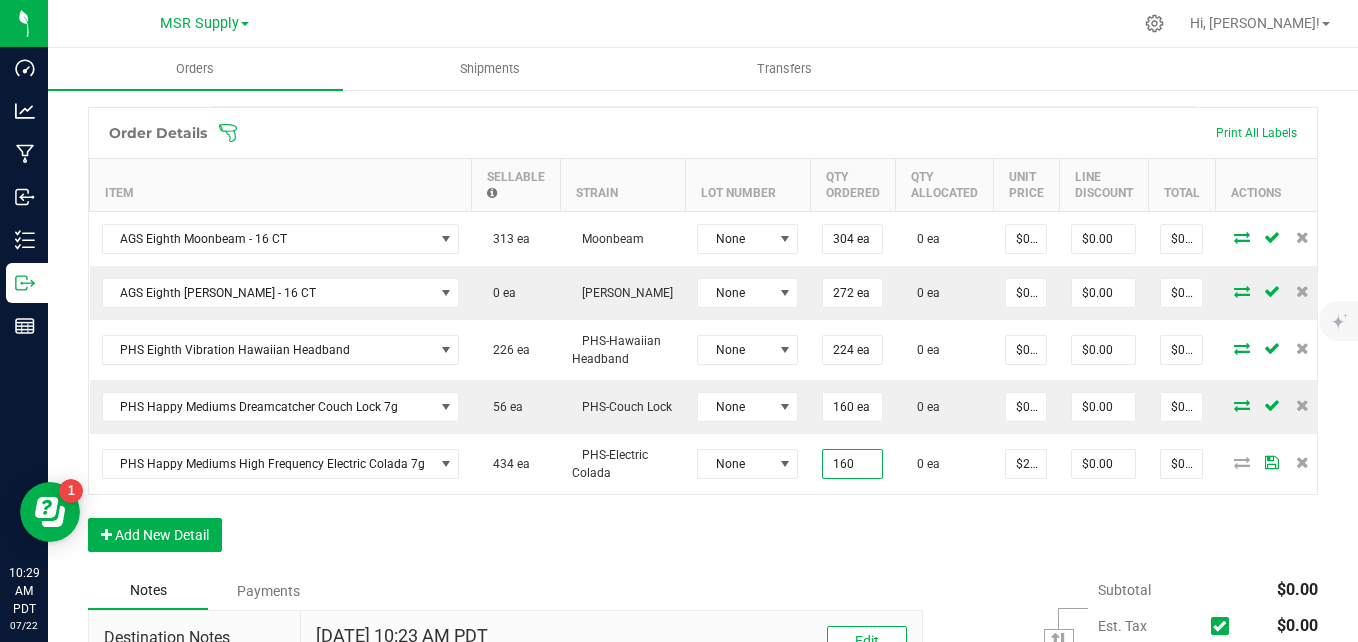 type on "160 ea" 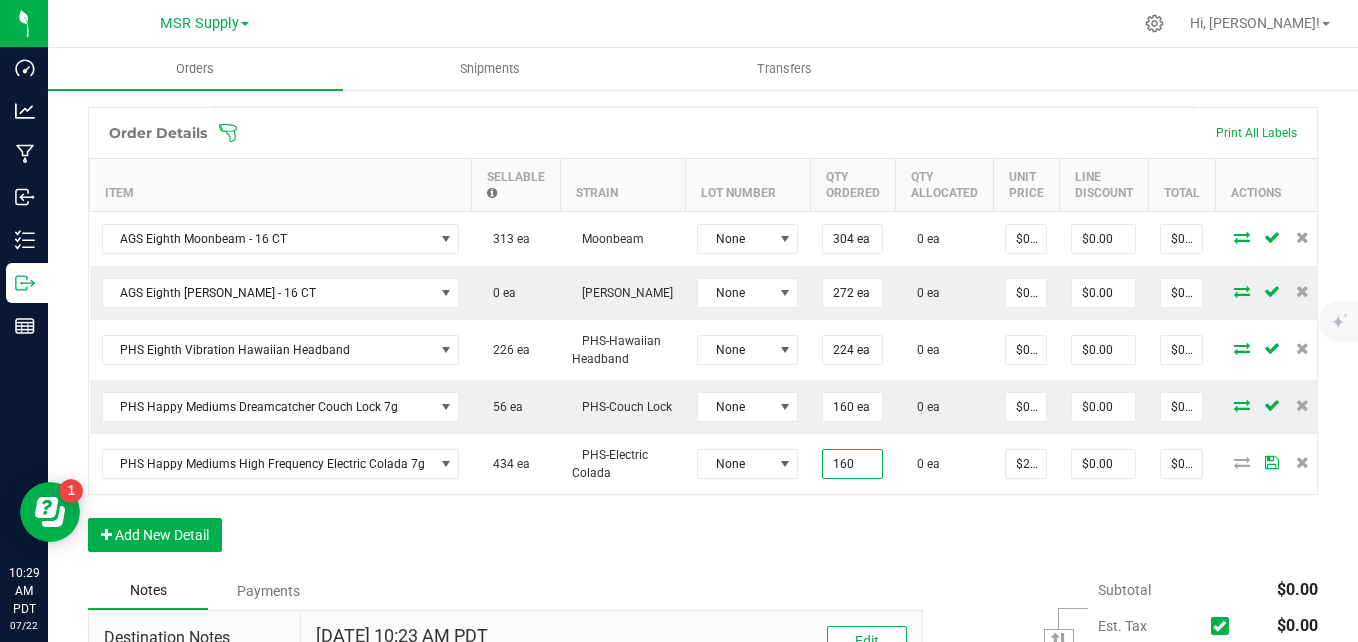 type on "$4,320.00" 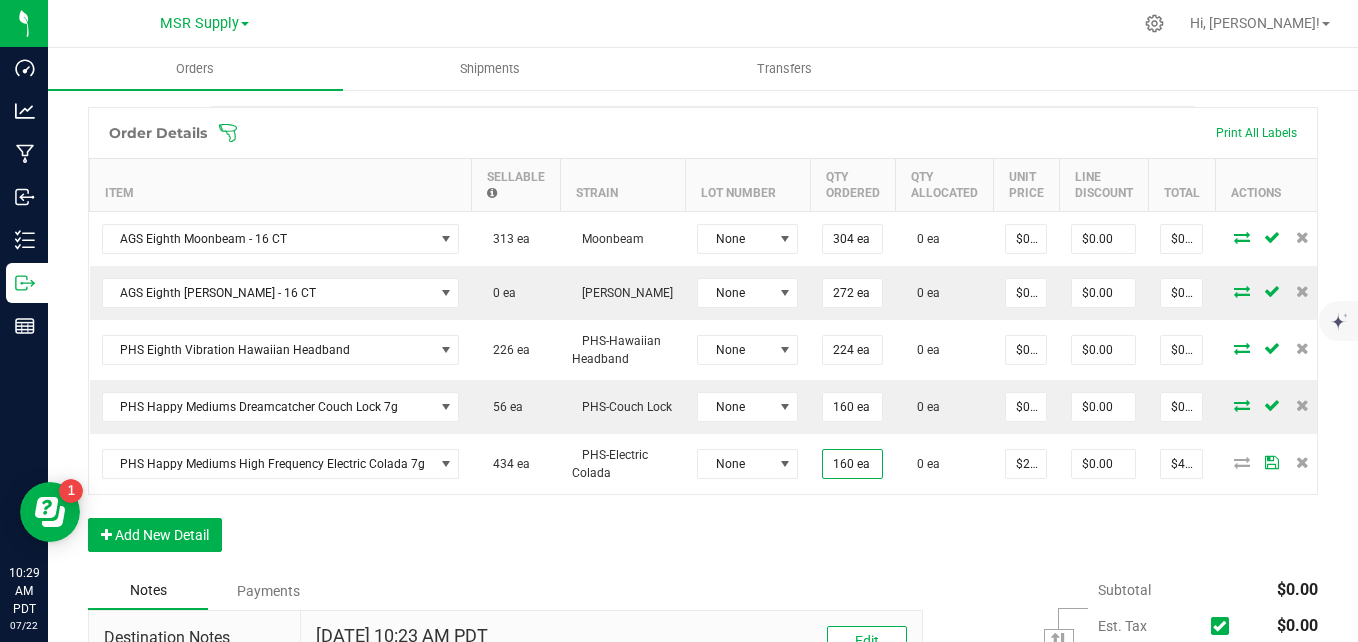 click on "Order Details Print All Labels Item  Sellable  Strain  Lot Number  Qty Ordered Qty Allocated Unit Price Line Discount Total Actions AGS Eighth Moonbeam - 16 CT  313 ea   Moonbeam  None 304 ea  0 ea  $0.00000 $0.00 $0.00 AGS Eighth Shasta Bloom - 16 CT  0 ea   Shasta Bloom  None 272 ea  0 ea  $0.00000 $0.00 $0.00 PHS Eighth Vibration Hawaiian Headband  226 ea   PHS-Hawaiian Headband  None 224 ea  0 ea  $0.00000 $0.00 $0.00 PHS Happy Mediums Dreamcatcher Couch Lock 7g  56 ea   PHS-Couch Lock  None 160 ea  0 ea  $0.00000 $0.00 $0.00 PHS Happy Mediums High Frequency Electric Colada 7g  434 ea   PHS-Electric Colada  None 160 ea  0 ea  $27.00000 $0.00 $4,320.00
Add New Detail" at bounding box center (703, 339) 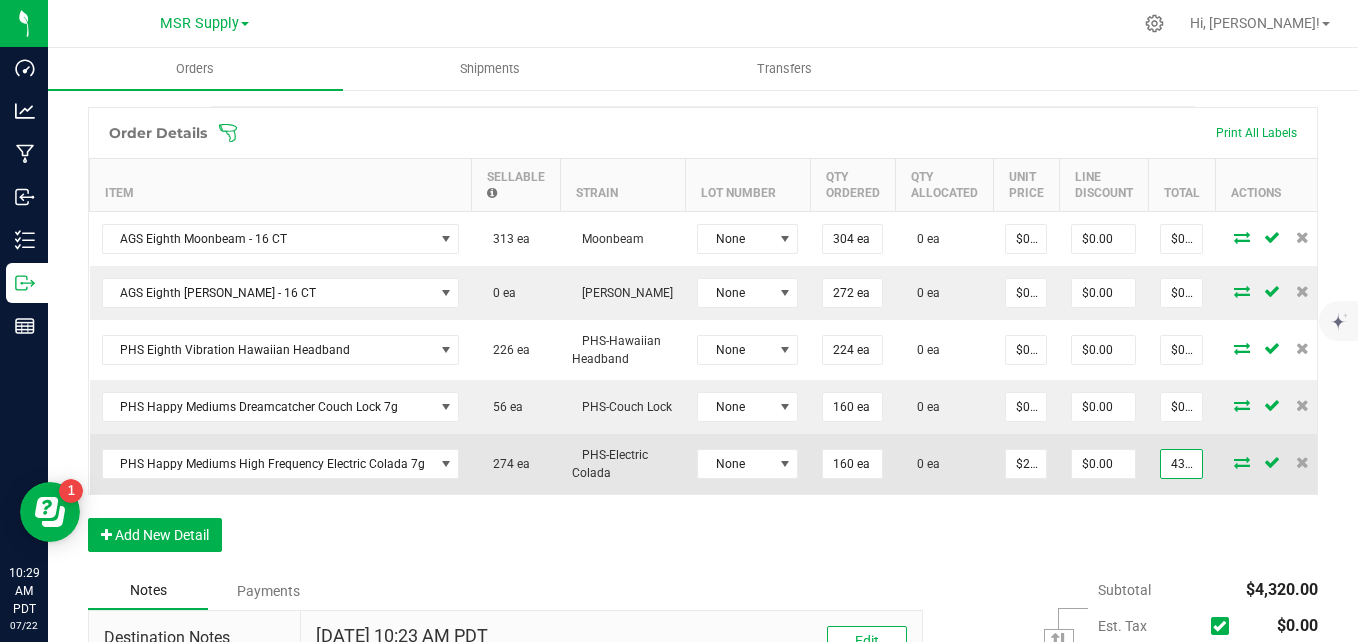 click on "4320" at bounding box center (1181, 464) 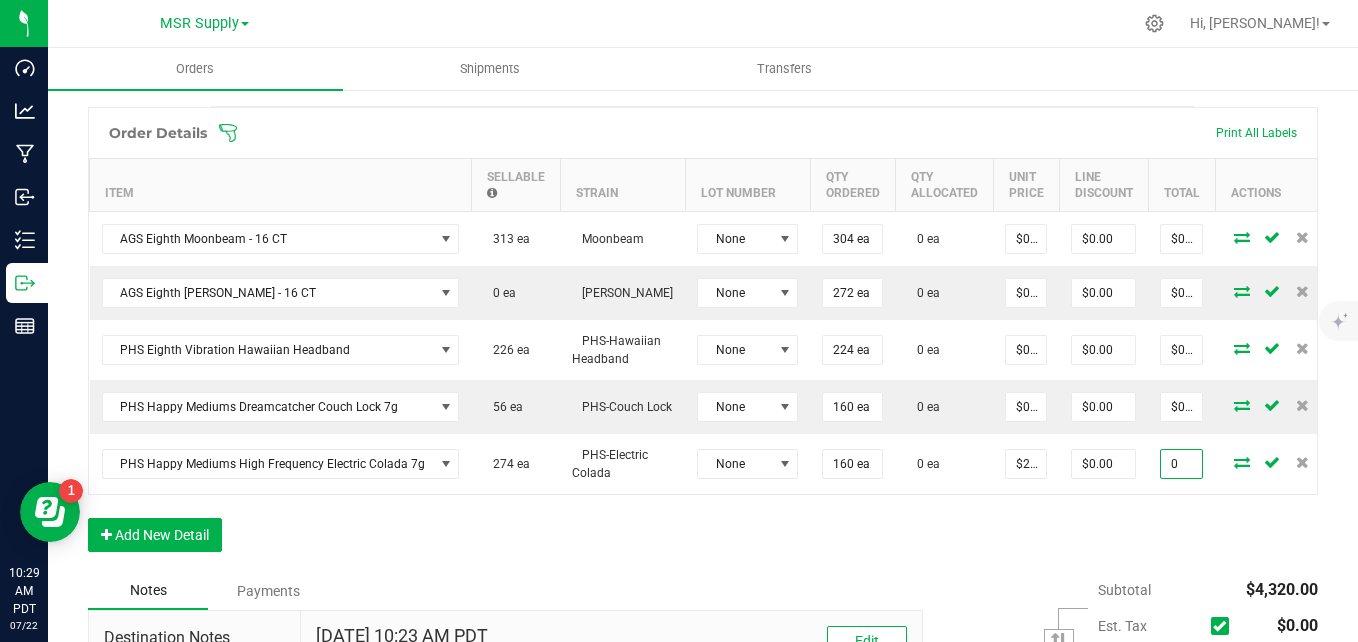 type on "0" 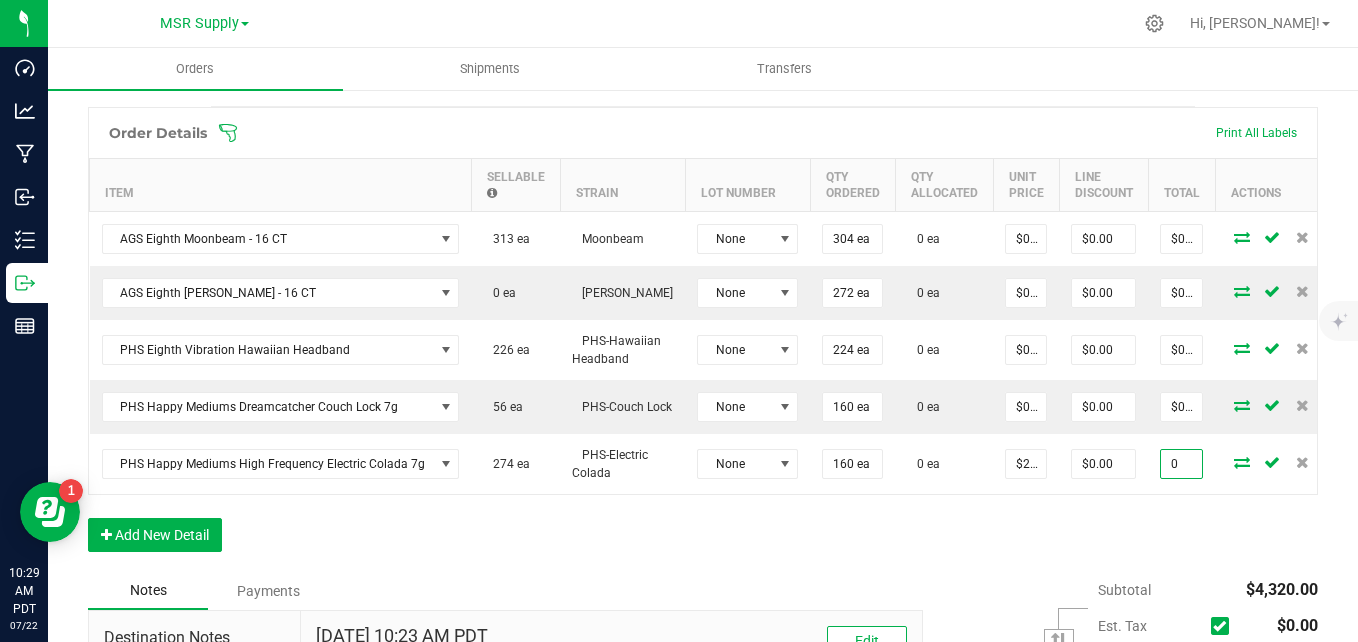 type on "$0.00000" 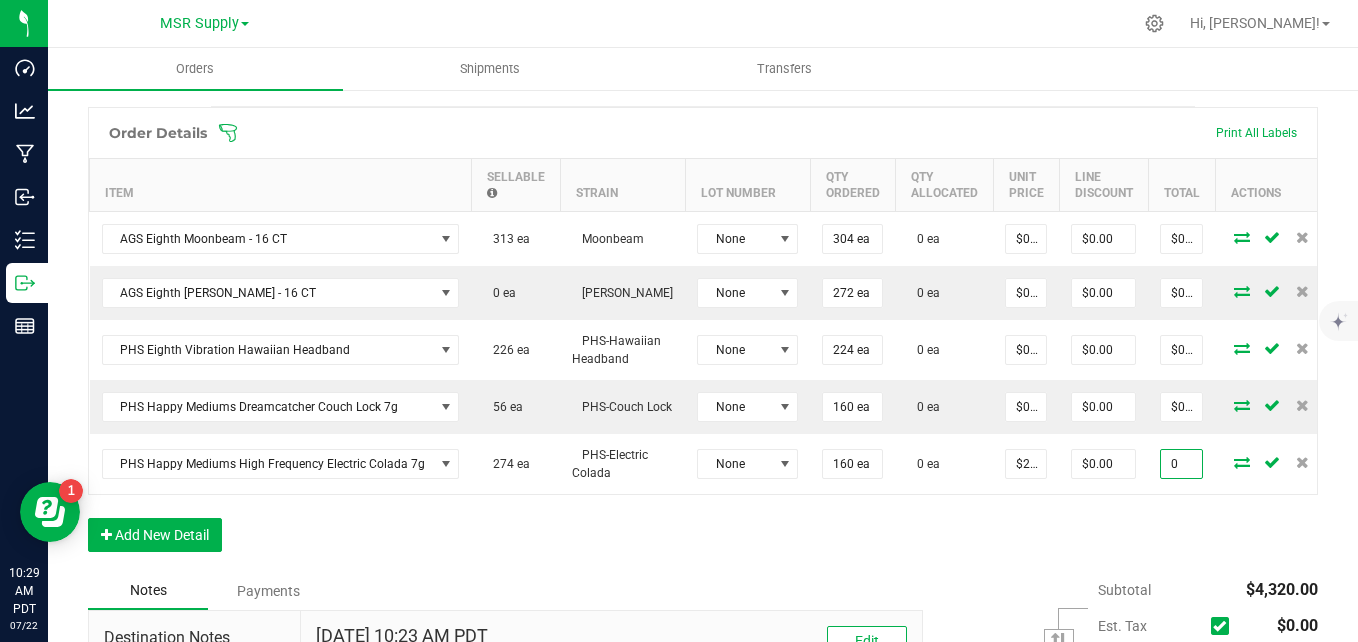 type on "$0.00" 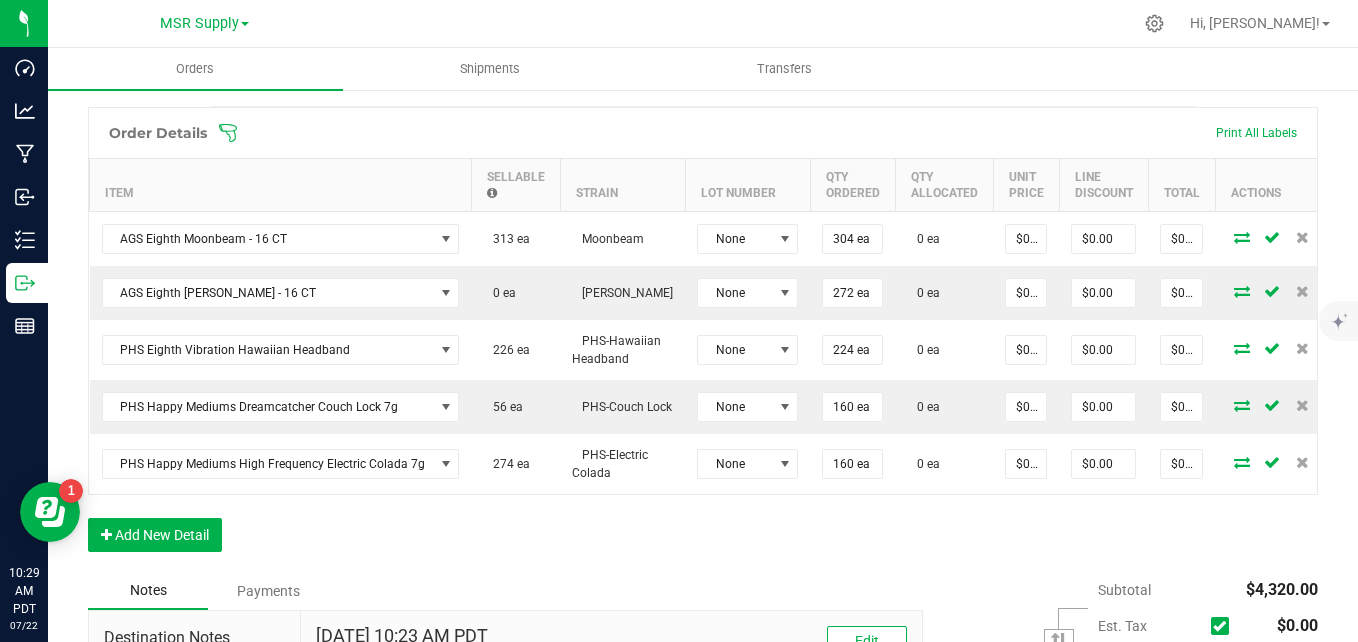 click on "Order Details Print All Labels Item  Sellable  Strain  Lot Number  Qty Ordered Qty Allocated Unit Price Line Discount Total Actions AGS Eighth Moonbeam - 16 CT  313 ea   Moonbeam  None 304 ea  0 ea  $0.00000 $0.00 $0.00 AGS Eighth Shasta Bloom - 16 CT  0 ea   Shasta Bloom  None 272 ea  0 ea  $0.00000 $0.00 $0.00 PHS Eighth Vibration Hawaiian Headband  226 ea   PHS-Hawaiian Headband  None 224 ea  0 ea  $0.00000 $0.00 $0.00 PHS Happy Mediums Dreamcatcher Couch Lock 7g  56 ea   PHS-Couch Lock  None 160 ea  0 ea  $0.00000 $0.00 $0.00 PHS Happy Mediums High Frequency Electric Colada 7g  274 ea   PHS-Electric Colada  None 160 ea  0 ea  $0.00000 $0.00 $0.00
Add New Detail" at bounding box center [703, 339] 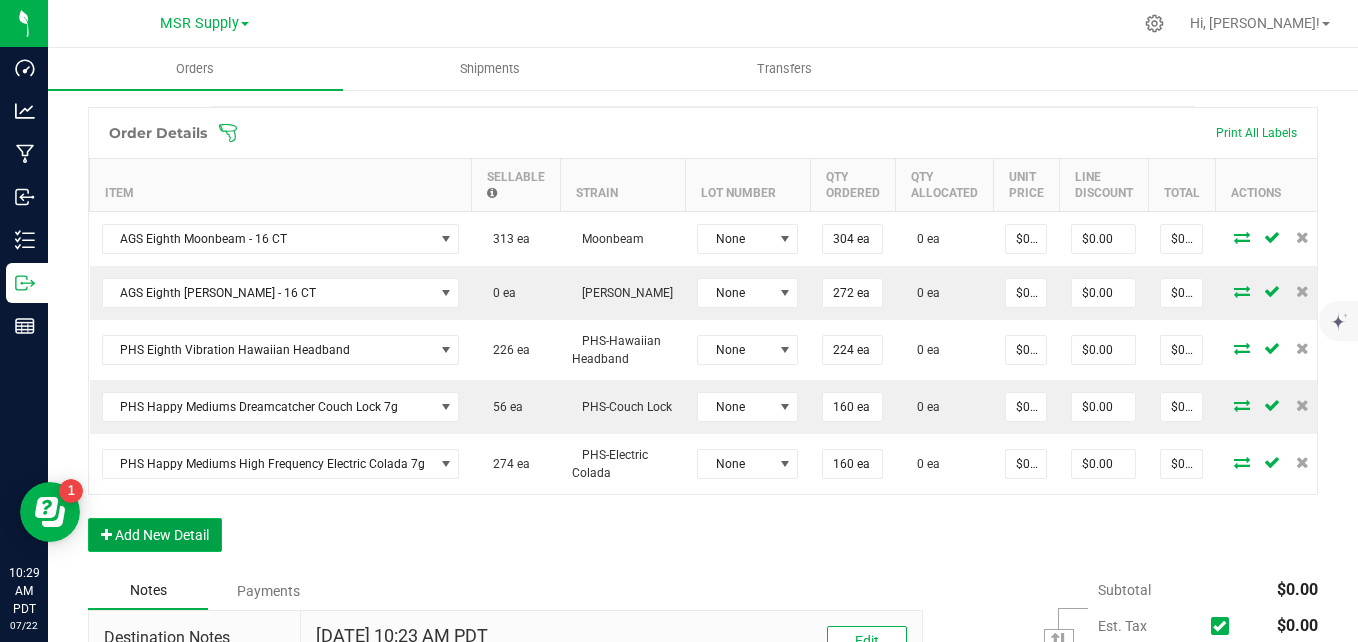 click on "Add New Detail" at bounding box center [155, 535] 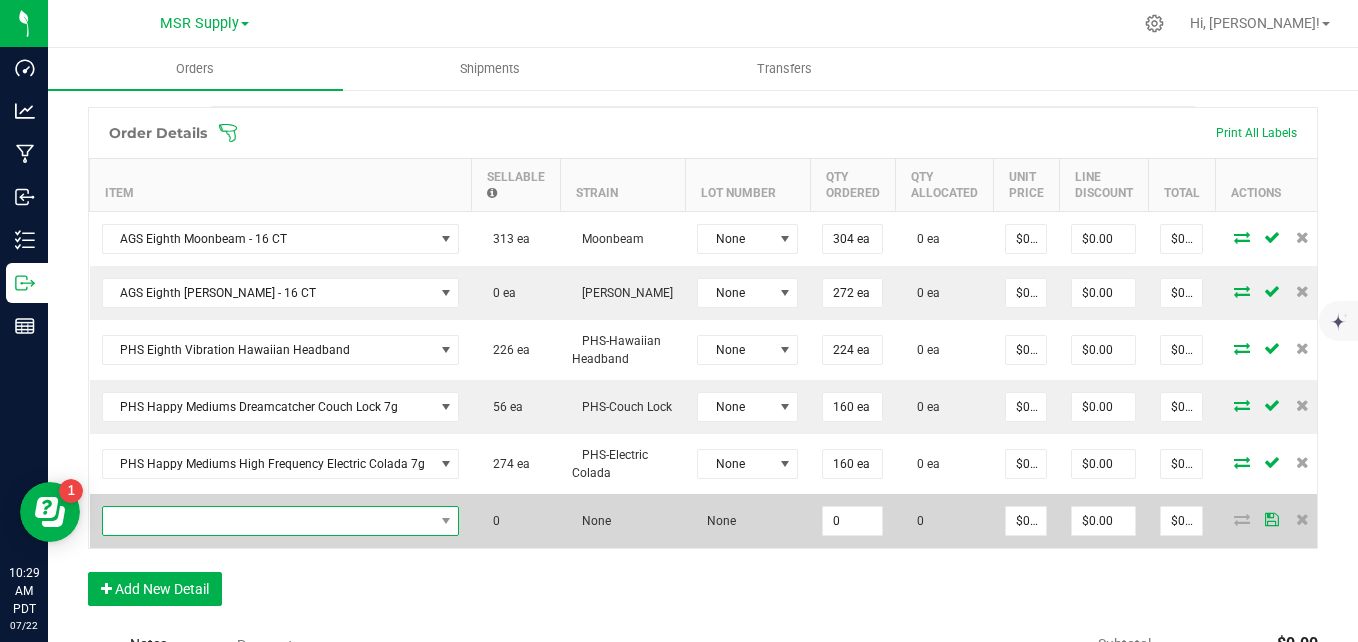 click at bounding box center (268, 521) 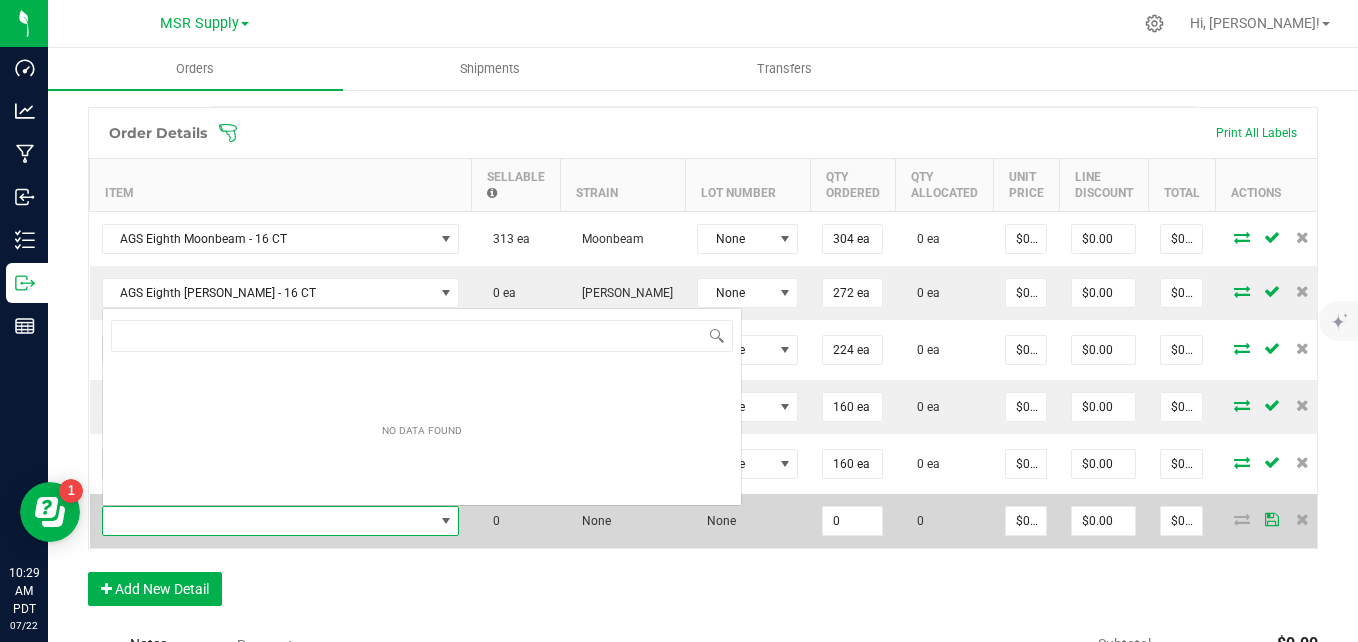 scroll, scrollTop: 0, scrollLeft: 0, axis: both 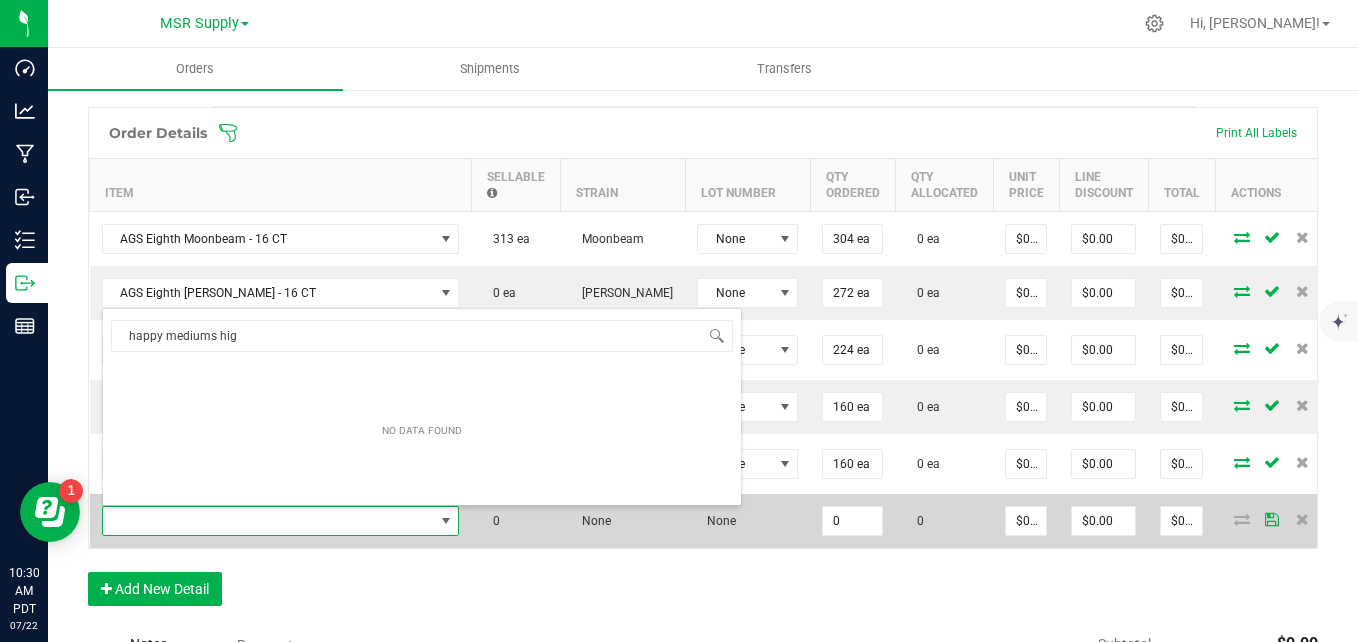 type on "happy mediums high" 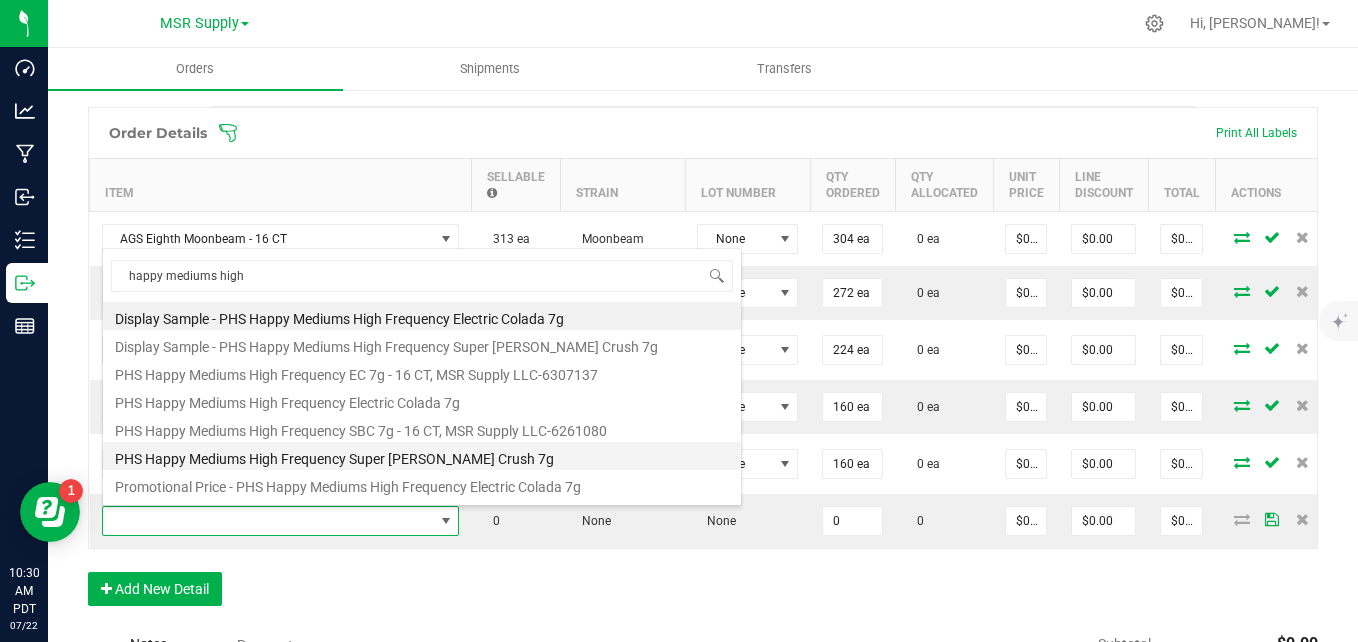 click on "PHS Happy Mediums High Frequency Super Berry Crush 7g" at bounding box center (422, 456) 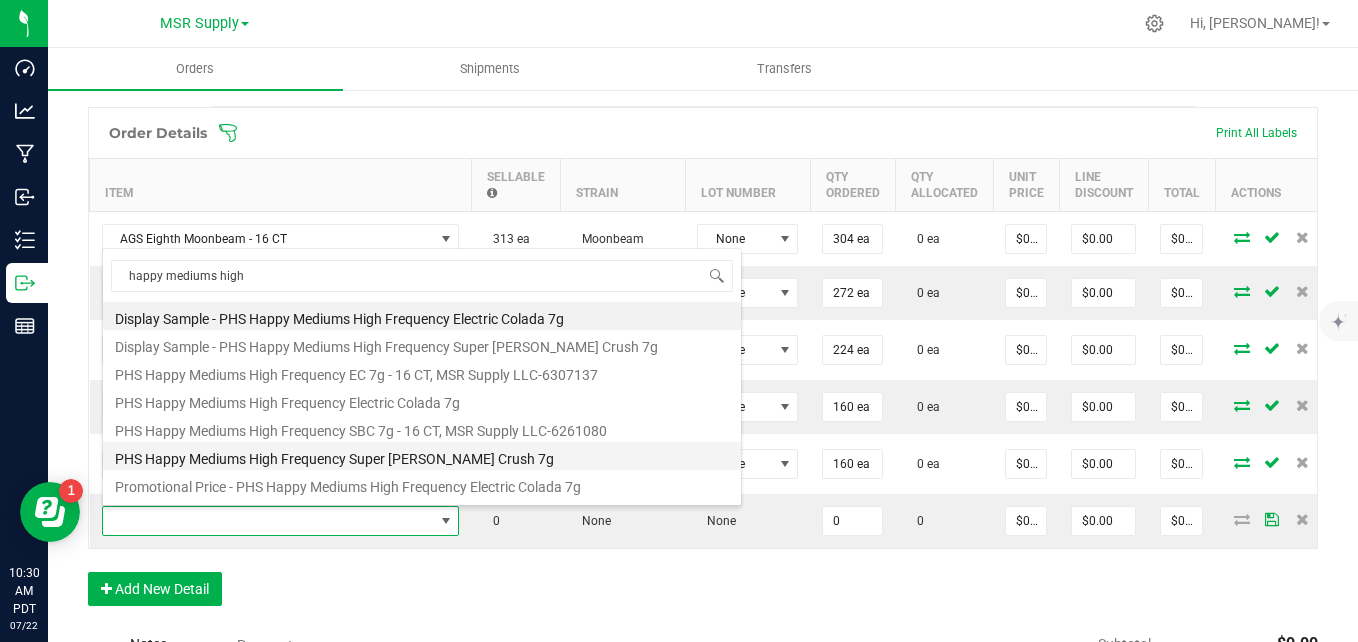 type on "0 ea" 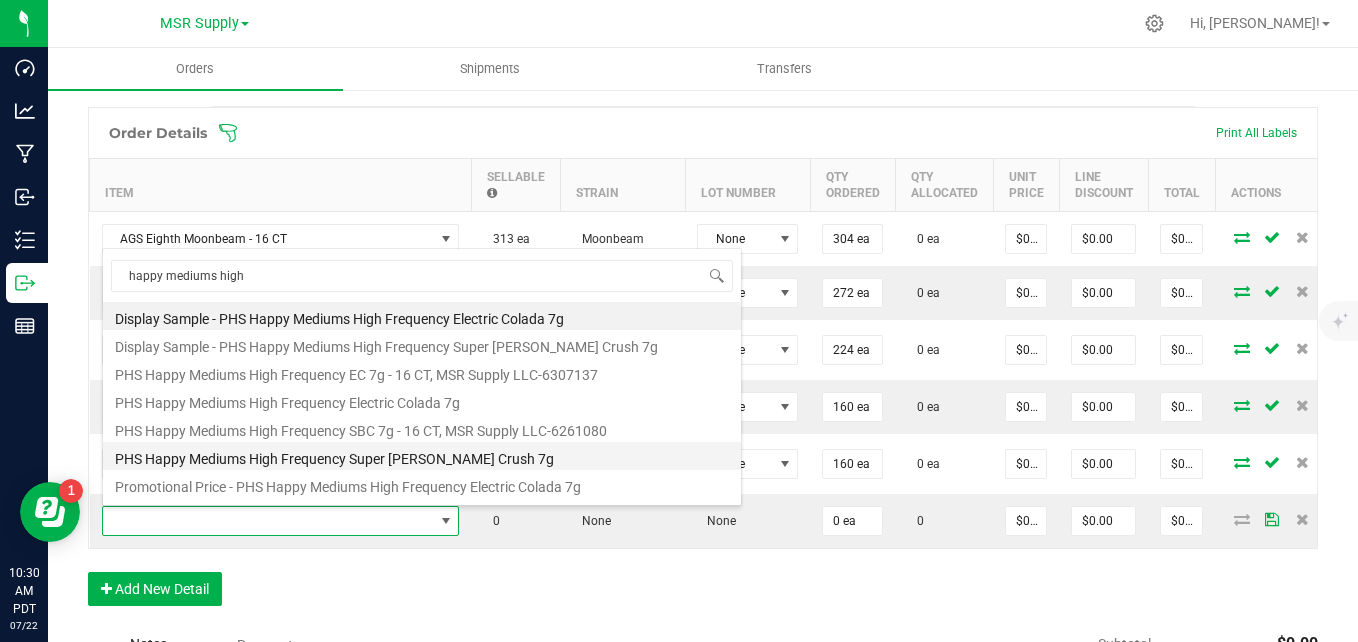 type on "$27.00000" 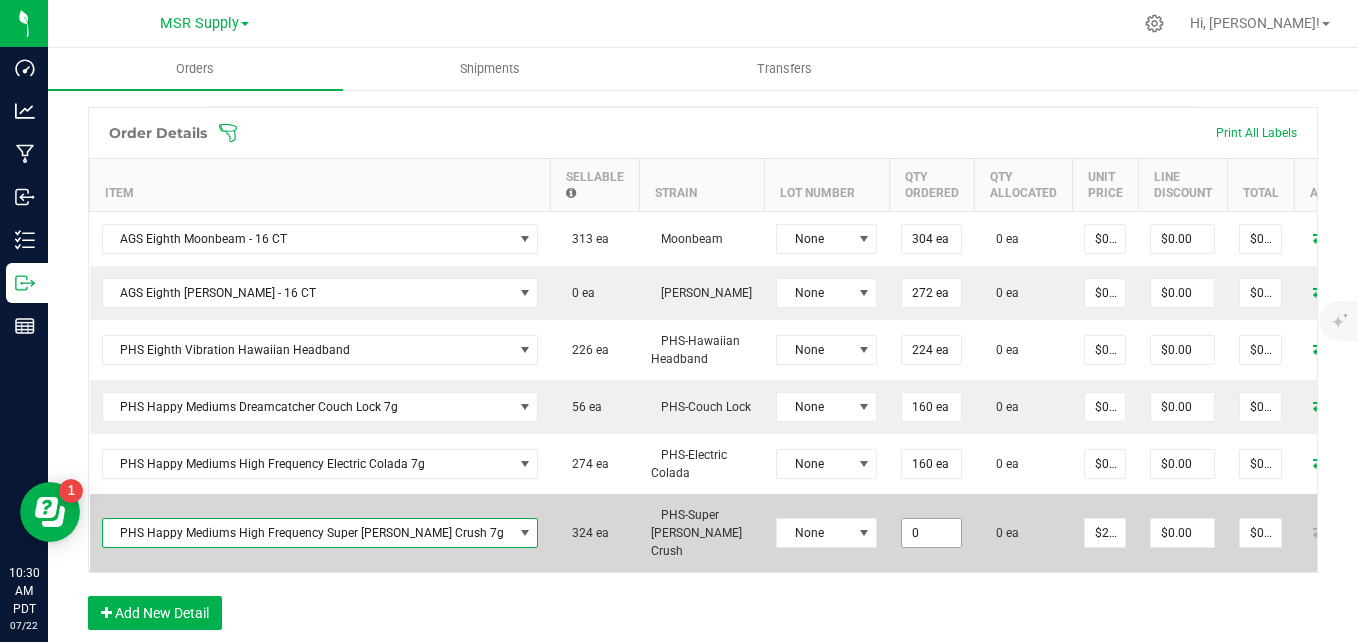click on "0" at bounding box center (931, 533) 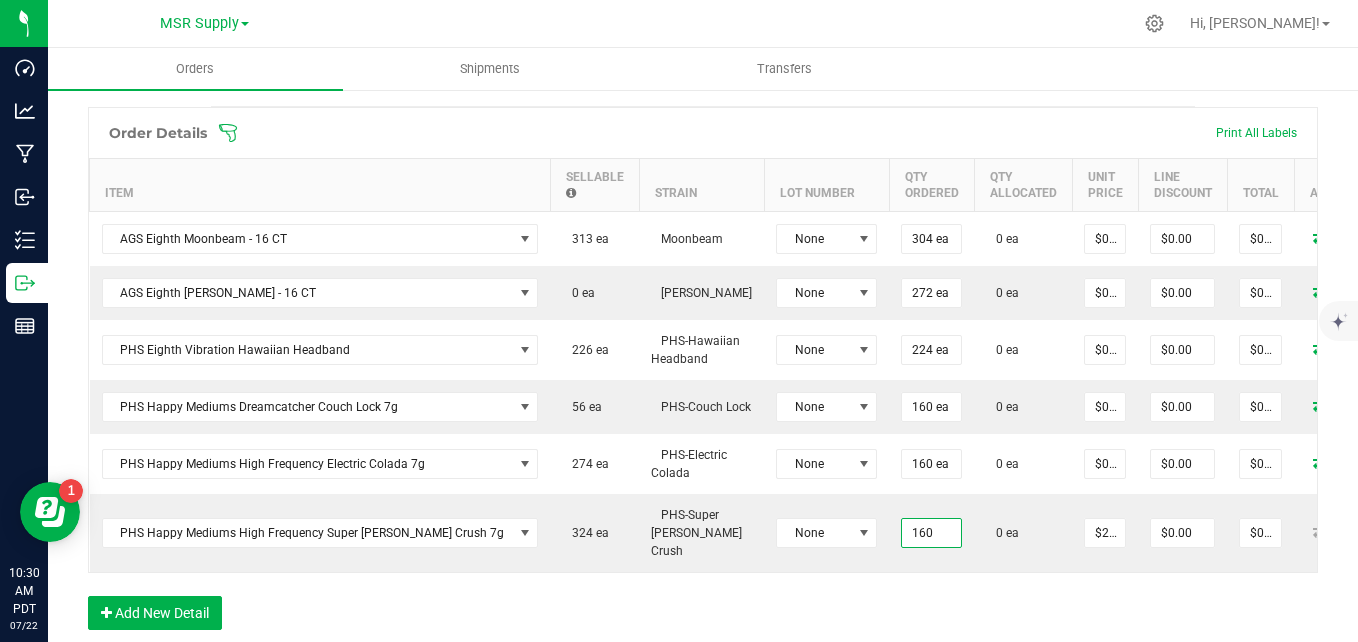 type on "160 ea" 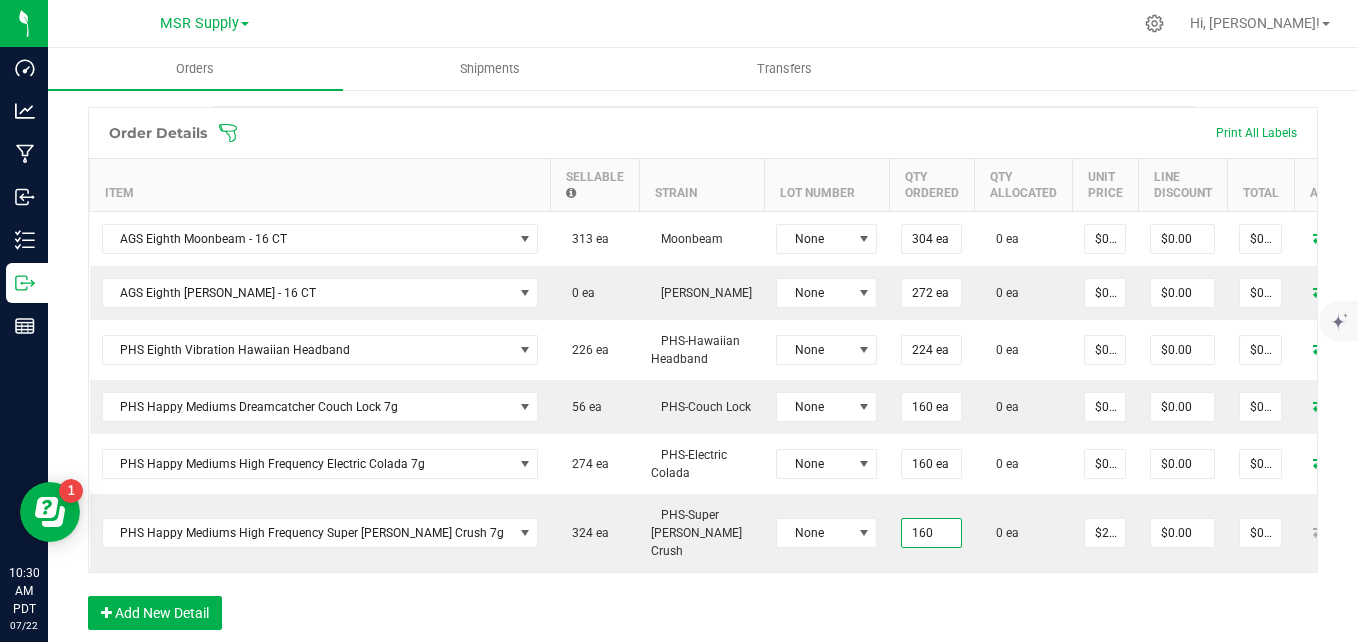 type on "$4,320.00" 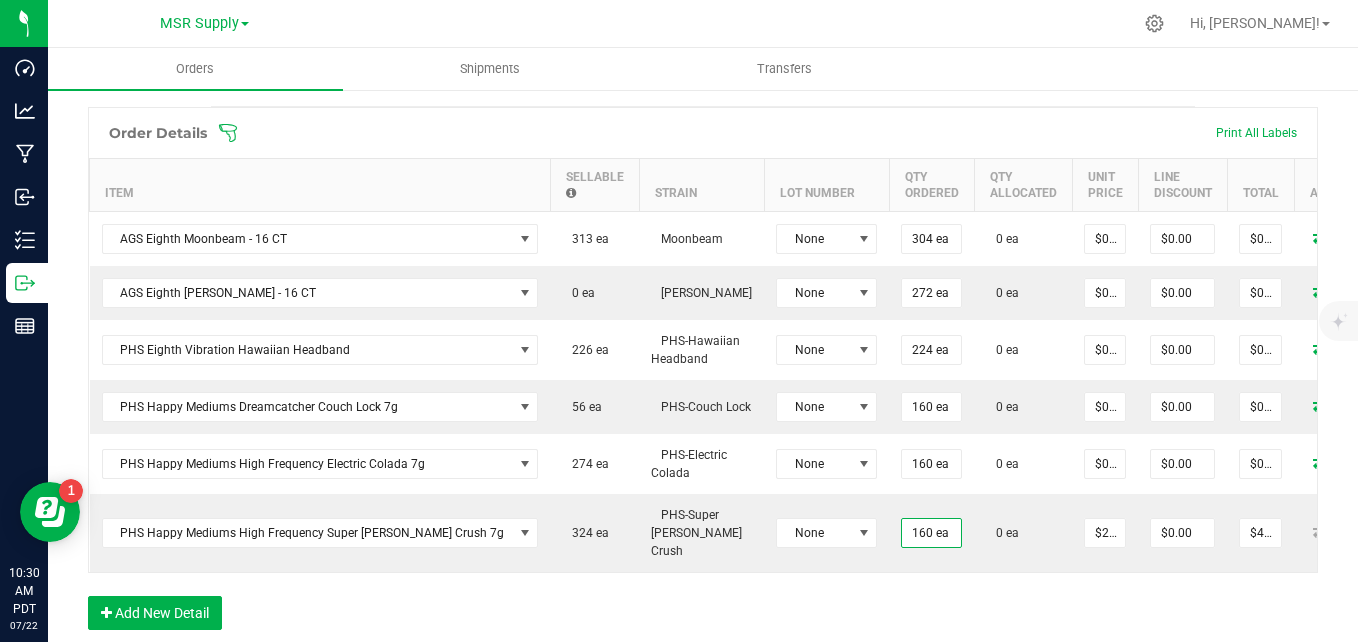 click on "Order Details Print All Labels Item  Sellable  Strain  Lot Number  Qty Ordered Qty Allocated Unit Price Line Discount Total Actions AGS Eighth Moonbeam - 16 CT  313 ea   Moonbeam  None 304 ea  0 ea  $0.00000 $0.00 $0.00 AGS Eighth Shasta Bloom - 16 CT  0 ea   Shasta Bloom  None 272 ea  0 ea  $0.00000 $0.00 $0.00 PHS Eighth Vibration Hawaiian Headband  226 ea   PHS-Hawaiian Headband  None 224 ea  0 ea  $0.00000 $0.00 $0.00 PHS Happy Mediums Dreamcatcher Couch Lock 7g  56 ea   PHS-Couch Lock  None 160 ea  0 ea  $0.00000 $0.00 $0.00 PHS Happy Mediums High Frequency Electric Colada 7g  274 ea   PHS-Electric Colada  None 160 ea  0 ea  $0.00000 $0.00 $0.00 PHS Happy Mediums High Frequency Super Berry Crush 7g  324 ea   PHS-Super Berry Crush  None 160 ea  0 ea  $27.00000 $0.00 $4,320.00
Add New Detail" at bounding box center (703, 378) 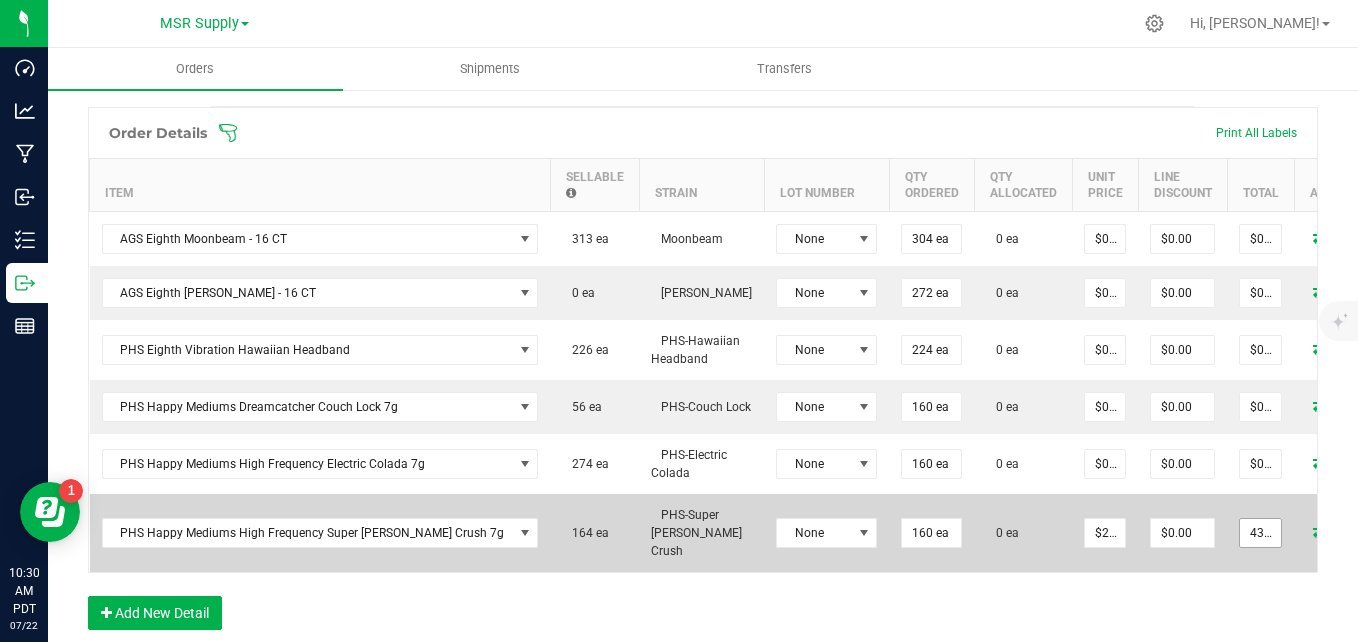 click on "4320" at bounding box center (1260, 533) 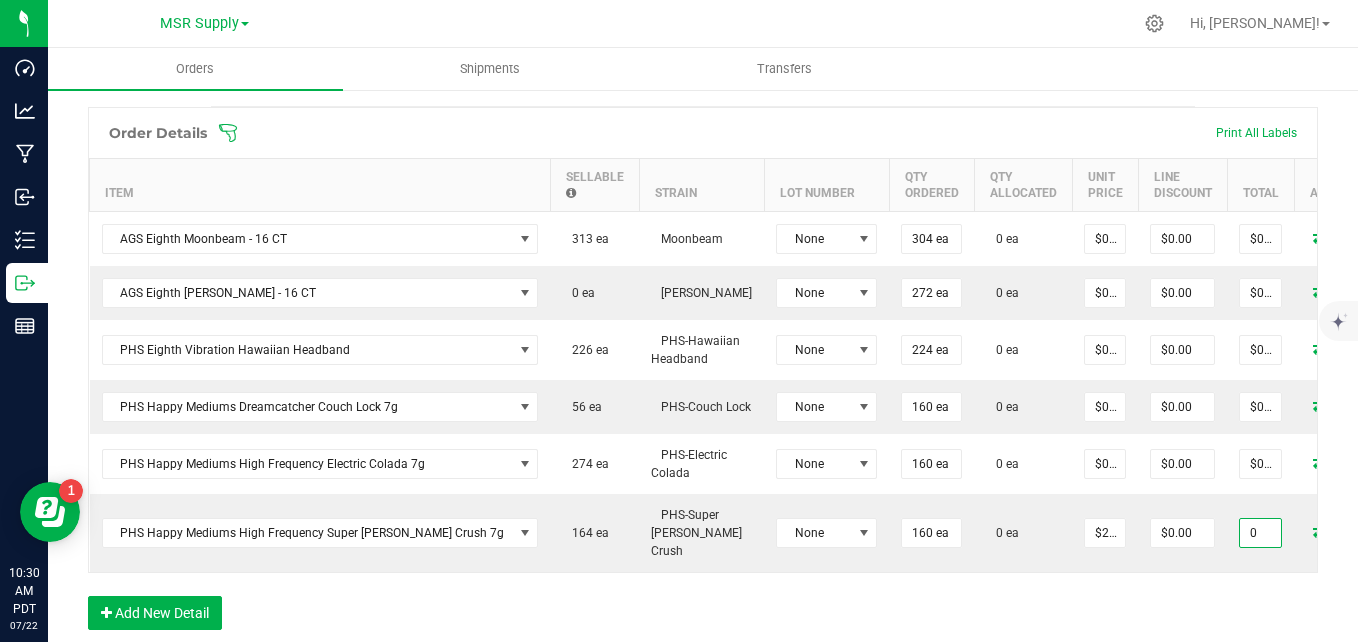 type on "0" 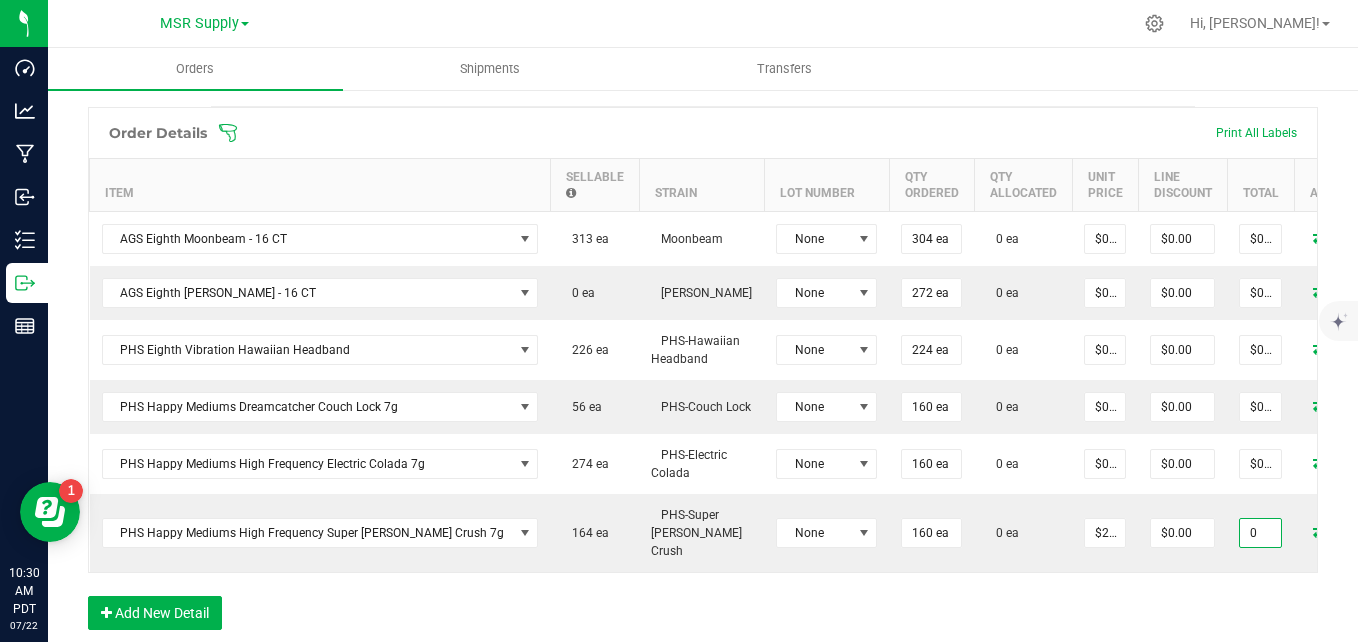 type on "$0.00000" 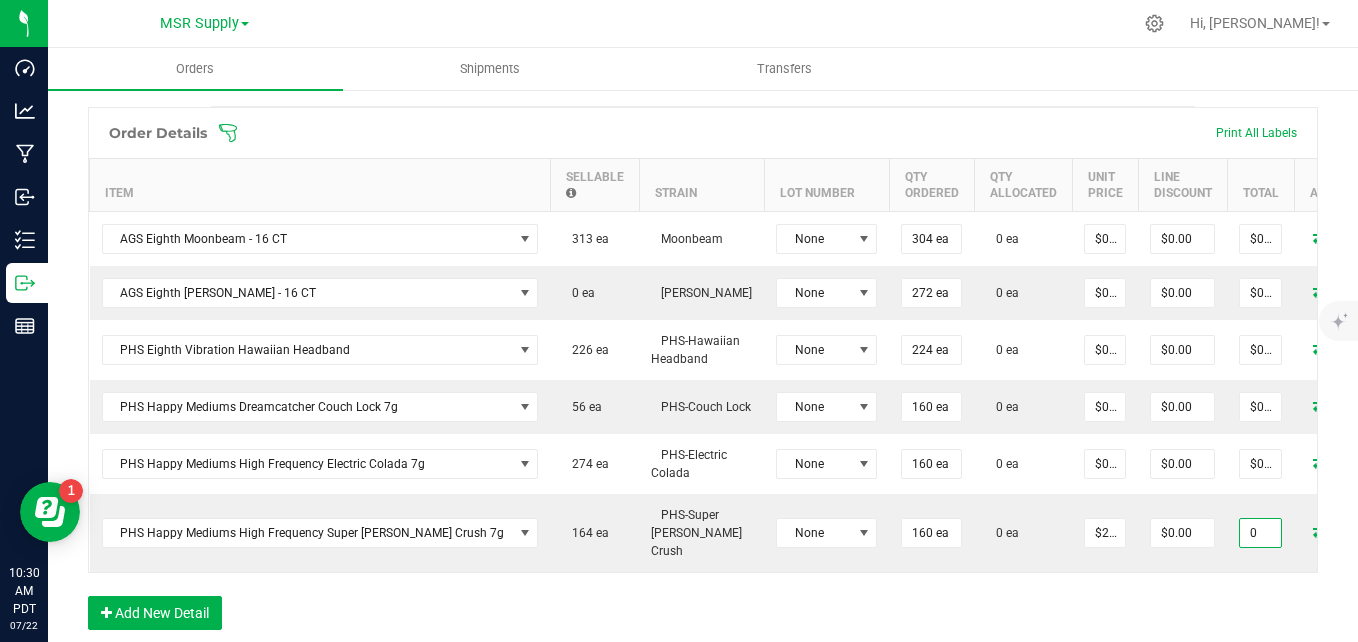 type on "$0.00" 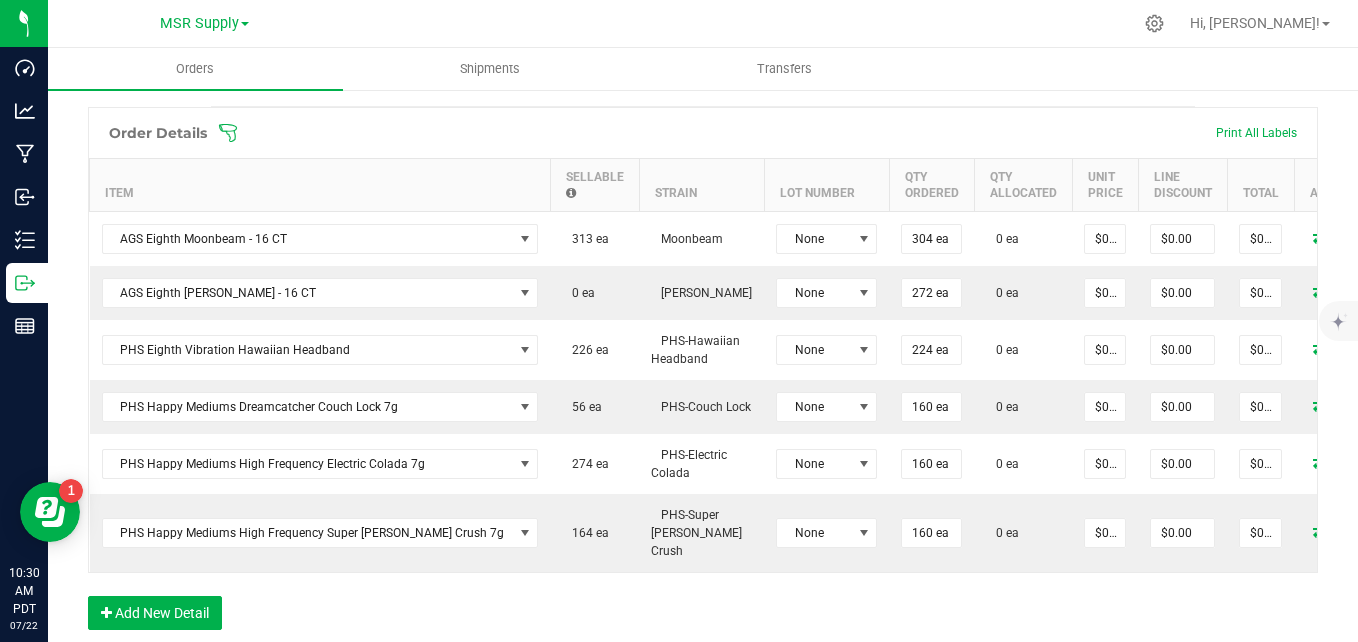 click on "Order Details Print All Labels Item  Sellable  Strain  Lot Number  Qty Ordered Qty Allocated Unit Price Line Discount Total Actions AGS Eighth Moonbeam - 16 CT  313 ea   Moonbeam  None 304 ea  0 ea  $0.00000 $0.00 $0.00 AGS Eighth Shasta Bloom - 16 CT  0 ea   Shasta Bloom  None 272 ea  0 ea  $0.00000 $0.00 $0.00 PHS Eighth Vibration Hawaiian Headband  226 ea   PHS-Hawaiian Headband  None 224 ea  0 ea  $0.00000 $0.00 $0.00 PHS Happy Mediums Dreamcatcher Couch Lock 7g  56 ea   PHS-Couch Lock  None 160 ea  0 ea  $0.00000 $0.00 $0.00 PHS Happy Mediums High Frequency Electric Colada 7g  274 ea   PHS-Electric Colada  None 160 ea  0 ea  $0.00000 $0.00 $0.00 PHS Happy Mediums High Frequency Super Berry Crush 7g  164 ea   PHS-Super Berry Crush  None 160 ea  0 ea  $0.00000 $0.00 $0.00
Add New Detail" at bounding box center (703, 378) 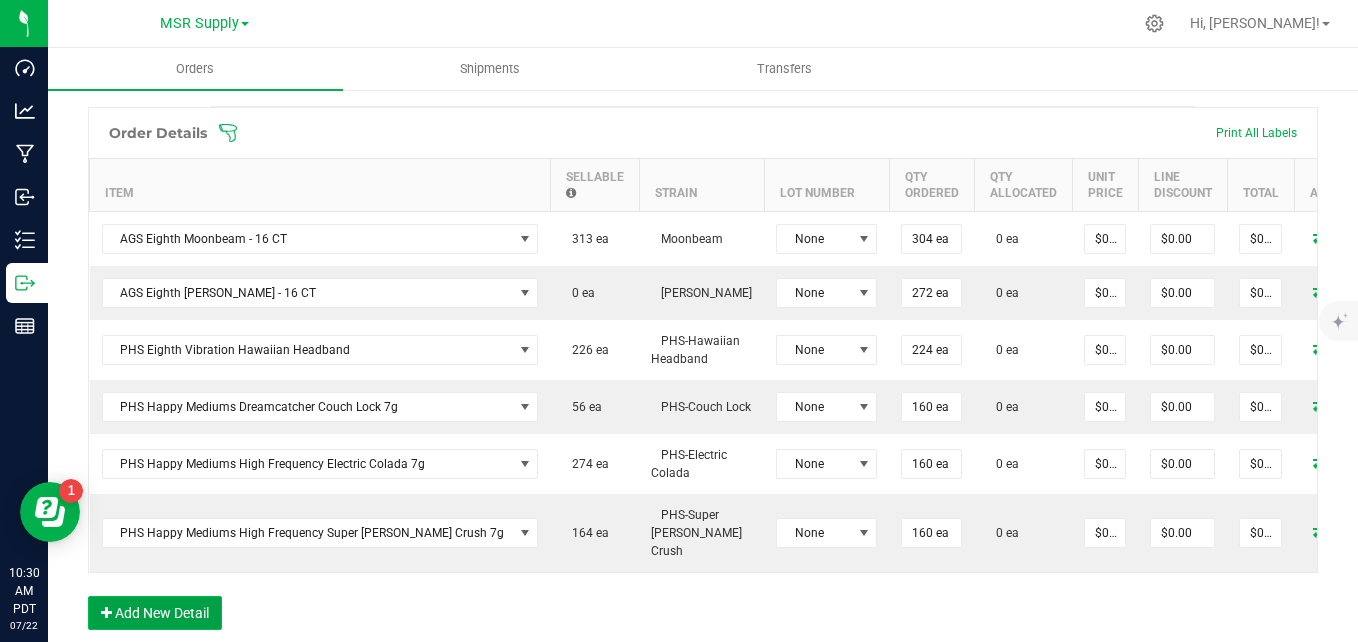 click on "Add New Detail" at bounding box center (155, 613) 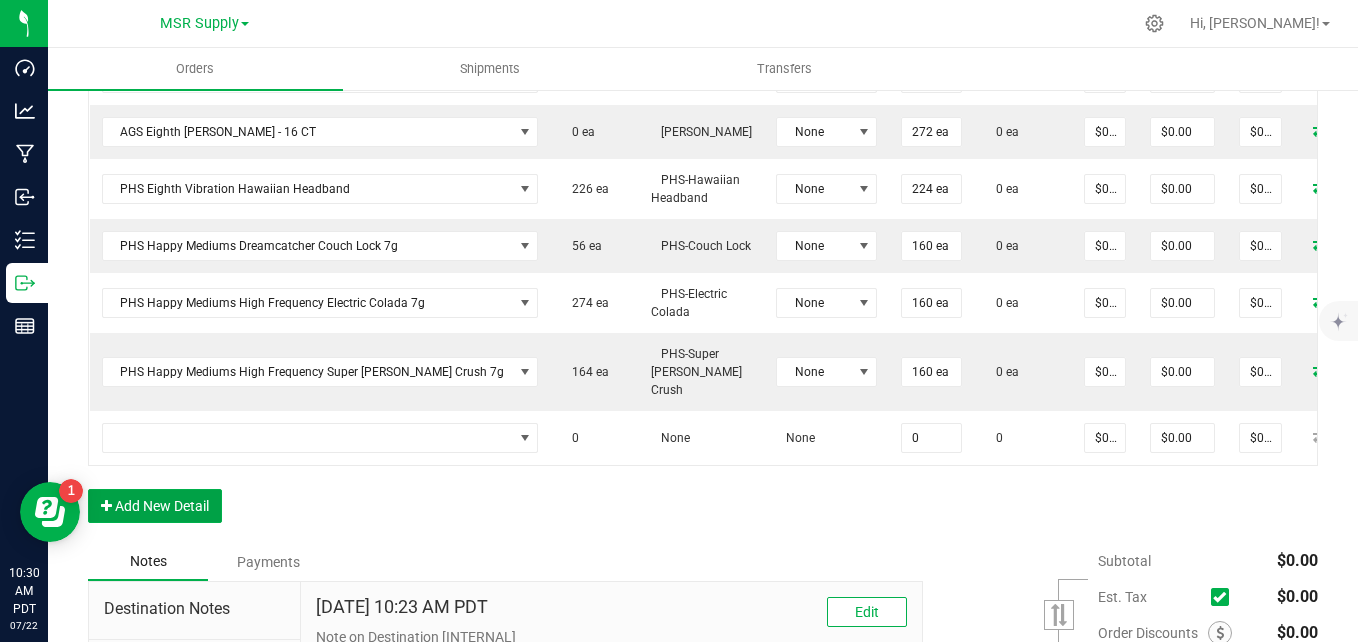 scroll, scrollTop: 797, scrollLeft: 0, axis: vertical 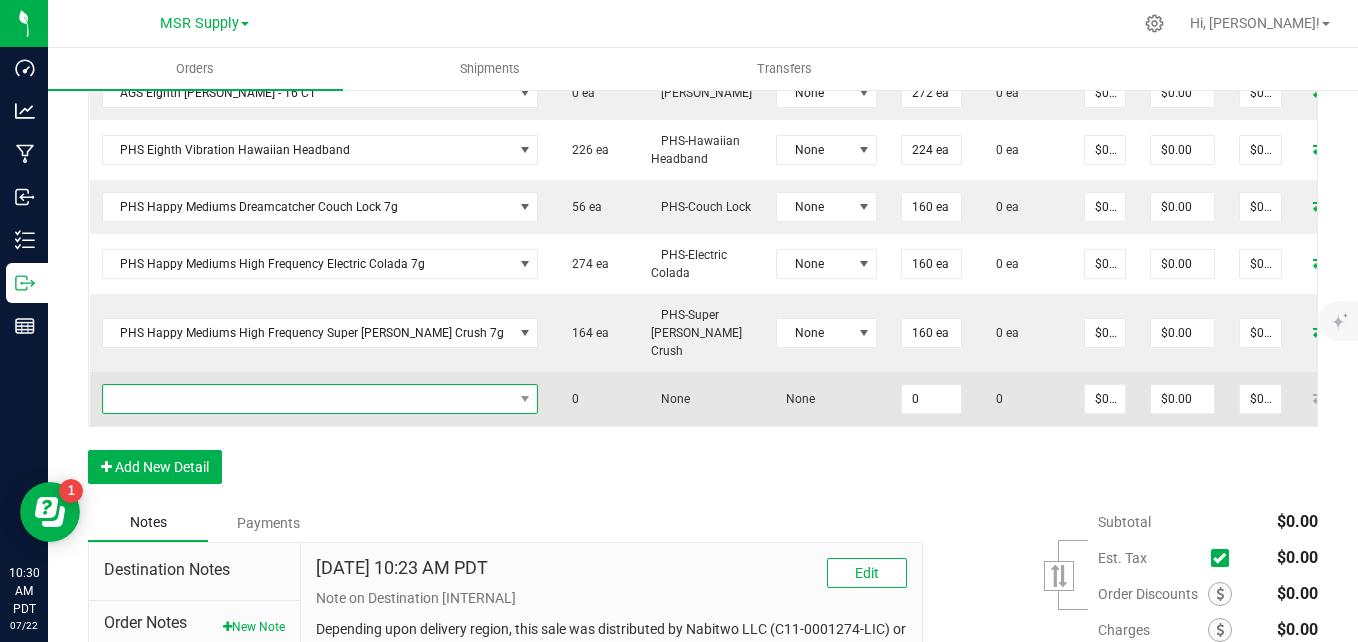 click at bounding box center (308, 399) 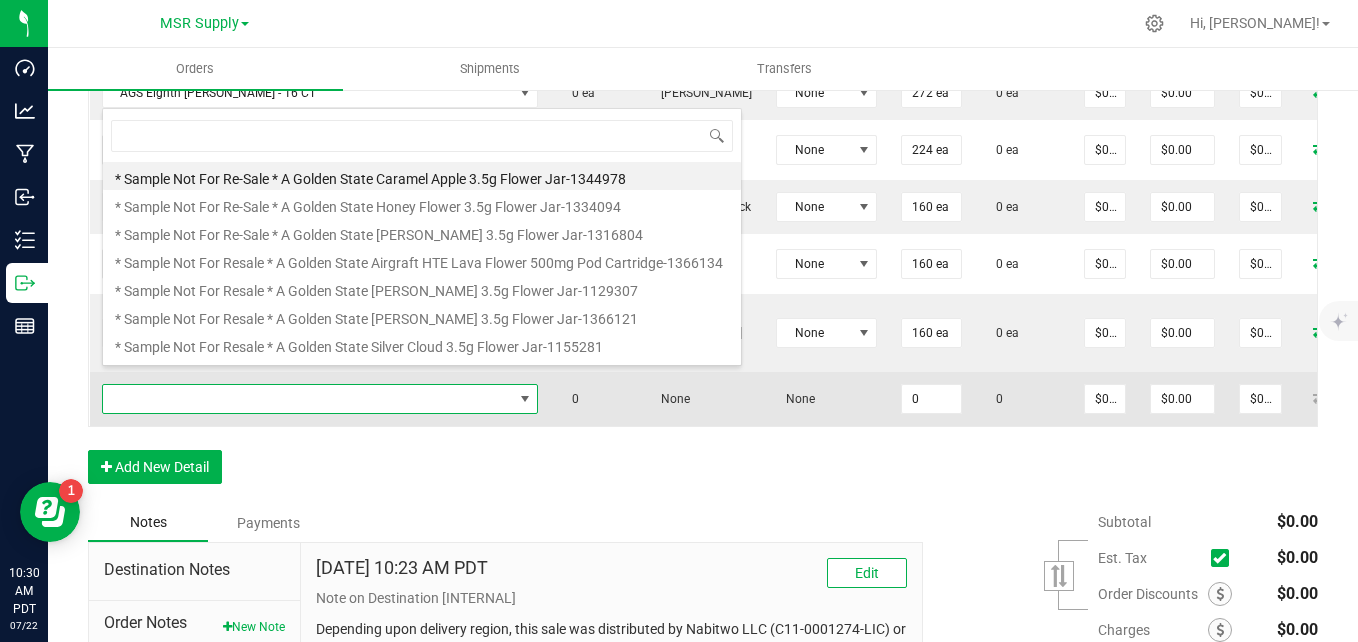 scroll, scrollTop: 99970, scrollLeft: 99633, axis: both 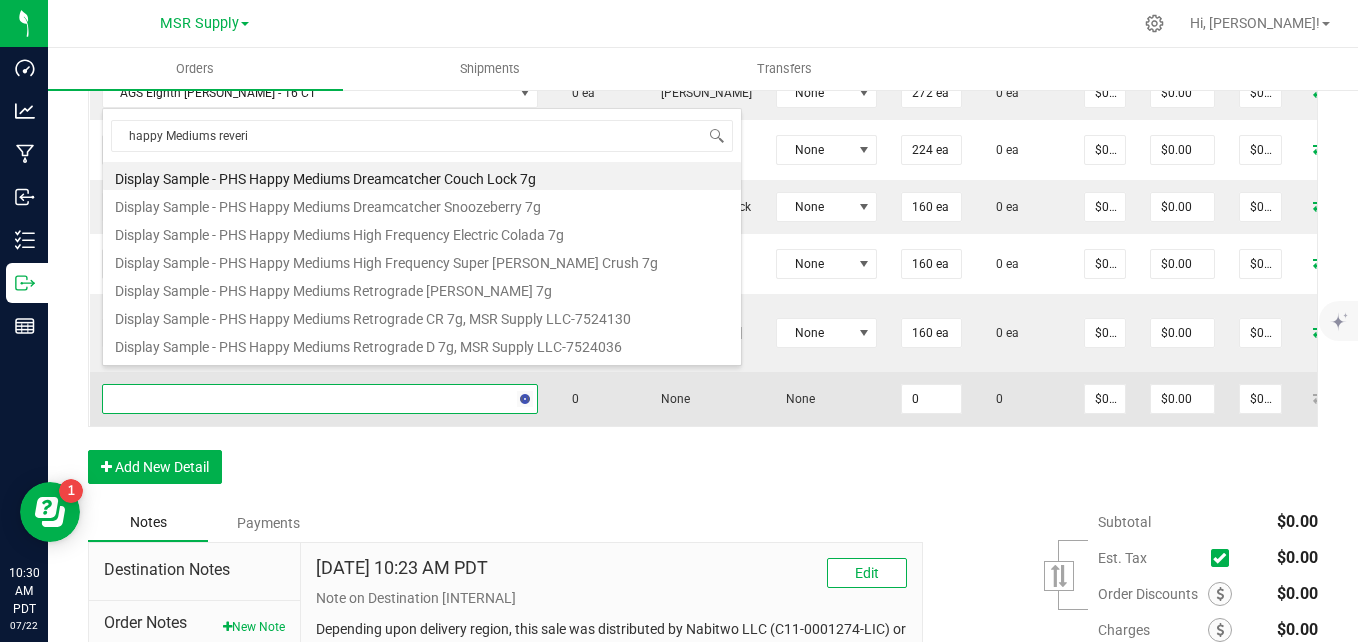 type on "happy Mediums reverie" 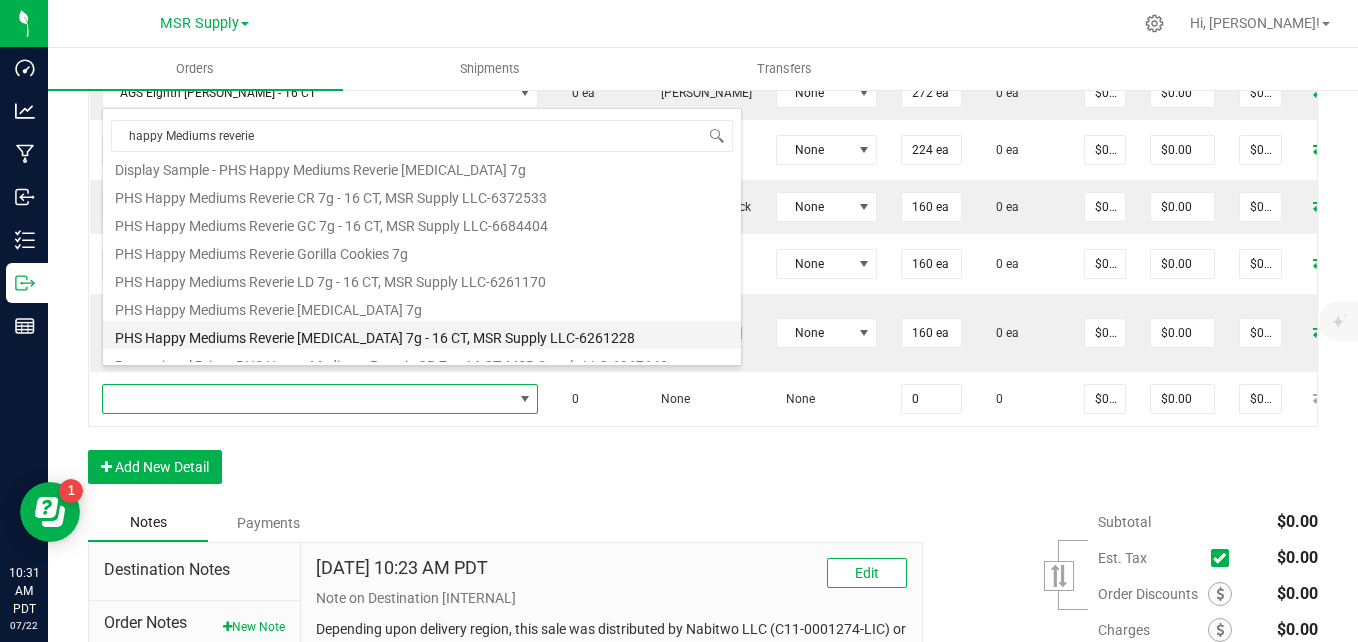 scroll, scrollTop: 100, scrollLeft: 0, axis: vertical 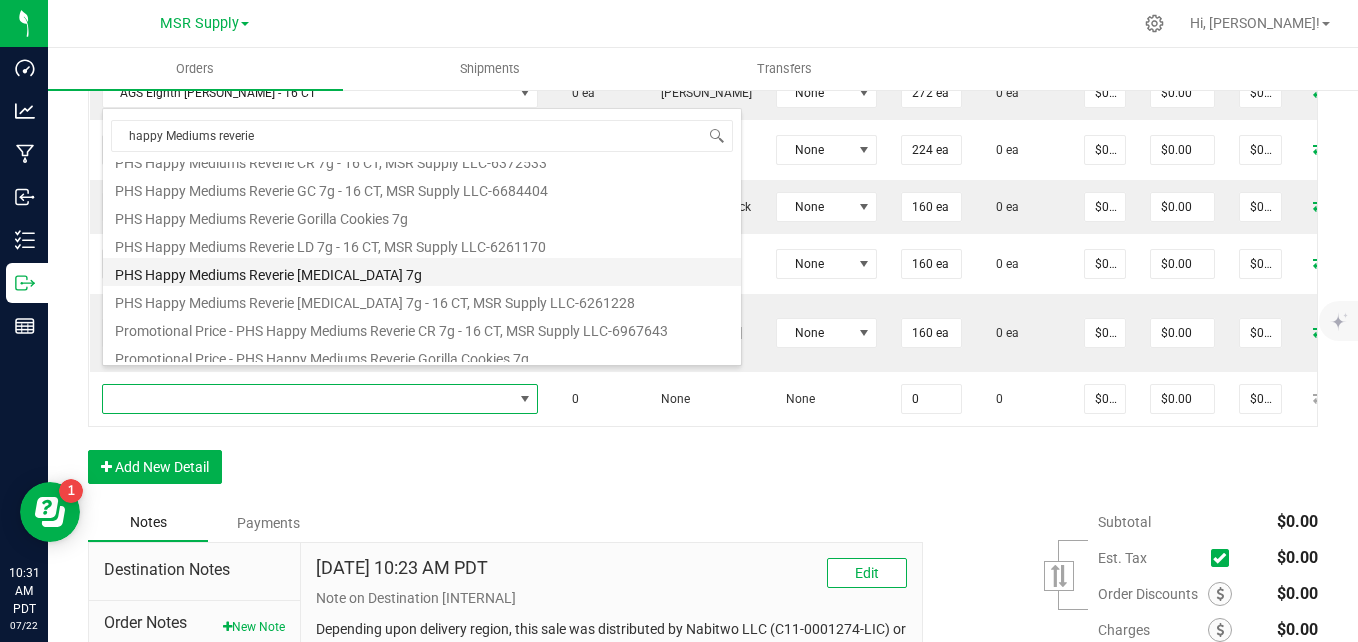 click on "PHS Happy Mediums Reverie Muse 7g" at bounding box center (422, 272) 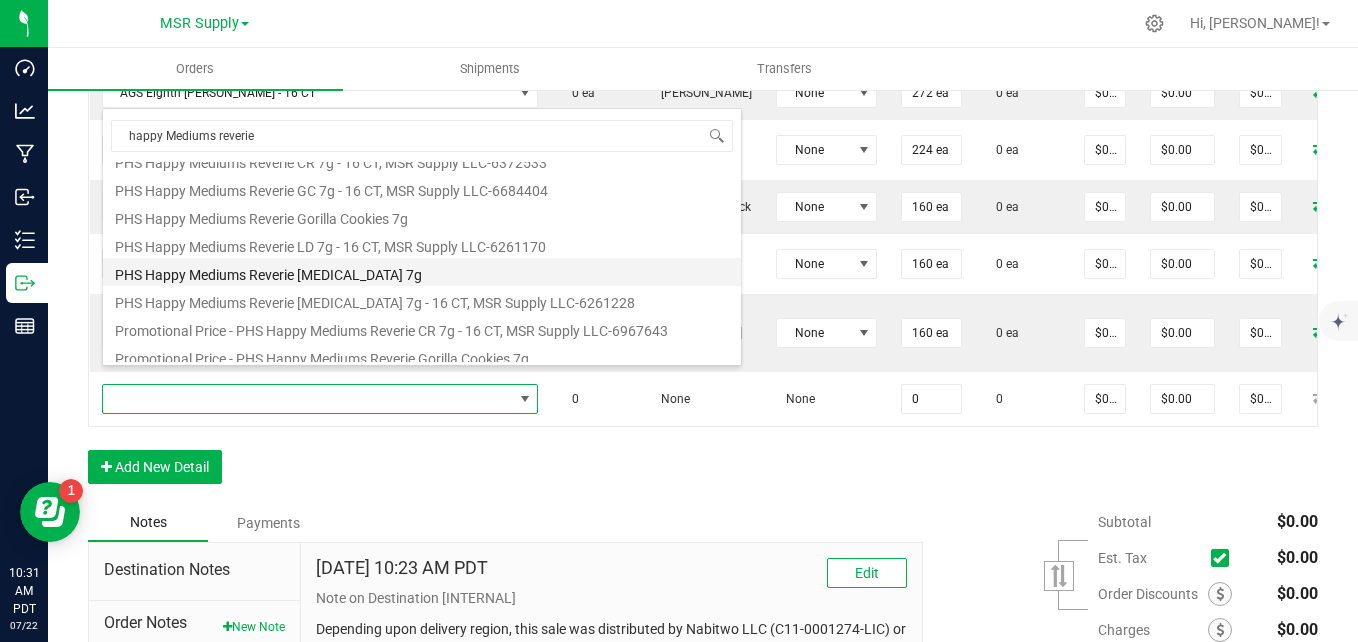 type on "0 ea" 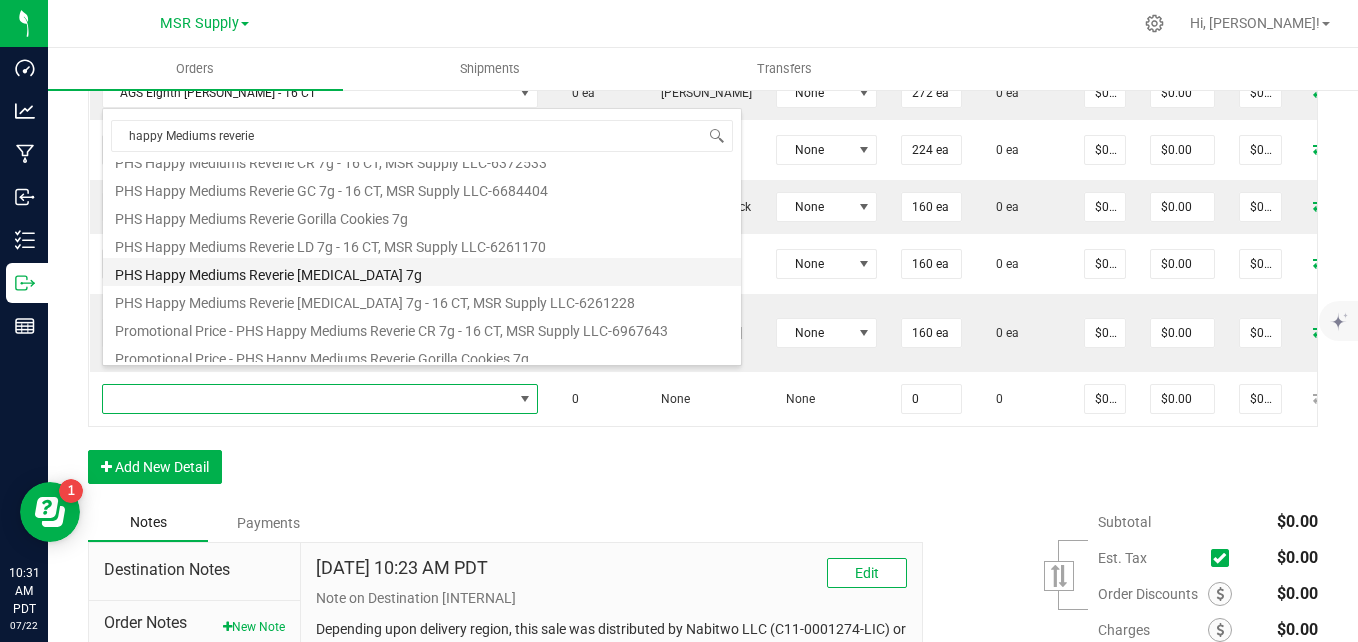 type on "$27.00000" 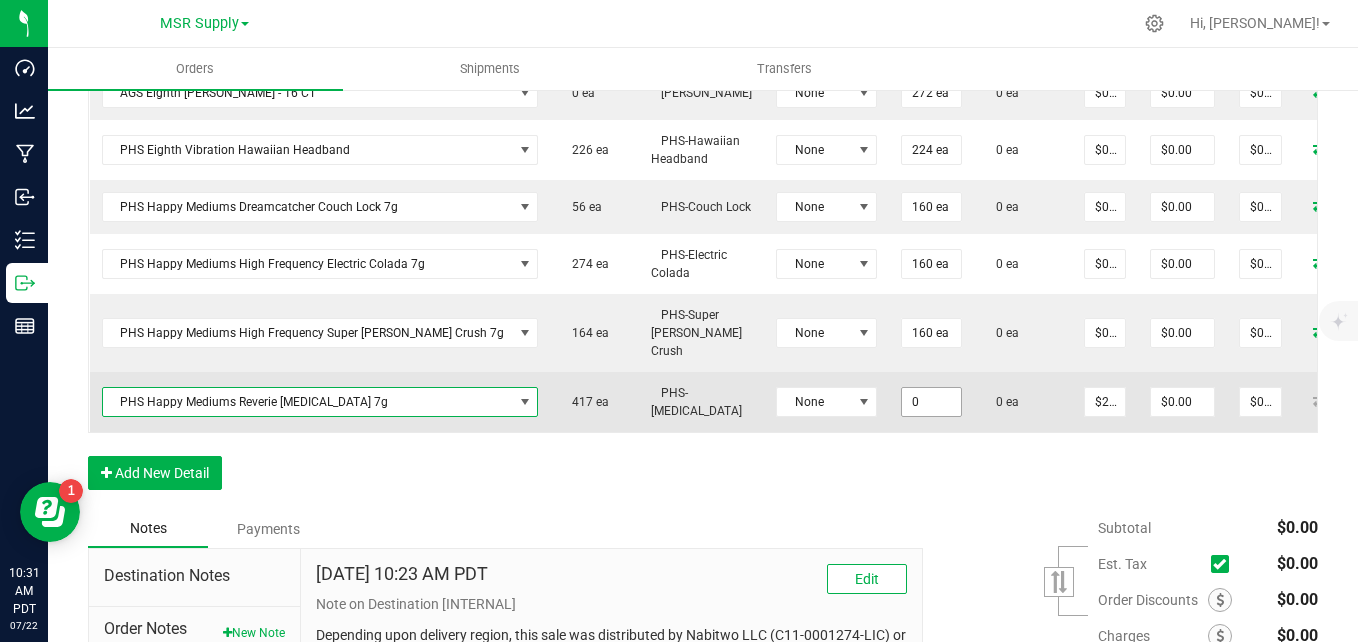 click on "0" at bounding box center (931, 402) 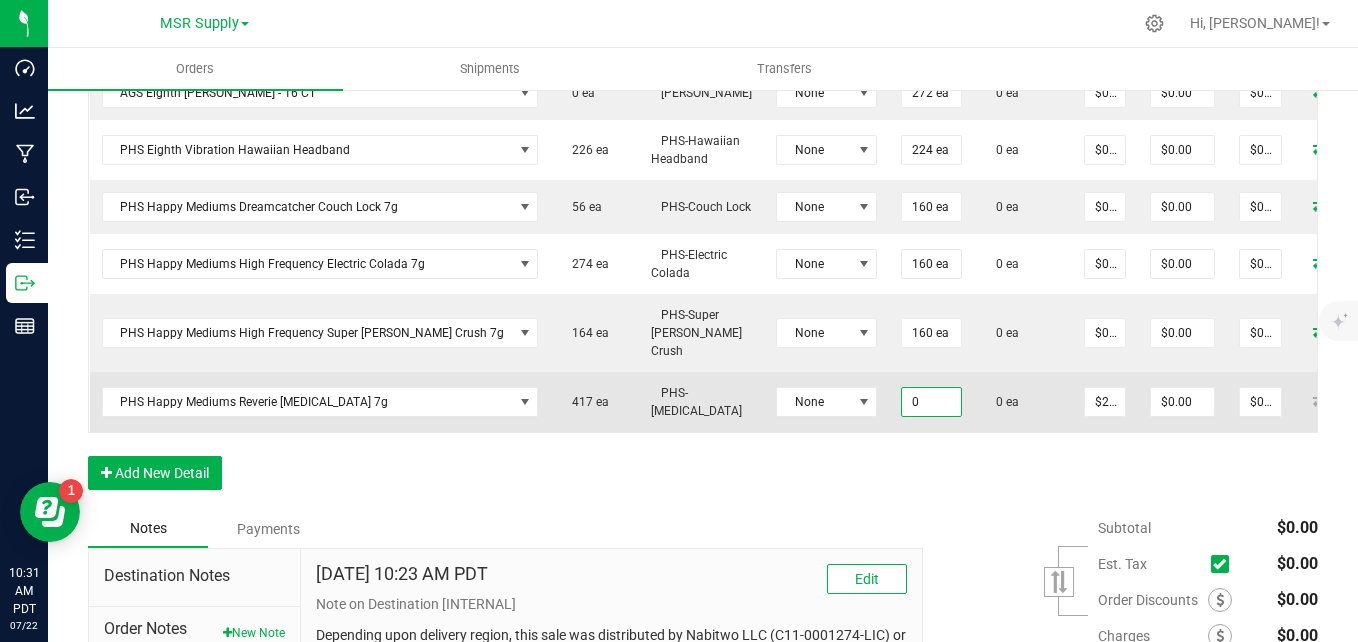click on "0" at bounding box center [931, 402] 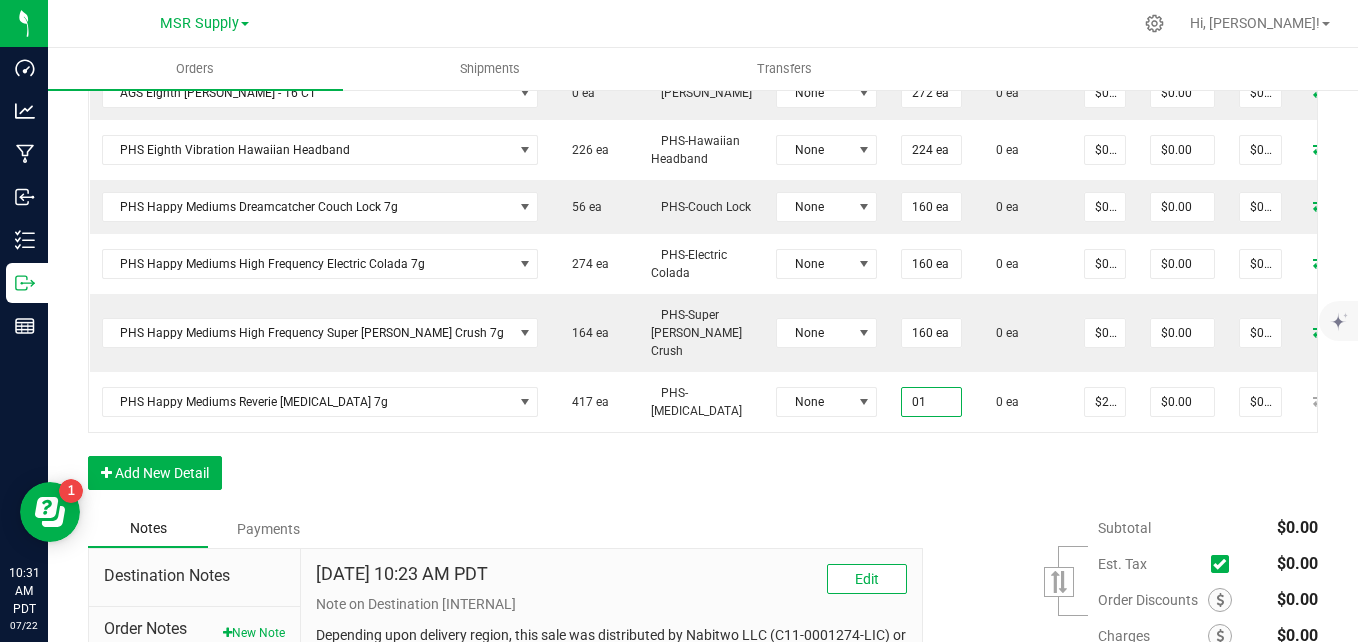 type on "0" 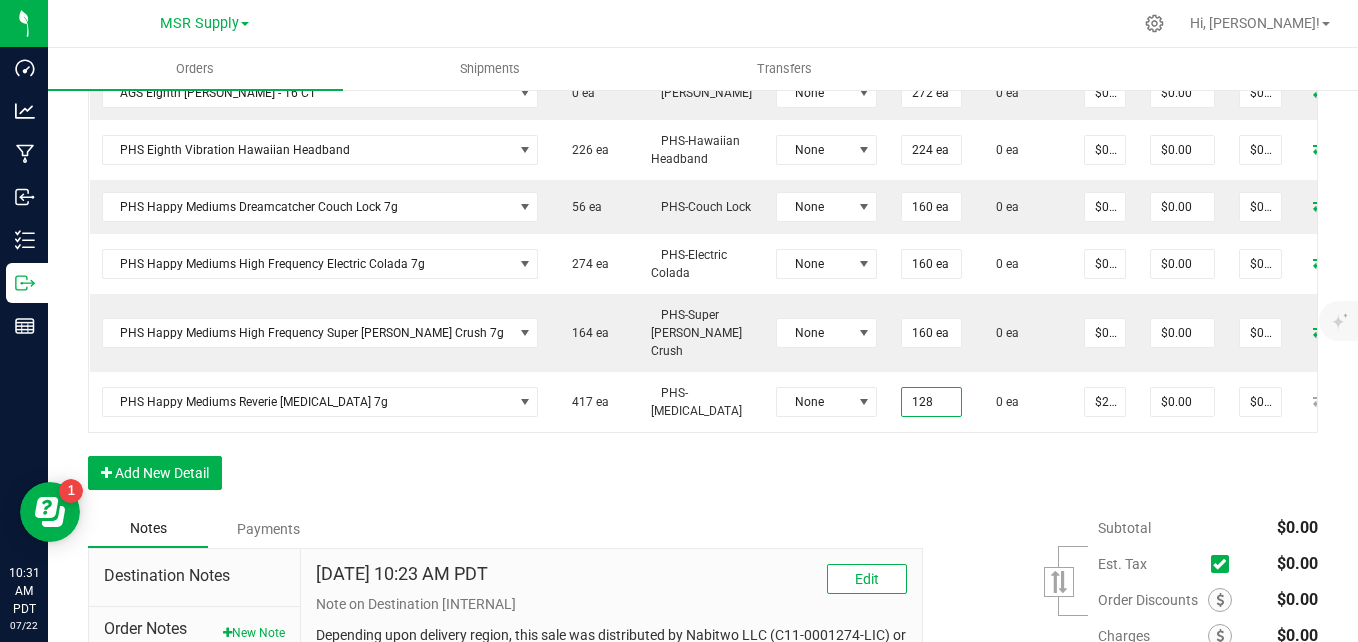 type on "128 ea" 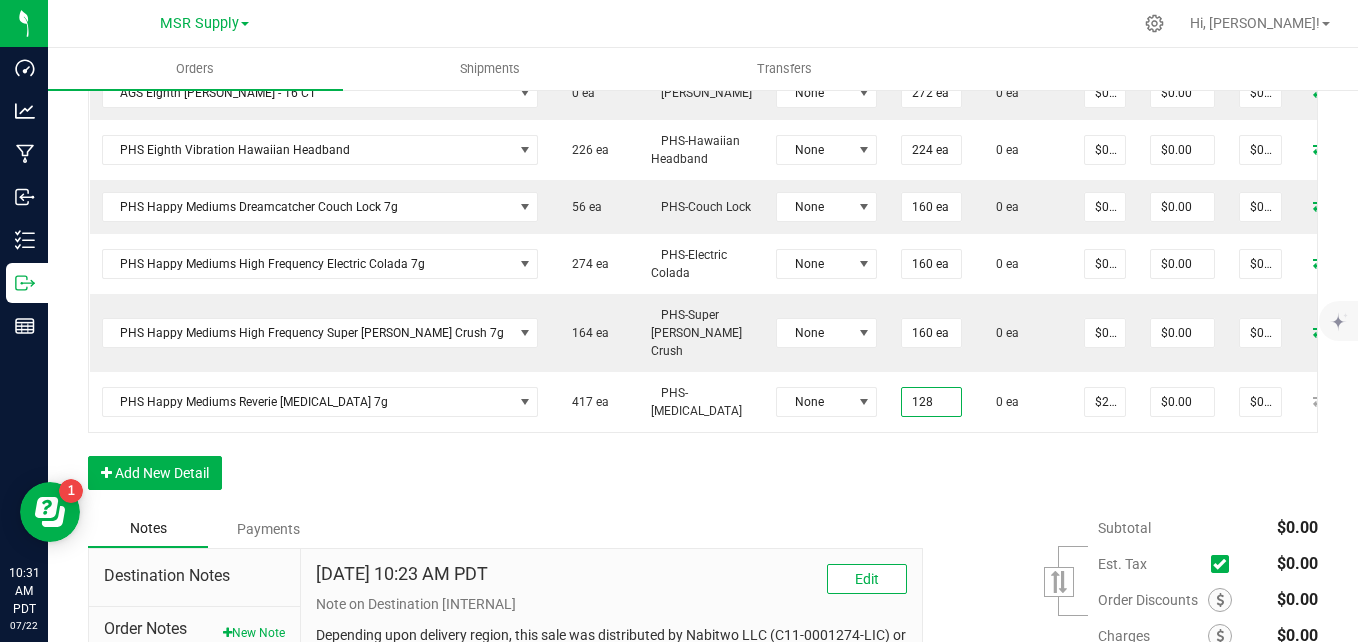type on "$3,456.00" 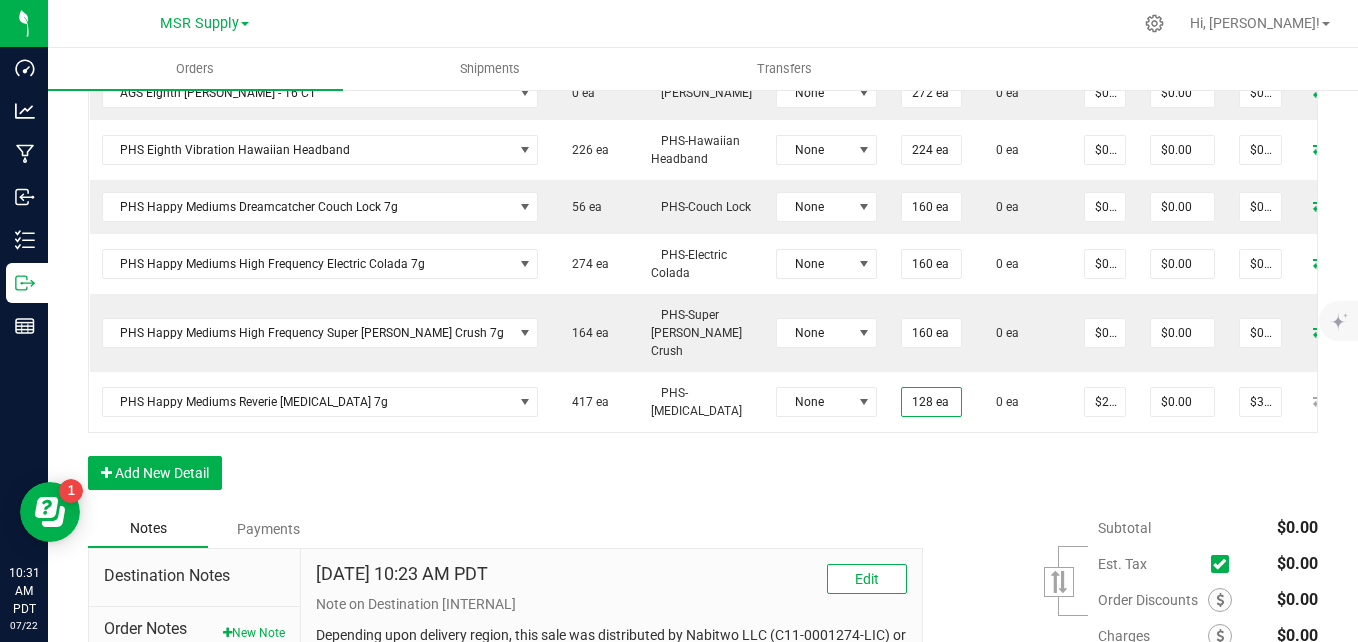 click on "Order Details Print All Labels Item  Sellable  Strain  Lot Number  Qty Ordered Qty Allocated Unit Price Line Discount Total Actions AGS Eighth Moonbeam - 16 CT  313 ea   Moonbeam  None 304 ea  0 ea  $0.00000 $0.00 $0.00 AGS Eighth Shasta Bloom - 16 CT  0 ea   Shasta Bloom  None 272 ea  0 ea  $0.00000 $0.00 $0.00 PHS Eighth Vibration Hawaiian Headband  226 ea   PHS-Hawaiian Headband  None 224 ea  0 ea  $0.00000 $0.00 $0.00 PHS Happy Mediums Dreamcatcher Couch Lock 7g  56 ea   PHS-Couch Lock  None 160 ea  0 ea  $0.00000 $0.00 $0.00 PHS Happy Mediums High Frequency Electric Colada 7g  274 ea   PHS-Electric Colada  None 160 ea  0 ea  $0.00000 $0.00 $0.00 PHS Happy Mediums High Frequency Super Berry Crush 7g  164 ea   PHS-Super Berry Crush  None 160 ea  0 ea  $0.00000 $0.00 $0.00 PHS Happy Mediums Reverie Muse 7g  417 ea   PHS-Muse  None 128 ea  0 ea  $27.00000 $0.00 $3,456.00" at bounding box center (703, 208) 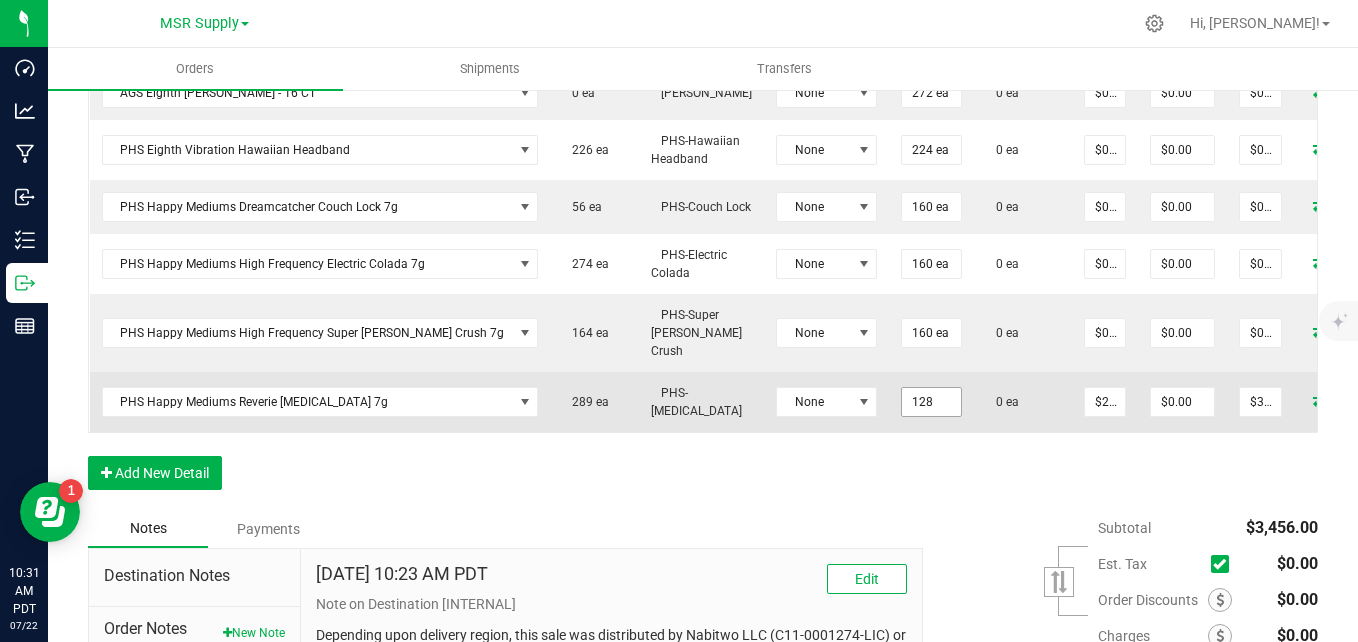 click on "128" at bounding box center (931, 402) 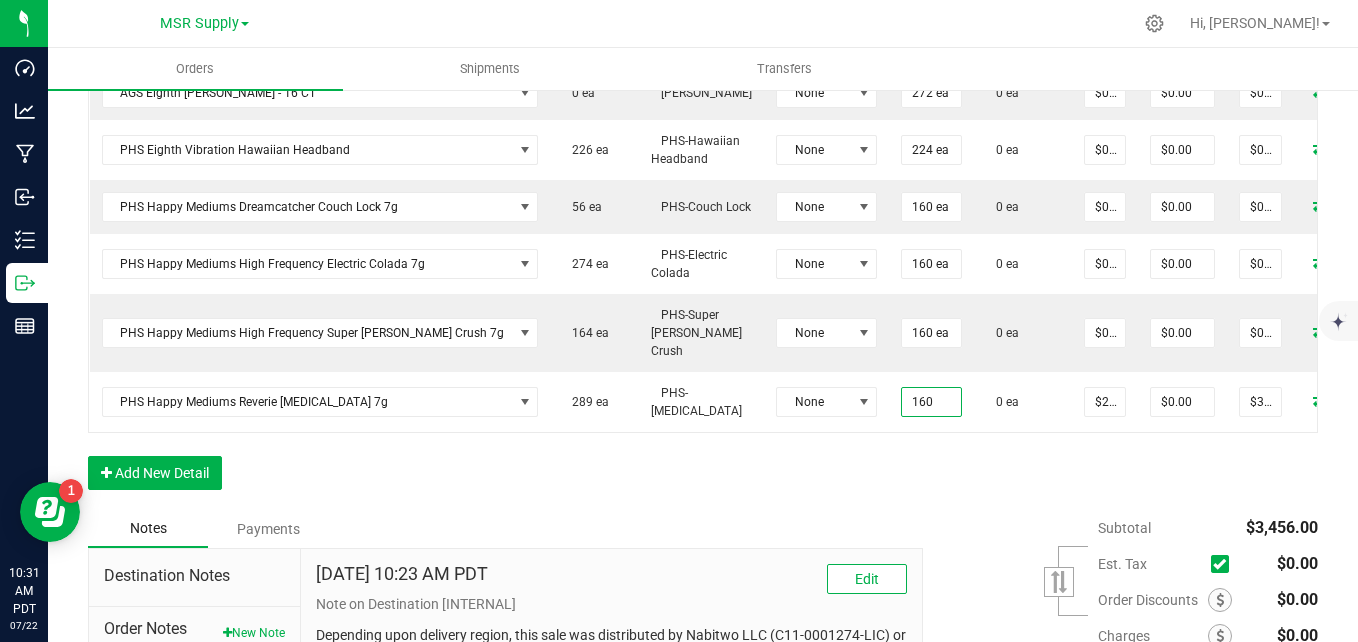 type on "160 ea" 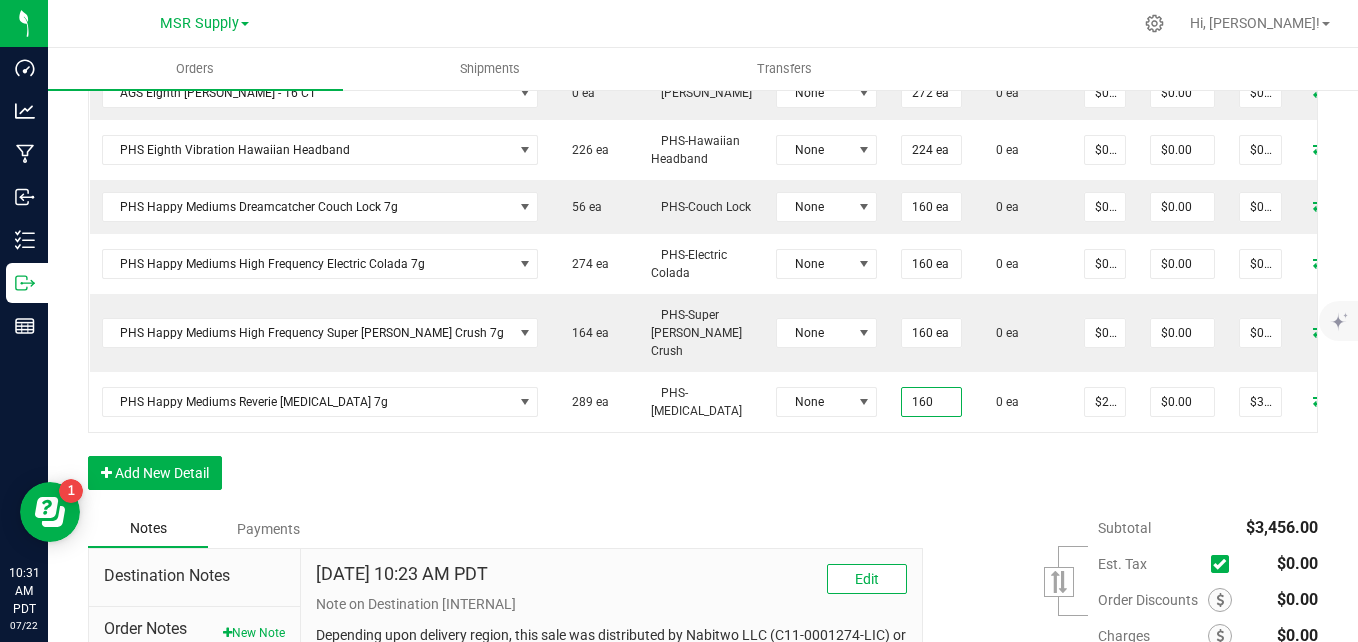 type on "$4,320.00" 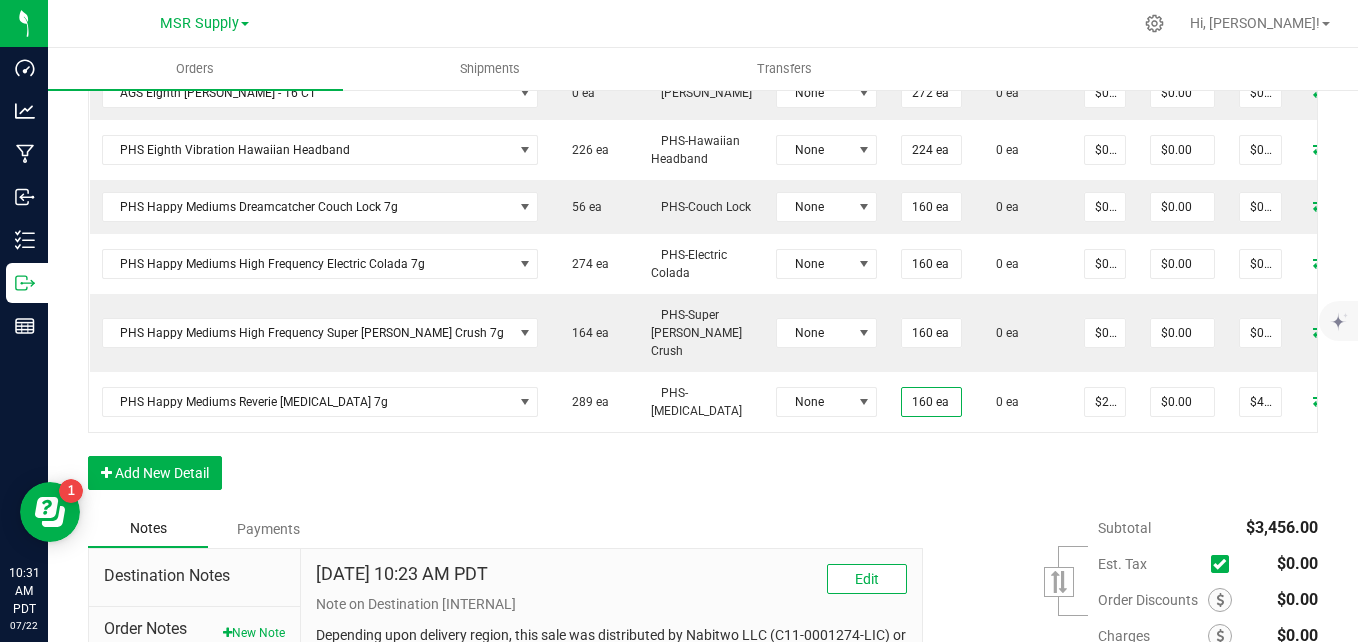 click on "Order Details Print All Labels Item  Sellable  Strain  Lot Number  Qty Ordered Qty Allocated Unit Price Line Discount Total Actions AGS Eighth Moonbeam - 16 CT  313 ea   Moonbeam  None 304 ea  0 ea  $0.00000 $0.00 $0.00 AGS Eighth Shasta Bloom - 16 CT  0 ea   Shasta Bloom  None 272 ea  0 ea  $0.00000 $0.00 $0.00 PHS Eighth Vibration Hawaiian Headband  226 ea   PHS-Hawaiian Headband  None 224 ea  0 ea  $0.00000 $0.00 $0.00 PHS Happy Mediums Dreamcatcher Couch Lock 7g  56 ea   PHS-Couch Lock  None 160 ea  0 ea  $0.00000 $0.00 $0.00 PHS Happy Mediums High Frequency Electric Colada 7g  274 ea   PHS-Electric Colada  None 160 ea  0 ea  $0.00000 $0.00 $0.00 PHS Happy Mediums High Frequency Super Berry Crush 7g  164 ea   PHS-Super Berry Crush  None 160 ea  0 ea  $0.00000 $0.00 $0.00 PHS Happy Mediums Reverie Muse 7g  289 ea   PHS-Muse  None 160 ea  0 ea  $27.00000 $0.00 $4,320.00" at bounding box center (703, 208) 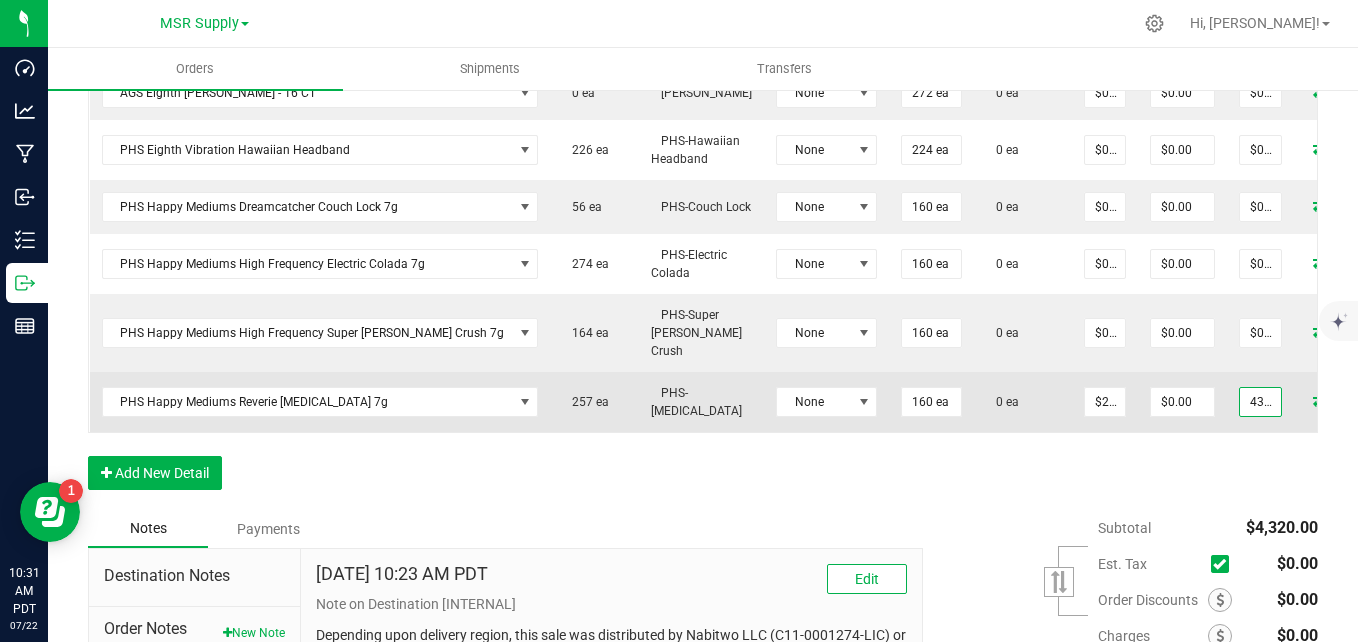 click on "4320" at bounding box center [1260, 402] 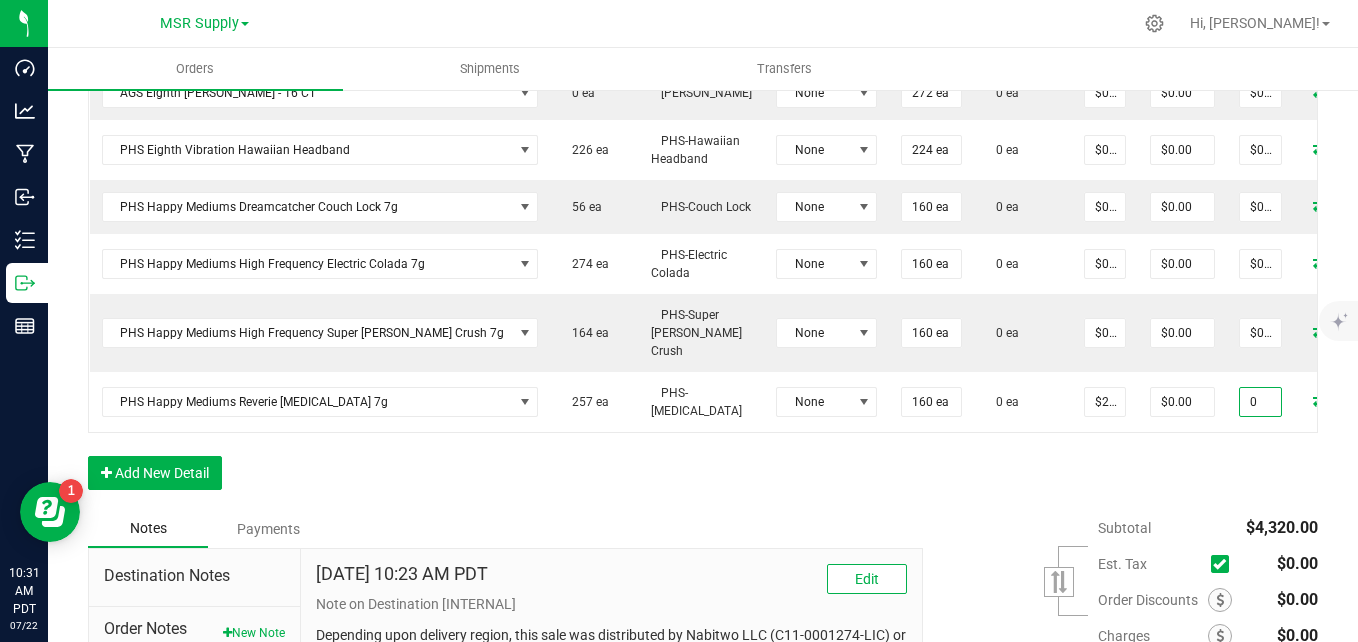 type on "0" 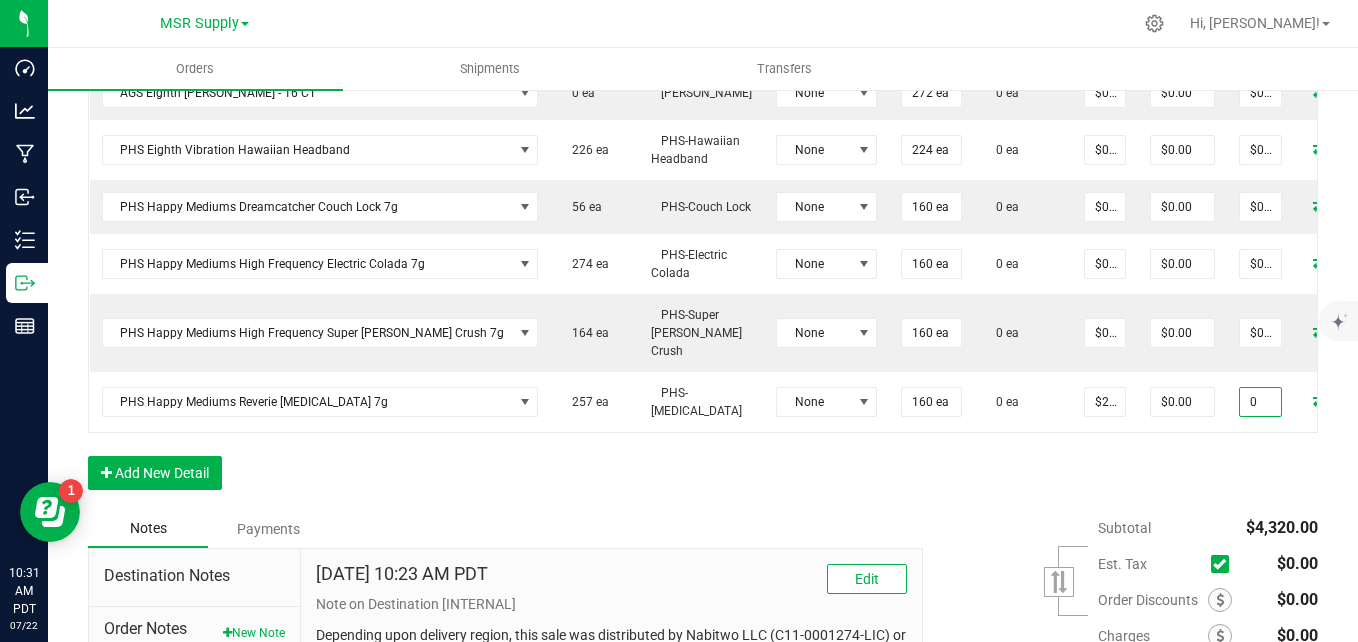 type on "$0.00000" 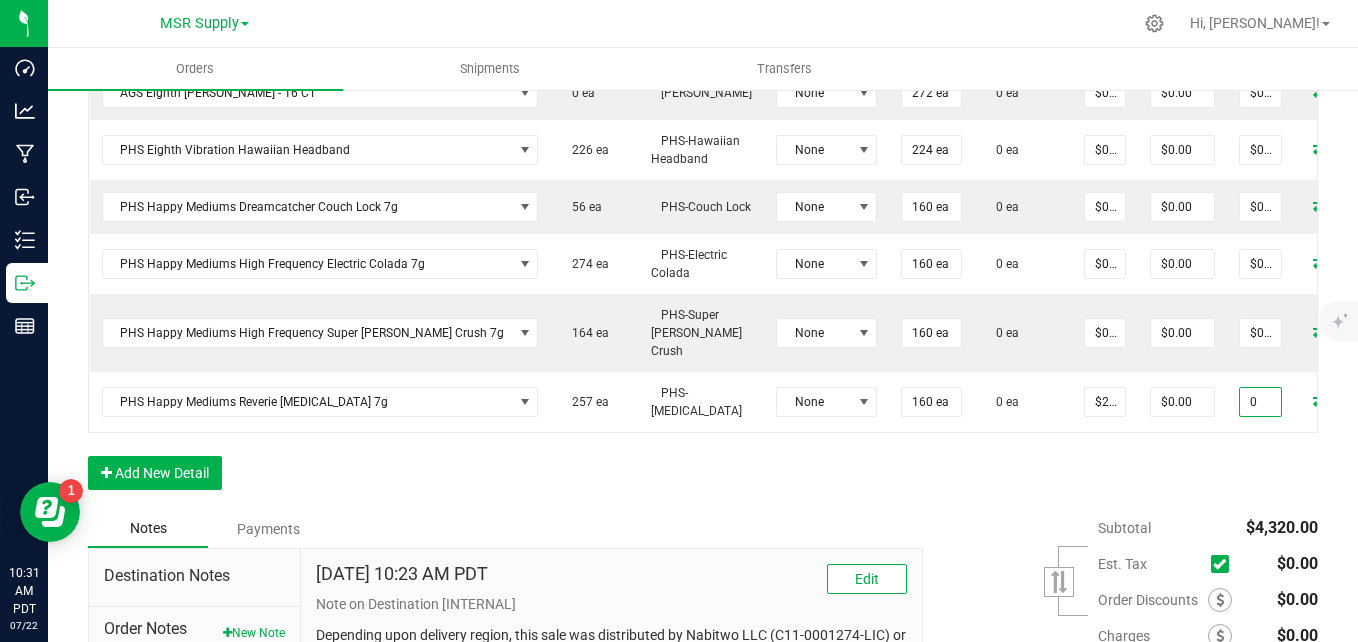 type on "$0.00" 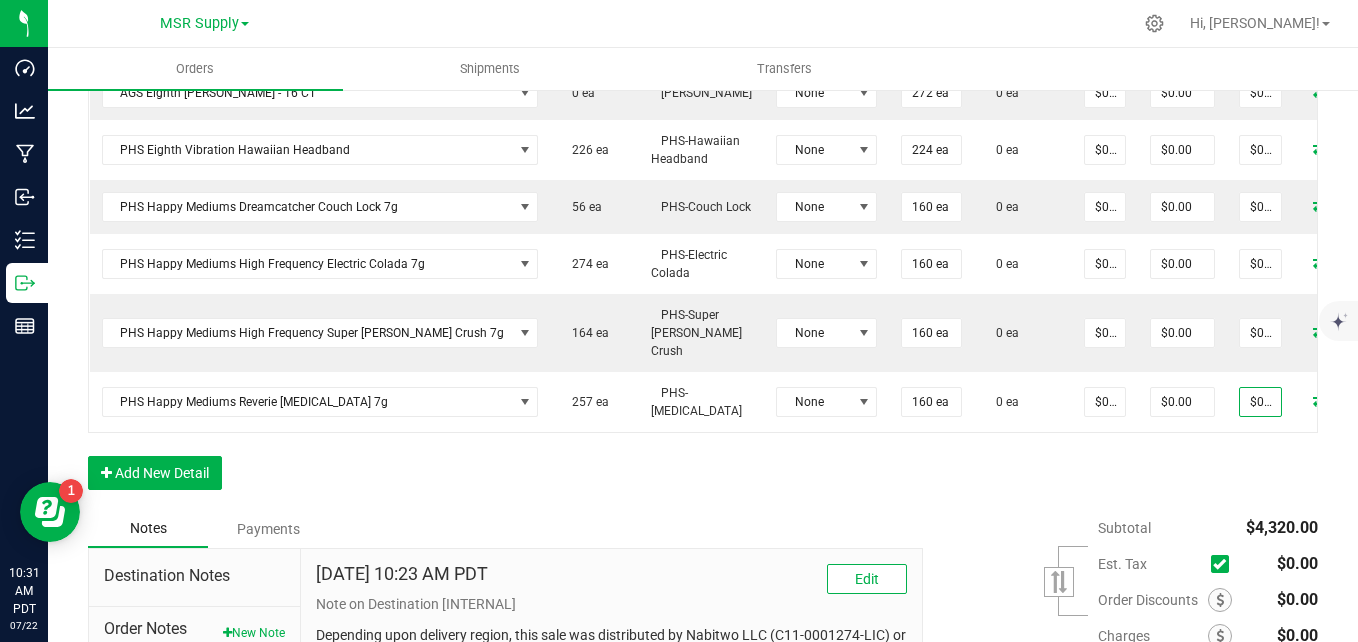 click on "Order Details Print All Labels Item  Sellable  Strain  Lot Number  Qty Ordered Qty Allocated Unit Price Line Discount Total Actions AGS Eighth Moonbeam - 16 CT  313 ea   Moonbeam  None 304 ea  0 ea  $0.00000 $0.00 $0.00 AGS Eighth Shasta Bloom - 16 CT  0 ea   Shasta Bloom  None 272 ea  0 ea  $0.00000 $0.00 $0.00 PHS Eighth Vibration Hawaiian Headband  226 ea   PHS-Hawaiian Headband  None 224 ea  0 ea  $0.00000 $0.00 $0.00 PHS Happy Mediums Dreamcatcher Couch Lock 7g  56 ea   PHS-Couch Lock  None 160 ea  0 ea  $0.00000 $0.00 $0.00 PHS Happy Mediums High Frequency Electric Colada 7g  274 ea   PHS-Electric Colada  None 160 ea  0 ea  $0.00000 $0.00 $0.00 PHS Happy Mediums High Frequency Super Berry Crush 7g  164 ea   PHS-Super Berry Crush  None 160 ea  0 ea  $0.00000 $0.00 $0.00 PHS Happy Mediums Reverie Muse 7g  257 ea   PHS-Muse  None 160 ea  0 ea  $0.00000 $0.00 $0.00" at bounding box center (703, 208) 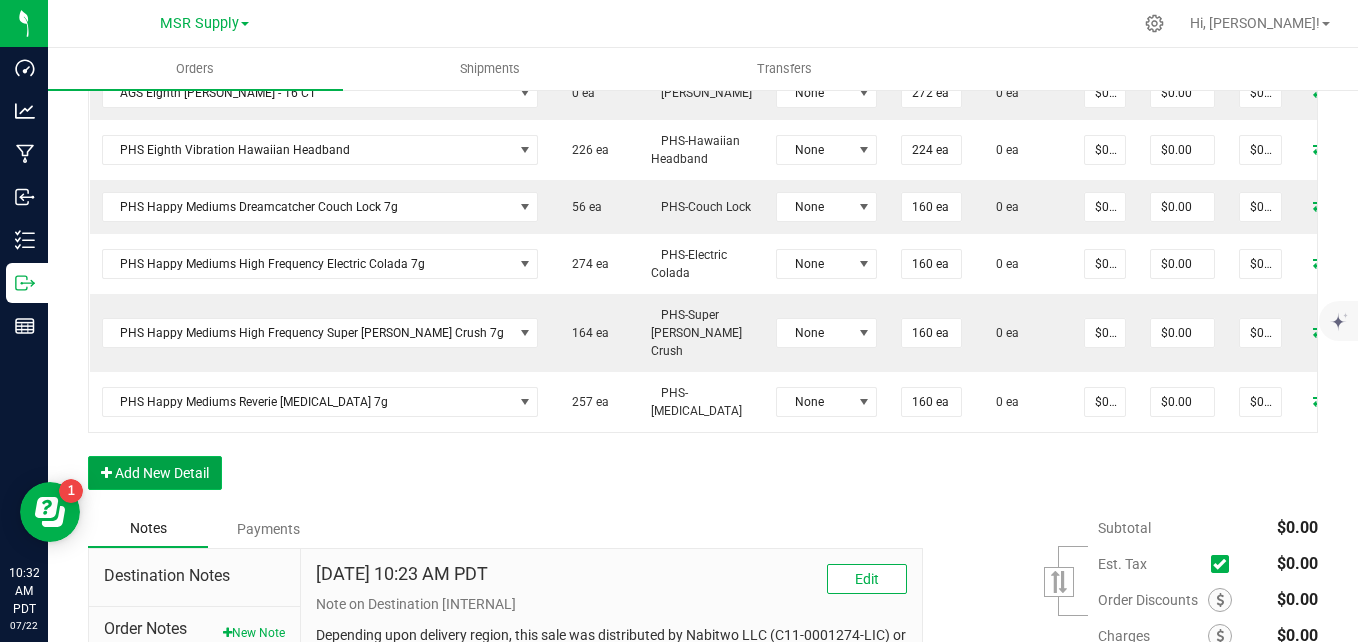 click on "Add New Detail" at bounding box center [155, 473] 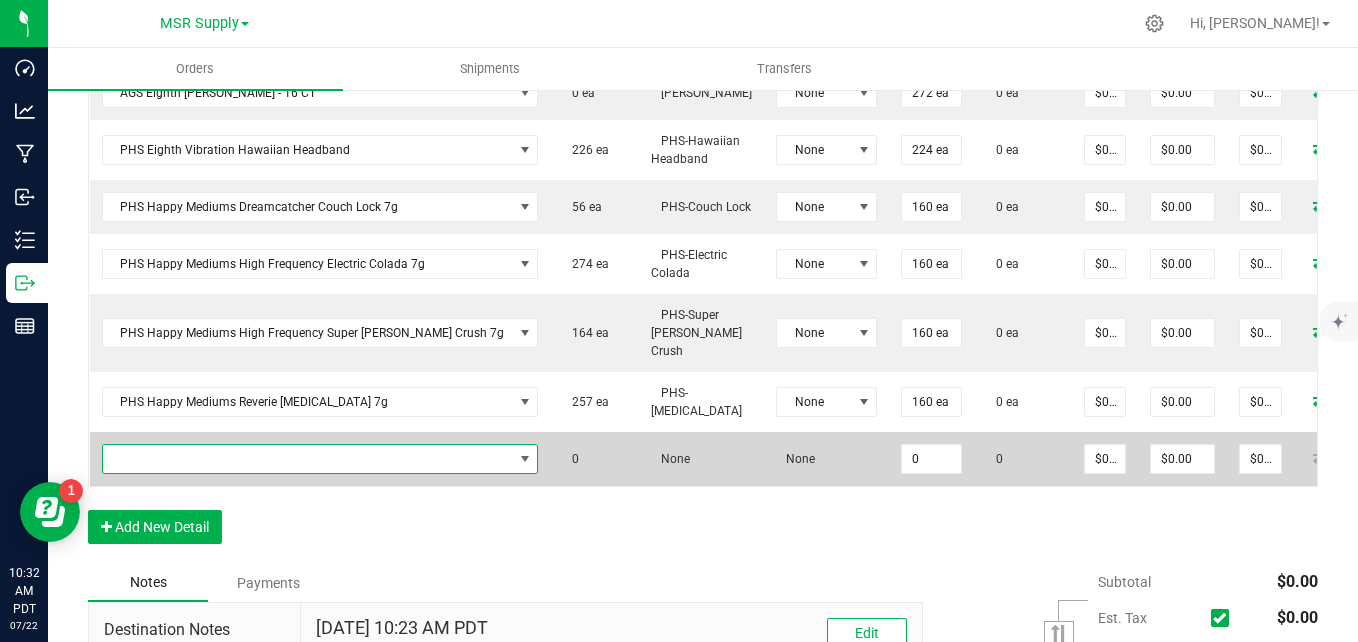 click at bounding box center [308, 459] 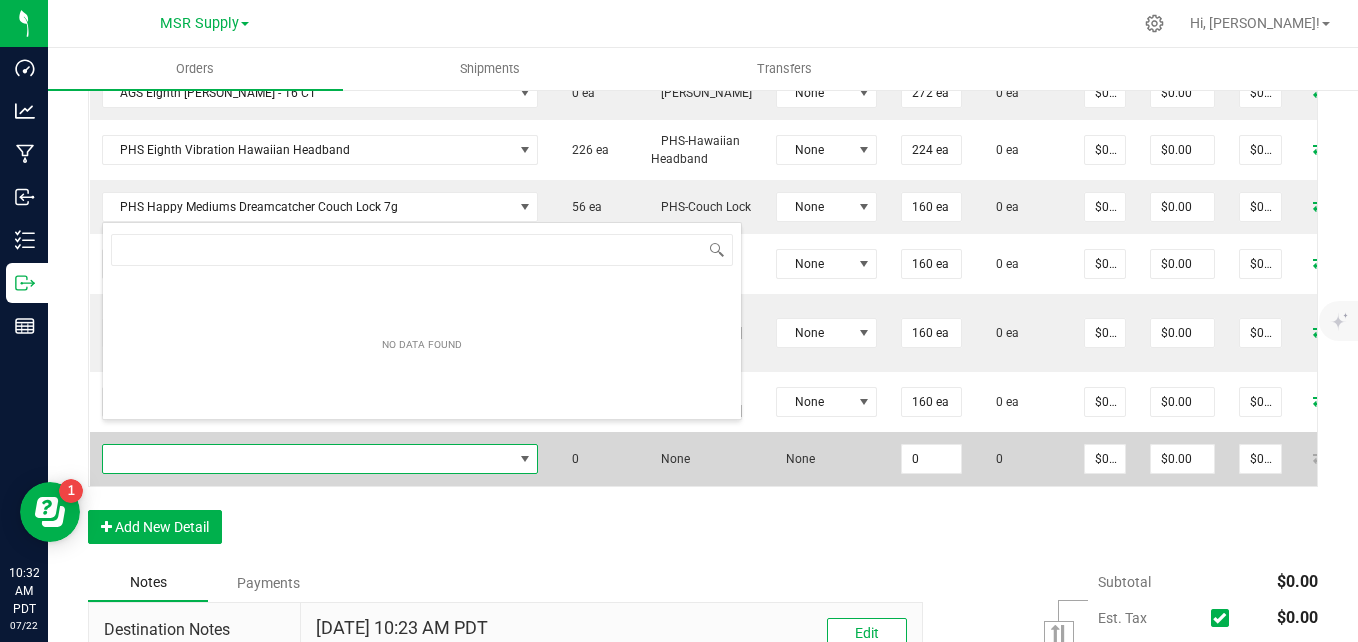 scroll, scrollTop: 99970, scrollLeft: 99633, axis: both 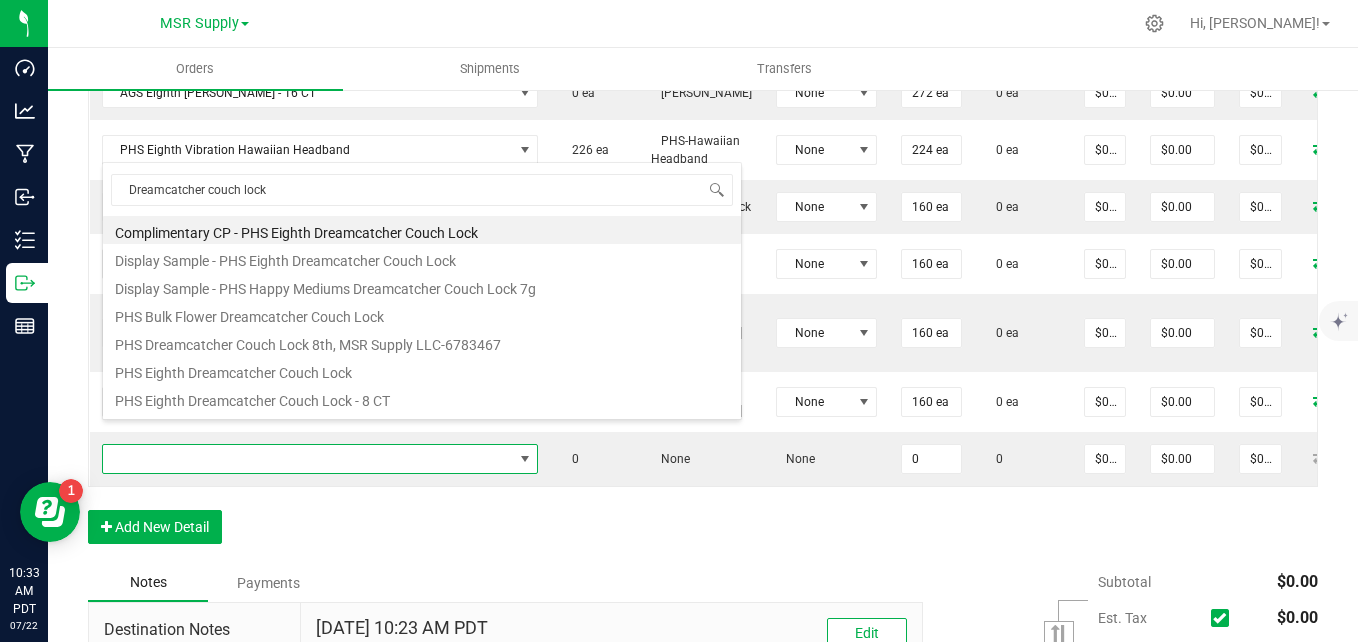 type on "Dreamcatcher couch lock 1" 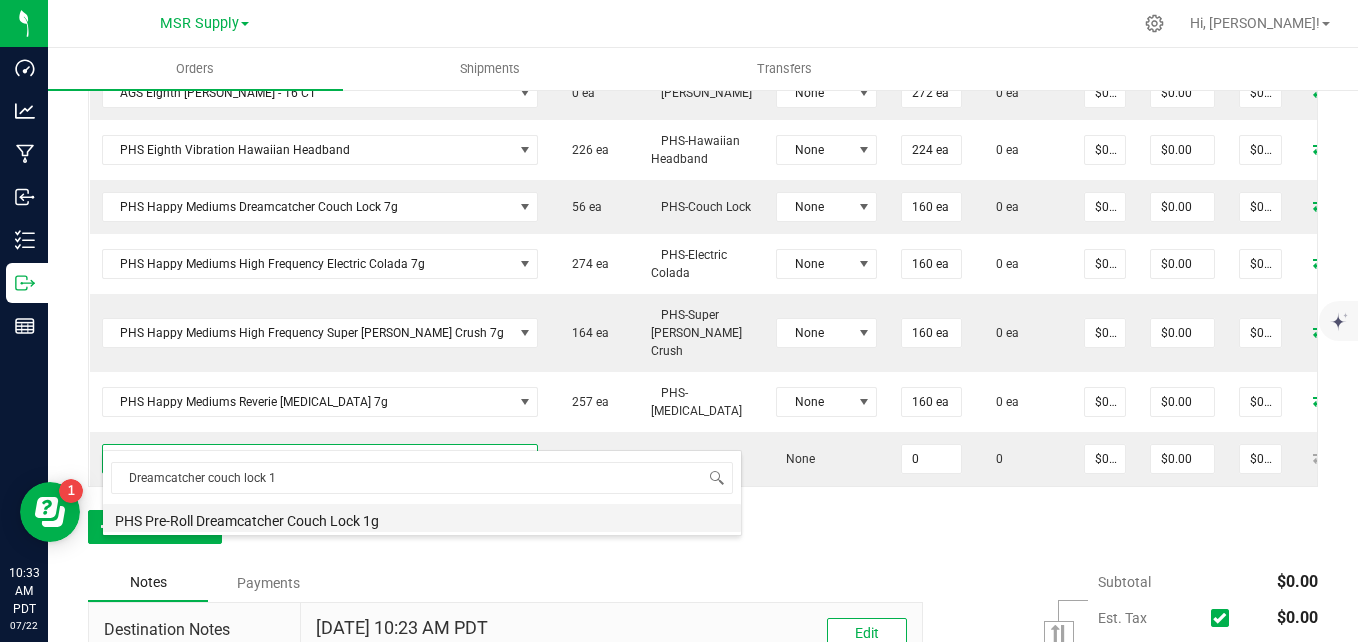 click on "PHS Pre-Roll Dreamcatcher Couch Lock 1g" at bounding box center (422, 518) 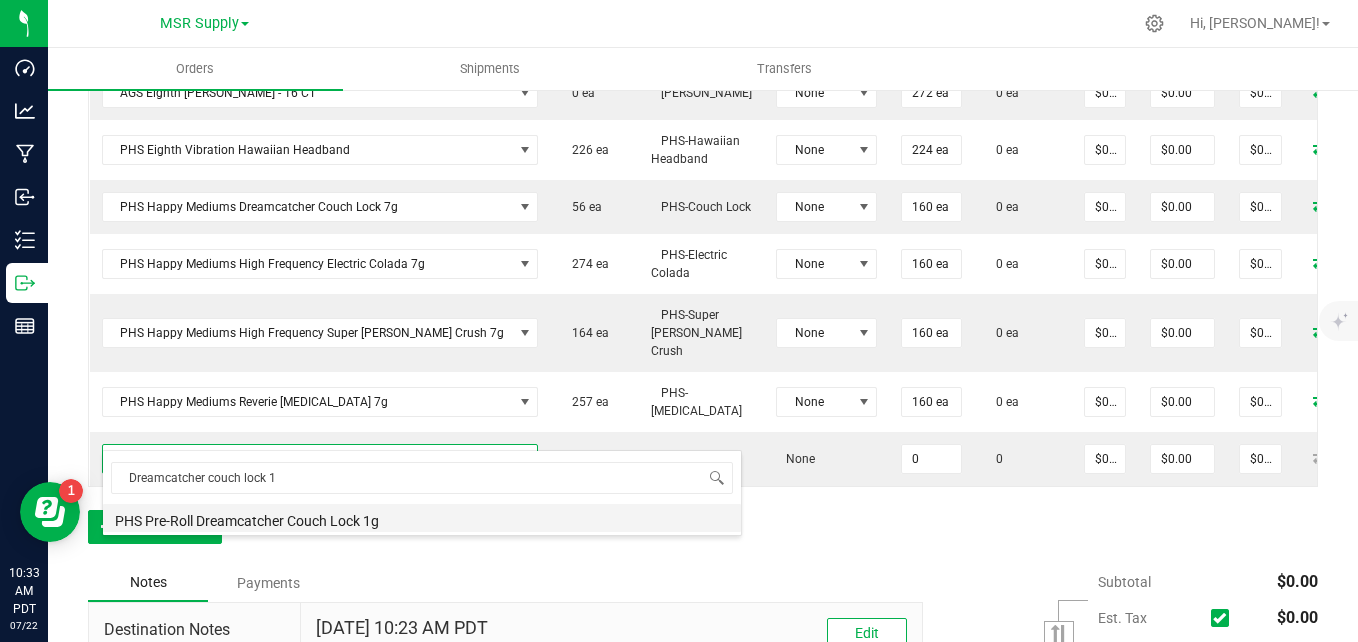 type on "0 ea" 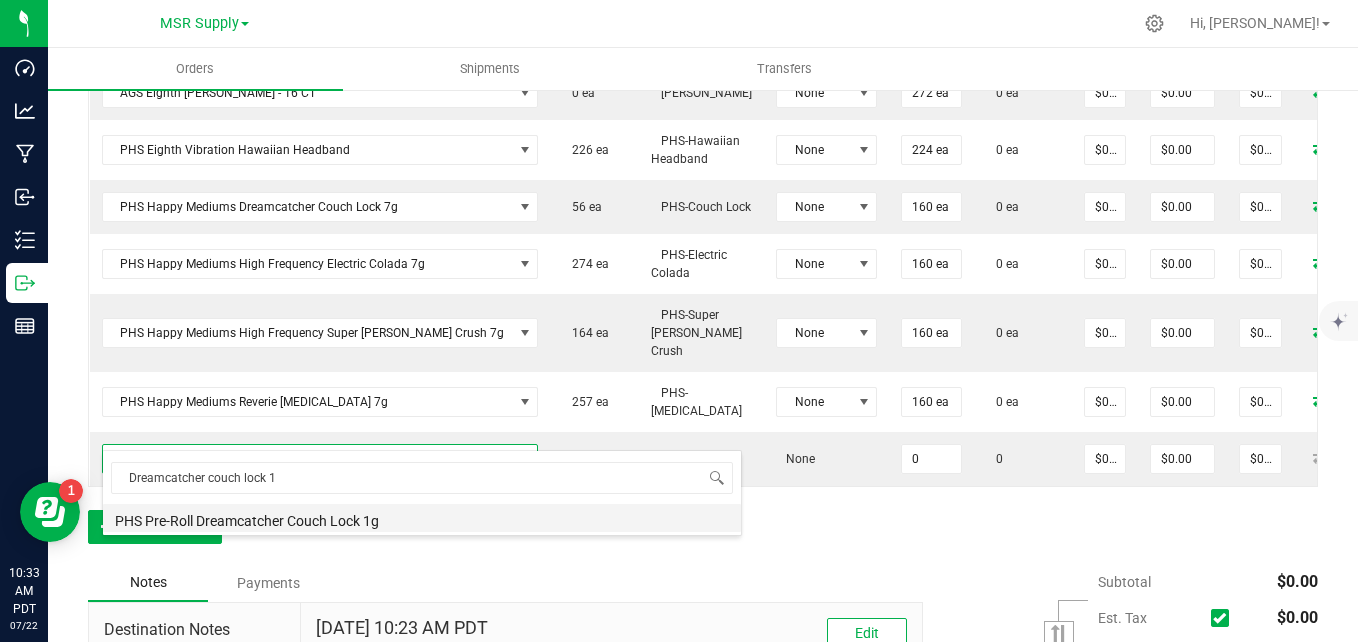 type on "$6.50000" 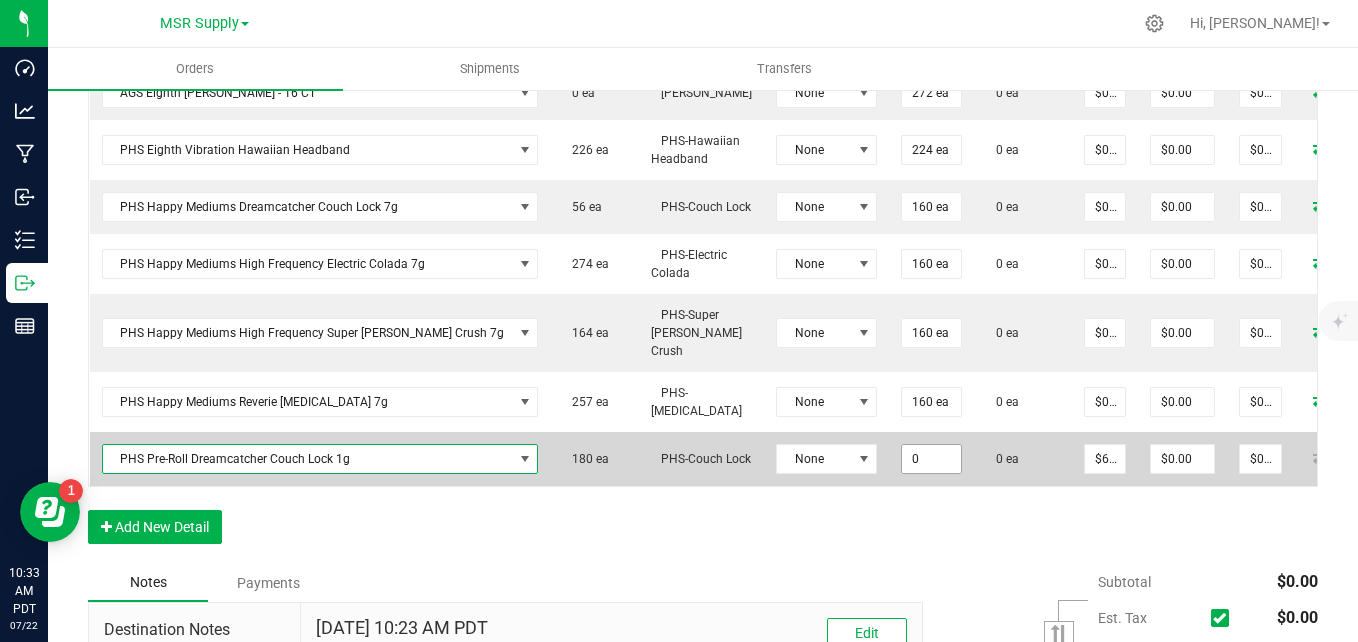click on "0" at bounding box center [931, 459] 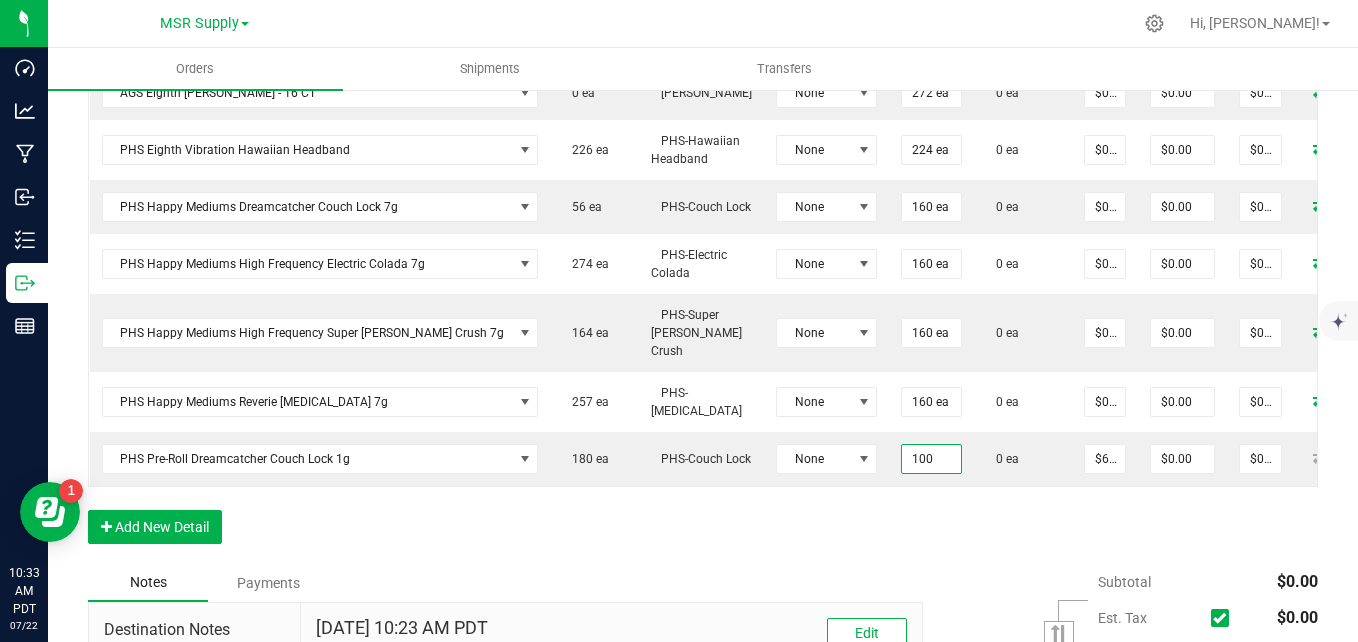 type on "100 ea" 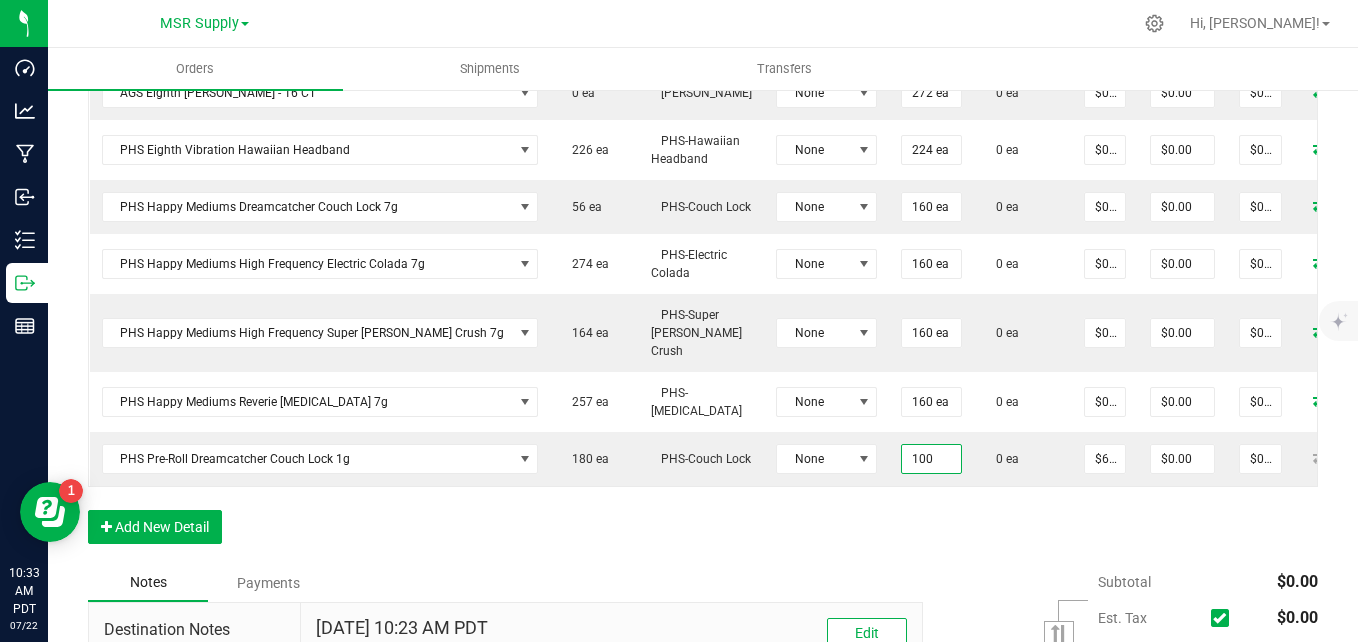 type on "$650.00" 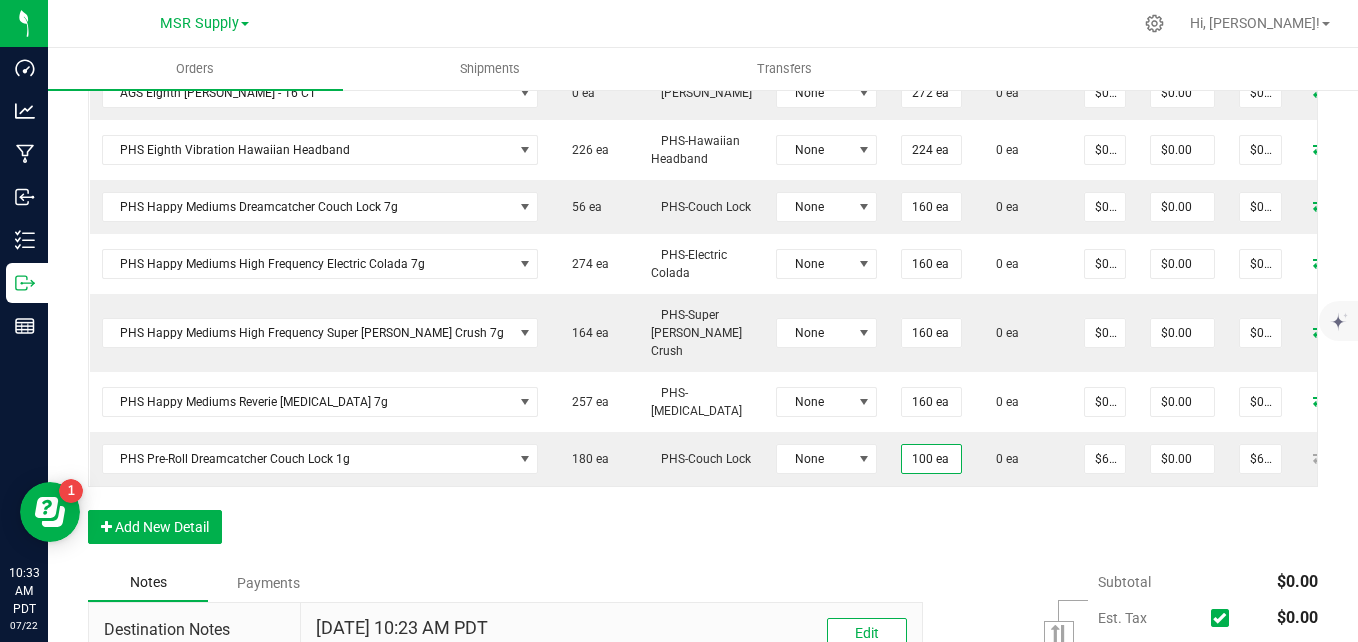 click on "Order Details Print All Labels Item  Sellable  Strain  Lot Number  Qty Ordered Qty Allocated Unit Price Line Discount Total Actions AGS Eighth Moonbeam - 16 CT  313 ea   Moonbeam  None 304 ea  0 ea  $0.00000 $0.00 $0.00 AGS Eighth Shasta Bloom - 16 CT  0 ea   Shasta Bloom  None 272 ea  0 ea  $0.00000 $0.00 $0.00 PHS Eighth Vibration Hawaiian Headband  226 ea   PHS-Hawaiian Headband  None 224 ea  0 ea  $0.00000 $0.00 $0.00 PHS Happy Mediums Dreamcatcher Couch Lock 7g  56 ea   PHS-Couch Lock  None 160 ea  0 ea  $0.00000 $0.00 $0.00 PHS Happy Mediums High Frequency Electric Colada 7g  274 ea   PHS-Electric Colada  None 160 ea  0 ea  $0.00000 $0.00 $0.00 PHS Happy Mediums High Frequency Super Berry Crush 7g  164 ea   PHS-Super Berry Crush  None 160 ea  0 ea  $0.00000 $0.00 $0.00 PHS Happy Mediums Reverie Muse 7g  257 ea   PHS-Muse  None 160 ea  0 ea  $0.00000 $0.00 $0.00 PHS Pre-Roll Dreamcatcher Couch Lock 1g  180 ea   PHS-Couch Lock  None 100 ea  0 ea  $6.50000 $0.00 $650.00" at bounding box center (703, 235) 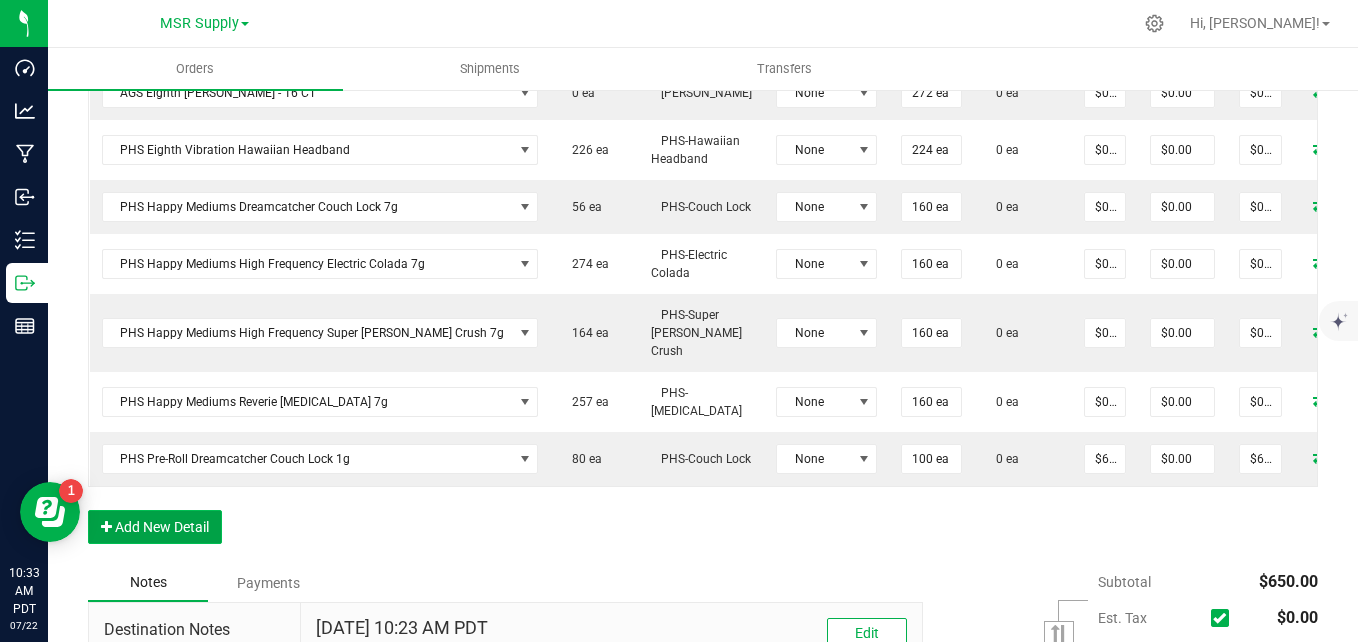 click on "Add New Detail" at bounding box center (155, 527) 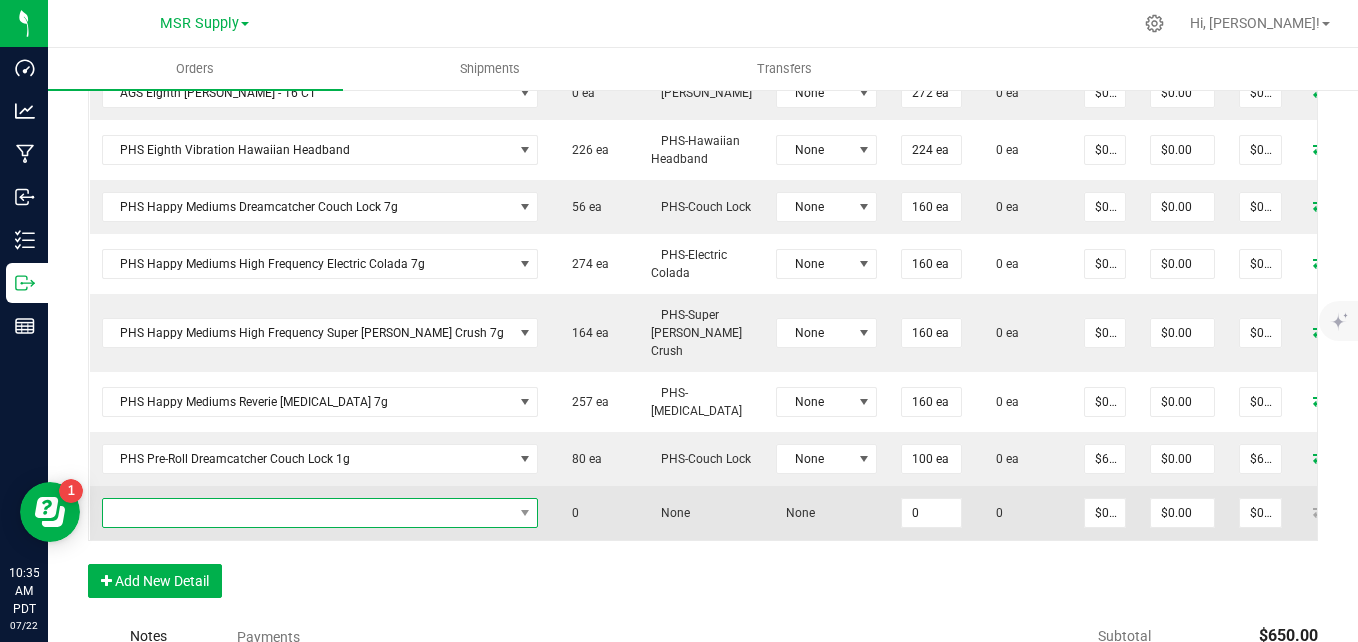 click at bounding box center [308, 513] 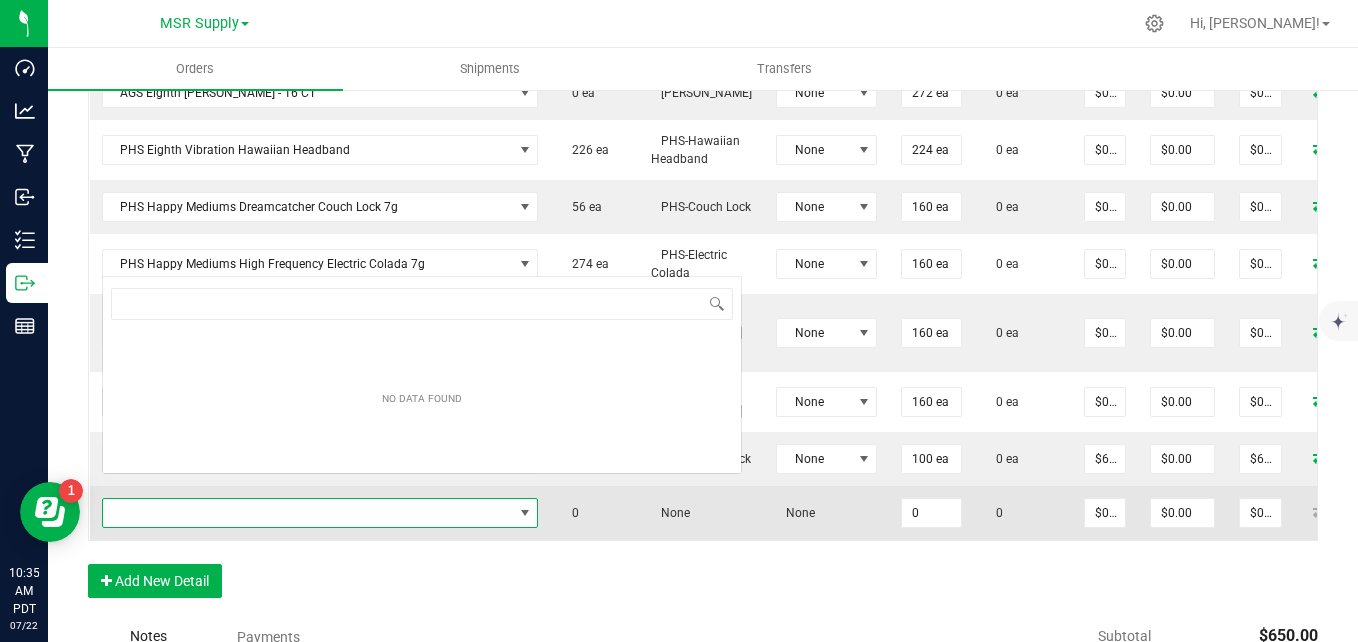 scroll, scrollTop: 0, scrollLeft: 0, axis: both 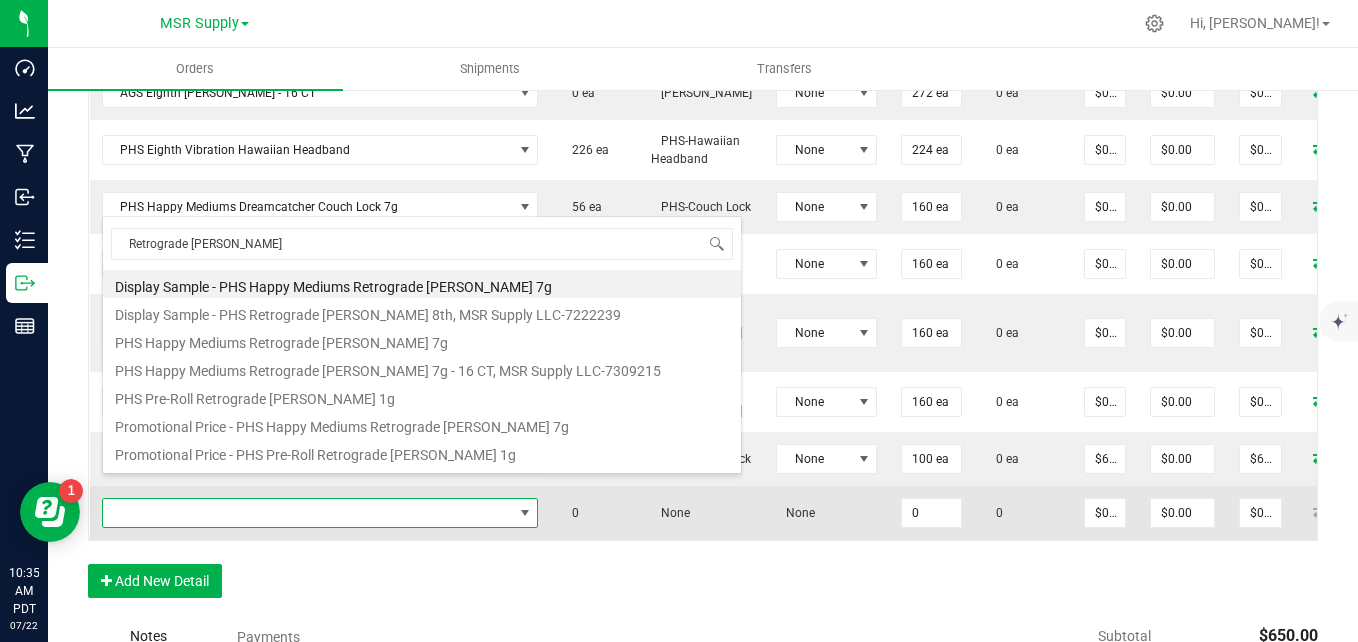 type on "Retrograde Cherry runtz 1" 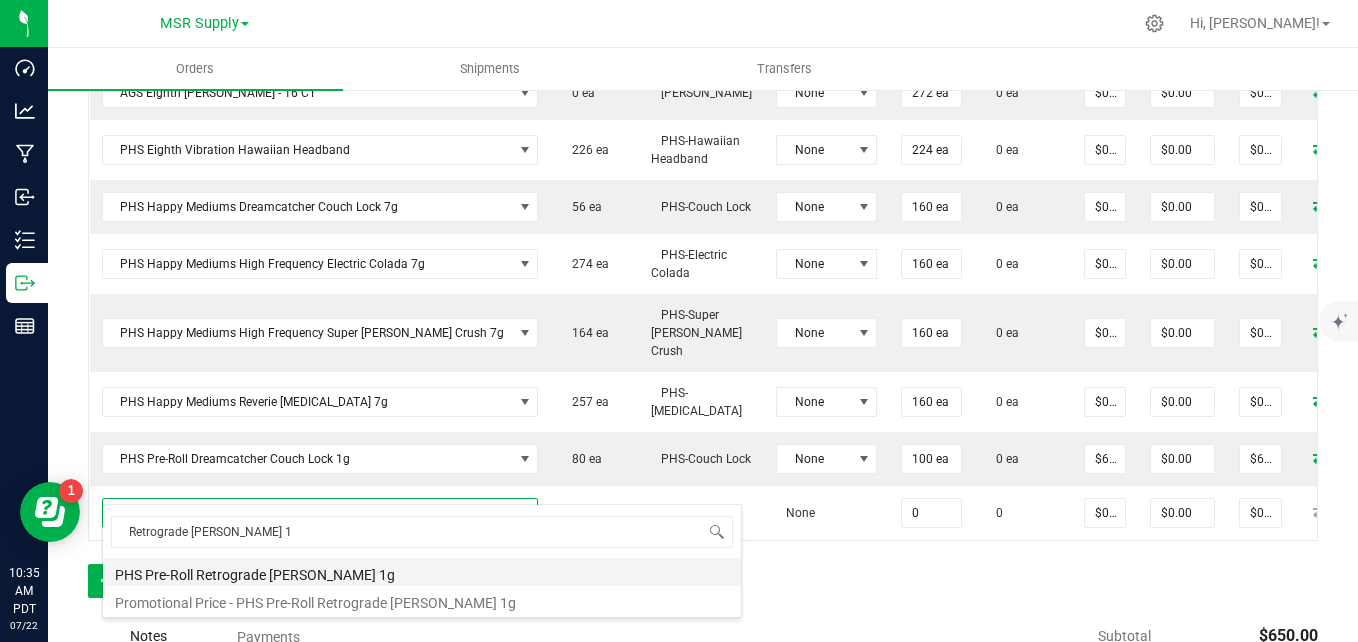 click on "PHS Pre-Roll Retrograde Cherry Runtz 1g" at bounding box center [422, 572] 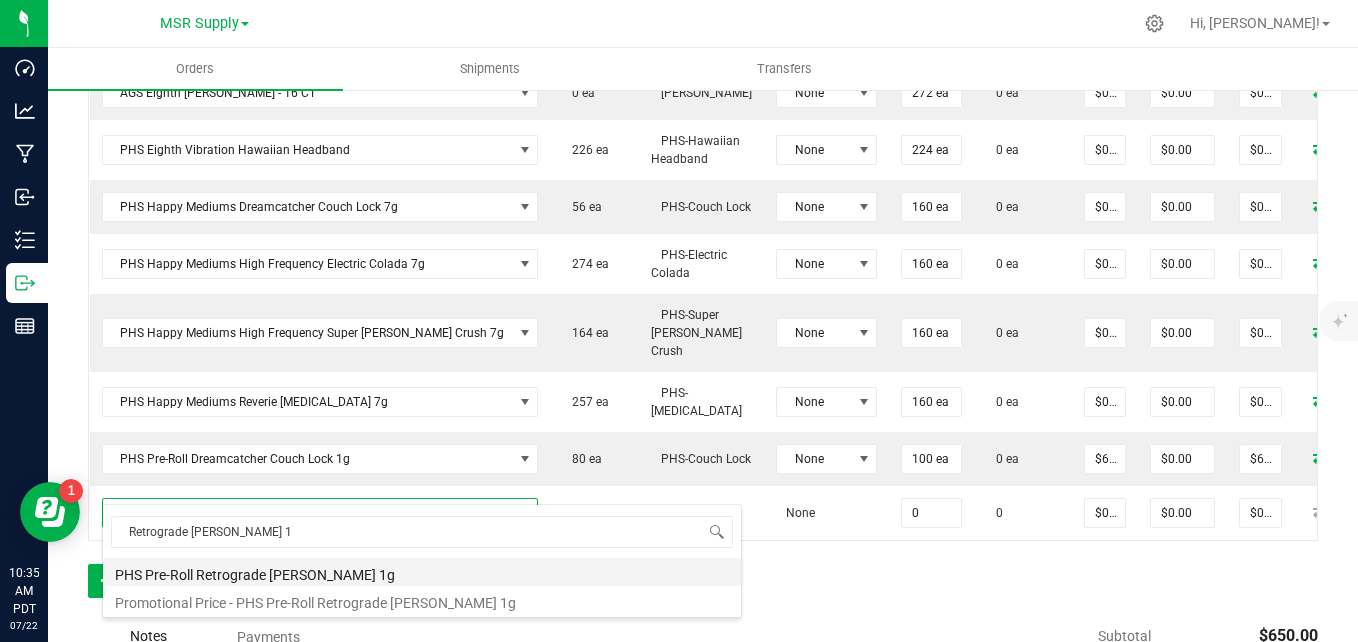 type on "0 ea" 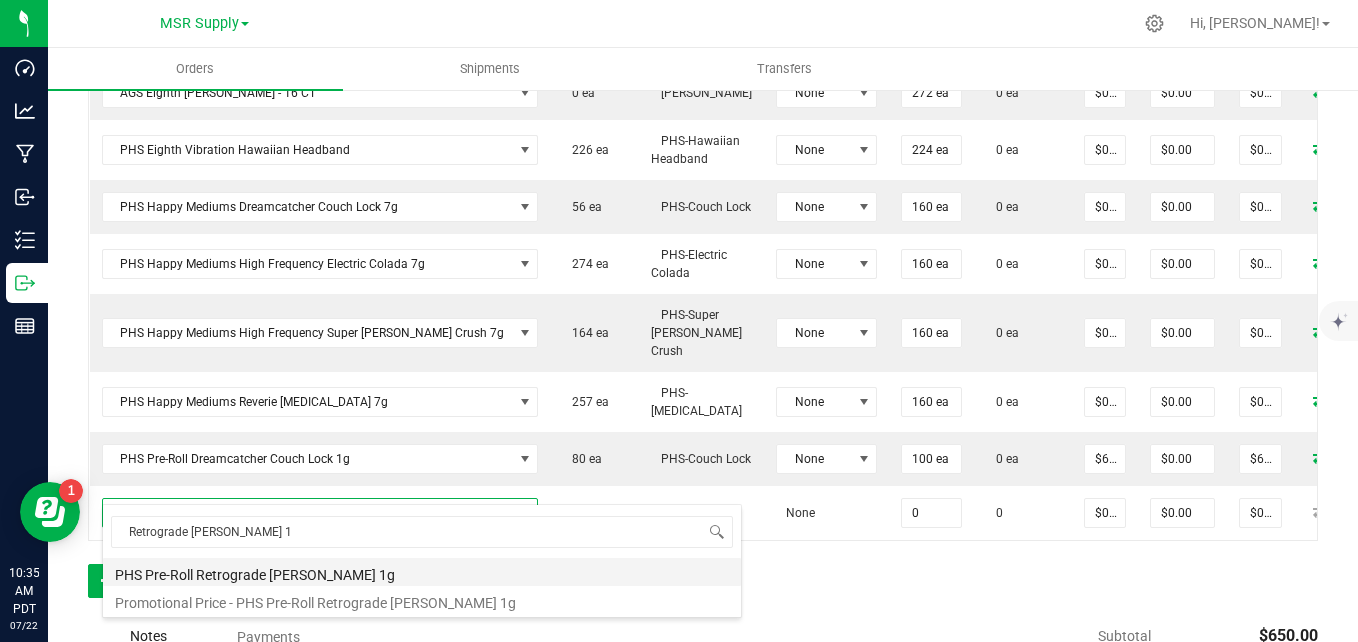 type on "$6.50000" 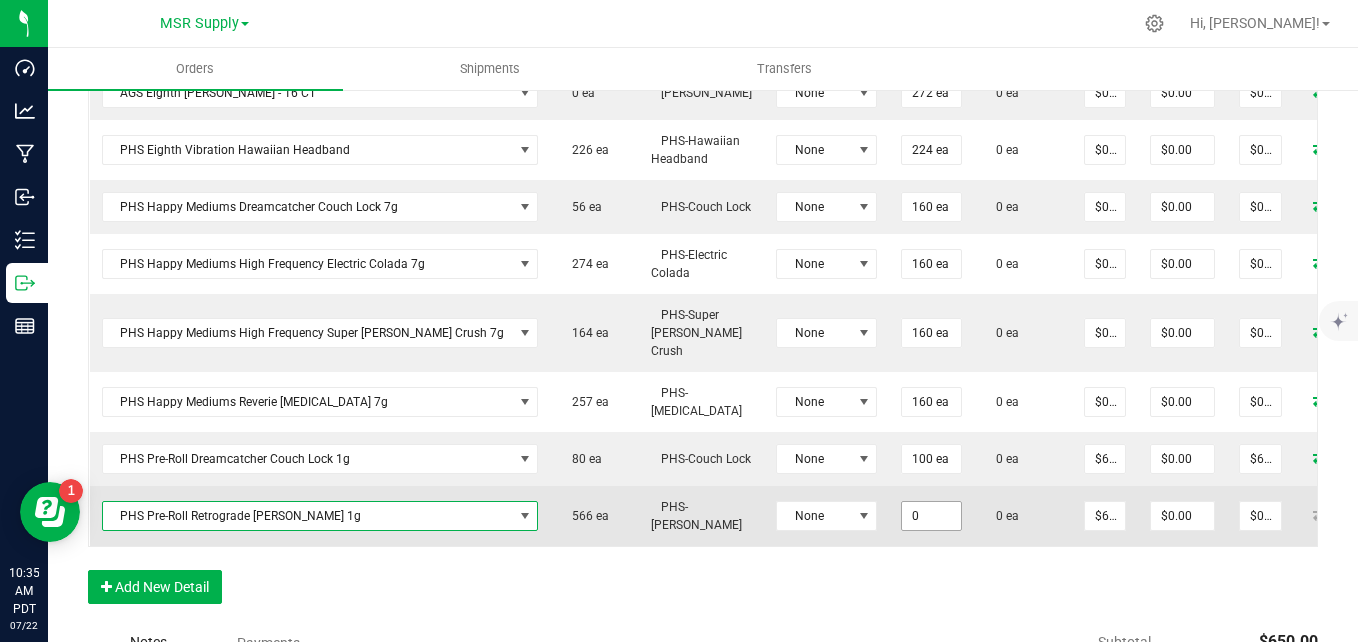 click on "0" at bounding box center (931, 516) 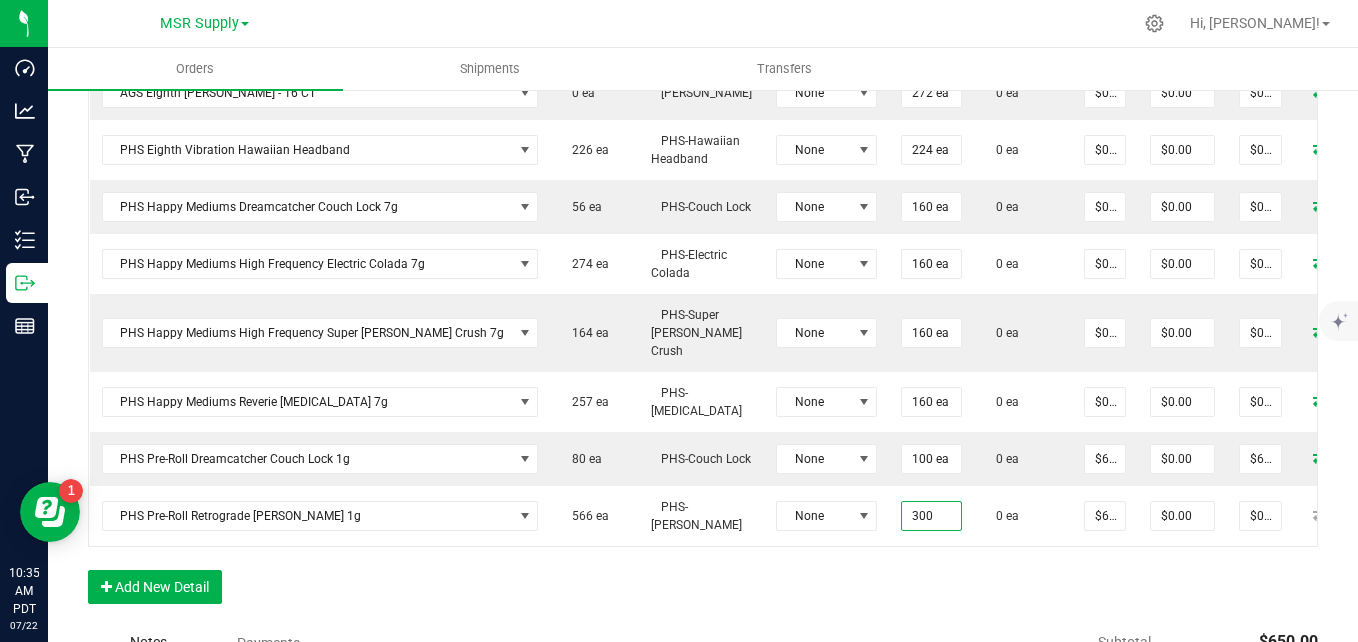 type on "300 ea" 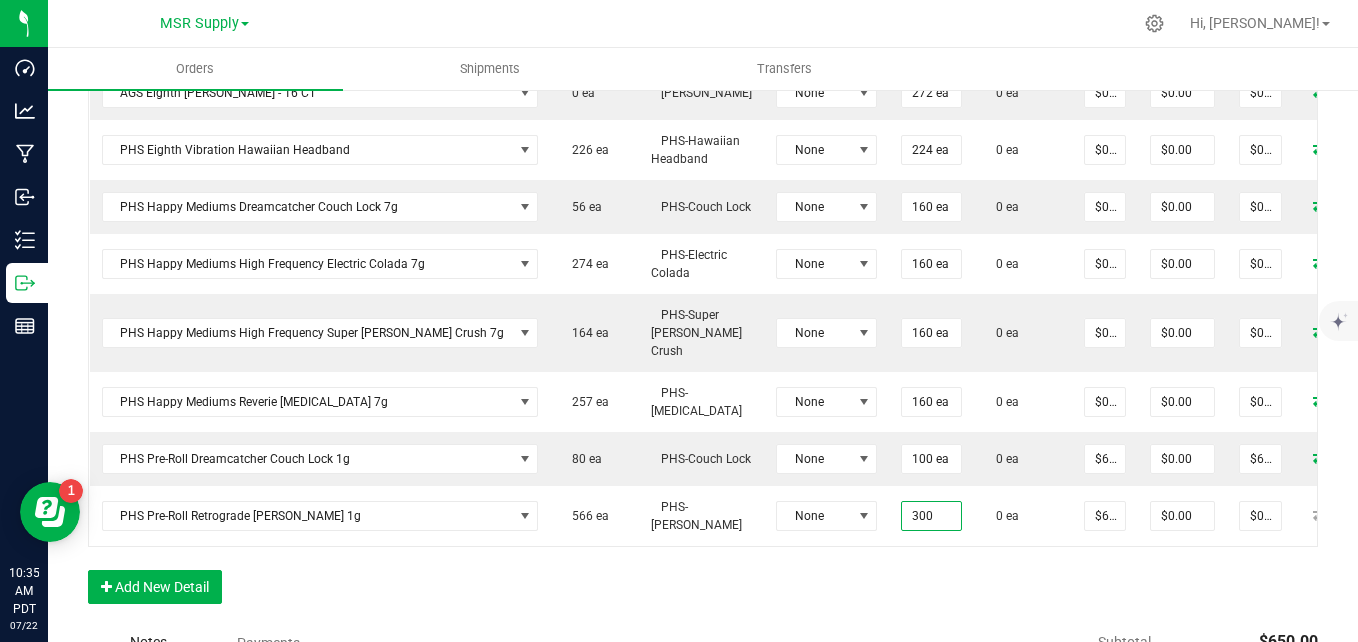 type on "$1,950.00" 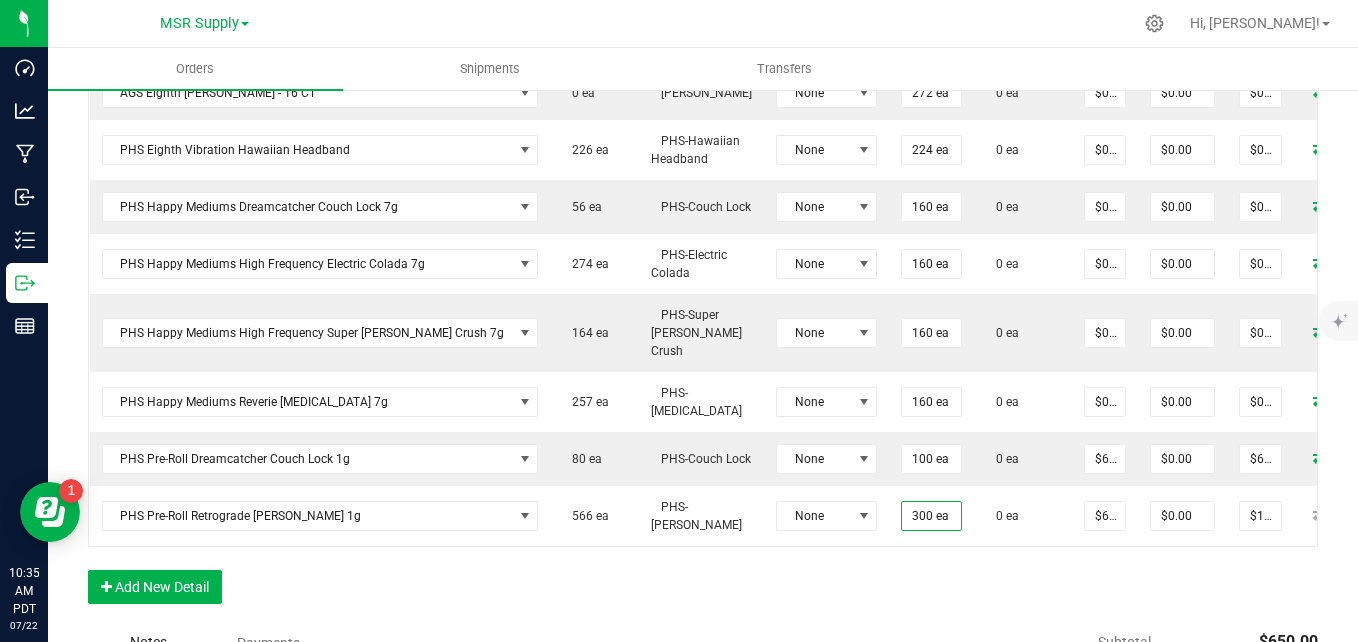 click on "Order Details Print All Labels Item  Sellable  Strain  Lot Number  Qty Ordered Qty Allocated Unit Price Line Discount Total Actions AGS Eighth Moonbeam - 16 CT  313 ea   Moonbeam  None 304 ea  0 ea  $0.00000 $0.00 $0.00 AGS Eighth Shasta Bloom - 16 CT  0 ea   Shasta Bloom  None 272 ea  0 ea  $0.00000 $0.00 $0.00 PHS Eighth Vibration Hawaiian Headband  226 ea   PHS-Hawaiian Headband  None 224 ea  0 ea  $0.00000 $0.00 $0.00 PHS Happy Mediums Dreamcatcher Couch Lock 7g  56 ea   PHS-Couch Lock  None 160 ea  0 ea  $0.00000 $0.00 $0.00 PHS Happy Mediums High Frequency Electric Colada 7g  274 ea   PHS-Electric Colada  None 160 ea  0 ea  $0.00000 $0.00 $0.00 PHS Happy Mediums High Frequency Super Berry Crush 7g  164 ea   PHS-Super Berry Crush  None 160 ea  0 ea  $0.00000 $0.00 $0.00 PHS Happy Mediums Reverie Muse 7g  257 ea   PHS-Muse  None 160 ea  0 ea  $0.00000 $0.00 $0.00 PHS Pre-Roll Dreamcatcher Couch Lock 1g  80 ea   PHS-Couch Lock  None 100 ea  0 ea  $6.50000 $0.00 $650.00" at bounding box center [703, 265] 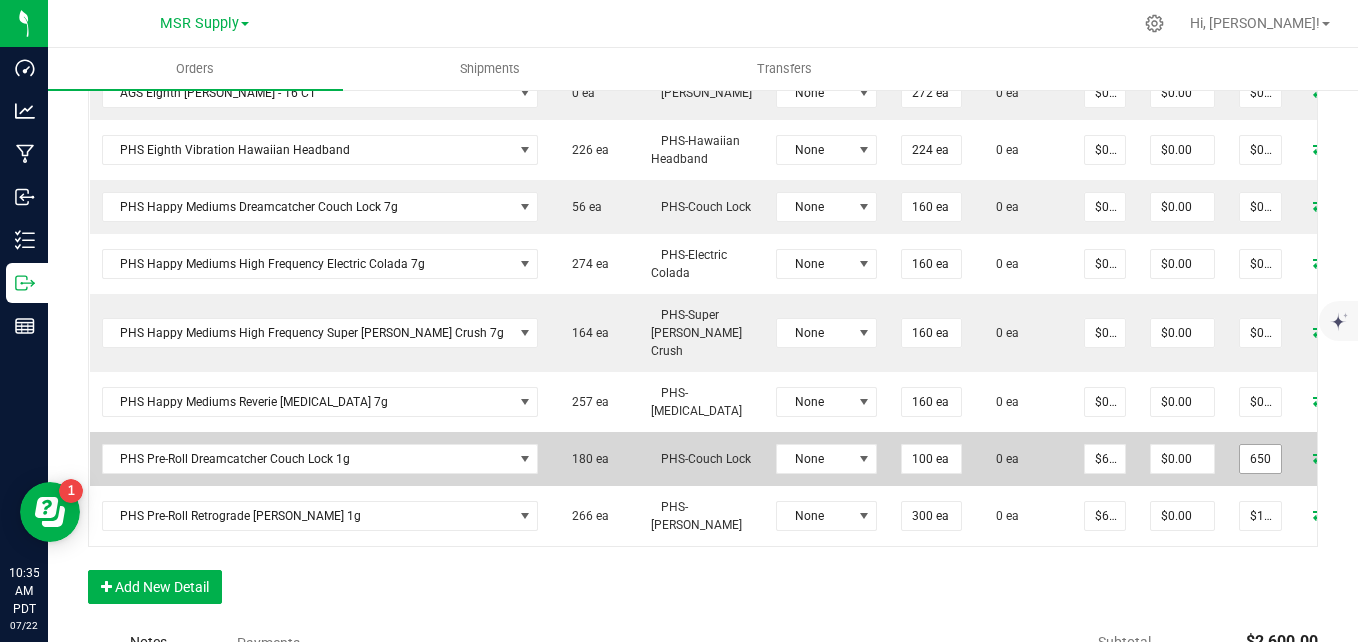click on "650" at bounding box center (1260, 459) 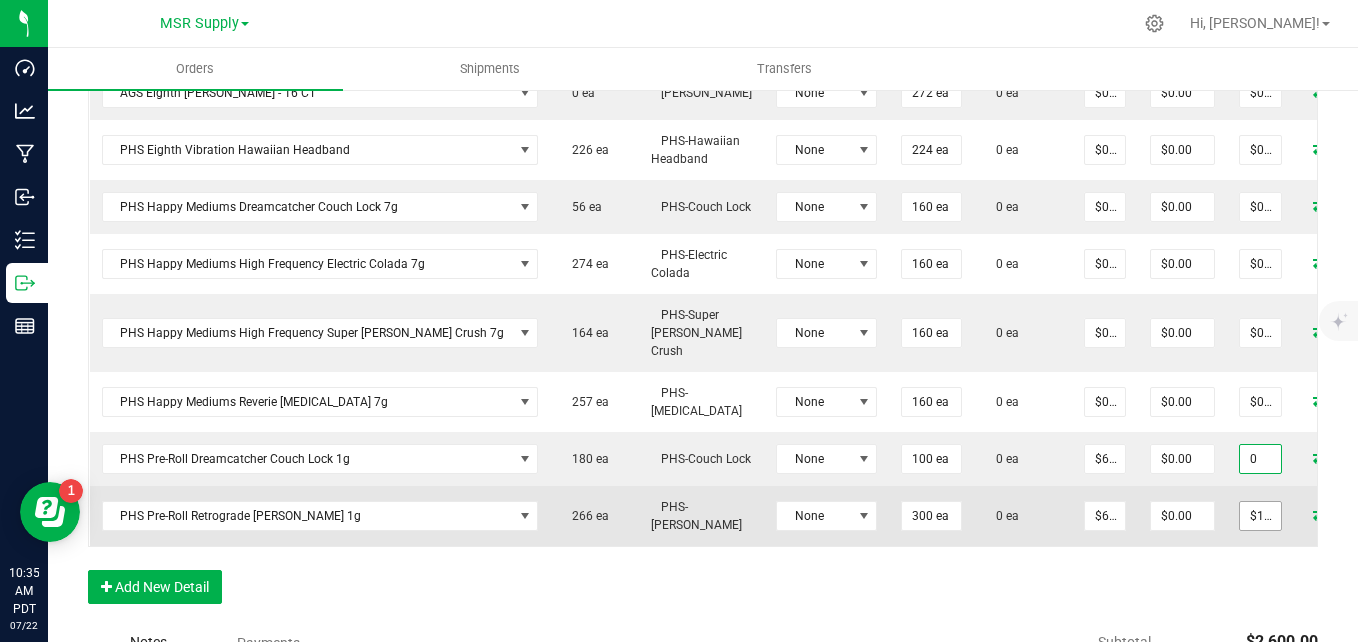 type on "0" 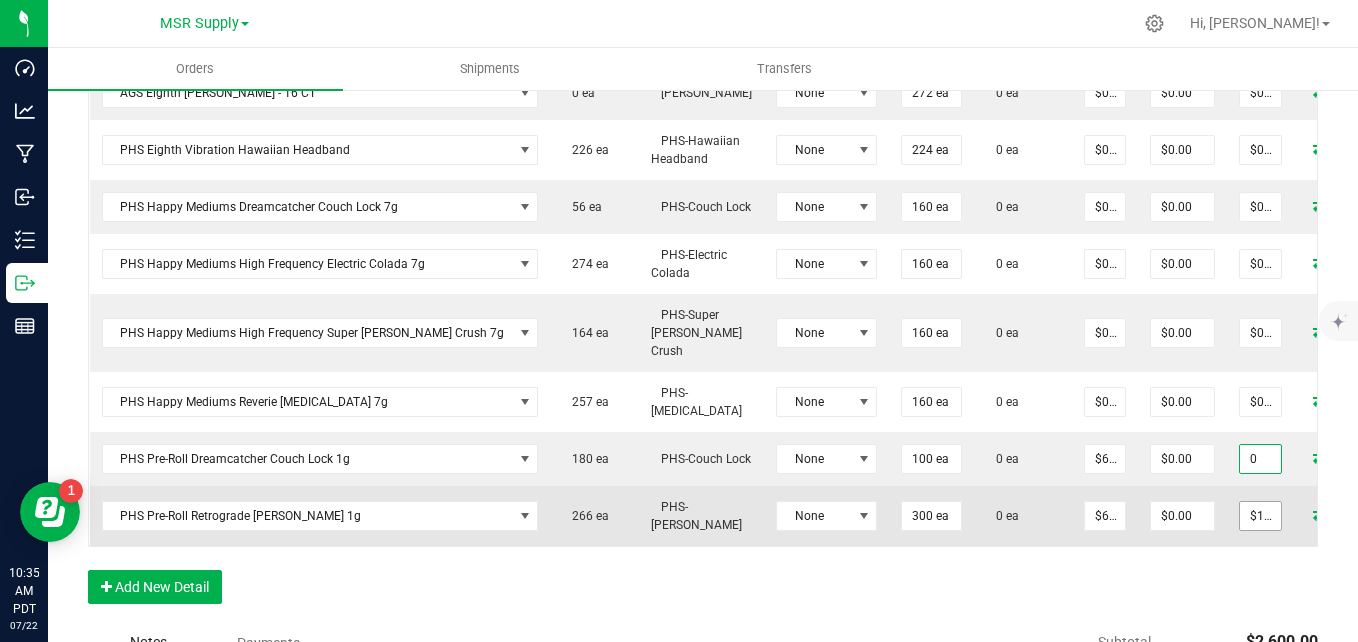 type on "$0.00000" 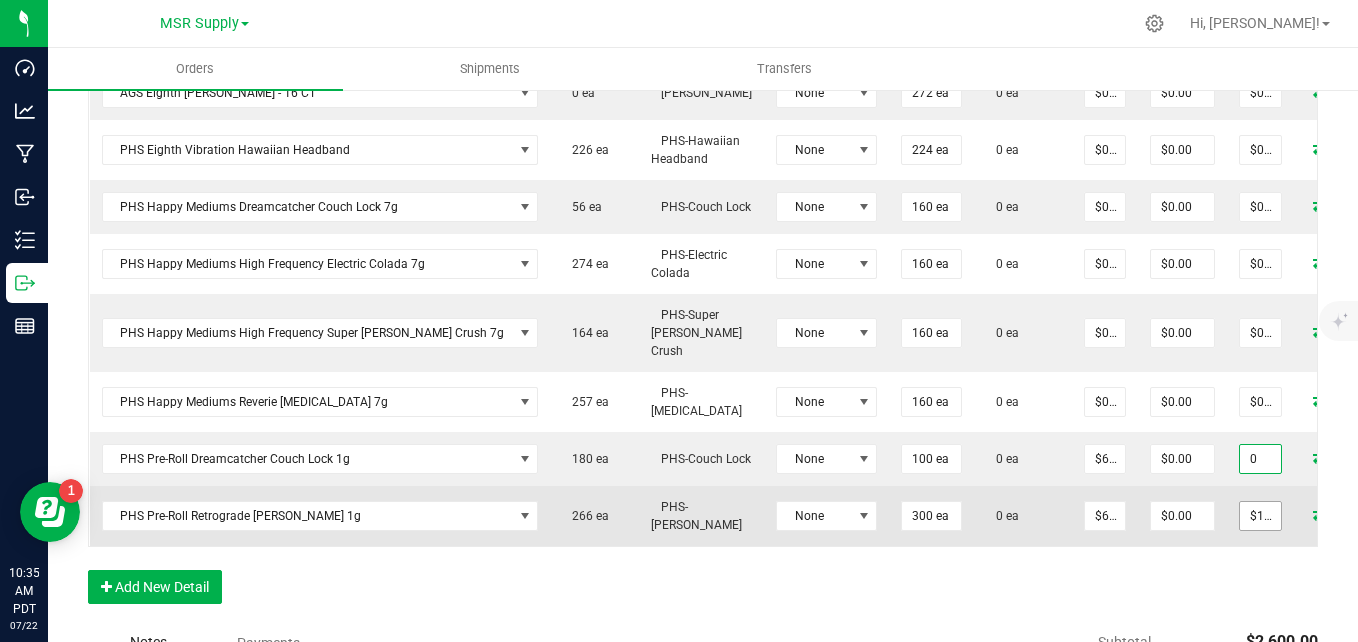 type on "$0.00" 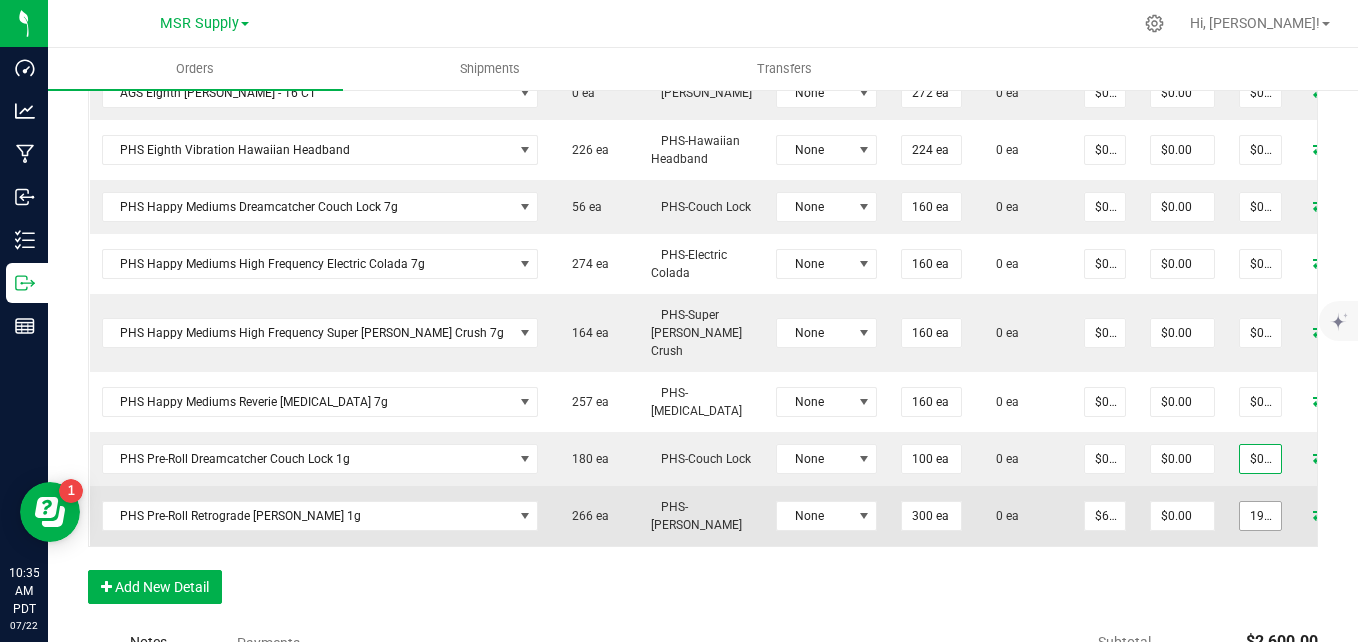 click on "1950" at bounding box center (1260, 516) 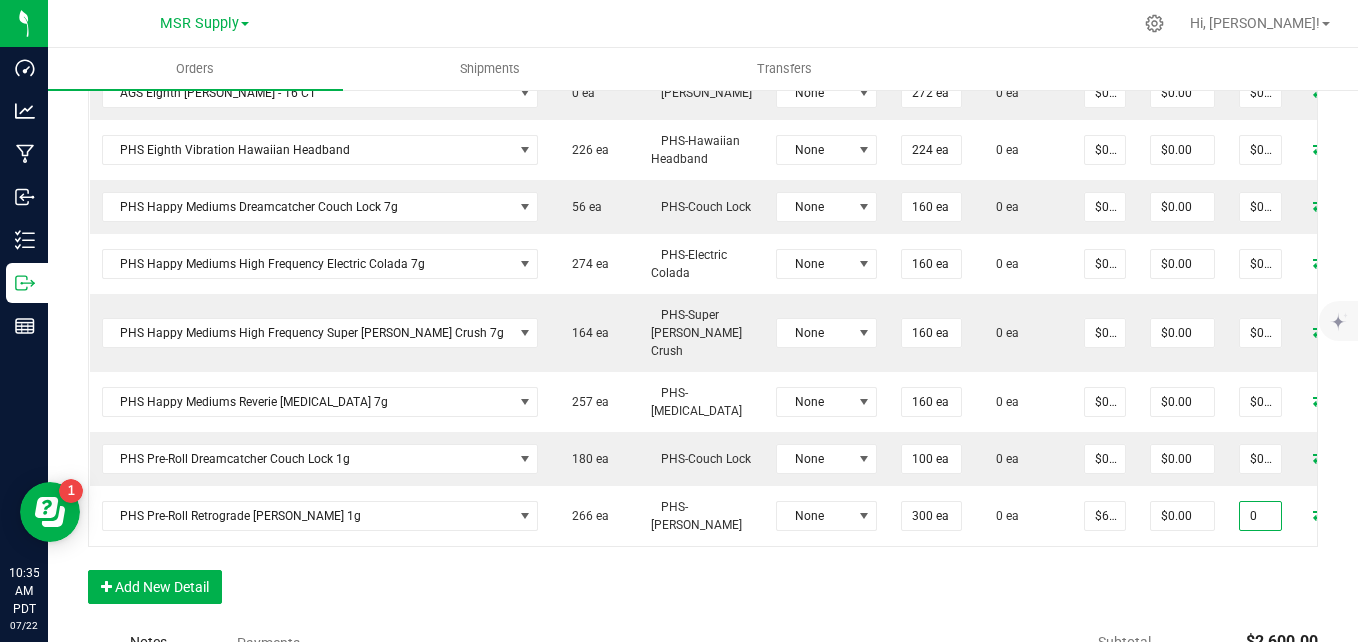 type on "0" 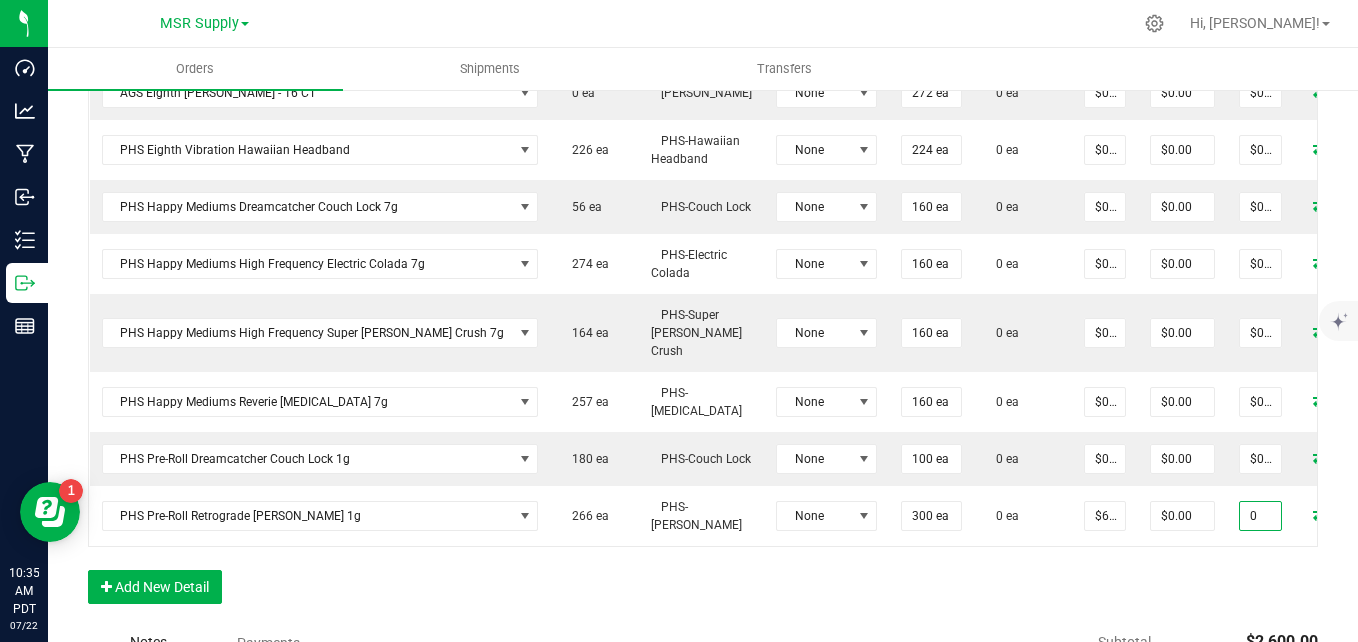 type on "$0.00000" 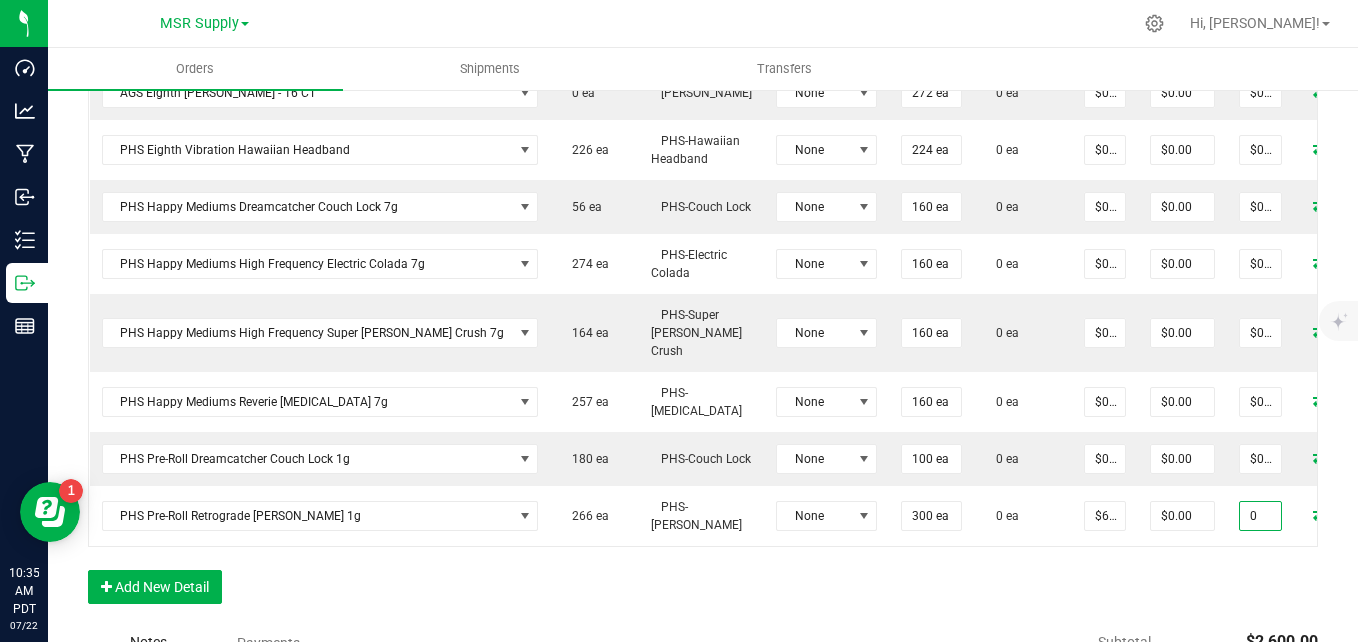 type on "$0.00" 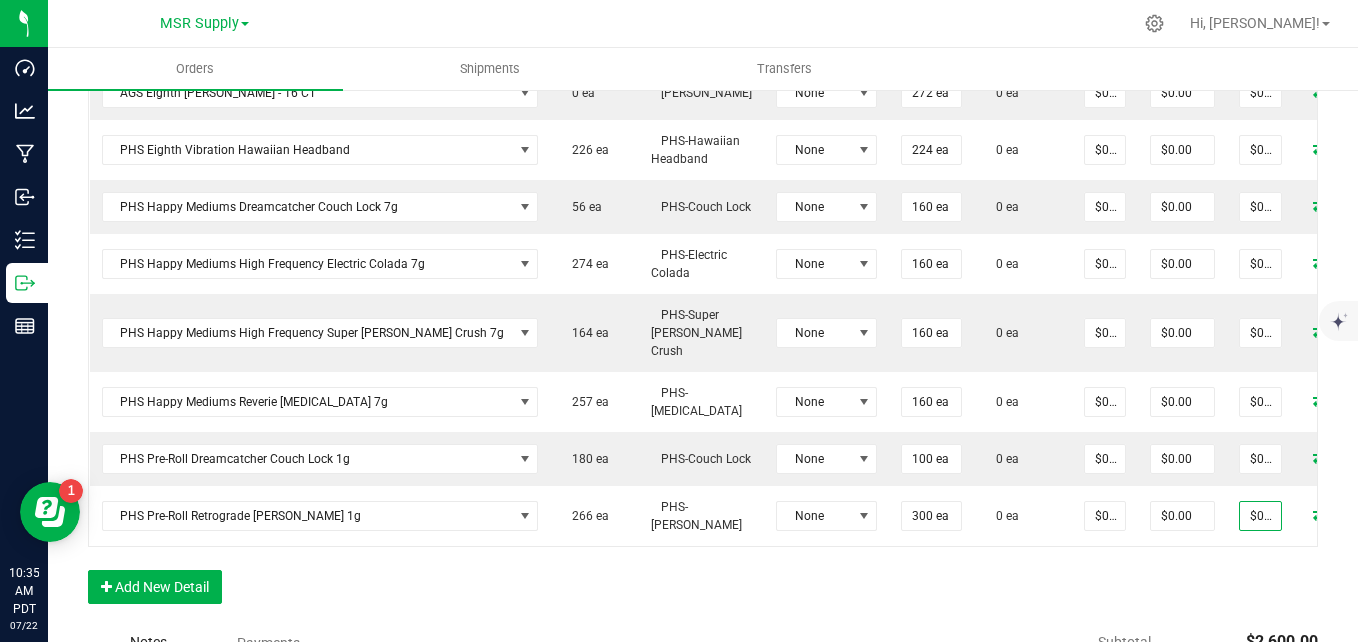 click on "Order Details Print All Labels Item  Sellable  Strain  Lot Number  Qty Ordered Qty Allocated Unit Price Line Discount Total Actions AGS Eighth Moonbeam - 16 CT  313 ea   Moonbeam  None 304 ea  0 ea  $0.00000 $0.00 $0.00 AGS Eighth Shasta Bloom - 16 CT  0 ea   Shasta Bloom  None 272 ea  0 ea  $0.00000 $0.00 $0.00 PHS Eighth Vibration Hawaiian Headband  226 ea   PHS-Hawaiian Headband  None 224 ea  0 ea  $0.00000 $0.00 $0.00 PHS Happy Mediums Dreamcatcher Couch Lock 7g  56 ea   PHS-Couch Lock  None 160 ea  0 ea  $0.00000 $0.00 $0.00 PHS Happy Mediums High Frequency Electric Colada 7g  274 ea   PHS-Electric Colada  None 160 ea  0 ea  $0.00000 $0.00 $0.00 PHS Happy Mediums High Frequency Super Berry Crush 7g  164 ea   PHS-Super Berry Crush  None 160 ea  0 ea  $0.00000 $0.00 $0.00 PHS Happy Mediums Reverie Muse 7g  257 ea   PHS-Muse  None 160 ea  0 ea  $0.00000 $0.00 $0.00 PHS Pre-Roll Dreamcatcher Couch Lock 1g  180 ea   PHS-Couch Lock  None 100 ea  0 ea  $0.00000 $0.00 $0.00 None" at bounding box center [703, 265] 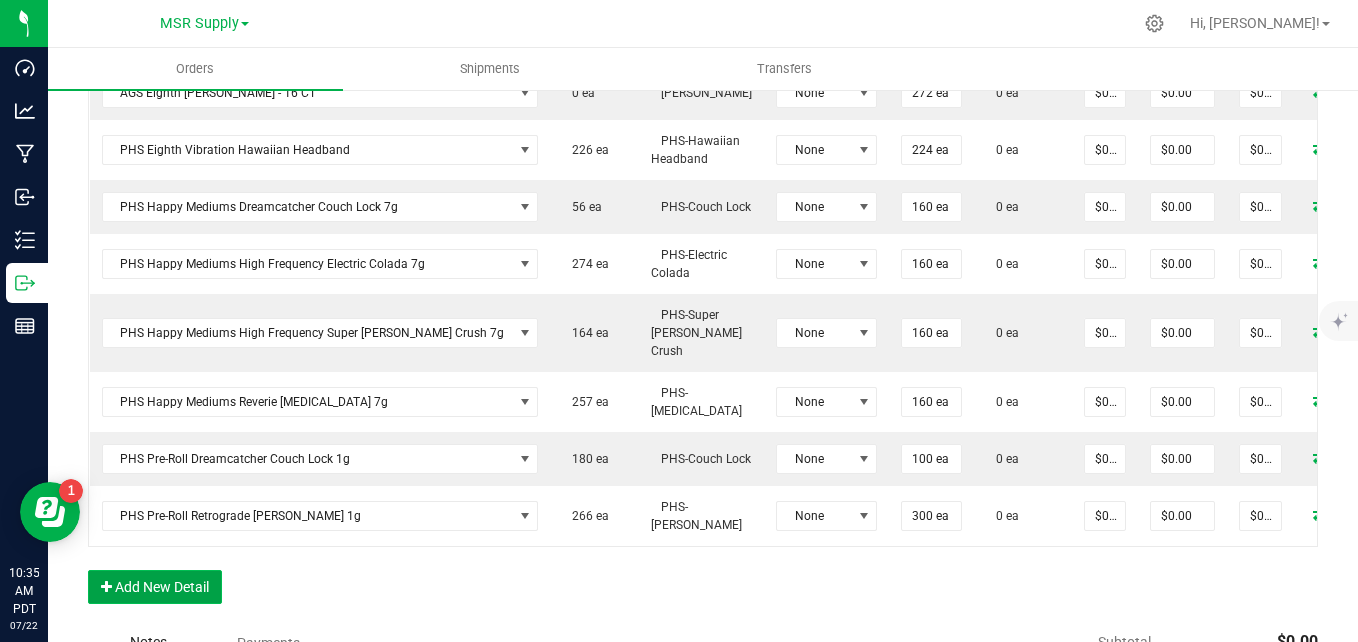 click on "Add New Detail" at bounding box center [155, 587] 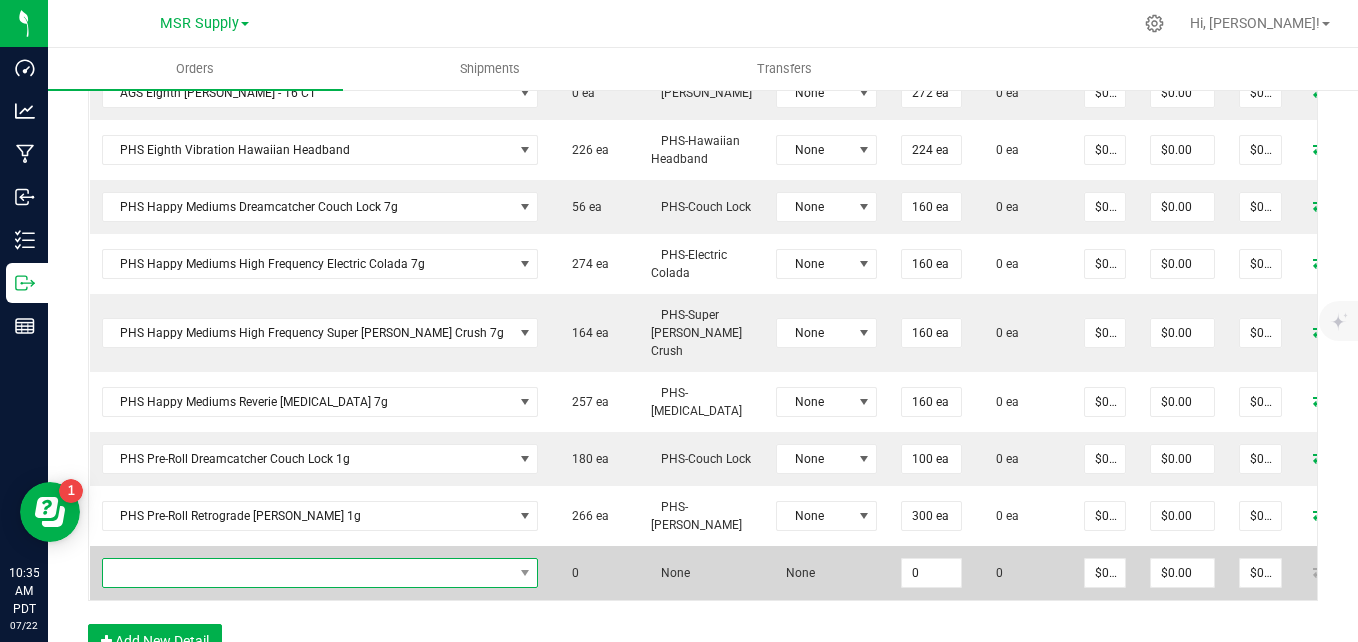 click at bounding box center (308, 573) 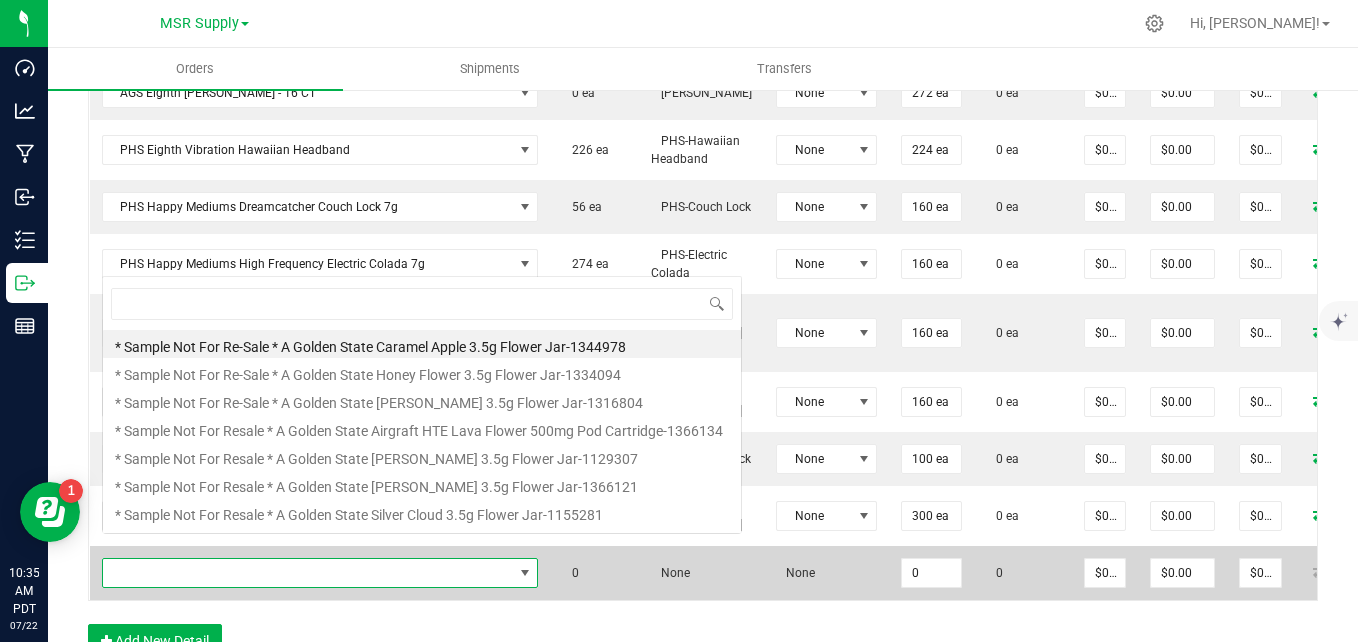 scroll, scrollTop: 0, scrollLeft: 0, axis: both 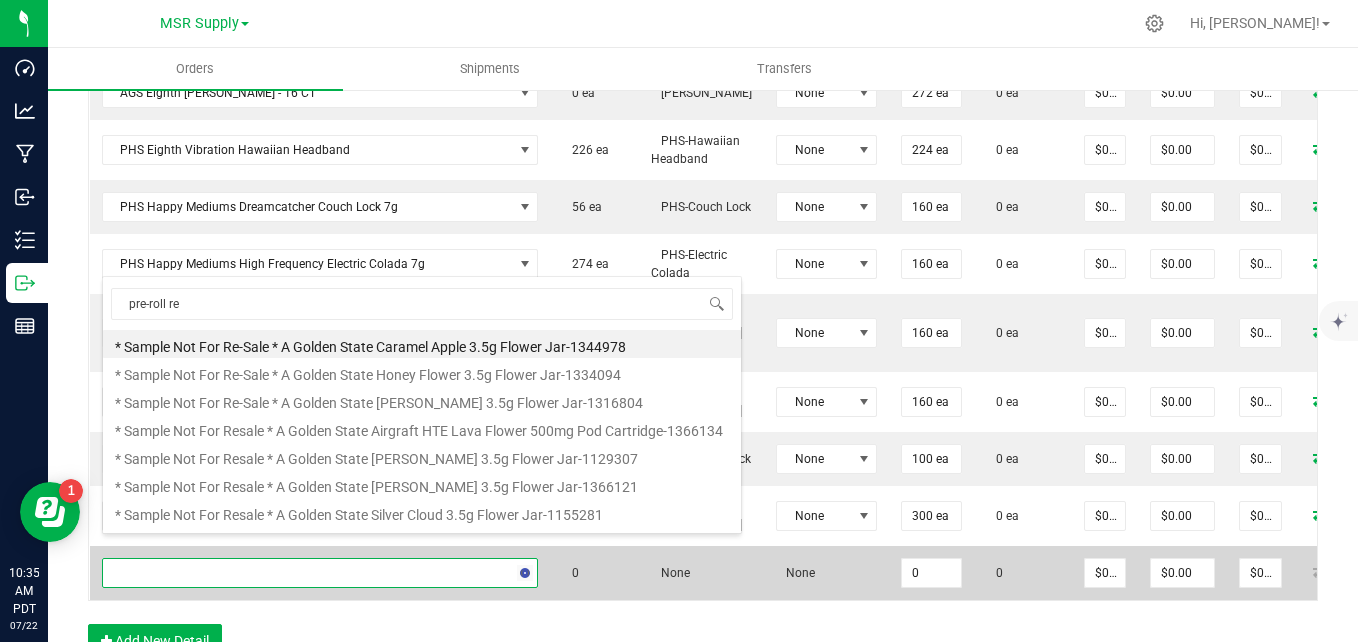 type on "pre-roll rev" 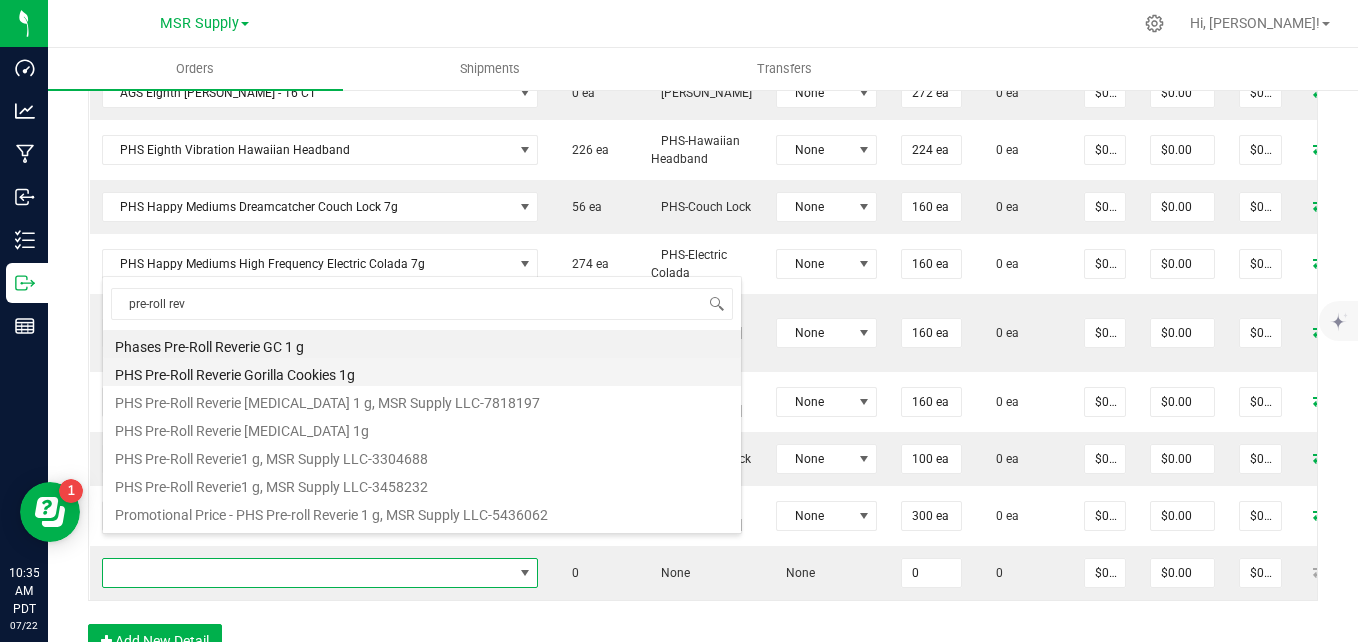 click on "PHS Pre-Roll Reverie Gorilla Cookies 1g" at bounding box center [422, 372] 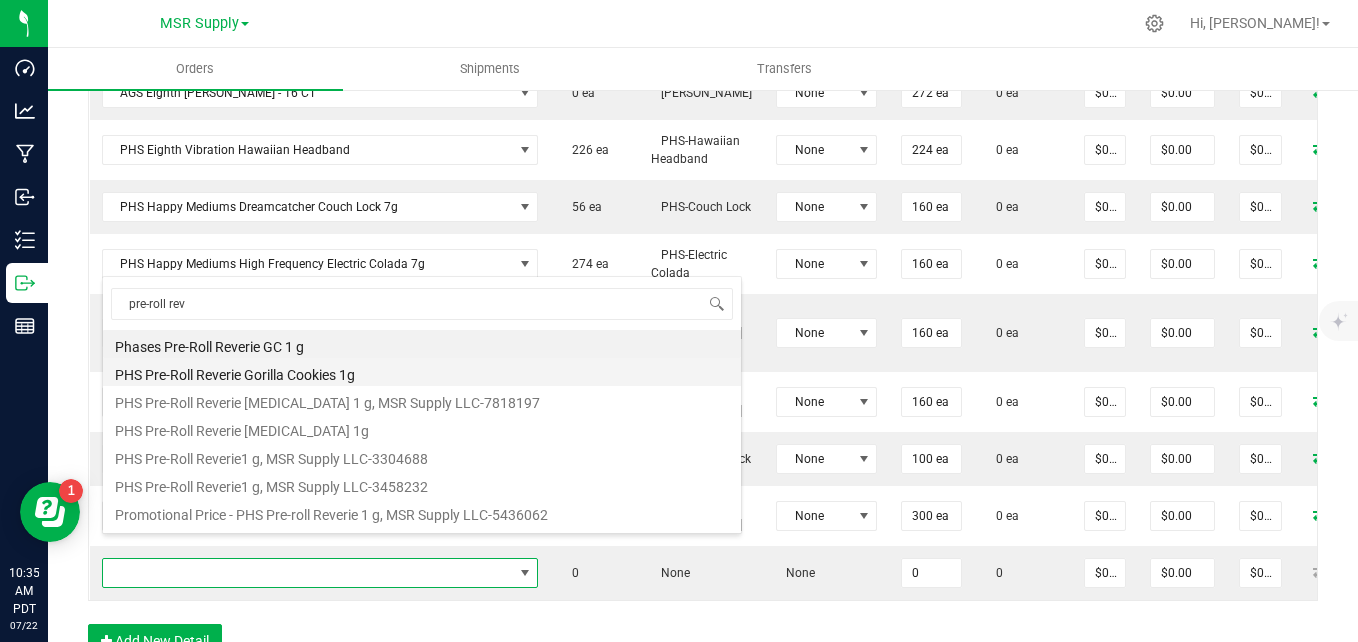 type on "0 ea" 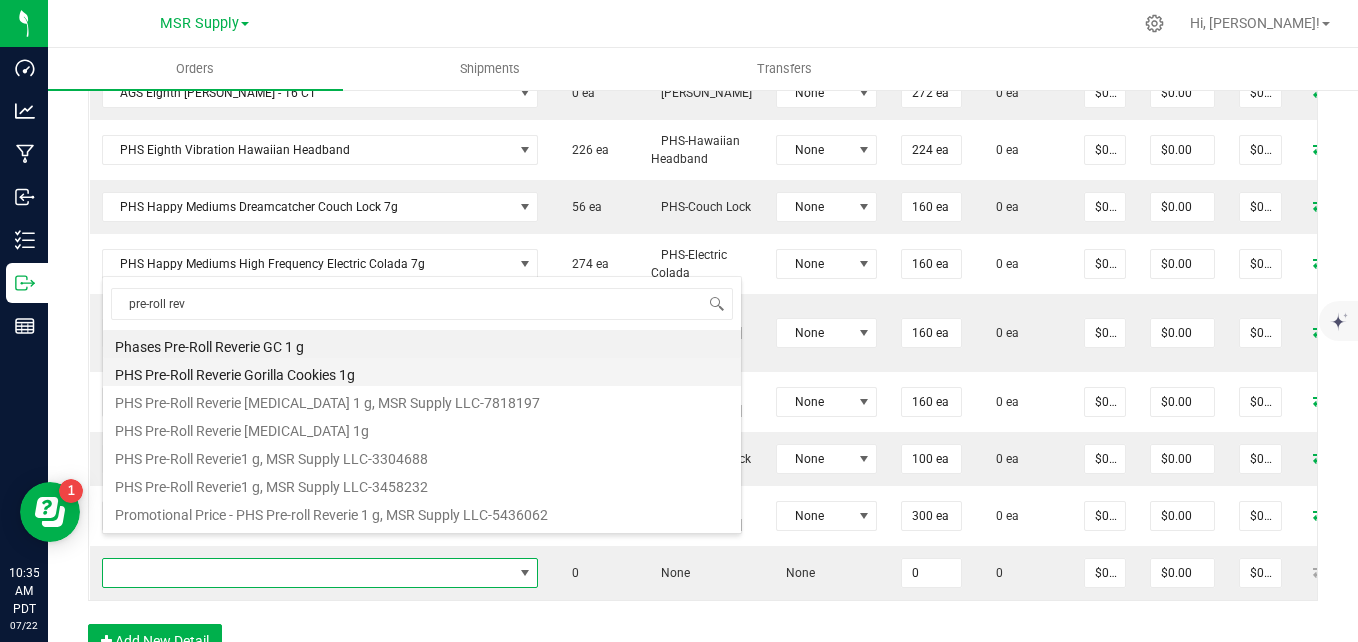 type on "$6.50000" 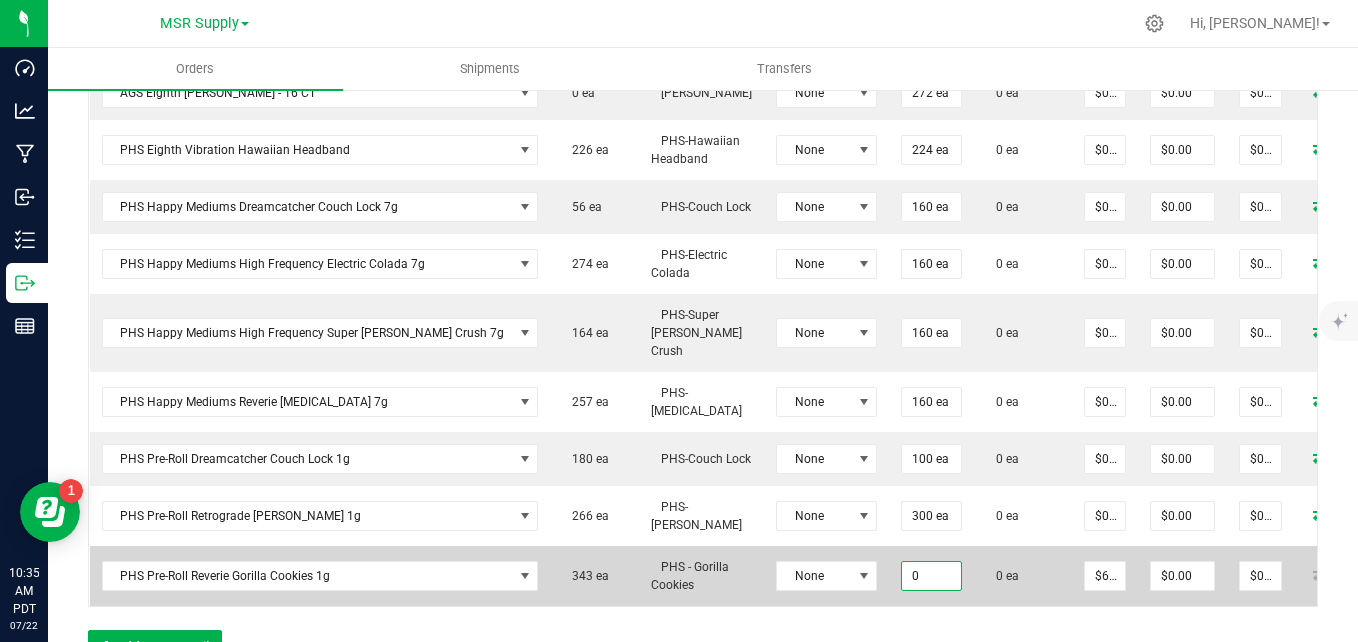 click on "0" at bounding box center [931, 576] 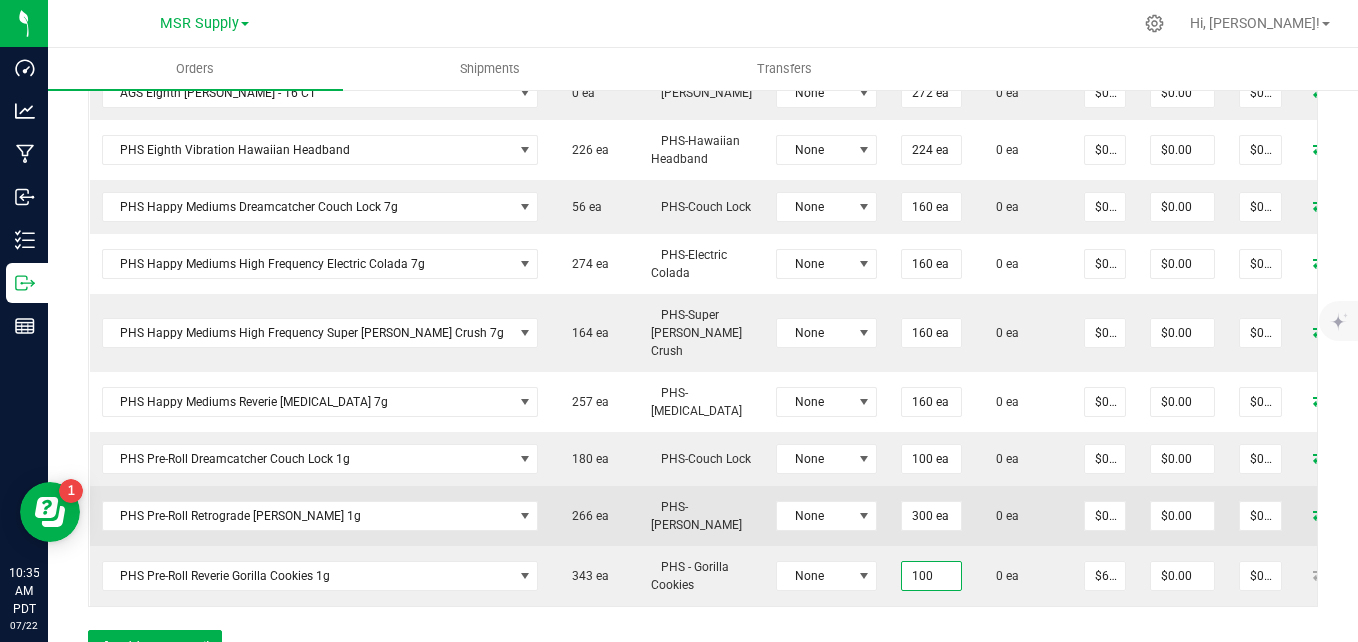 scroll, scrollTop: 897, scrollLeft: 0, axis: vertical 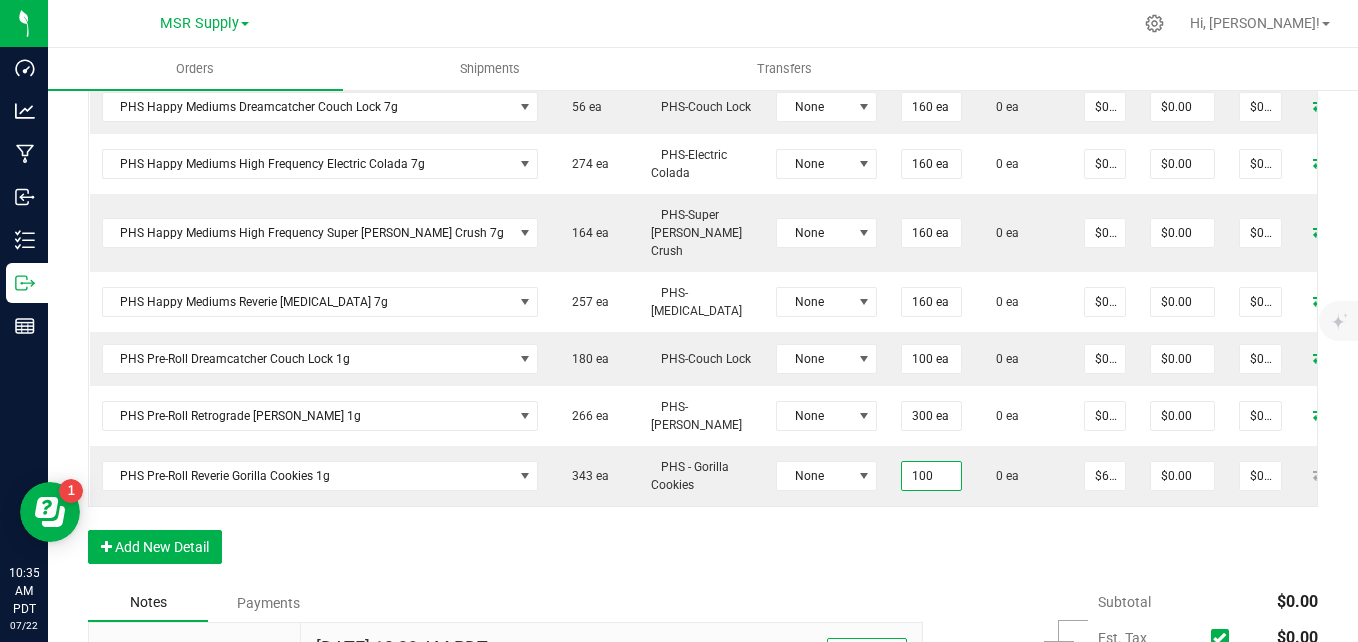 type on "100 ea" 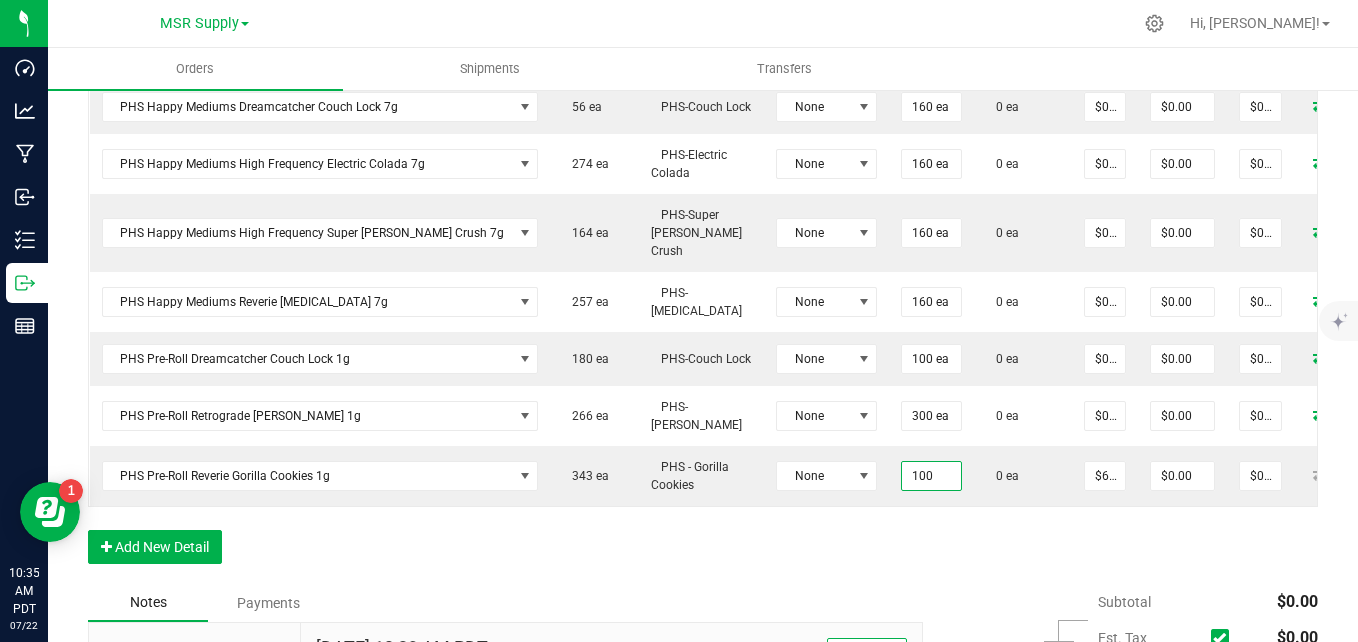 type on "$650.00" 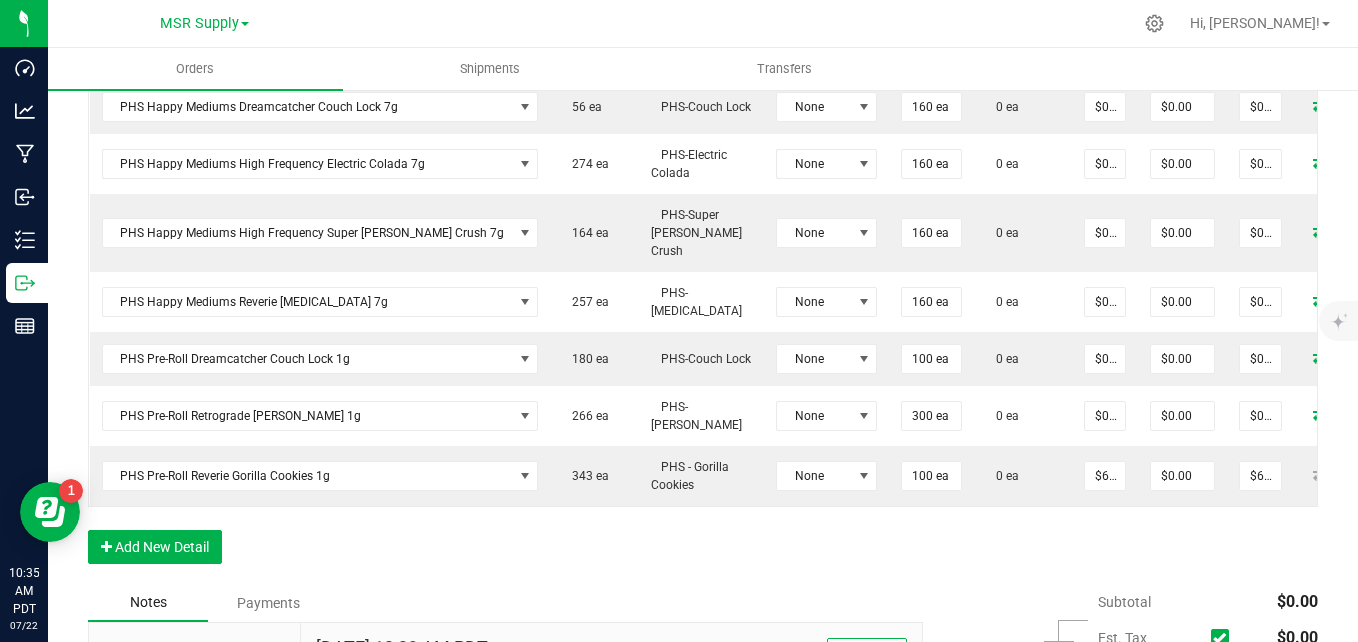 click on "Order Details Print All Labels Item  Sellable  Strain  Lot Number  Qty Ordered Qty Allocated Unit Price Line Discount Total Actions AGS Eighth Moonbeam - 16 CT  313 ea   Moonbeam  None 304 ea  0 ea  $0.00000 $0.00 $0.00 AGS Eighth Shasta Bloom - 16 CT  0 ea   Shasta Bloom  None 272 ea  0 ea  $0.00000 $0.00 $0.00 PHS Eighth Vibration Hawaiian Headband  226 ea   PHS-Hawaiian Headband  None 224 ea  0 ea  $0.00000 $0.00 $0.00 PHS Happy Mediums Dreamcatcher Couch Lock 7g  56 ea   PHS-Couch Lock  None 160 ea  0 ea  $0.00000 $0.00 $0.00 PHS Happy Mediums High Frequency Electric Colada 7g  274 ea   PHS-Electric Colada  None 160 ea  0 ea  $0.00000 $0.00 $0.00 PHS Happy Mediums High Frequency Super Berry Crush 7g  164 ea   PHS-Super Berry Crush  None 160 ea  0 ea  $0.00000 $0.00 $0.00 PHS Happy Mediums Reverie Muse 7g  257 ea   PHS-Muse  None 160 ea  0 ea  $0.00000 $0.00 $0.00 PHS Pre-Roll Dreamcatcher Couch Lock 1g  180 ea   PHS-Couch Lock  None 100 ea  0 ea  $0.00000 $0.00 $0.00 None" at bounding box center (703, 195) 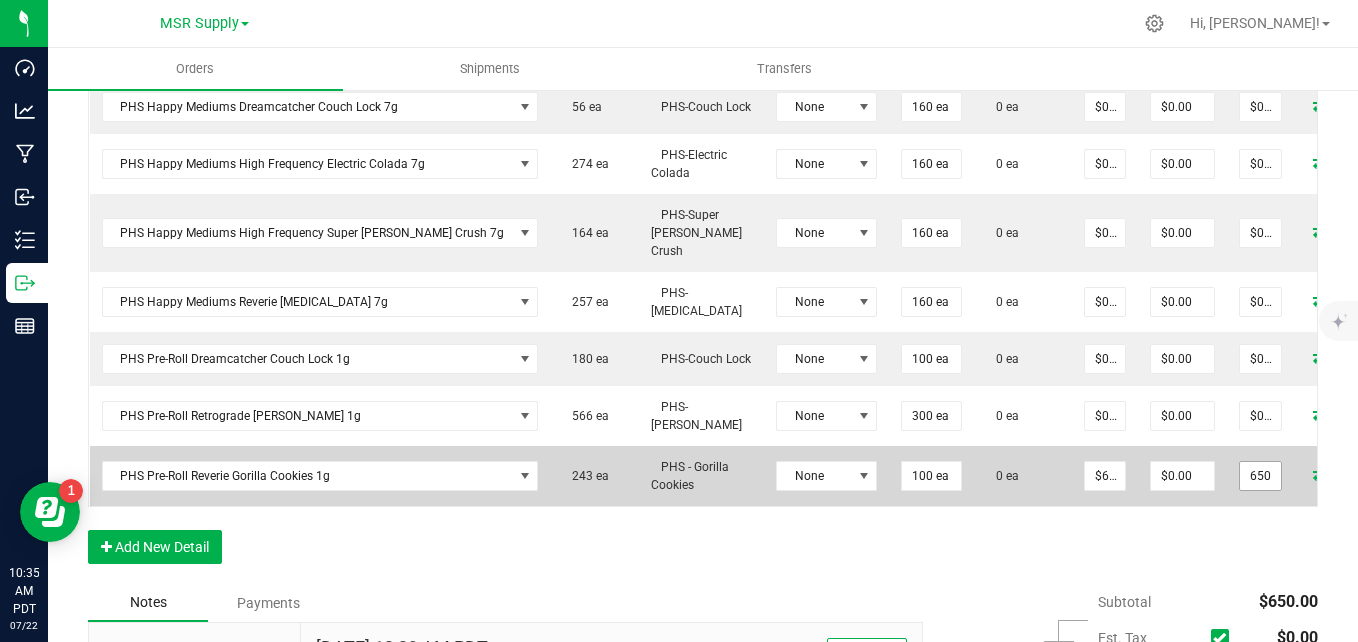 click on "650" at bounding box center (1260, 476) 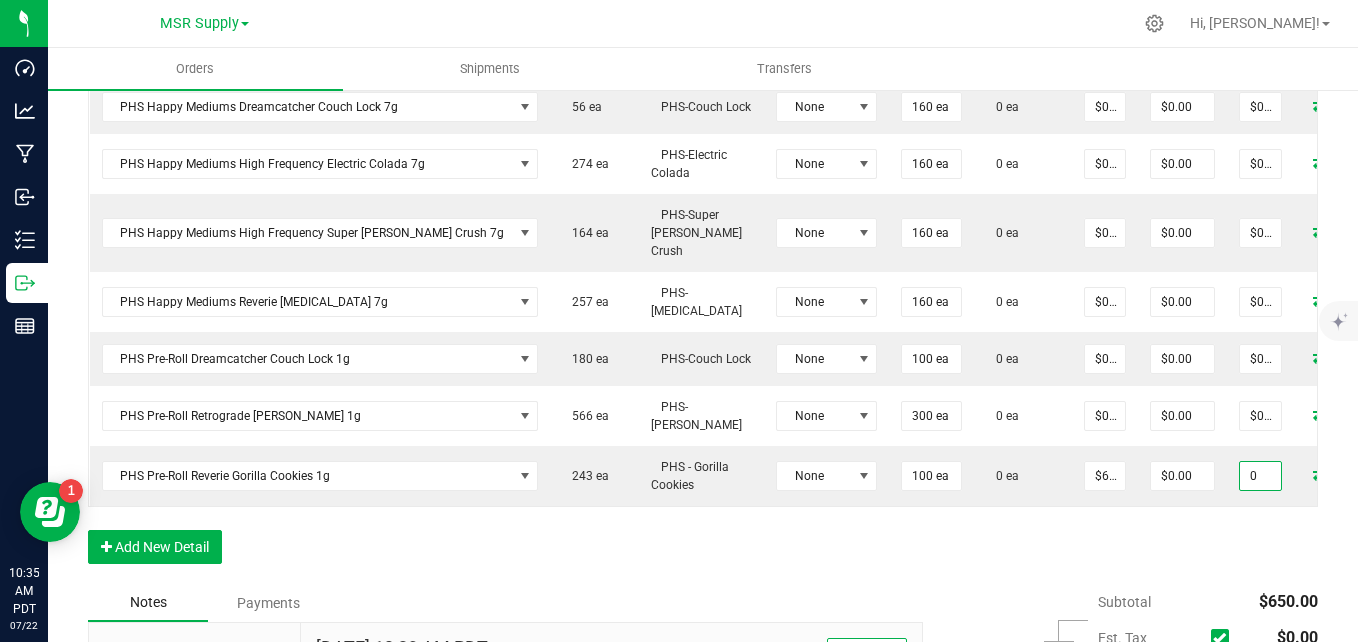 type on "0" 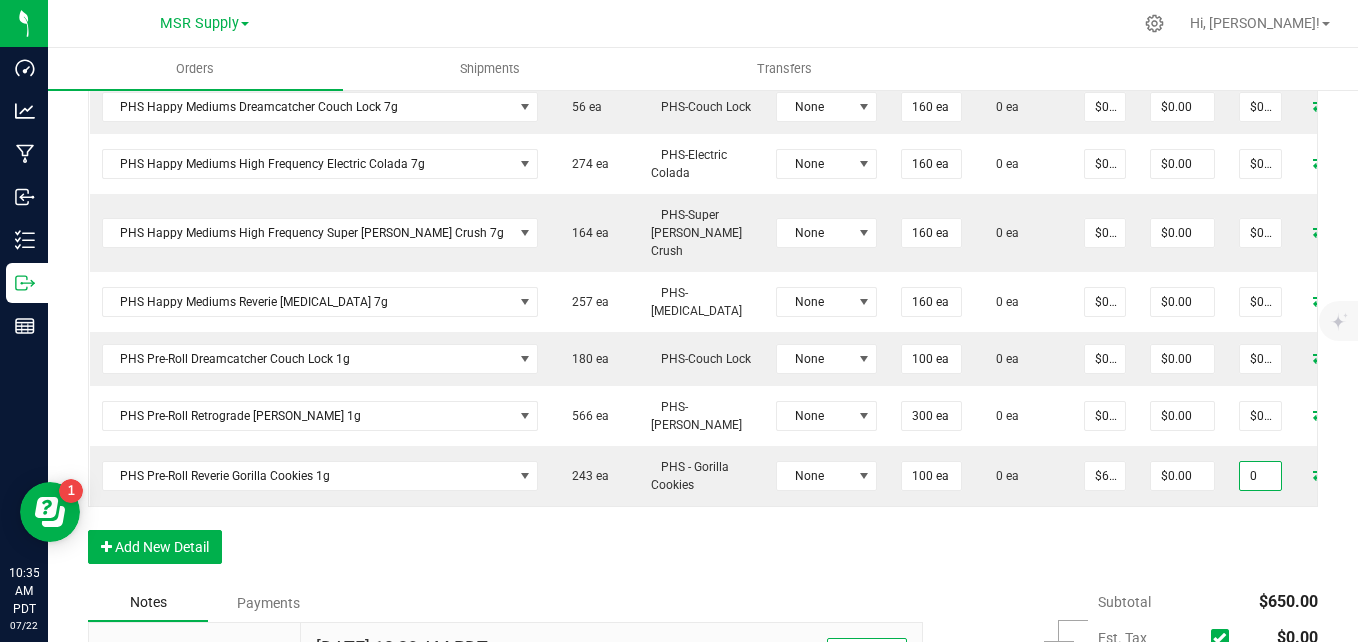 type on "$0.00000" 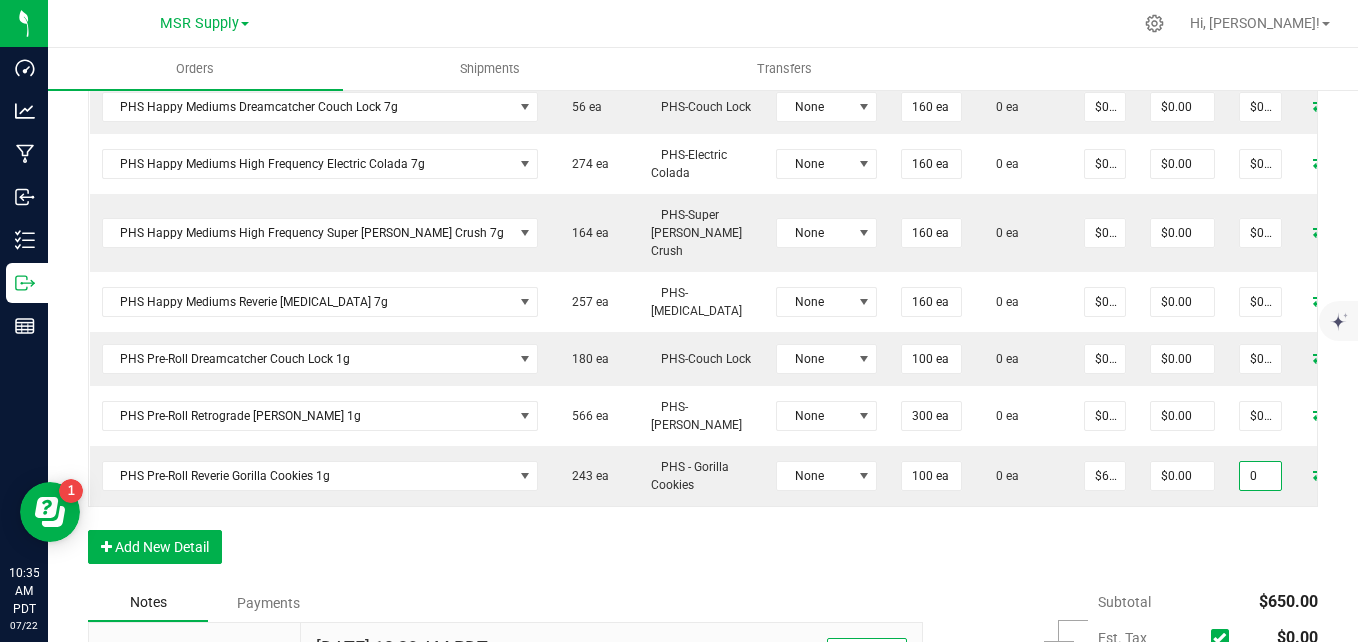 type on "$0.00" 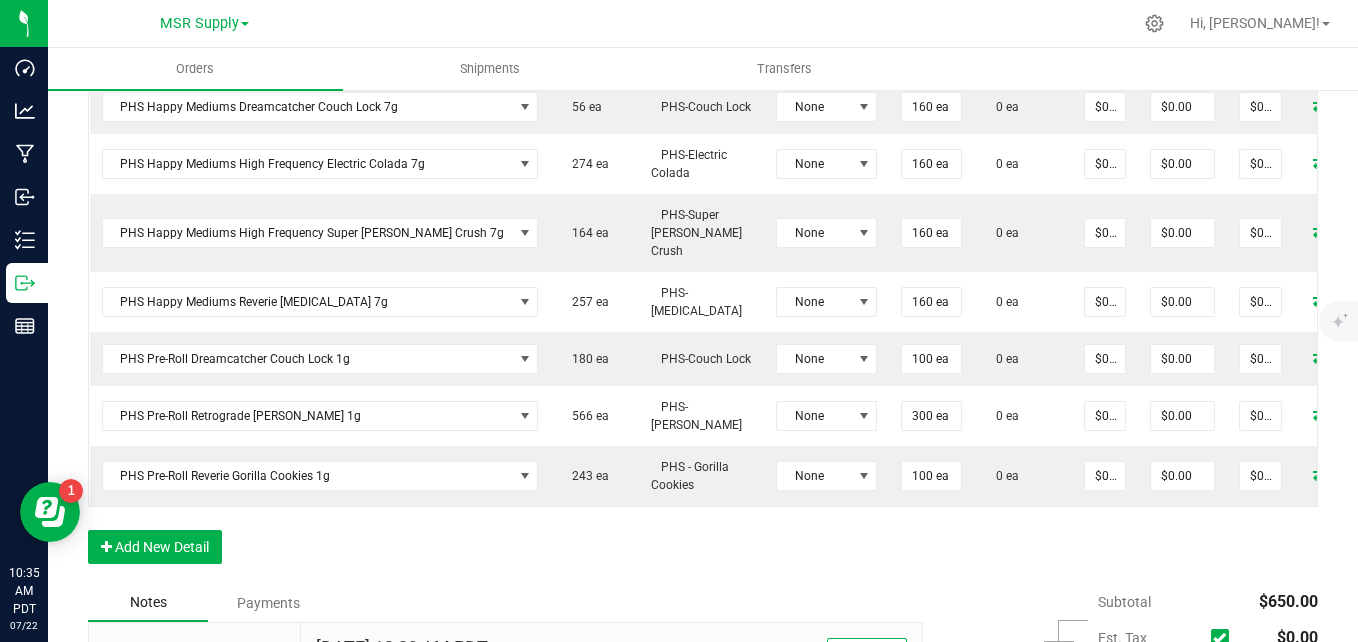 click on "Subtotal
$650.00
Est.  Tax" at bounding box center (1113, 710) 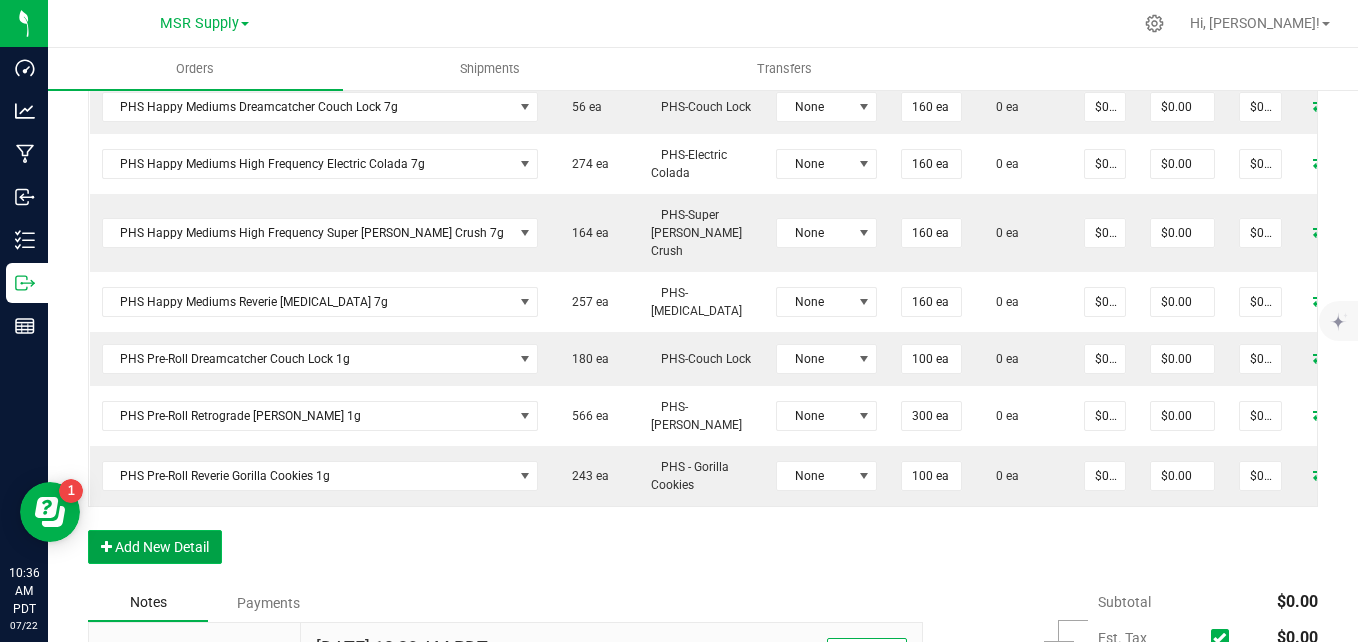 click on "Add New Detail" at bounding box center [155, 547] 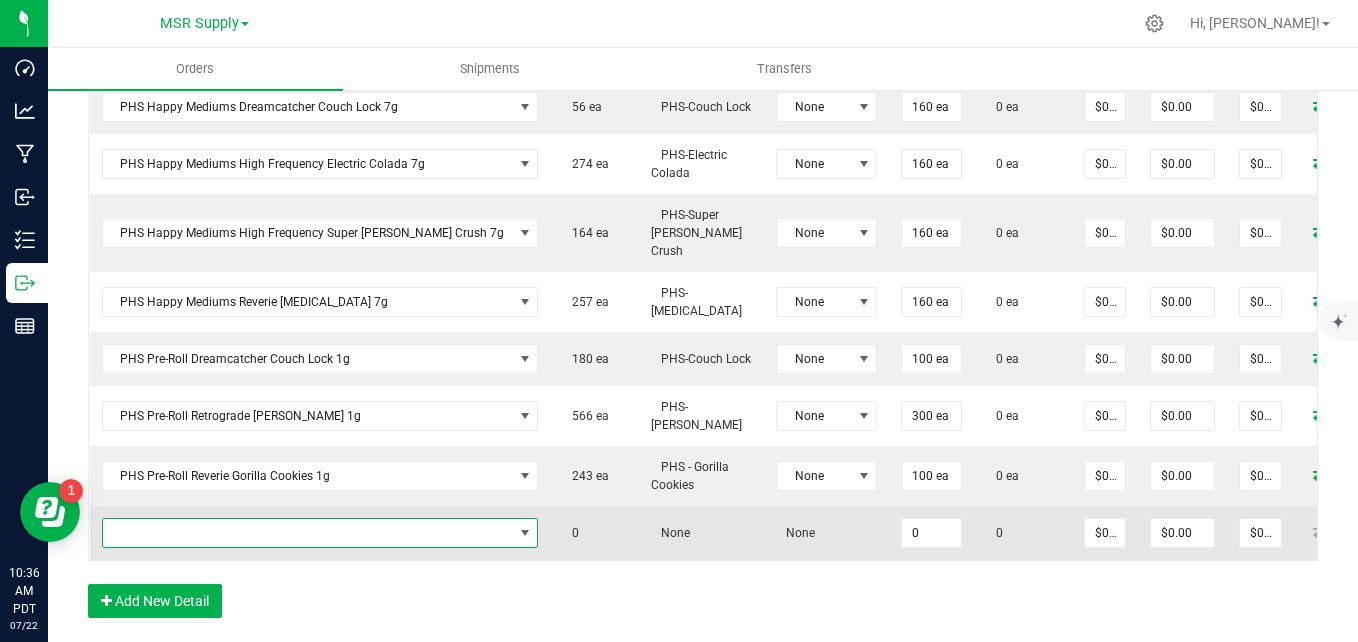 click at bounding box center [308, 533] 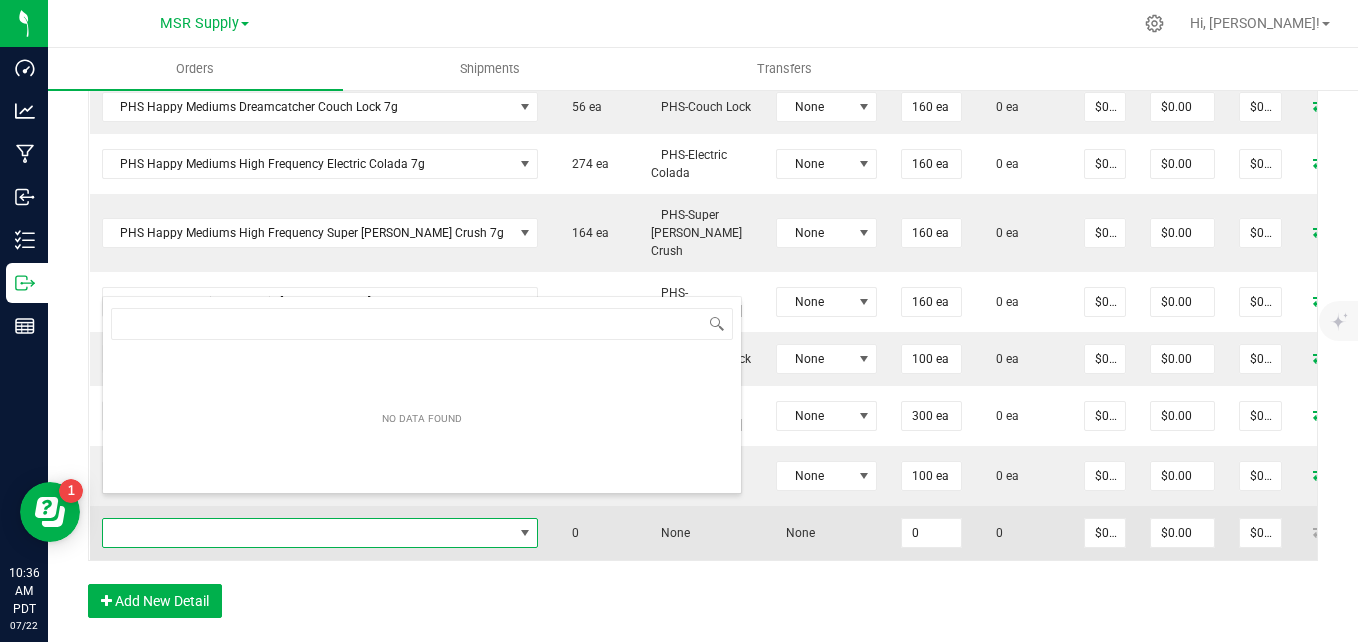 scroll, scrollTop: 99970, scrollLeft: 99633, axis: both 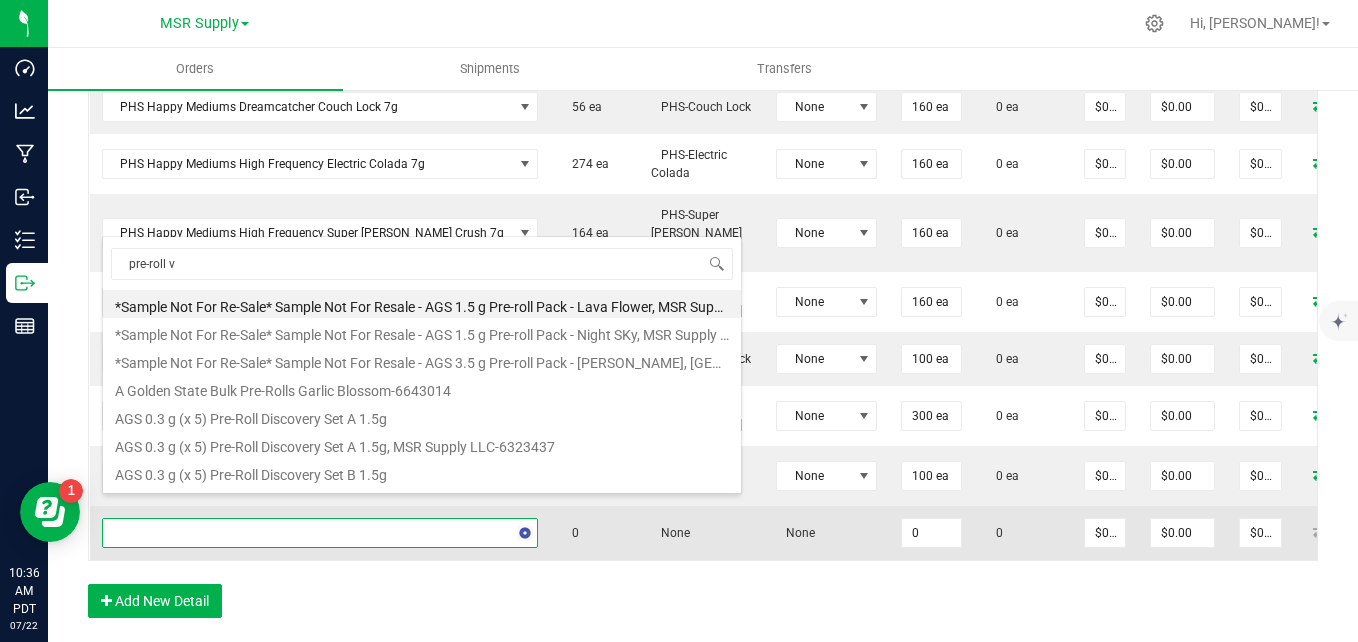 type on "pre-roll vi" 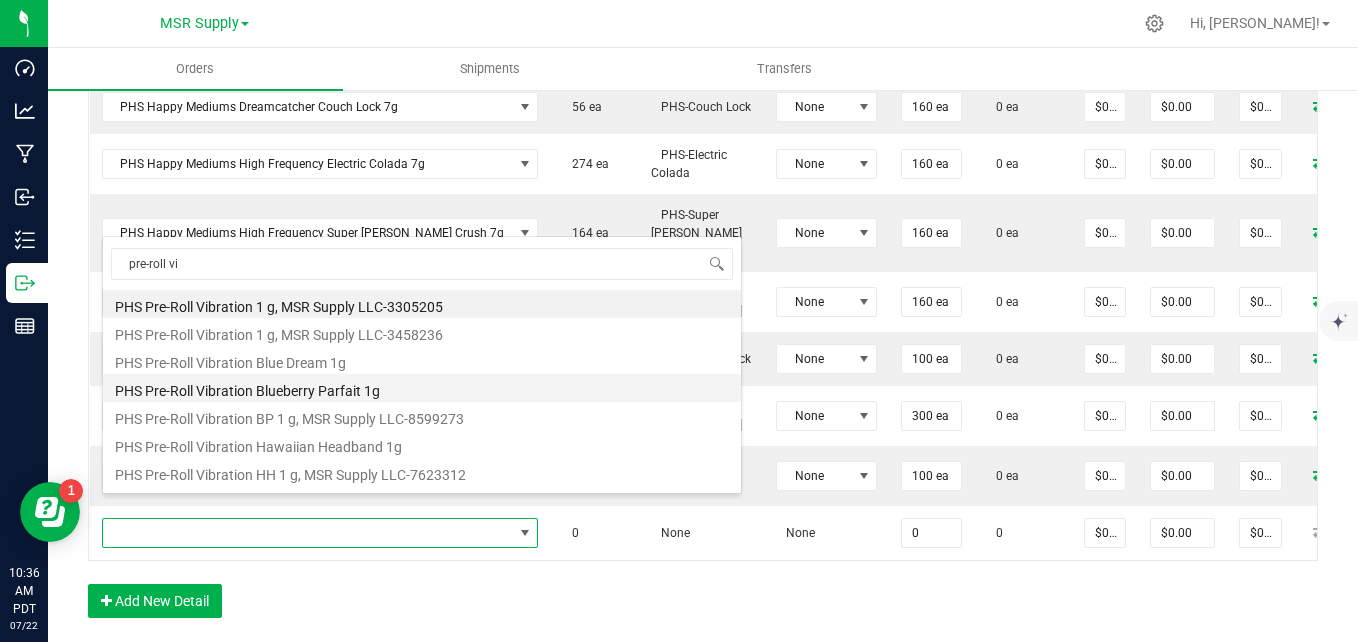 click on "PHS Pre-Roll Vibration Blueberry Parfait 1g" at bounding box center [422, 388] 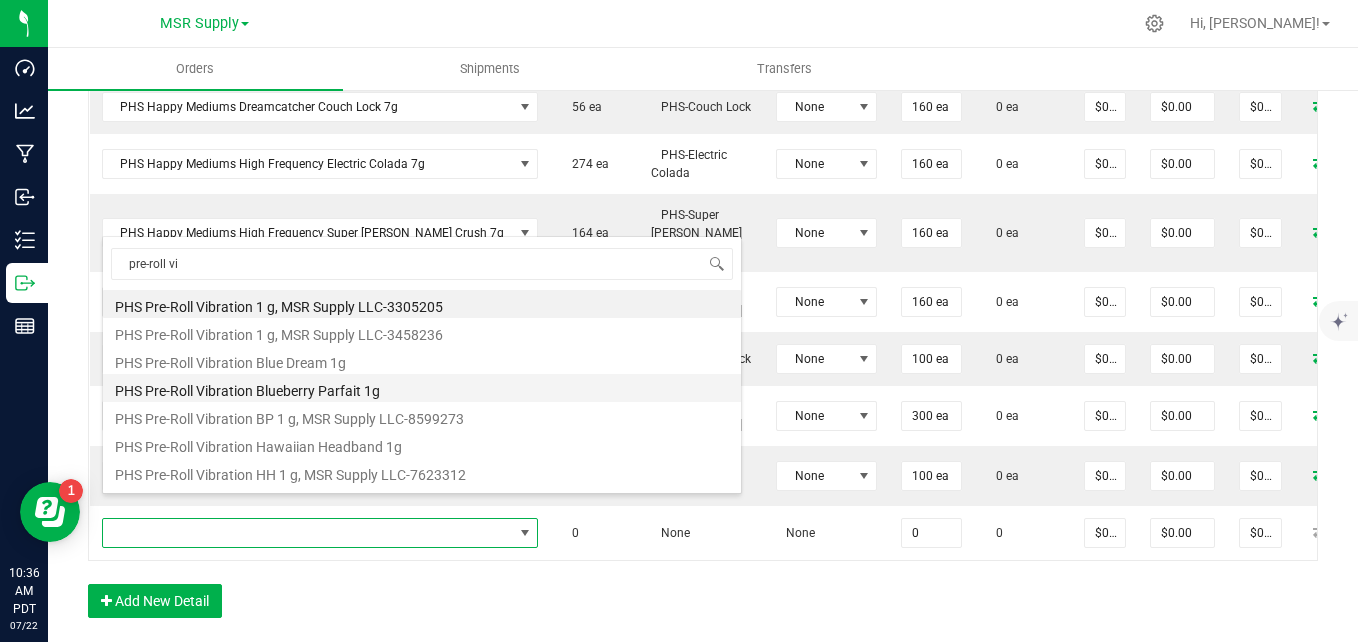type on "0 ea" 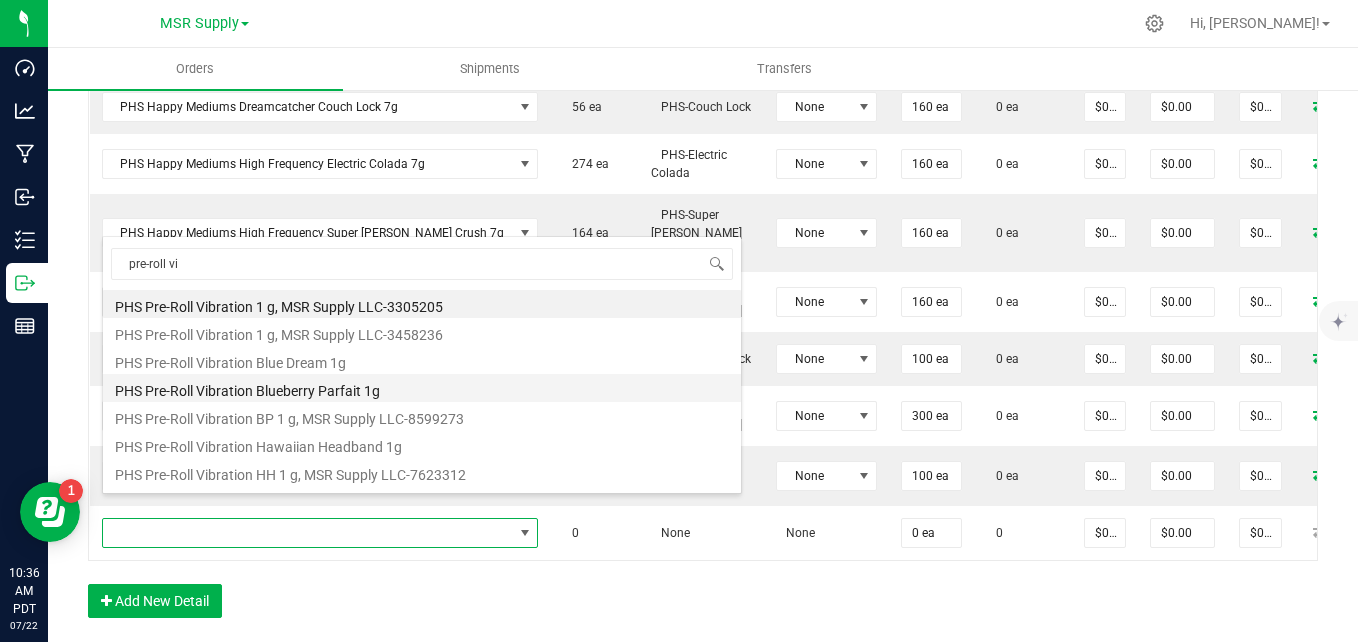 type on "$6.50000" 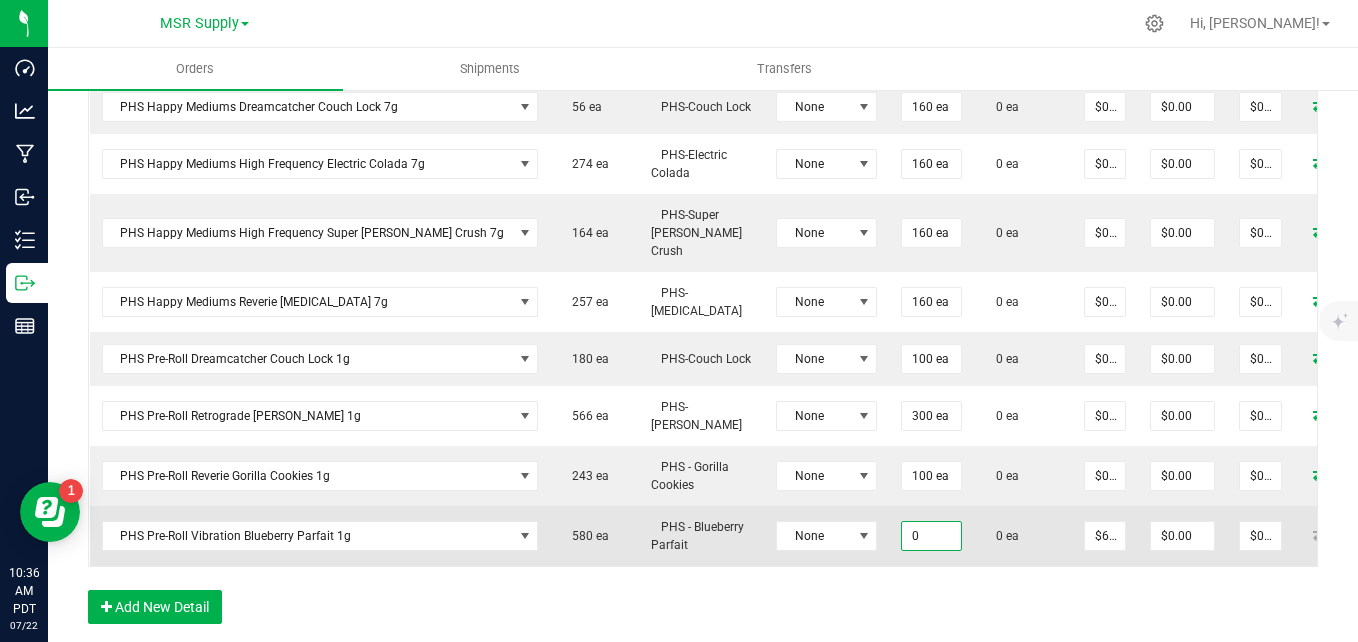 click on "0" at bounding box center (931, 536) 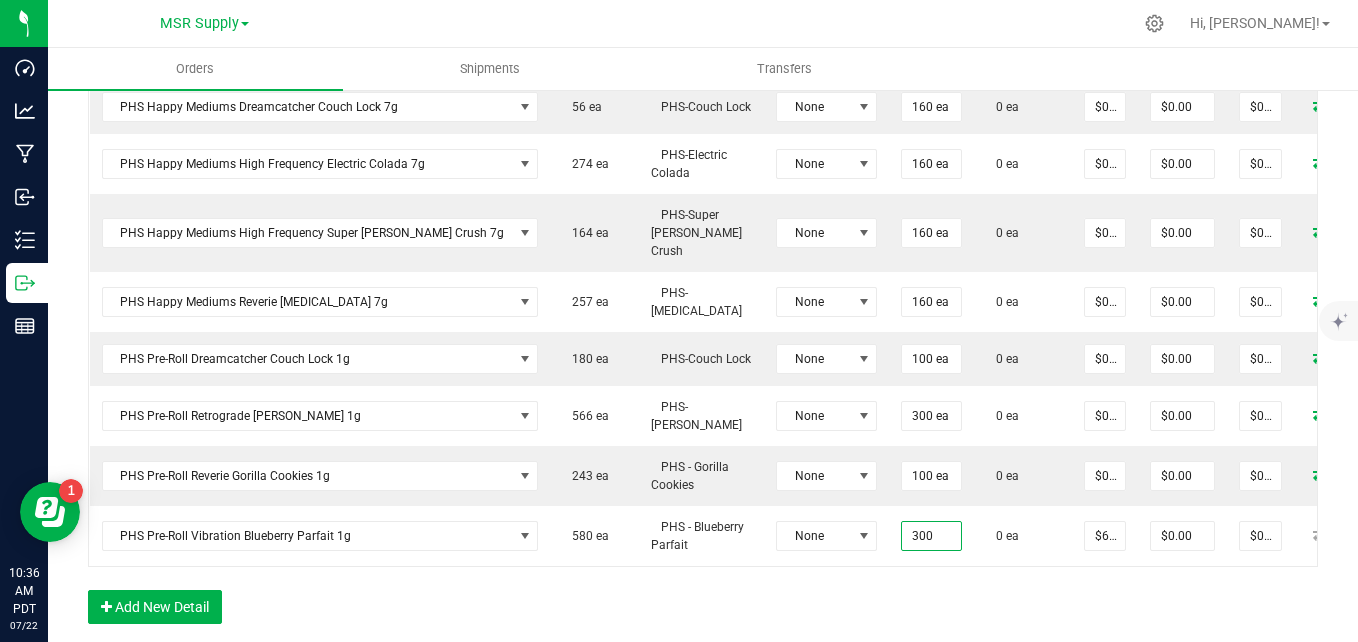 type on "300 ea" 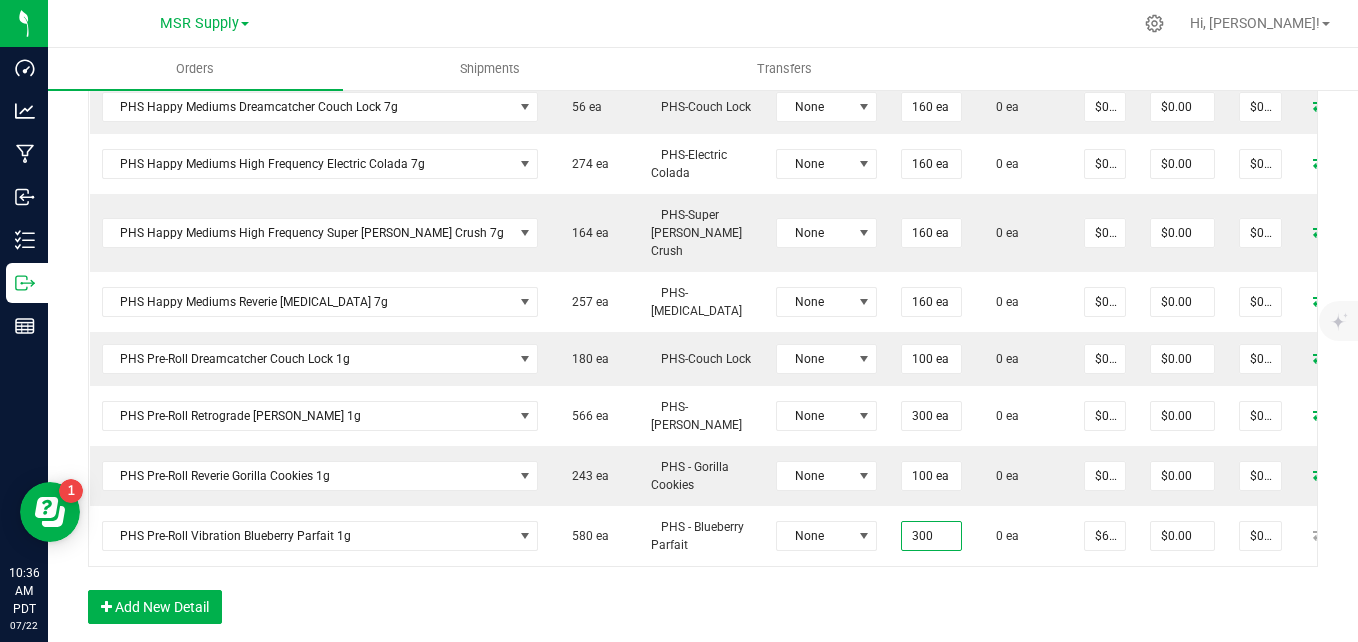 type on "$1,950.00" 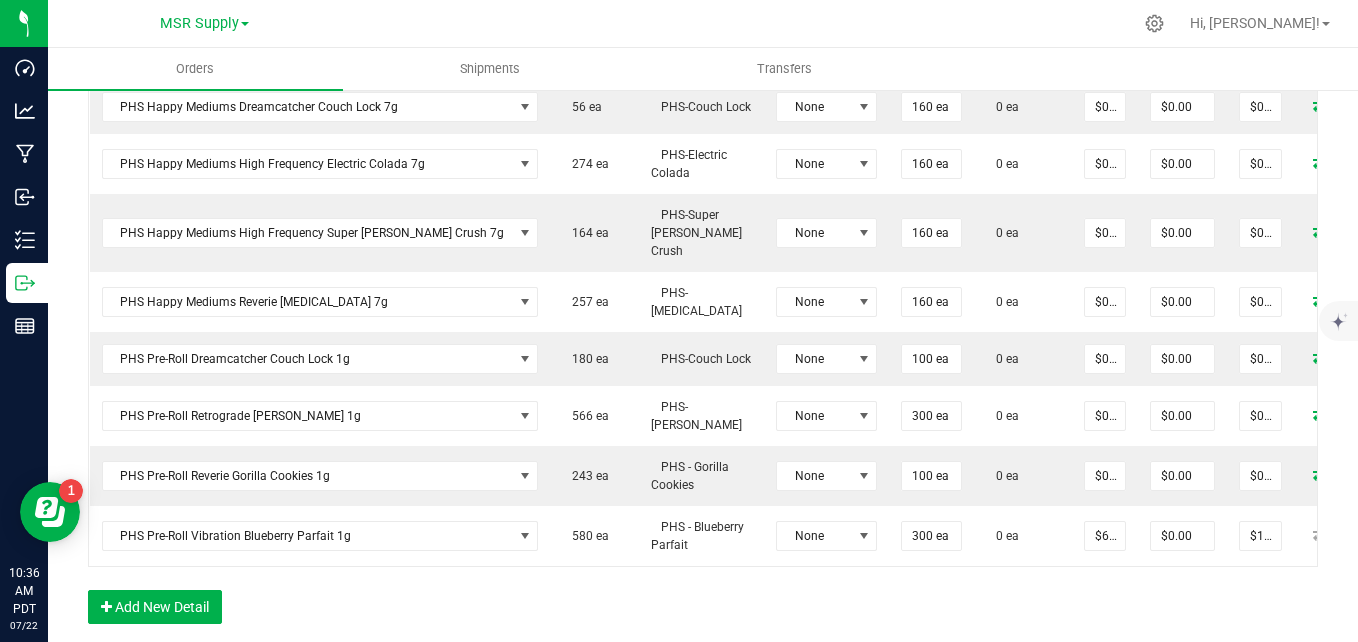 click on "Order Details Print All Labels Item  Sellable  Strain  Lot Number  Qty Ordered Qty Allocated Unit Price Line Discount Total Actions AGS Eighth Moonbeam - 16 CT  313 ea   Moonbeam  None 304 ea  0 ea  $0.00000 $0.00 $0.00 AGS Eighth Shasta Bloom - 16 CT  0 ea   Shasta Bloom  None 272 ea  0 ea  $0.00000 $0.00 $0.00 PHS Eighth Vibration Hawaiian Headband  226 ea   PHS-Hawaiian Headband  None 224 ea  0 ea  $0.00000 $0.00 $0.00 PHS Happy Mediums Dreamcatcher Couch Lock 7g  56 ea   PHS-Couch Lock  None 160 ea  0 ea  $0.00000 $0.00 $0.00 PHS Happy Mediums High Frequency Electric Colada 7g  274 ea   PHS-Electric Colada  None 160 ea  0 ea  $0.00000 $0.00 $0.00 PHS Happy Mediums High Frequency Super Berry Crush 7g  164 ea   PHS-Super Berry Crush  None 160 ea  0 ea  $0.00000 $0.00 $0.00 PHS Happy Mediums Reverie Muse 7g  257 ea   PHS-Muse  None 160 ea  0 ea  $0.00000 $0.00 $0.00 PHS Pre-Roll Dreamcatcher Couch Lock 1g  180 ea   PHS-Couch Lock  None 100 ea  0 ea  $0.00000 $0.00 $0.00 None" at bounding box center [703, 225] 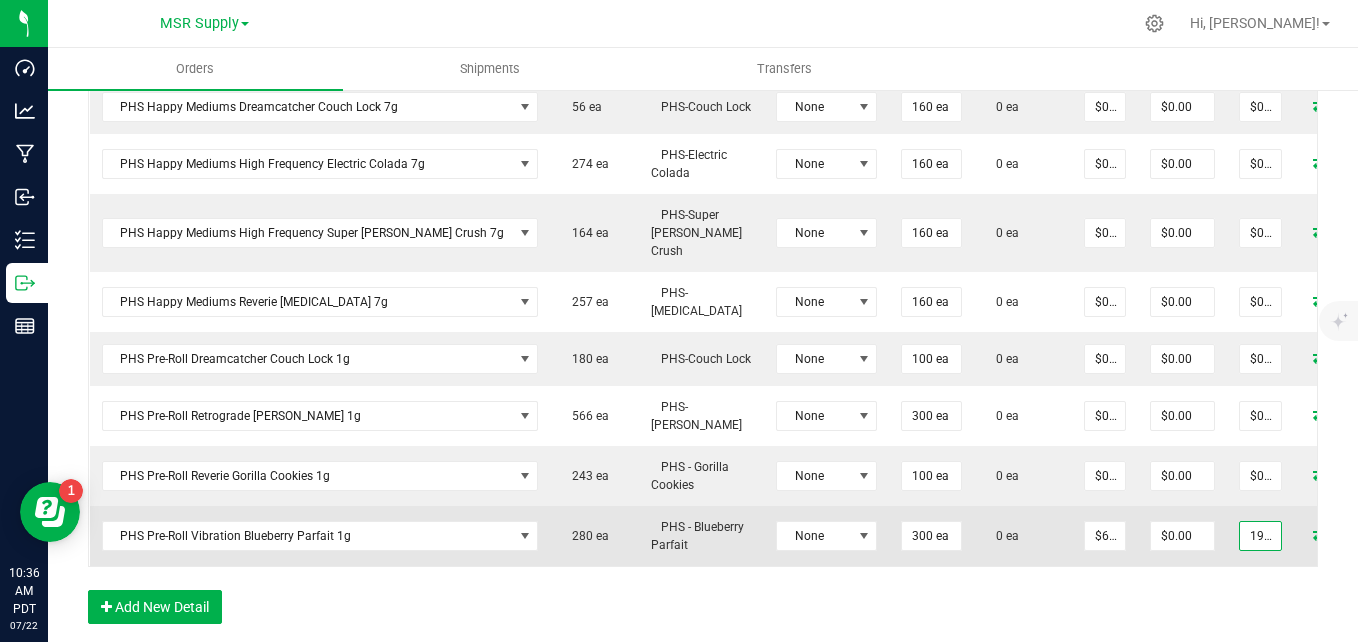 click on "1950" at bounding box center (1260, 536) 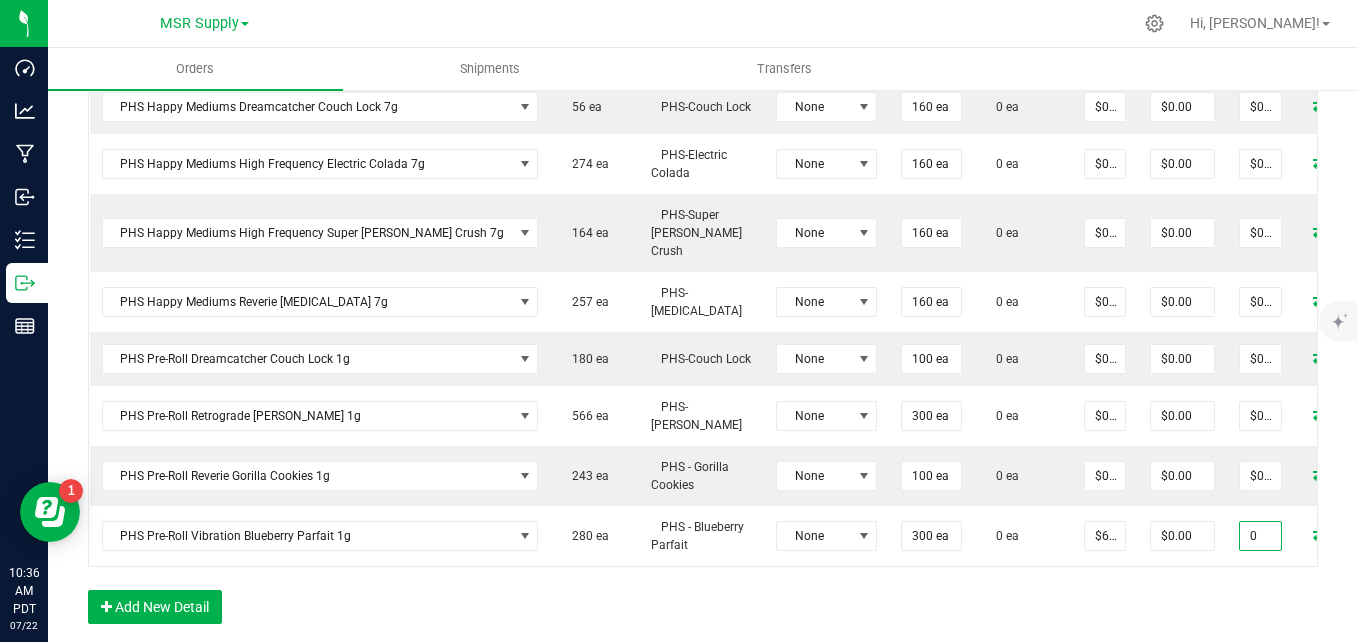 type on "0" 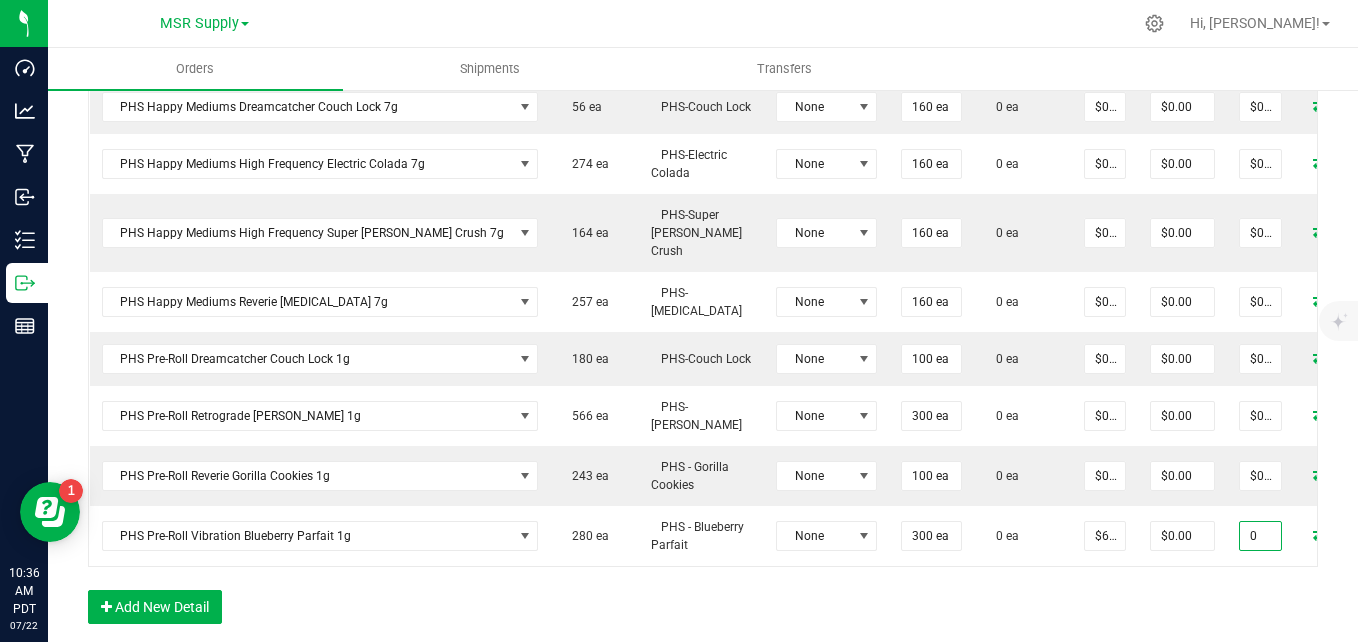 type on "$0.00000" 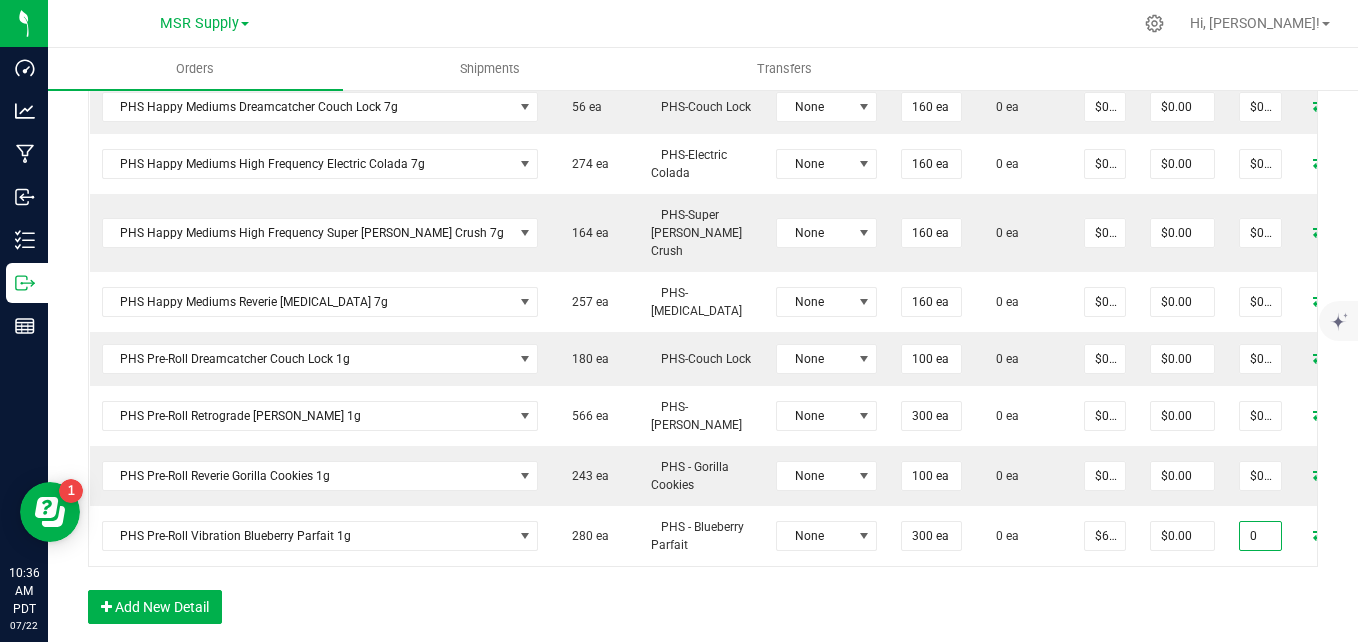 type on "$0.00" 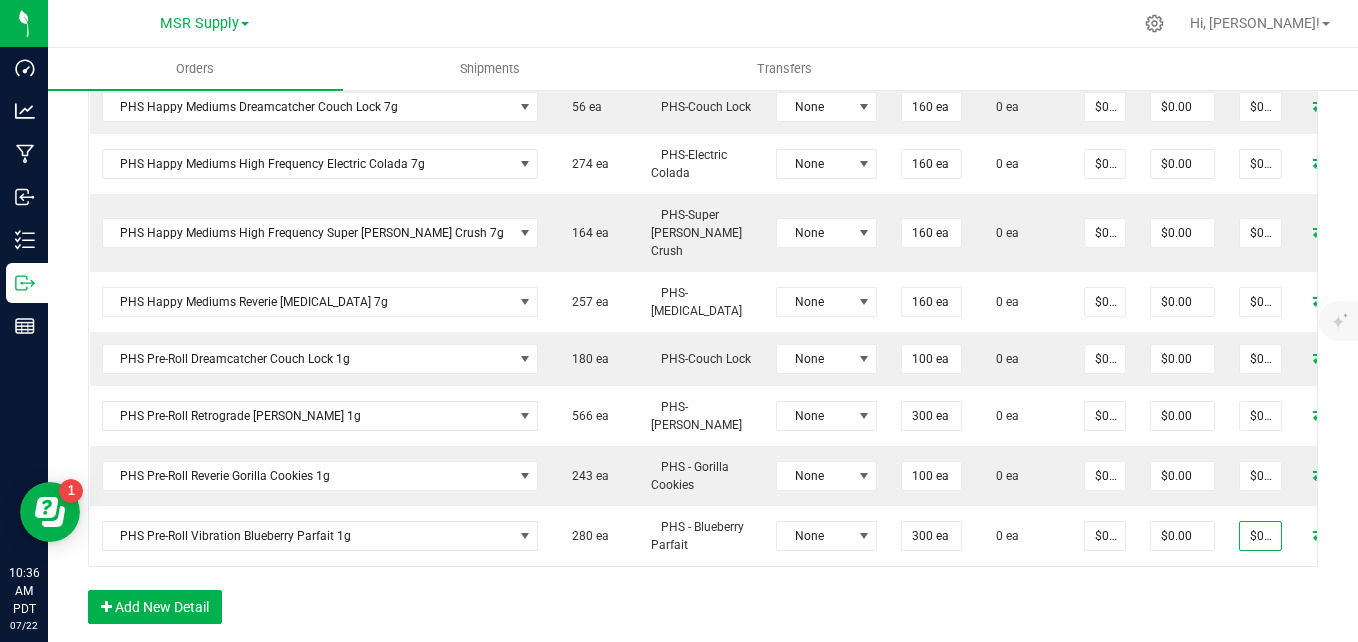 click on "Order Details Print All Labels Item  Sellable  Strain  Lot Number  Qty Ordered Qty Allocated Unit Price Line Discount Total Actions AGS Eighth Moonbeam - 16 CT  313 ea   Moonbeam  None 304 ea  0 ea  $0.00000 $0.00 $0.00 AGS Eighth Shasta Bloom - 16 CT  0 ea   Shasta Bloom  None 272 ea  0 ea  $0.00000 $0.00 $0.00 PHS Eighth Vibration Hawaiian Headband  226 ea   PHS-Hawaiian Headband  None 224 ea  0 ea  $0.00000 $0.00 $0.00 PHS Happy Mediums Dreamcatcher Couch Lock 7g  56 ea   PHS-Couch Lock  None 160 ea  0 ea  $0.00000 $0.00 $0.00 PHS Happy Mediums High Frequency Electric Colada 7g  274 ea   PHS-Electric Colada  None 160 ea  0 ea  $0.00000 $0.00 $0.00 PHS Happy Mediums High Frequency Super Berry Crush 7g  164 ea   PHS-Super Berry Crush  None 160 ea  0 ea  $0.00000 $0.00 $0.00 PHS Happy Mediums Reverie Muse 7g  257 ea   PHS-Muse  None 160 ea  0 ea  $0.00000 $0.00 $0.00 PHS Pre-Roll Dreamcatcher Couch Lock 1g  180 ea   PHS-Couch Lock  None 100 ea  0 ea  $0.00000 $0.00 $0.00 None" at bounding box center (703, 225) 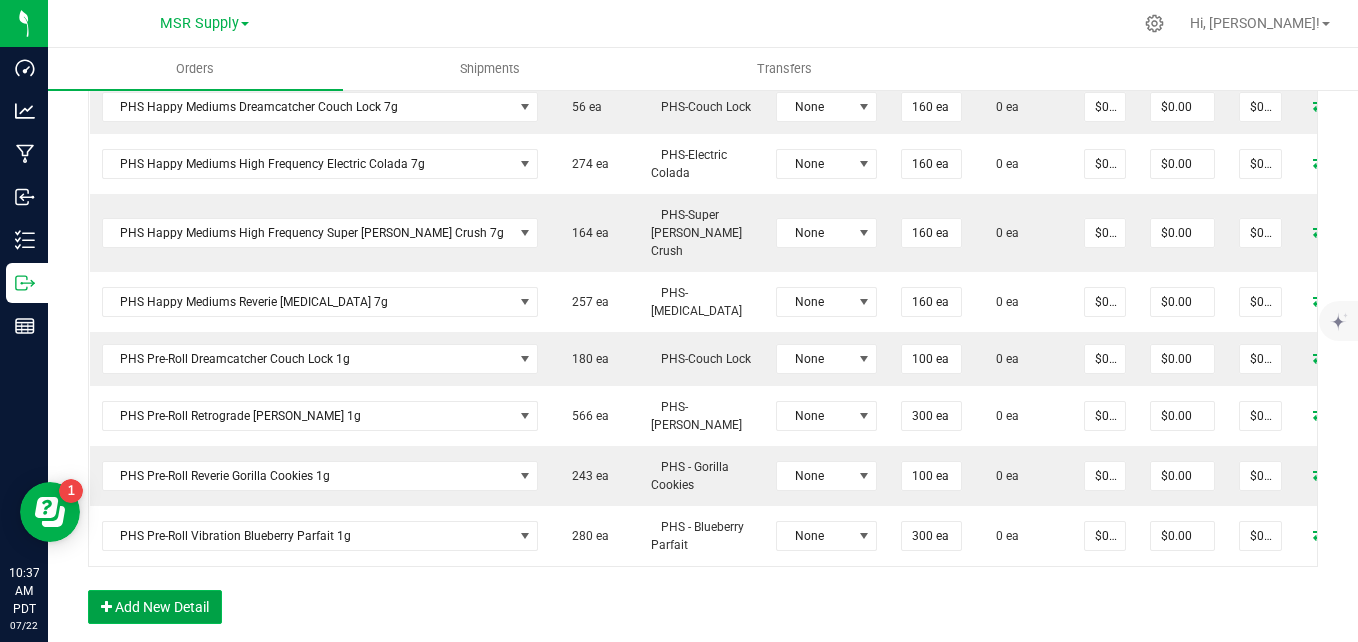 click on "Add New Detail" at bounding box center [155, 607] 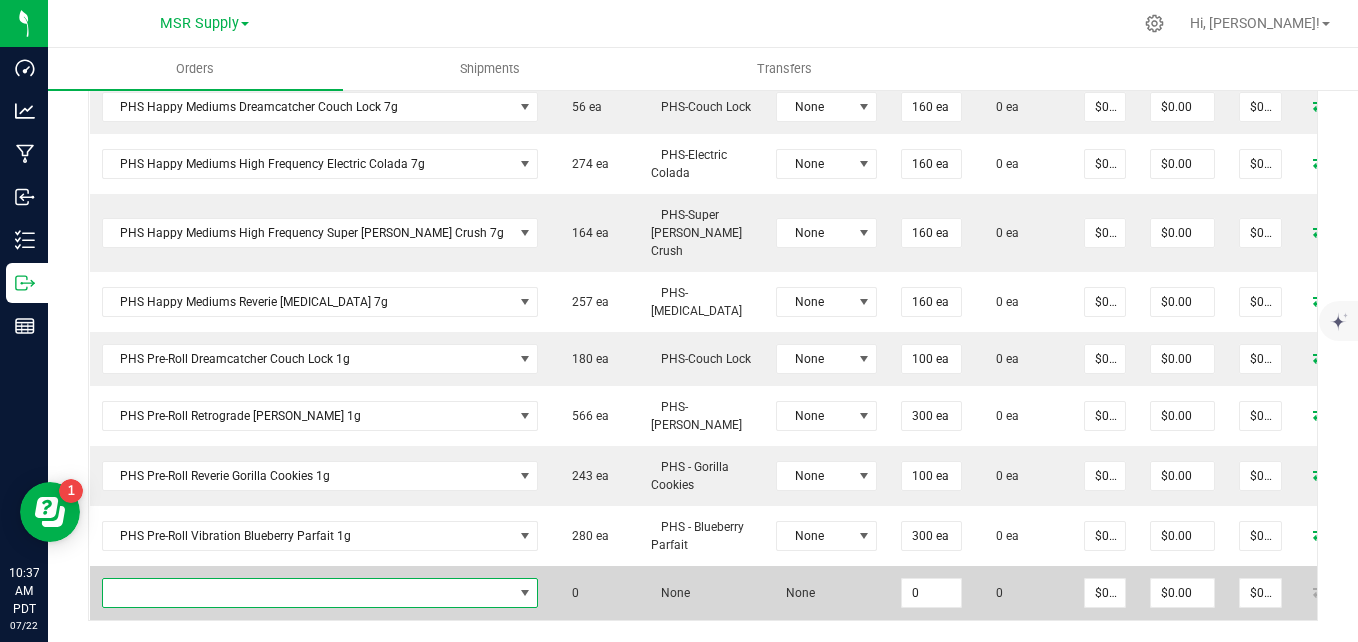 click at bounding box center (308, 593) 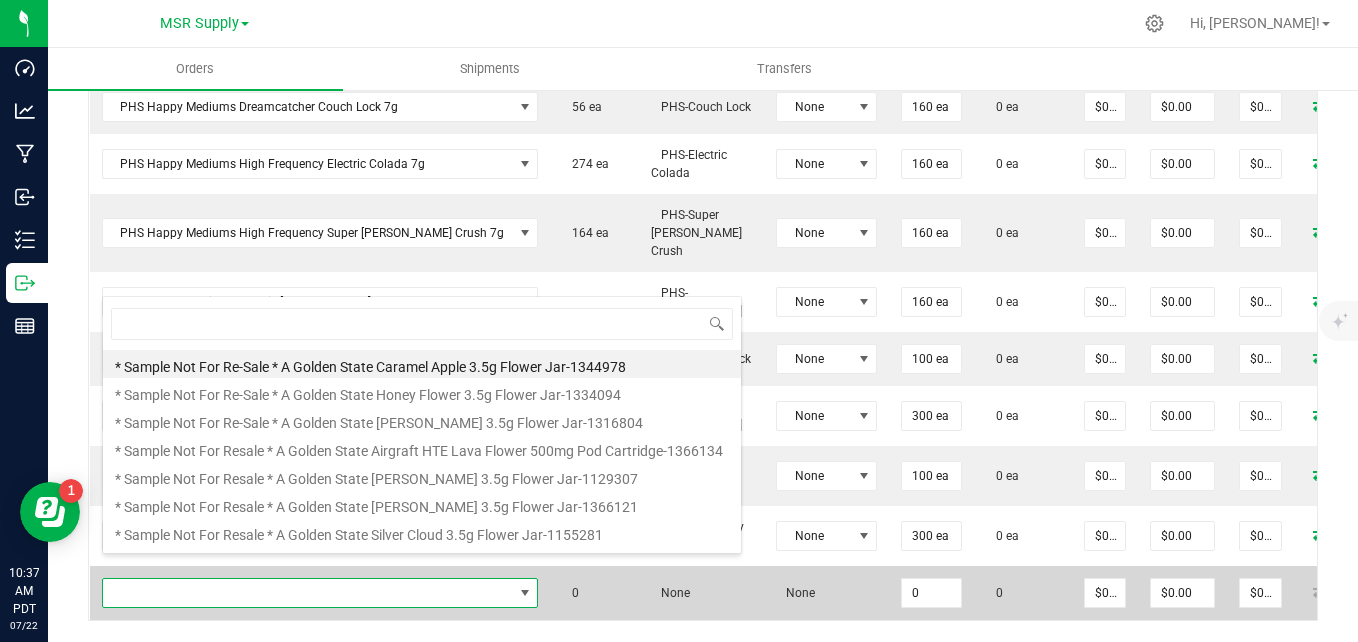 scroll, scrollTop: 99970, scrollLeft: 99633, axis: both 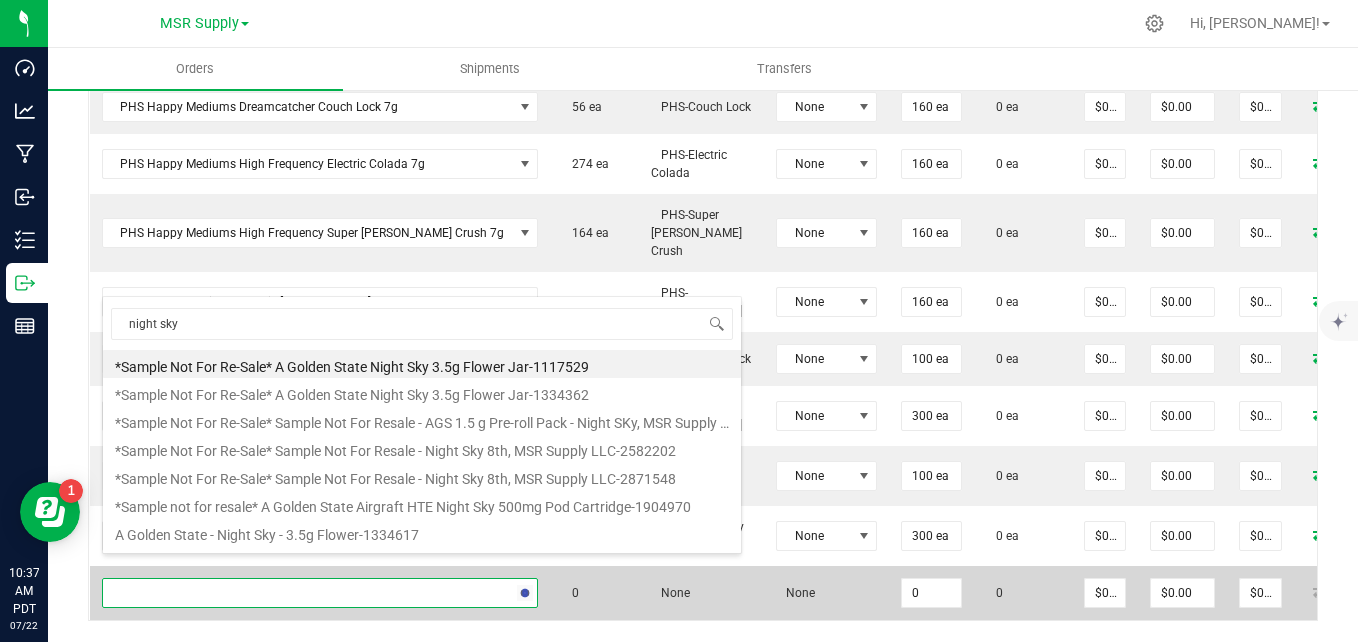 type on "night sky 1" 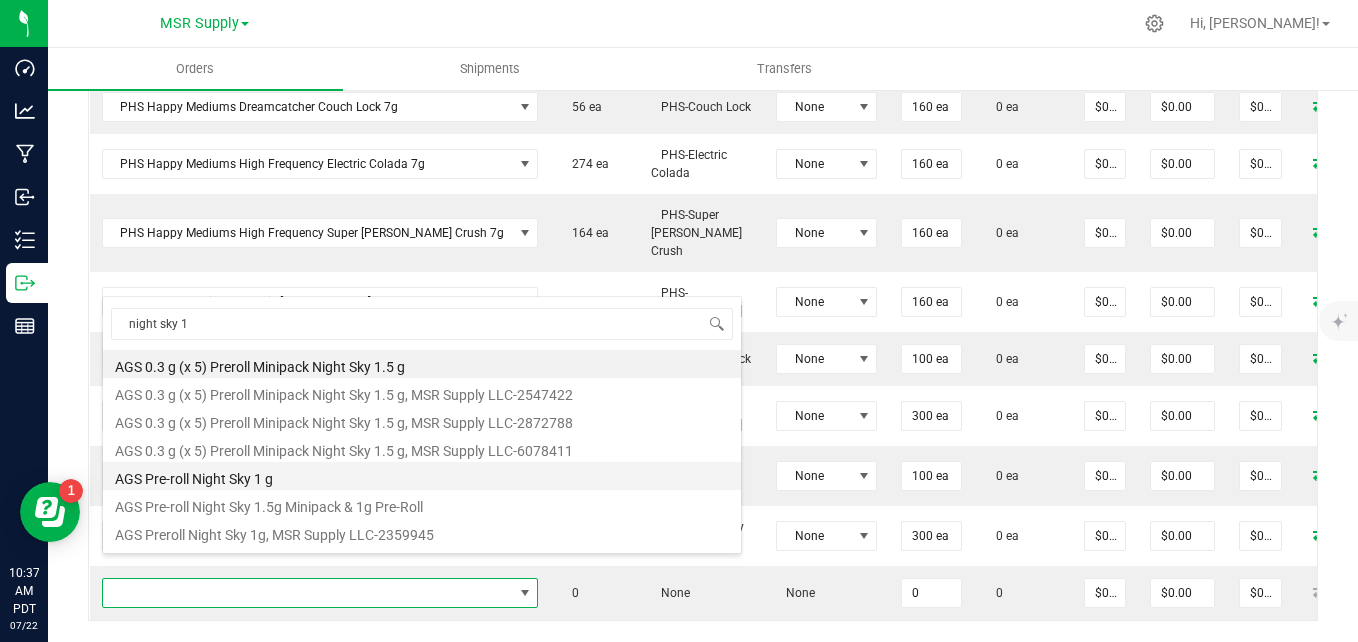 click on "AGS Pre-roll Night Sky 1 g" at bounding box center [422, 476] 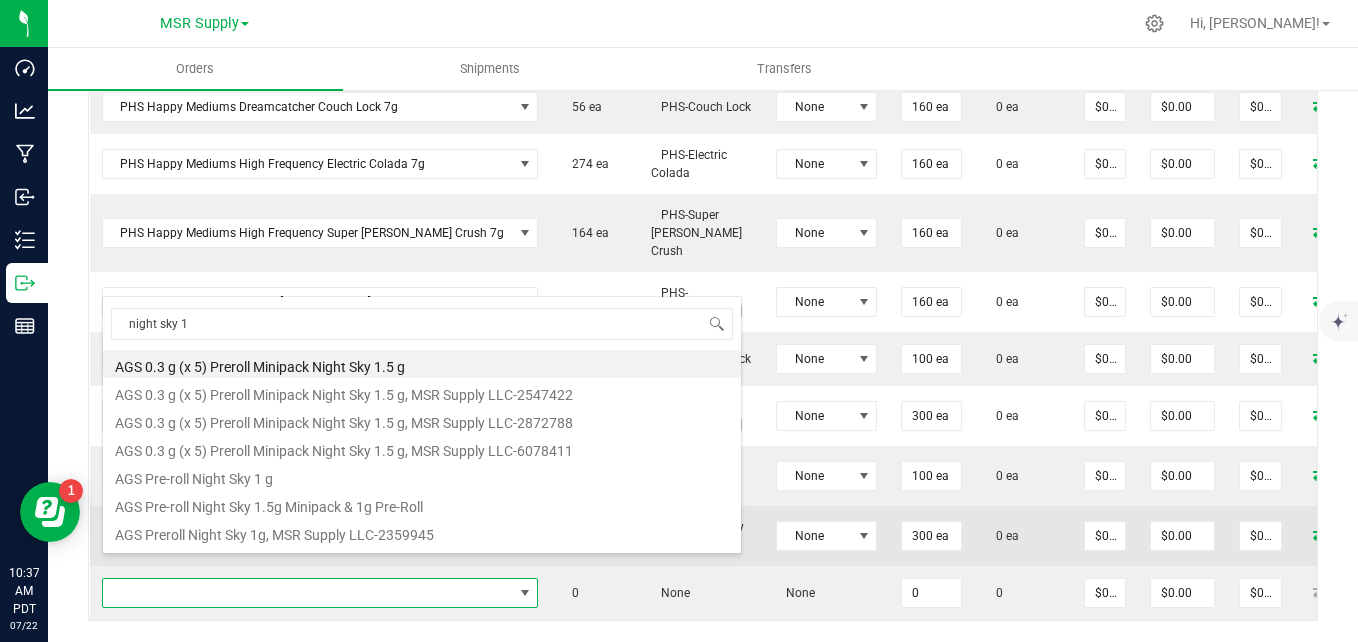 type on "0 ea" 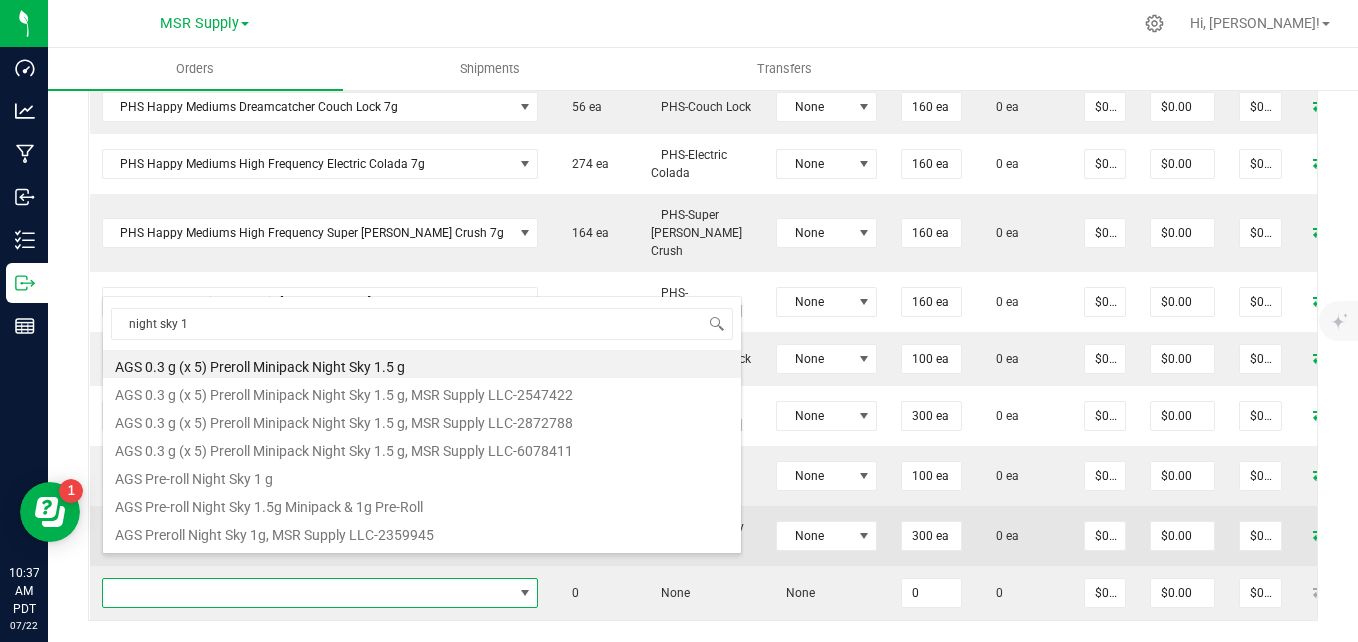 type on "$8.00000" 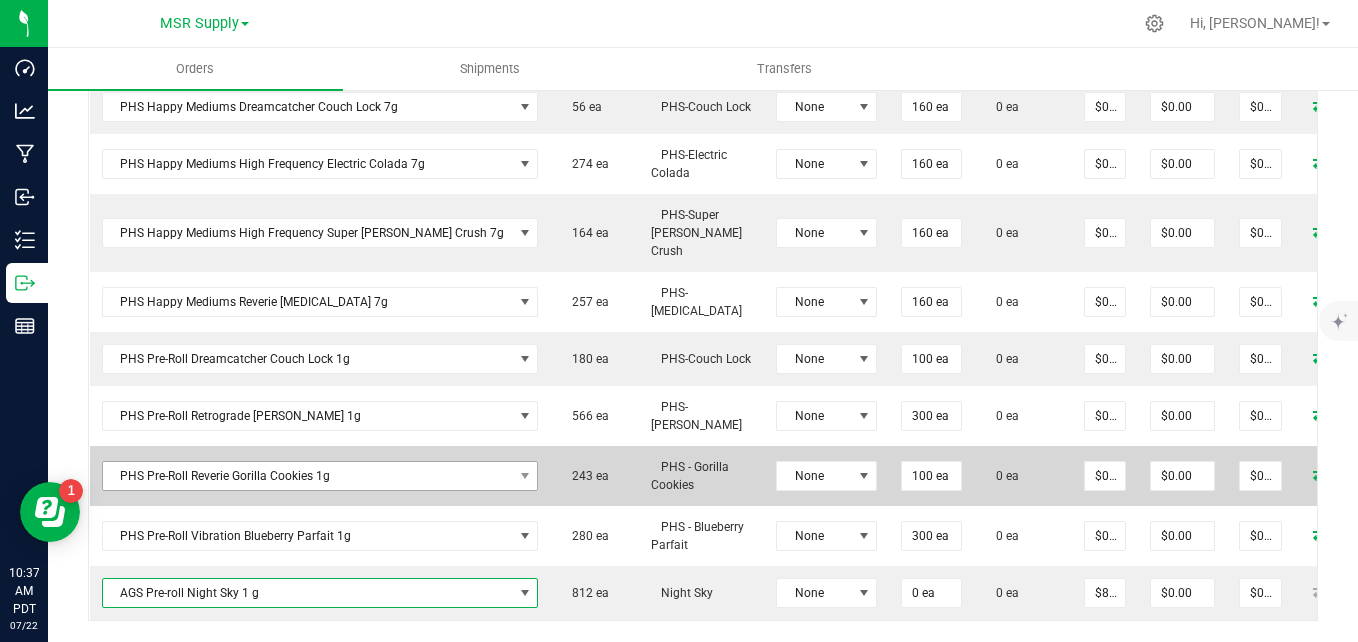 scroll, scrollTop: 997, scrollLeft: 0, axis: vertical 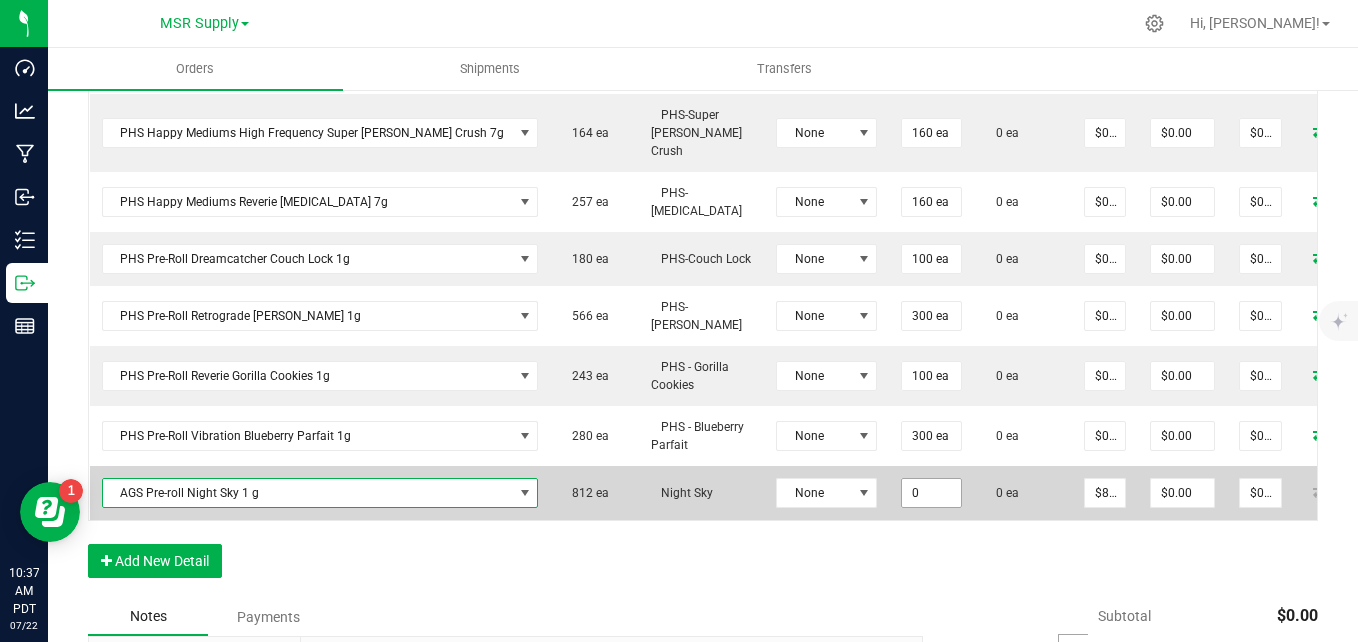 click on "0" at bounding box center [931, 493] 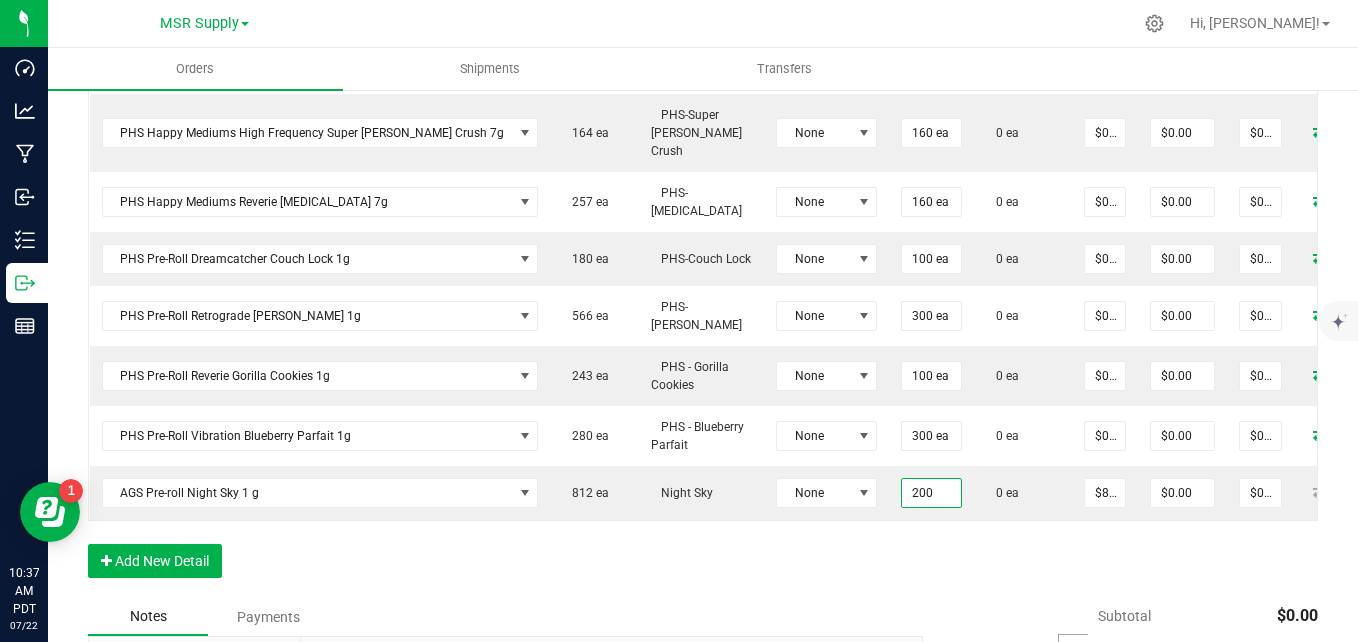 type on "200 ea" 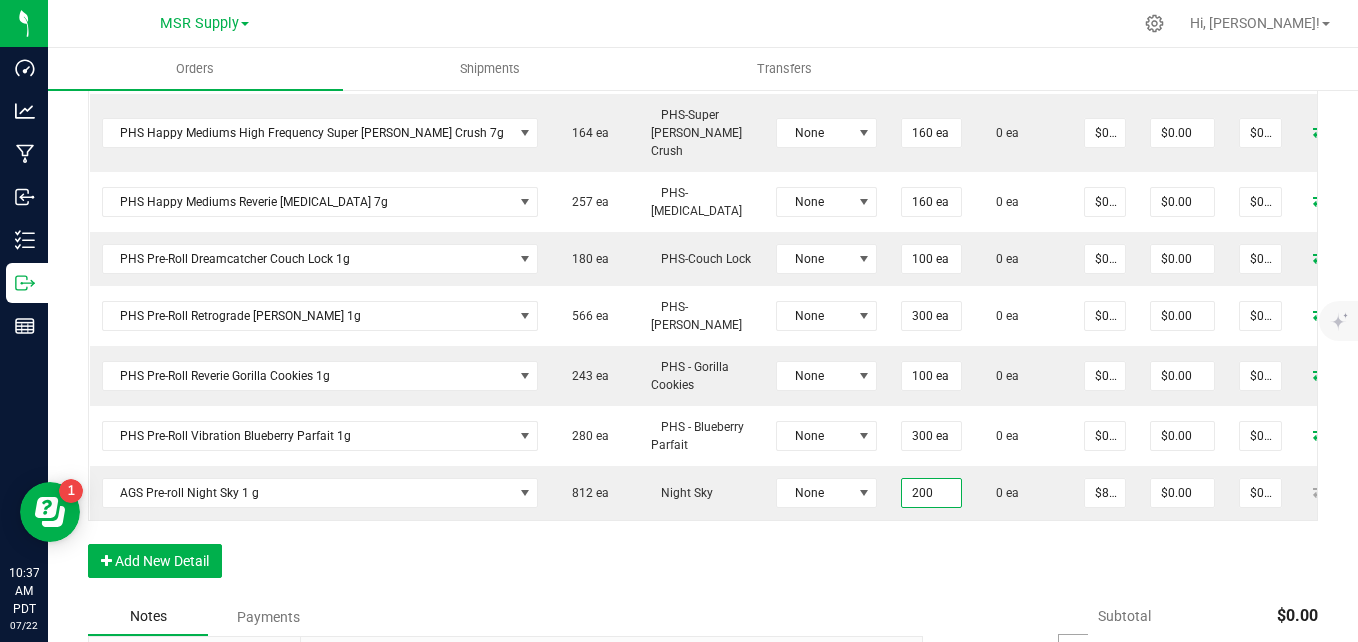 type on "$1,600.00" 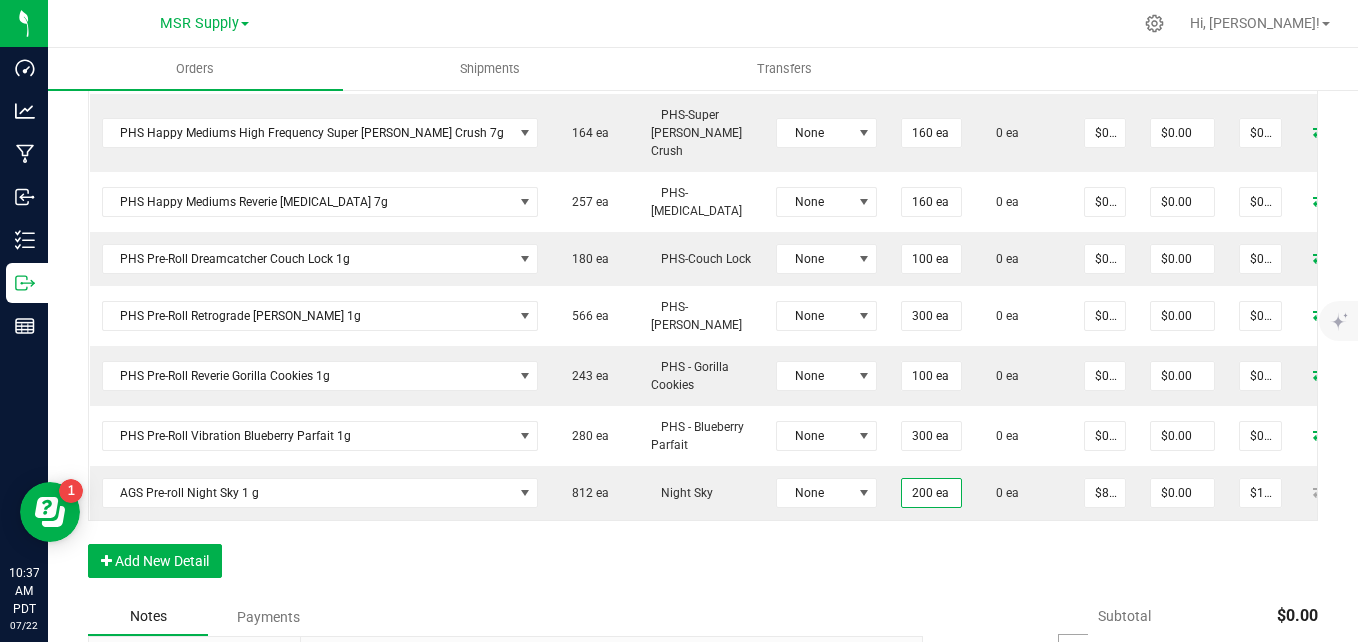 click on "Order Details Print All Labels Item  Sellable  Strain  Lot Number  Qty Ordered Qty Allocated Unit Price Line Discount Total Actions AGS Eighth Moonbeam - 16 CT  313 ea   Moonbeam  None 304 ea  0 ea  $0.00000 $0.00 $0.00 AGS Eighth Shasta Bloom - 16 CT  0 ea   Shasta Bloom  None 272 ea  0 ea  $0.00000 $0.00 $0.00 PHS Eighth Vibration Hawaiian Headband  226 ea   PHS-Hawaiian Headband  None 224 ea  0 ea  $0.00000 $0.00 $0.00 PHS Happy Mediums Dreamcatcher Couch Lock 7g  56 ea   PHS-Couch Lock  None 160 ea  0 ea  $0.00000 $0.00 $0.00 PHS Happy Mediums High Frequency Electric Colada 7g  274 ea   PHS-Electric Colada  None 160 ea  0 ea  $0.00000 $0.00 $0.00 PHS Happy Mediums High Frequency Super Berry Crush 7g  164 ea   PHS-Super Berry Crush  None 160 ea  0 ea  $0.00000 $0.00 $0.00 PHS Happy Mediums Reverie Muse 7g  257 ea   PHS-Muse  None 160 ea  0 ea  $0.00000 $0.00 $0.00 PHS Pre-Roll Dreamcatcher Couch Lock 1g  180 ea   PHS-Couch Lock  None 100 ea  0 ea  $0.00000 $0.00 $0.00 None" at bounding box center (703, 152) 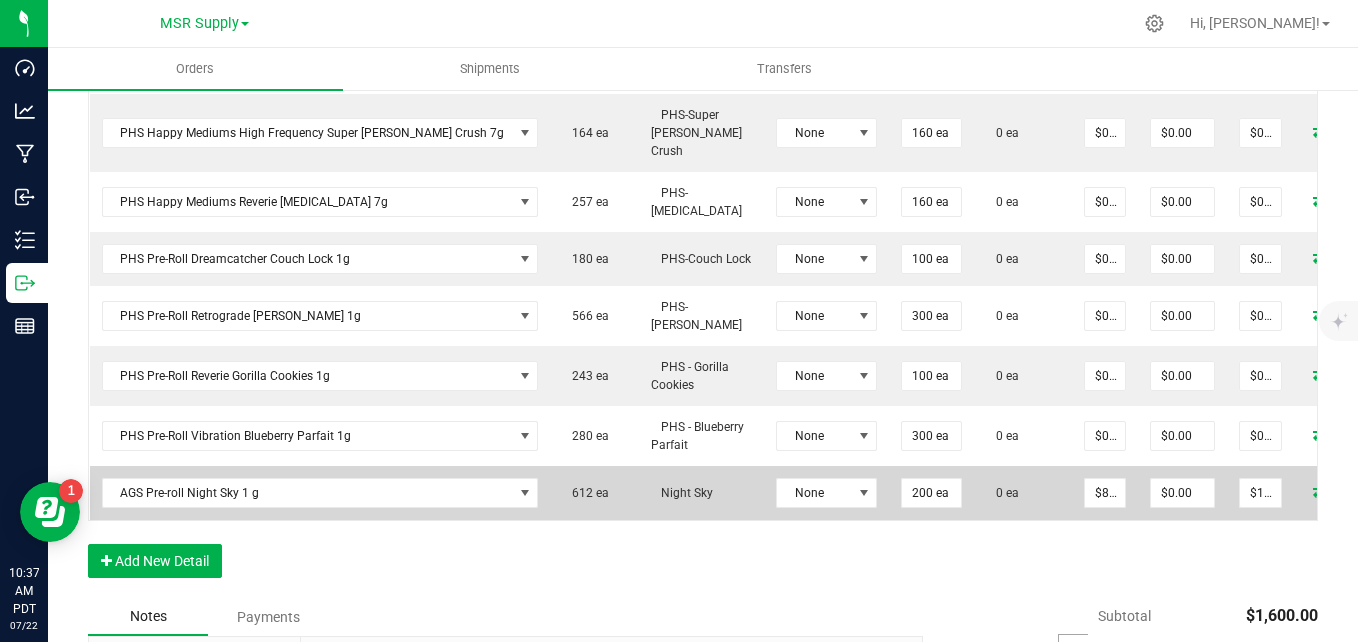 click at bounding box center (1321, 491) 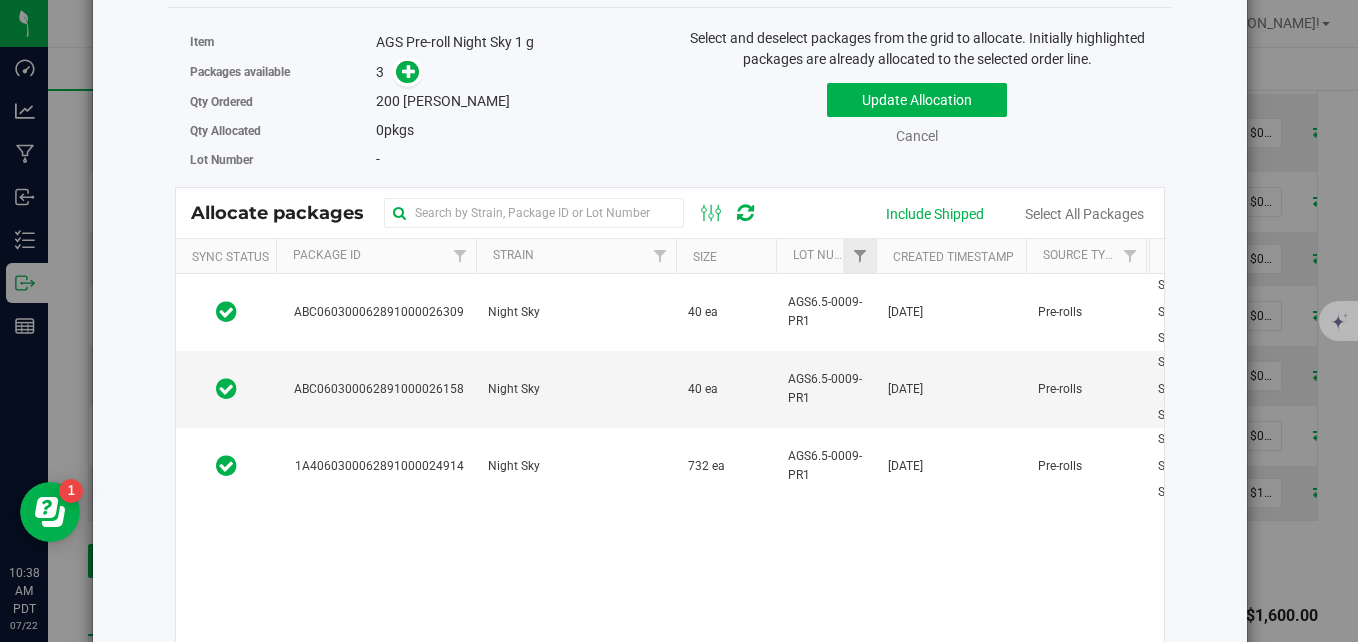 scroll, scrollTop: 0, scrollLeft: 0, axis: both 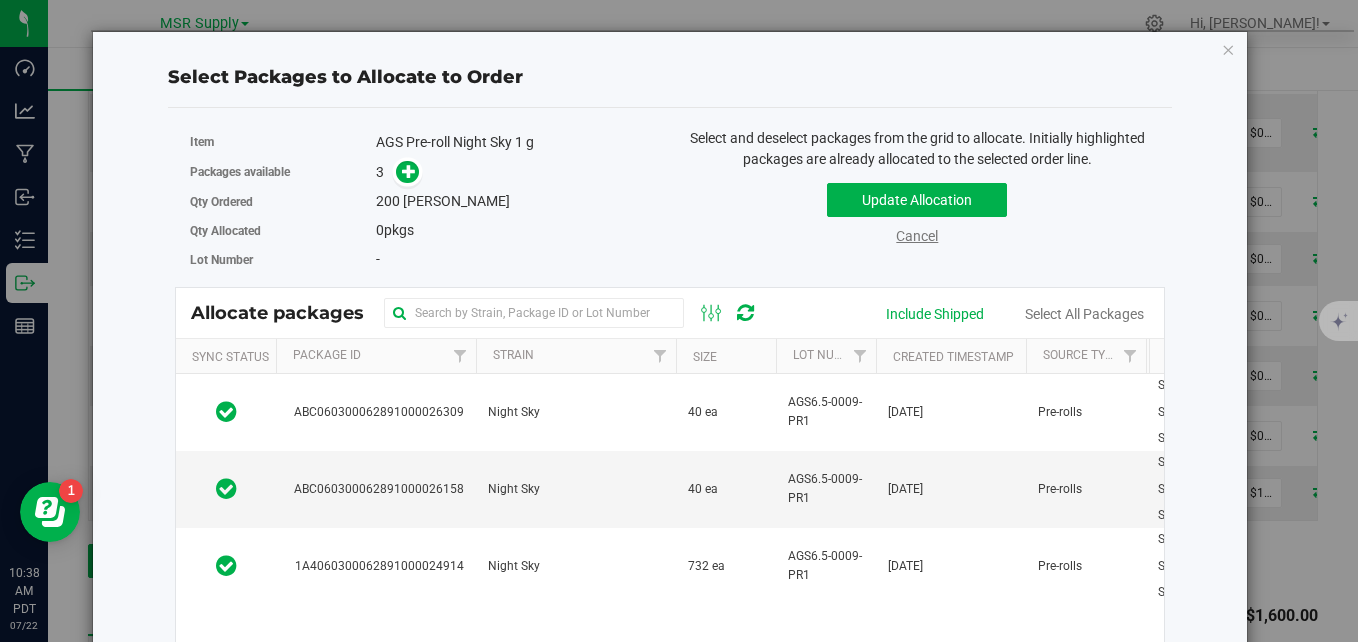 click on "Cancel" at bounding box center (917, 236) 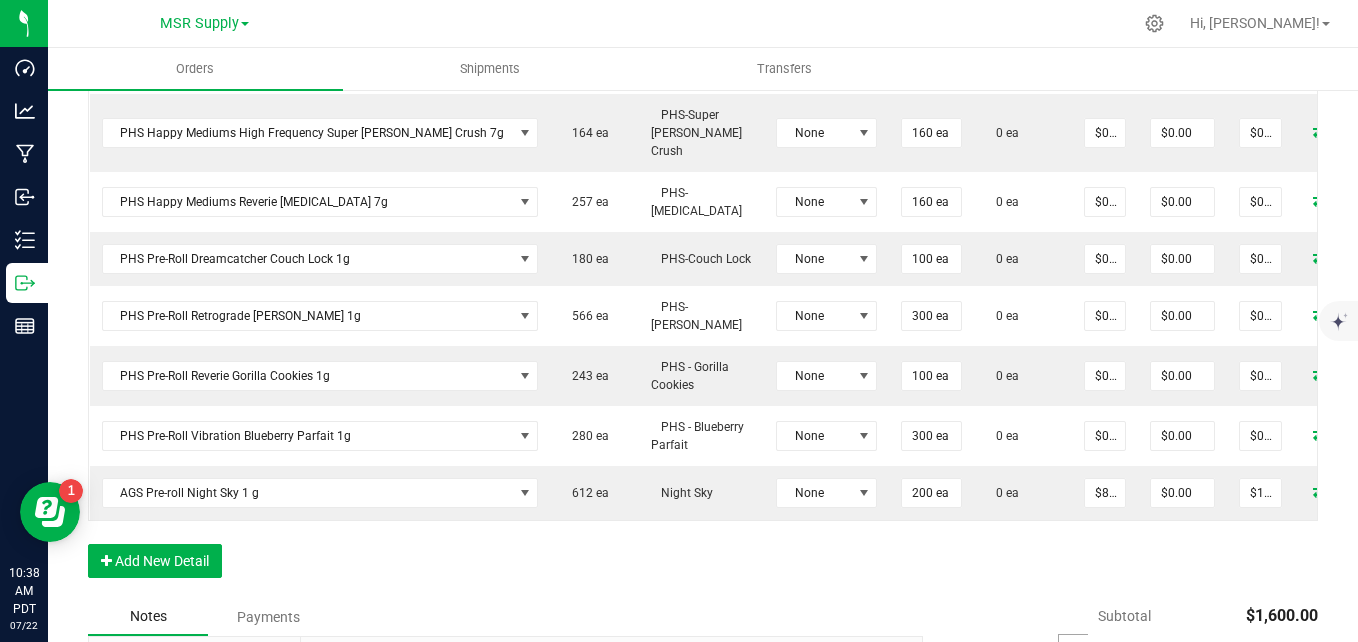 scroll, scrollTop: 0, scrollLeft: 38, axis: horizontal 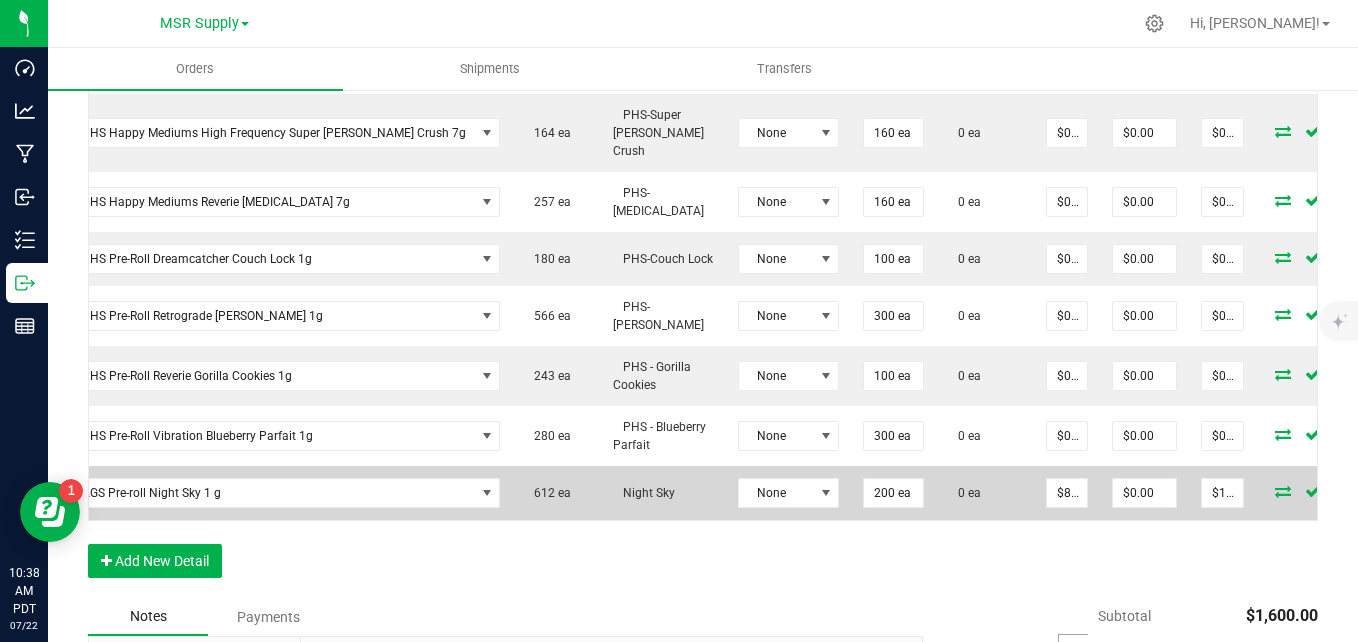 click at bounding box center [1343, 491] 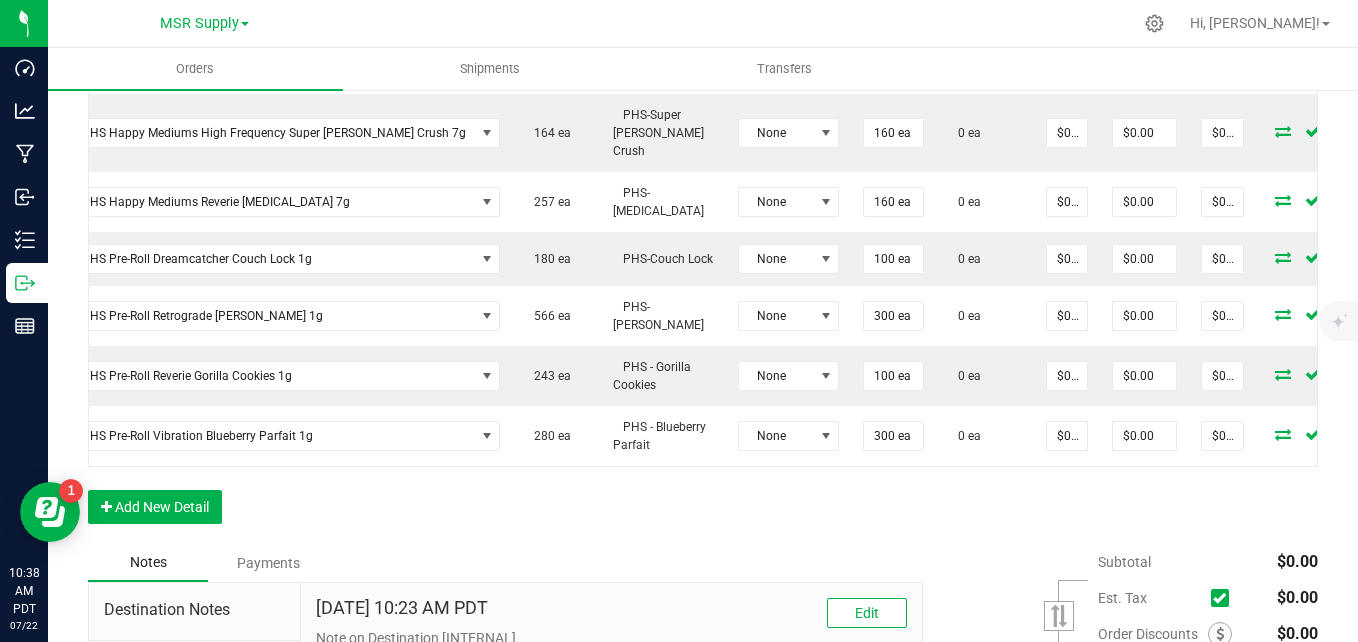 scroll, scrollTop: 0, scrollLeft: 0, axis: both 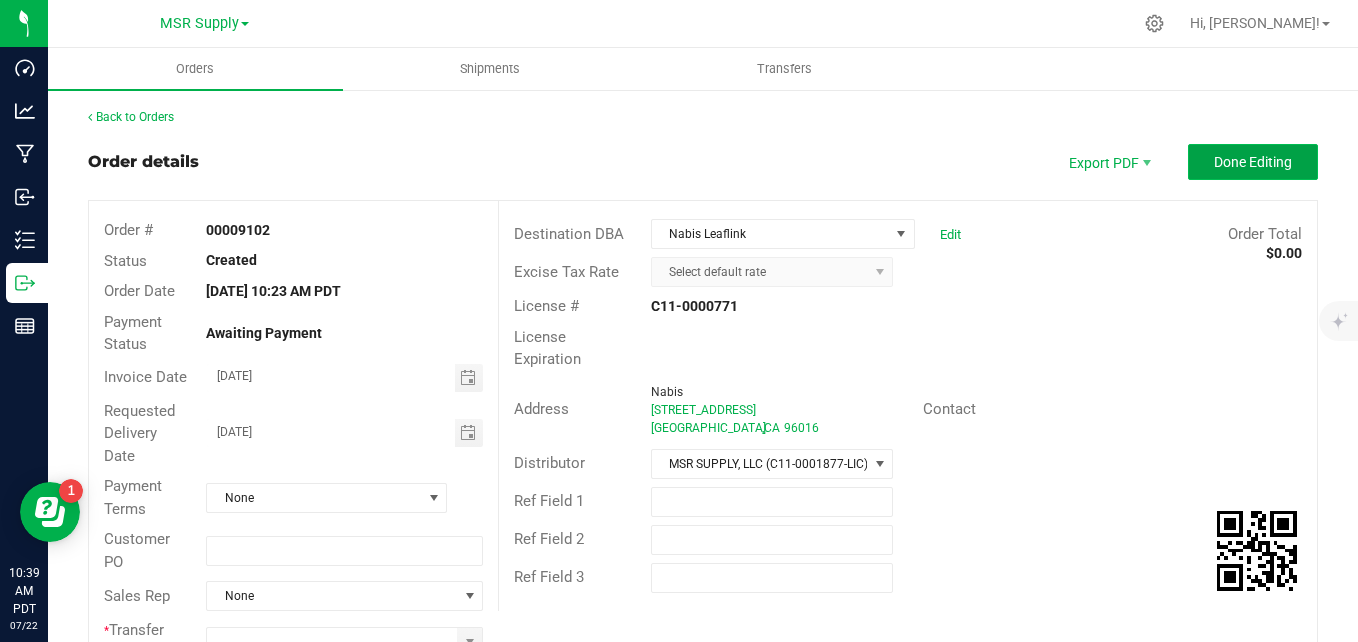 click on "Done Editing" at bounding box center [1253, 162] 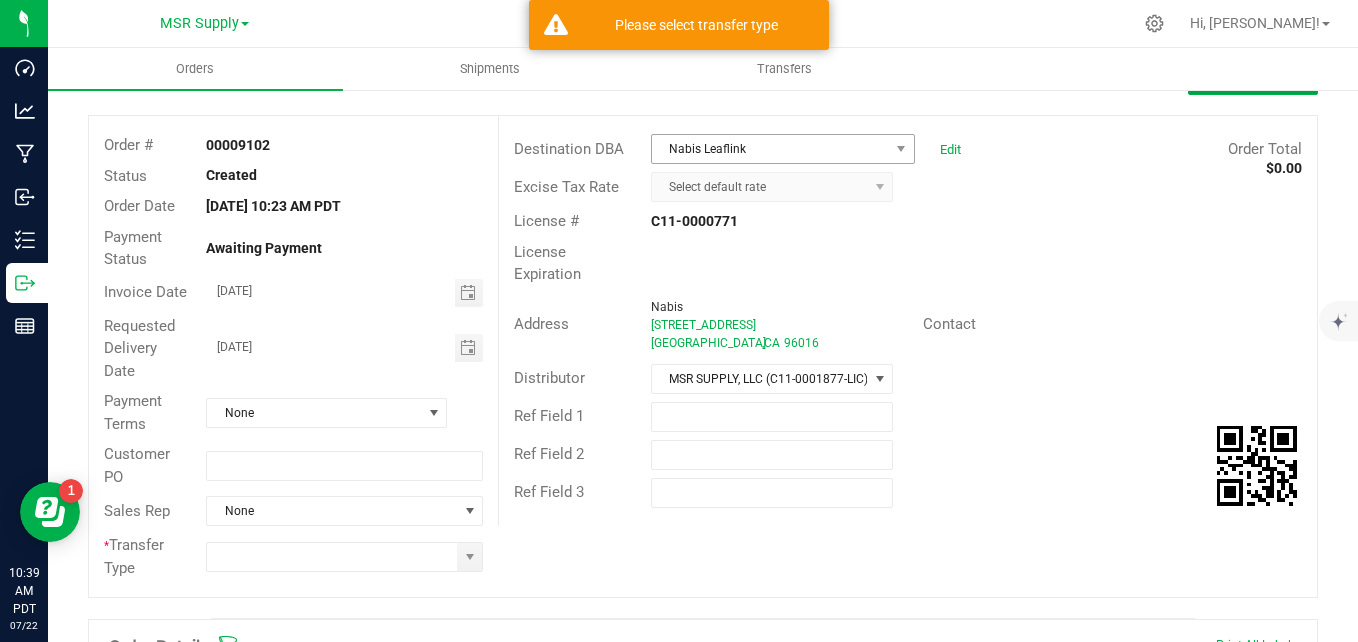 scroll, scrollTop: 300, scrollLeft: 0, axis: vertical 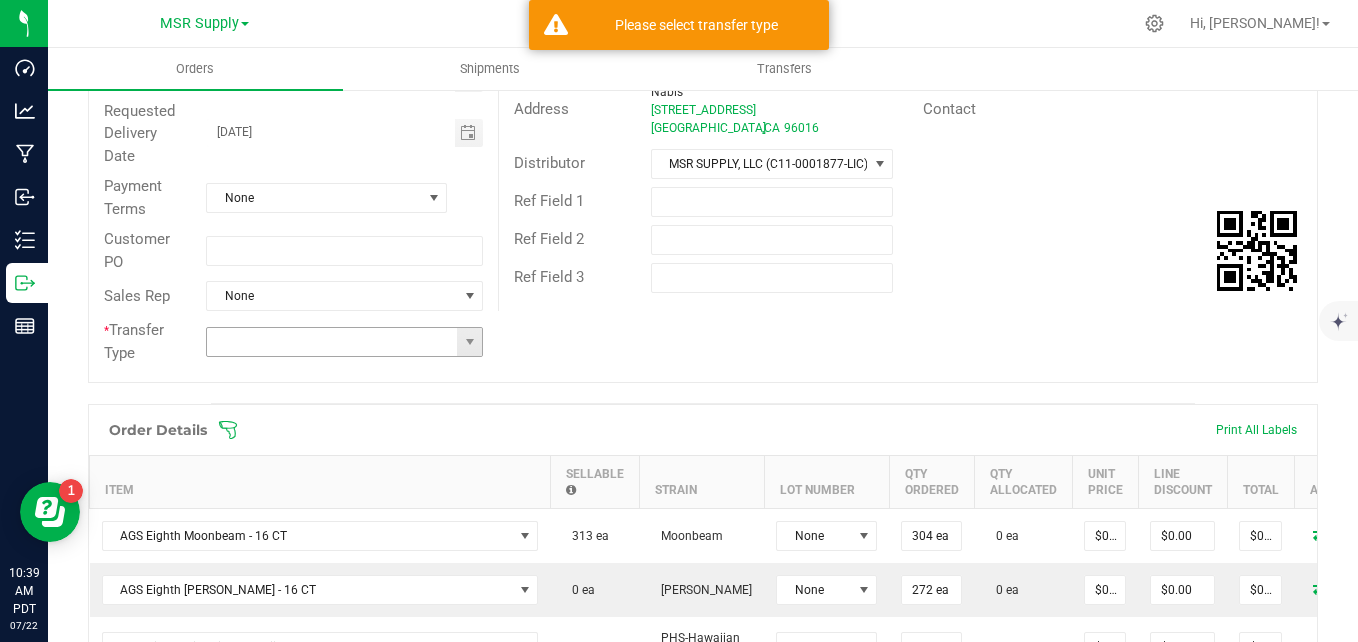 click at bounding box center [344, 342] 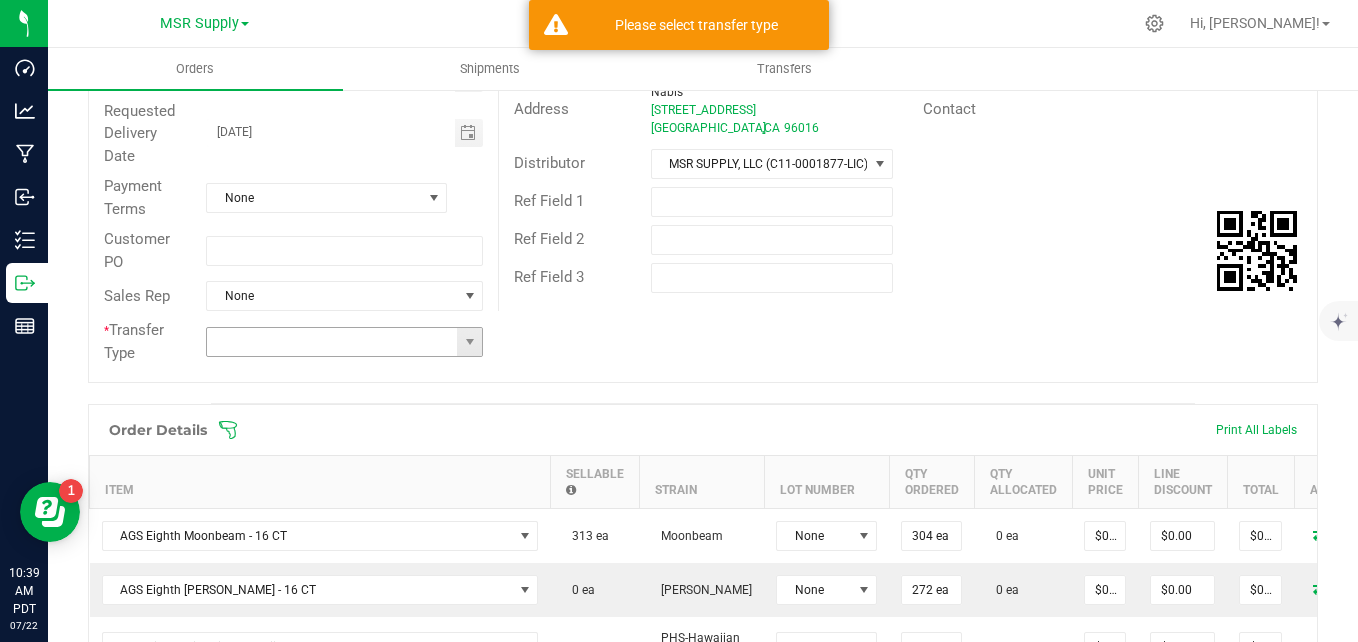 click at bounding box center (469, 342) 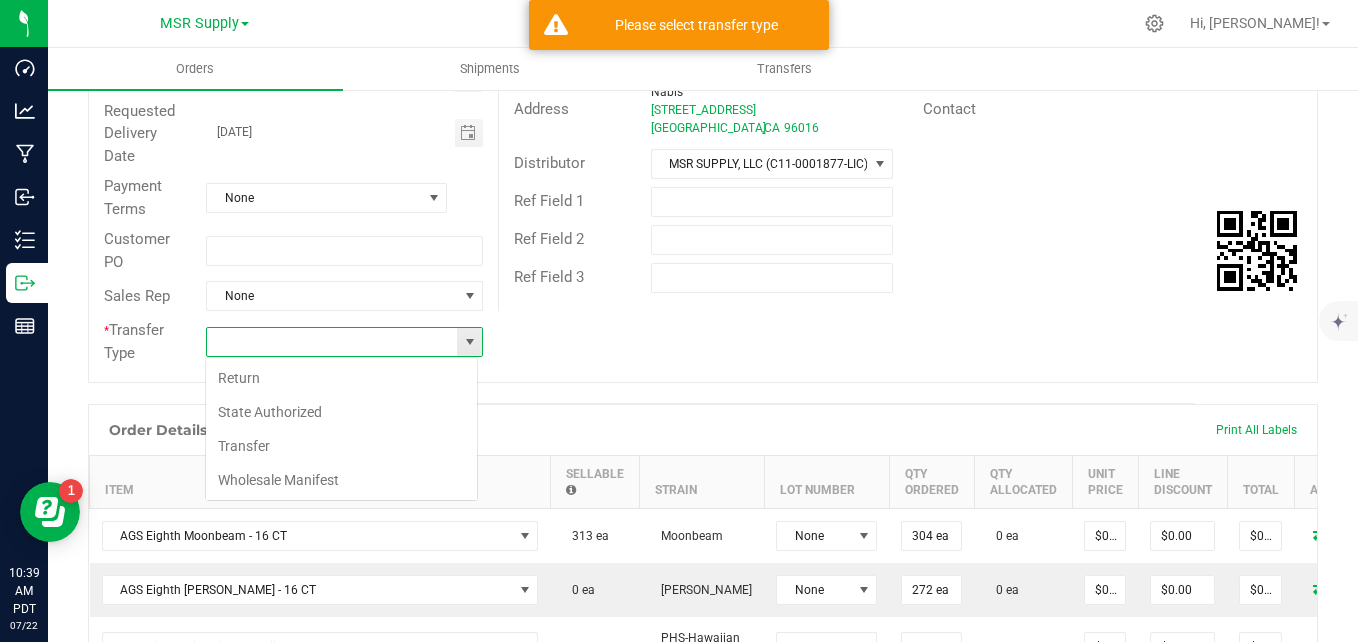 scroll, scrollTop: 99970, scrollLeft: 99727, axis: both 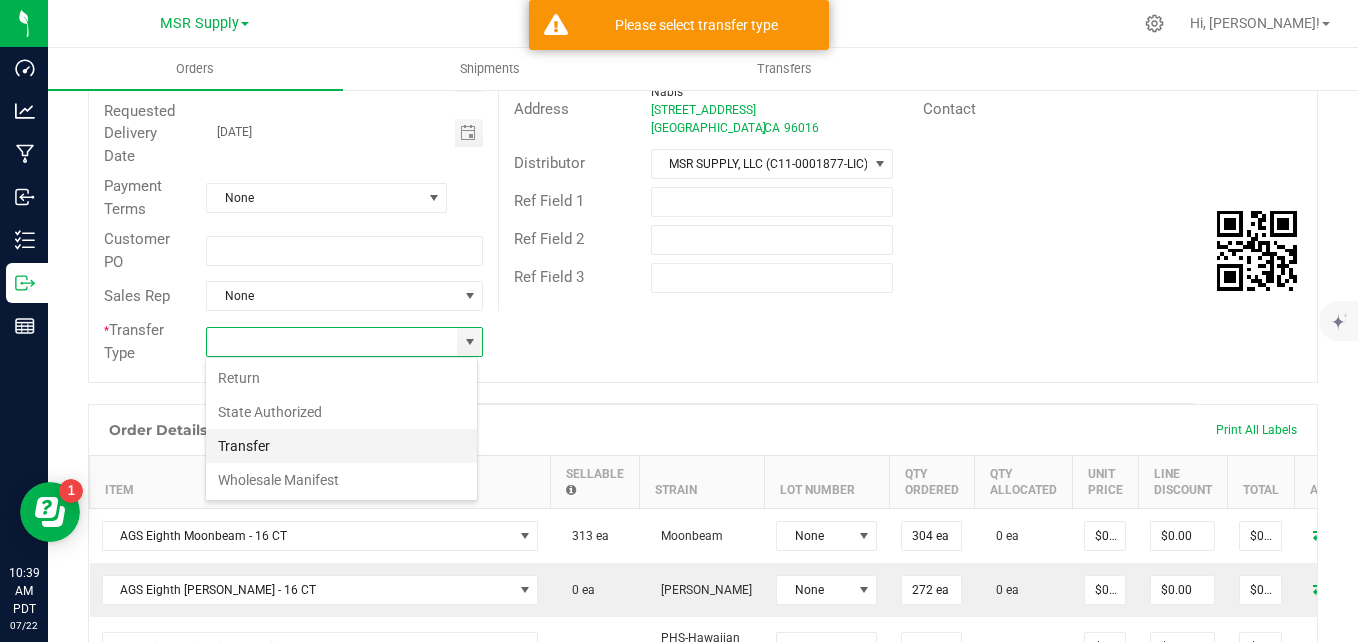 click on "Transfer" at bounding box center [341, 446] 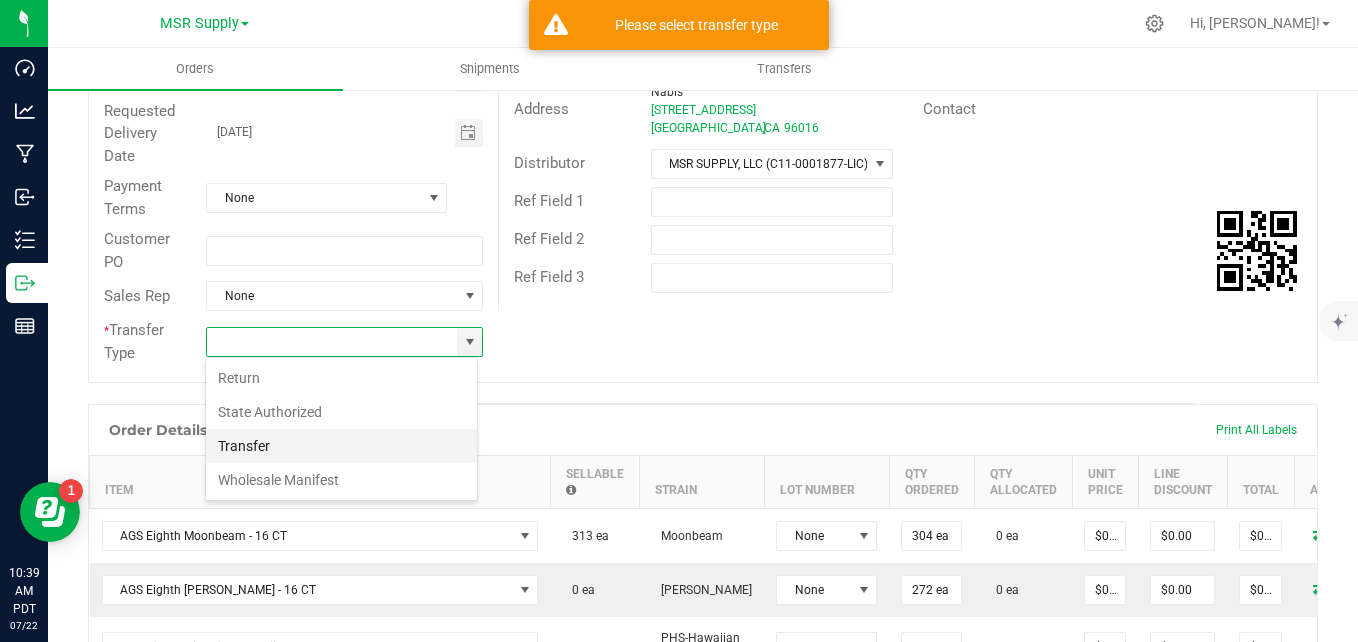type on "Transfer" 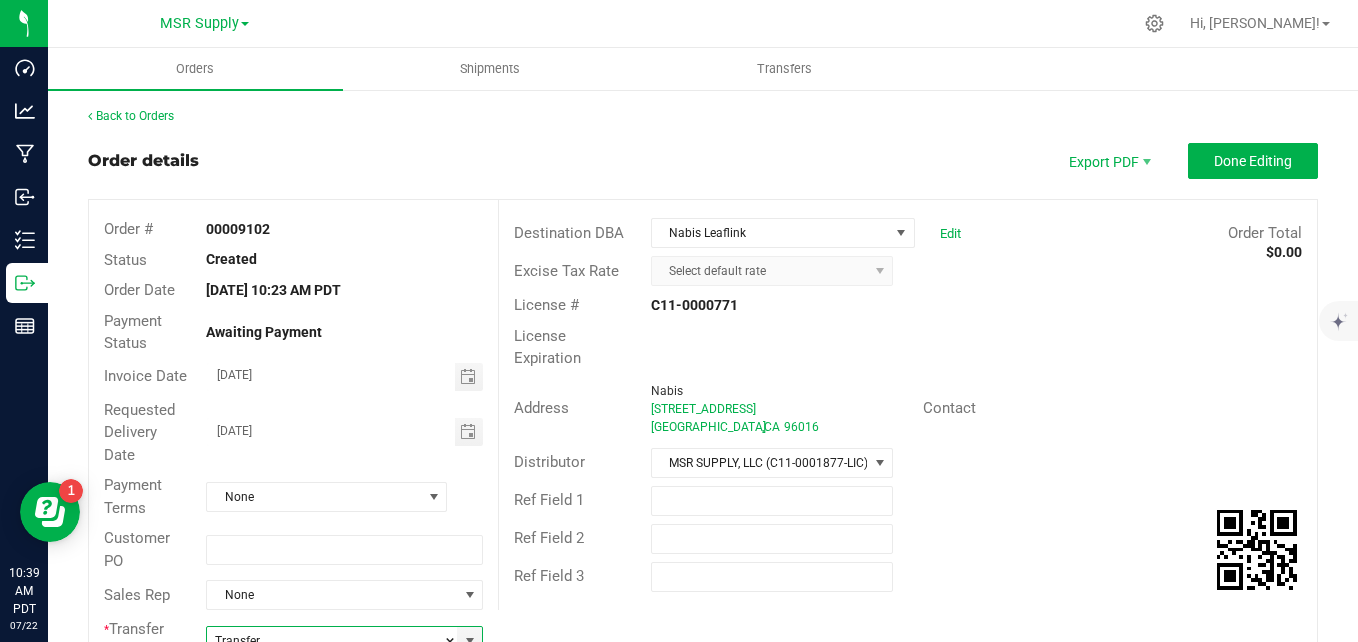 scroll, scrollTop: 0, scrollLeft: 0, axis: both 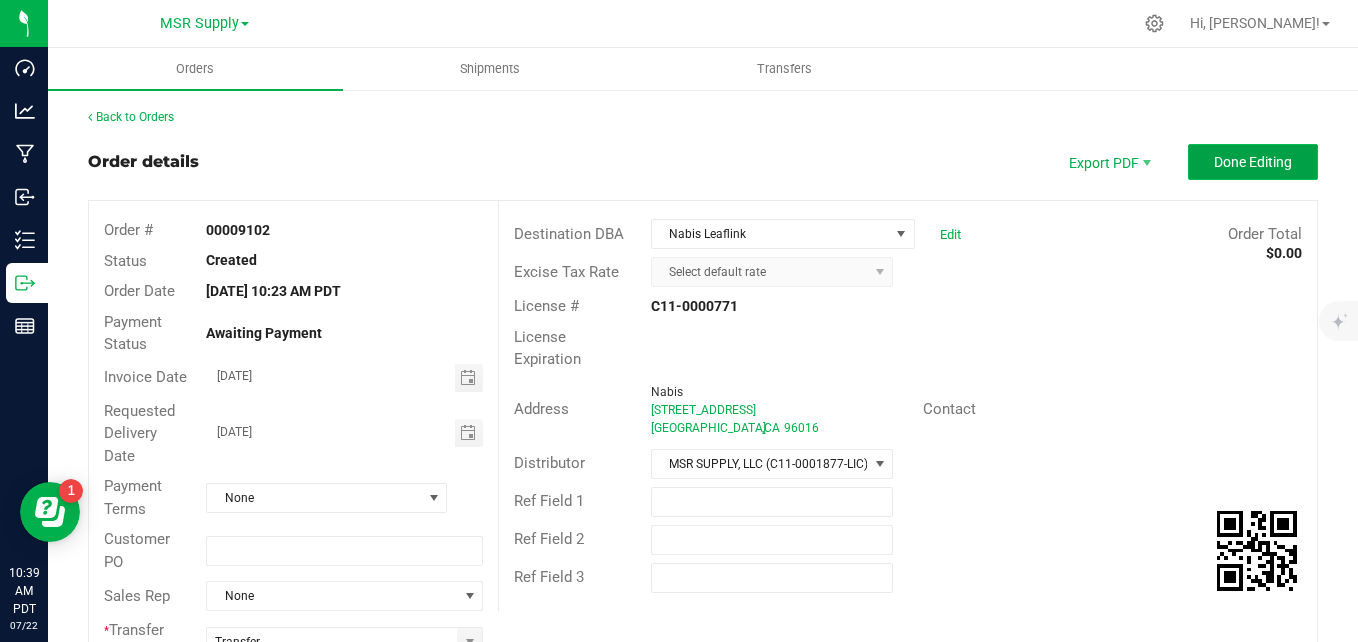 click on "Done Editing" at bounding box center (1253, 162) 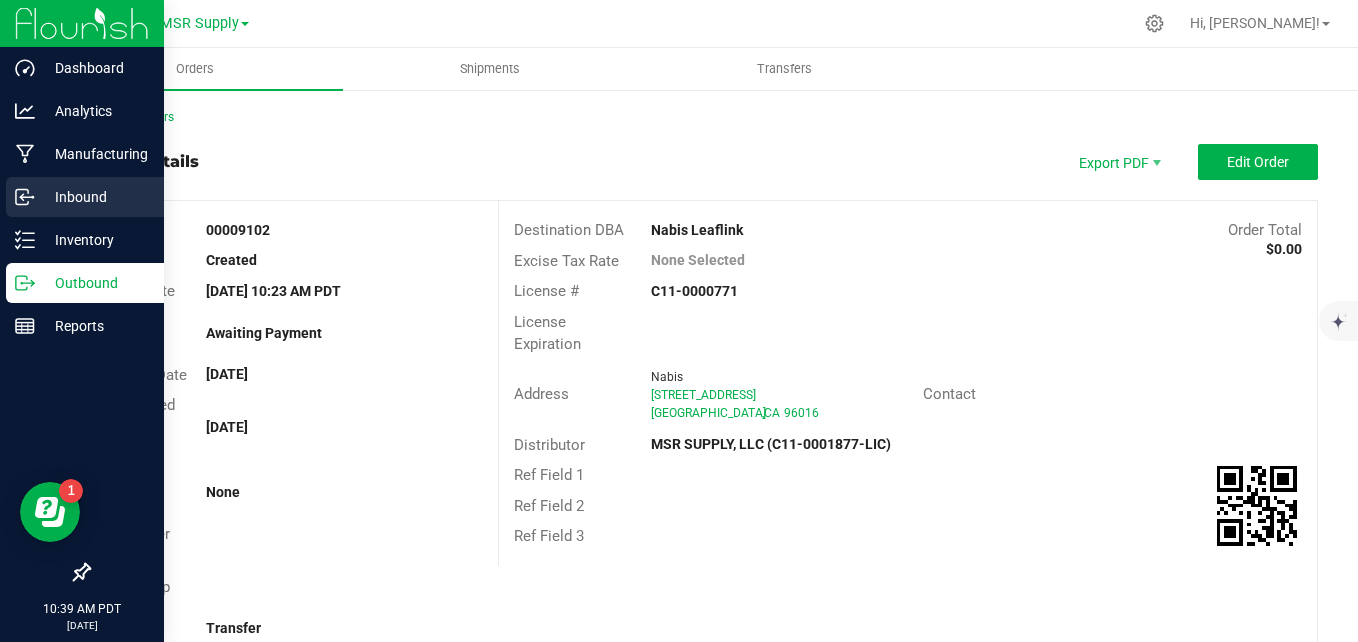 click on "Inbound" at bounding box center [85, 197] 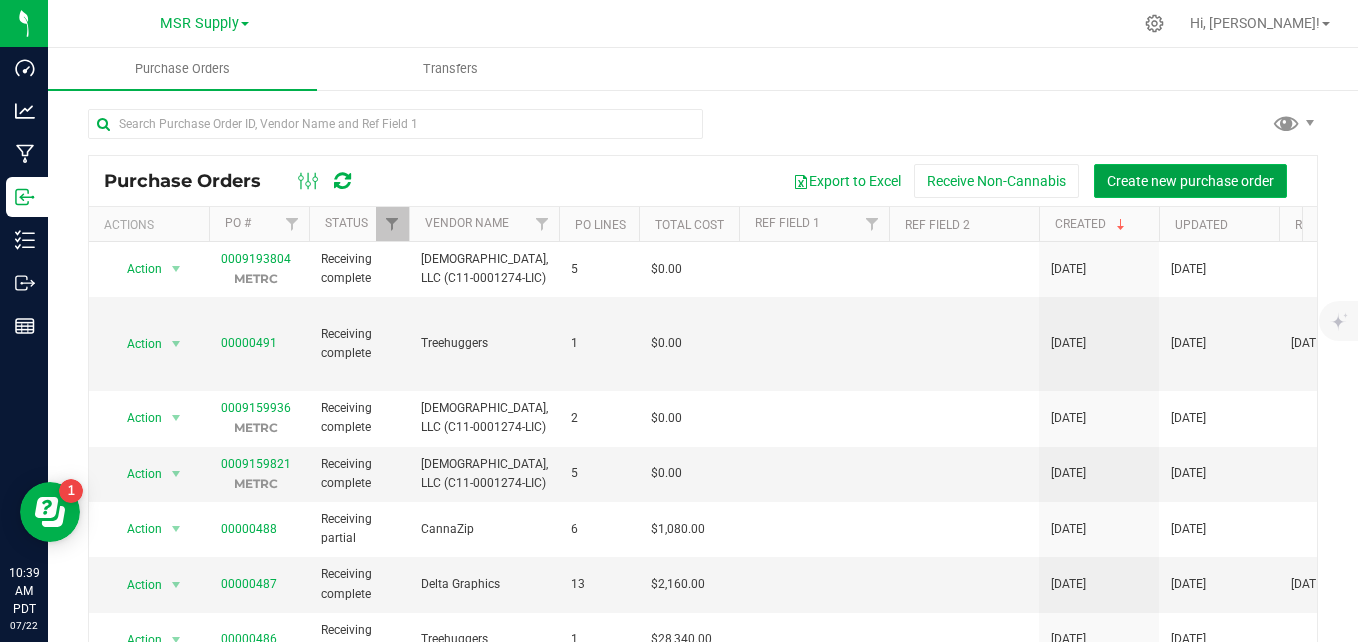 click on "Create new purchase order" at bounding box center (1190, 181) 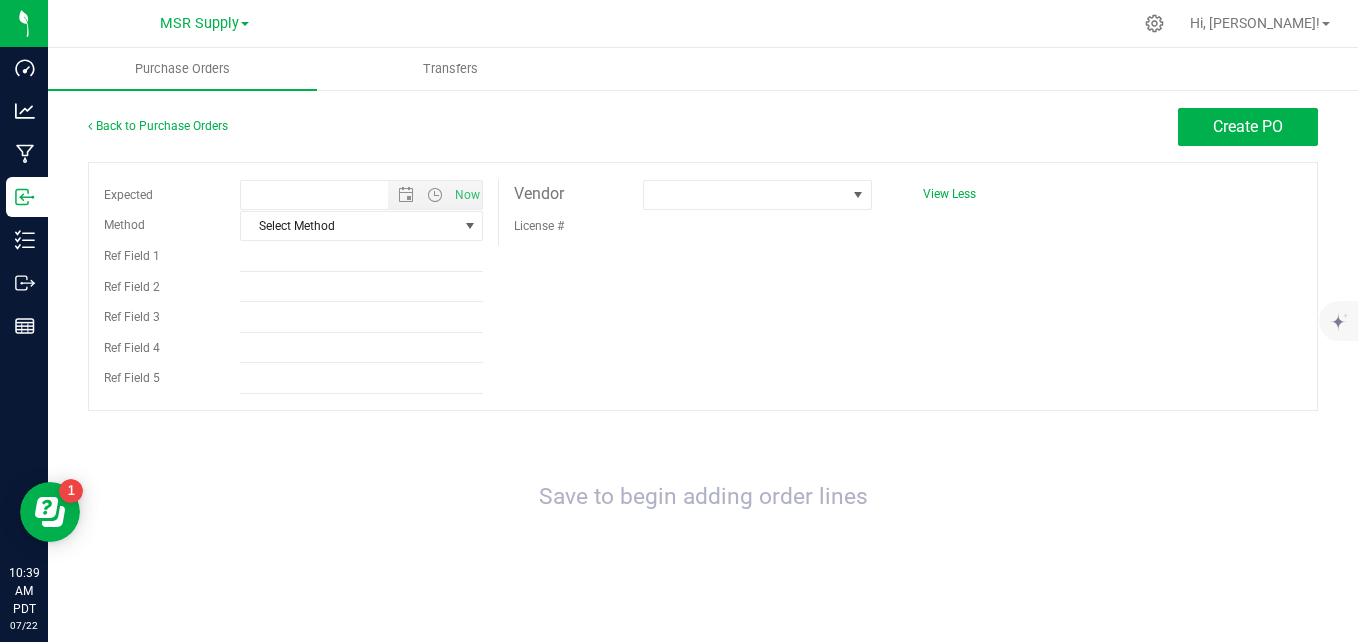 type on "7/22/2025 10:39 AM" 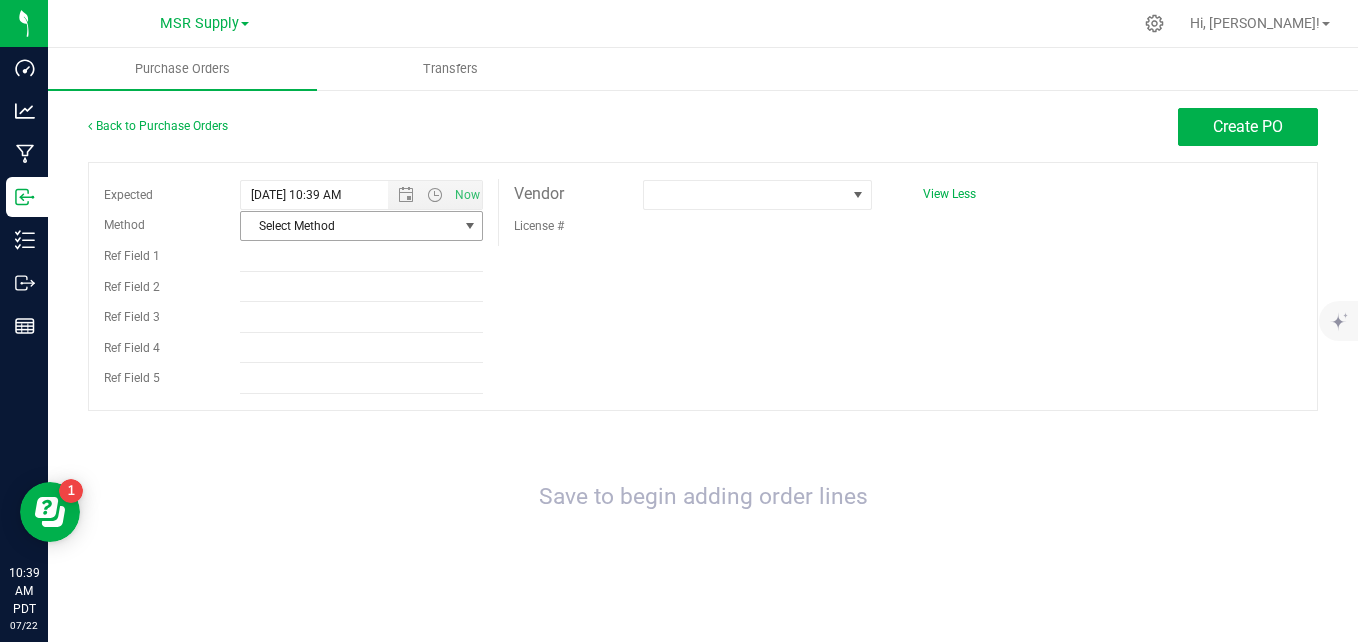 click on "Select Method" at bounding box center [349, 226] 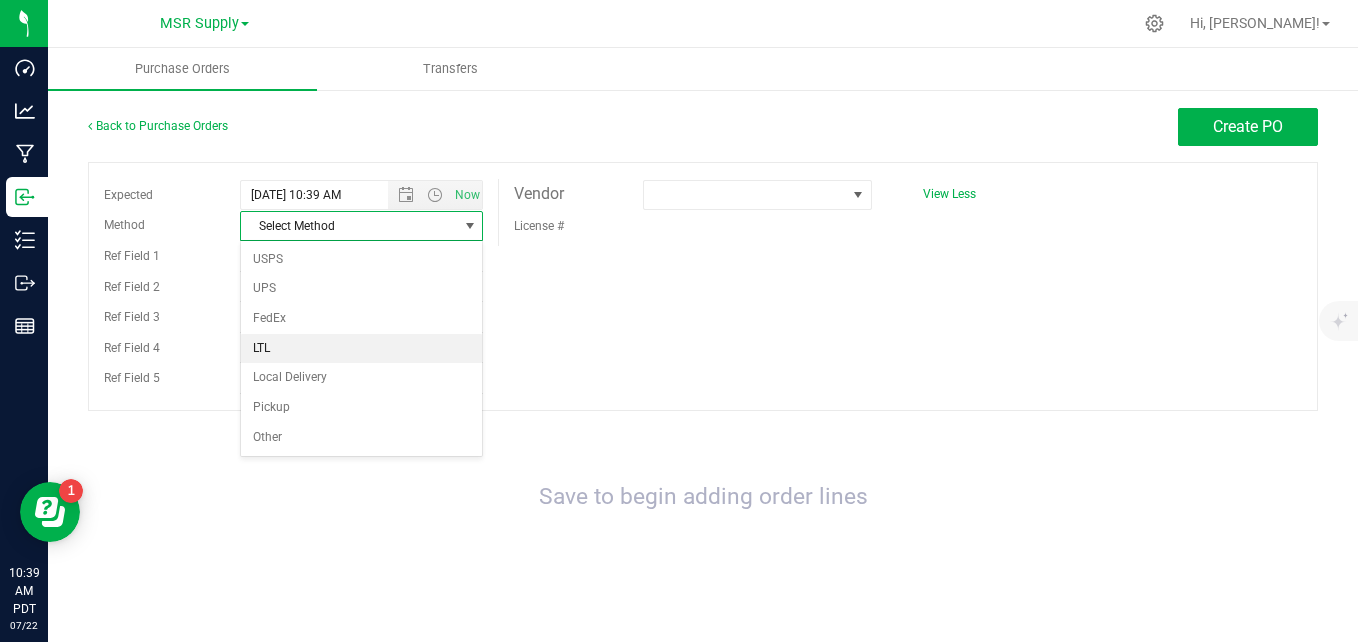 click on "LTL" at bounding box center [361, 349] 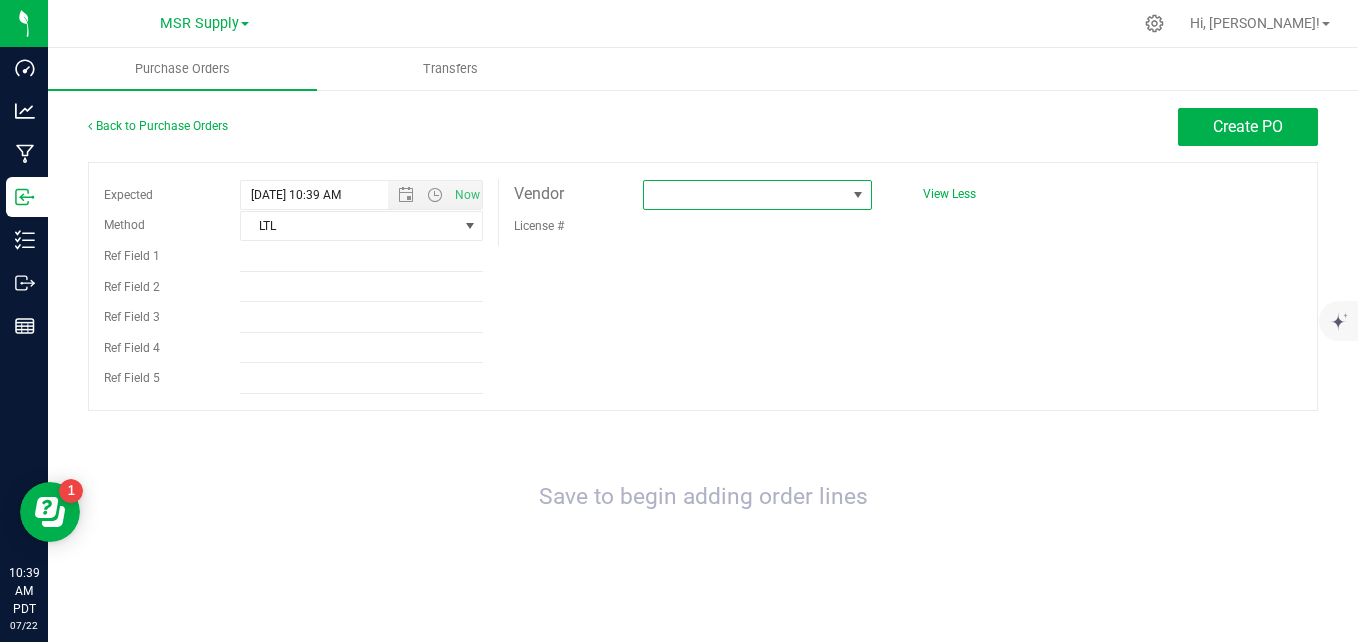 click at bounding box center [858, 195] 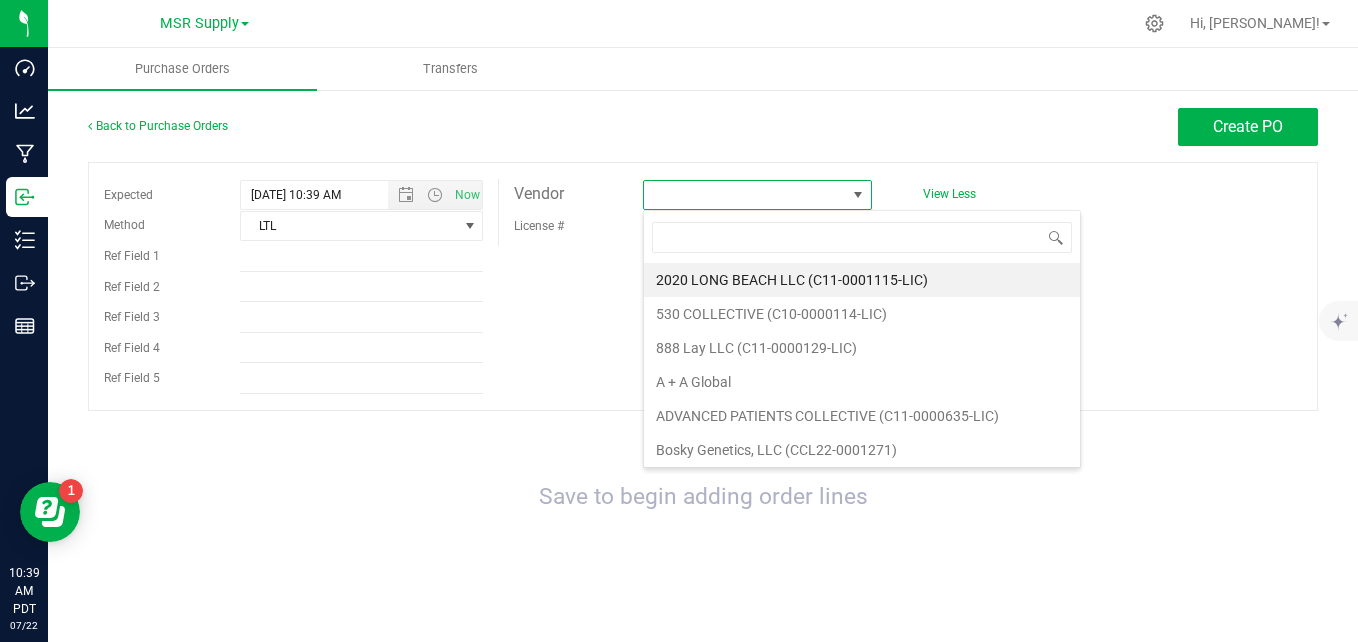 scroll, scrollTop: 99970, scrollLeft: 99772, axis: both 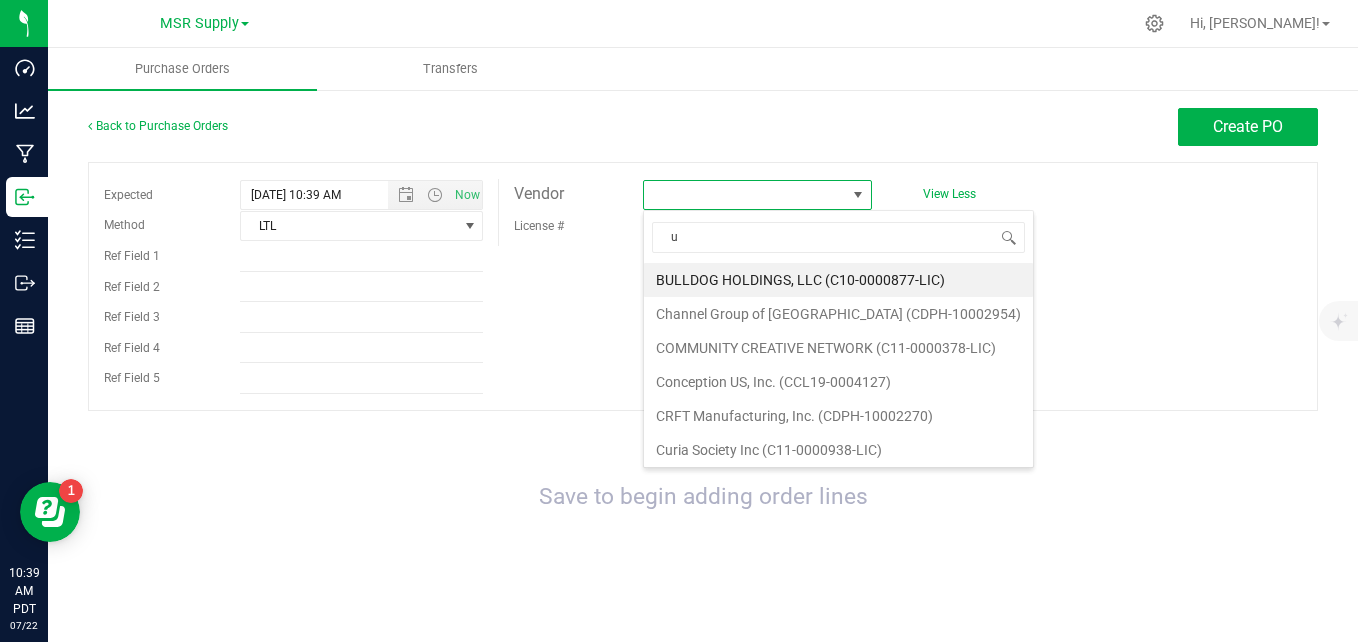 type on "ul" 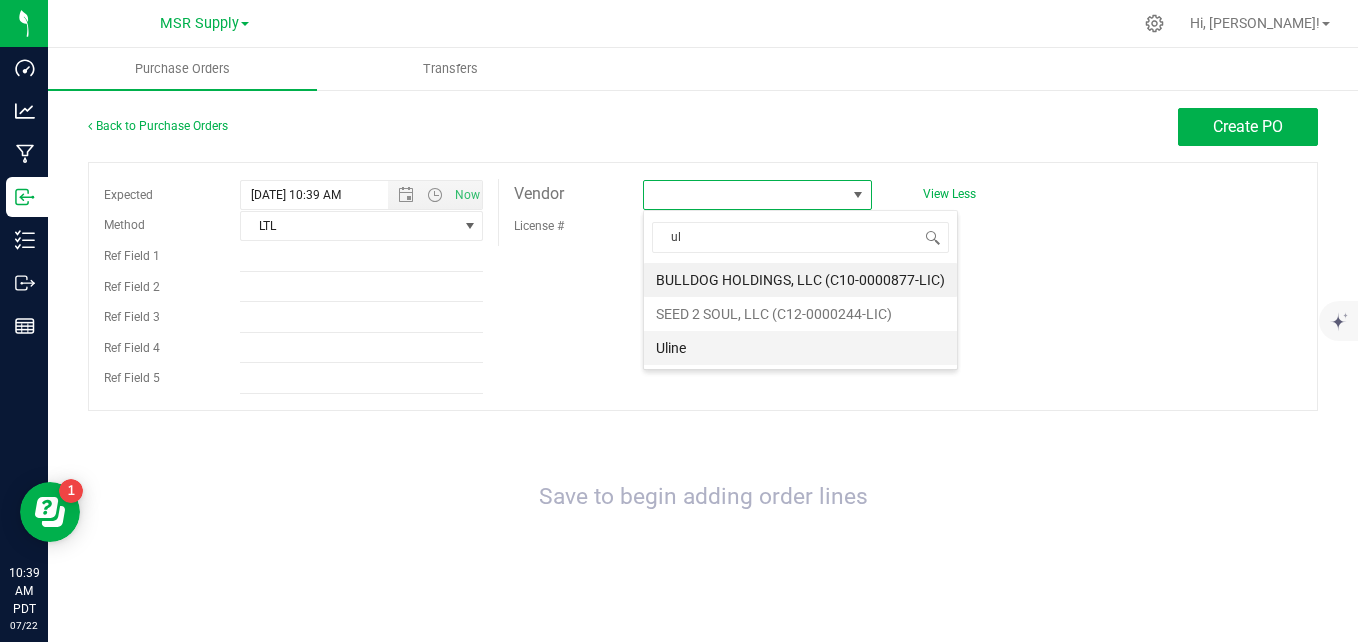 click on "Uline" at bounding box center [800, 348] 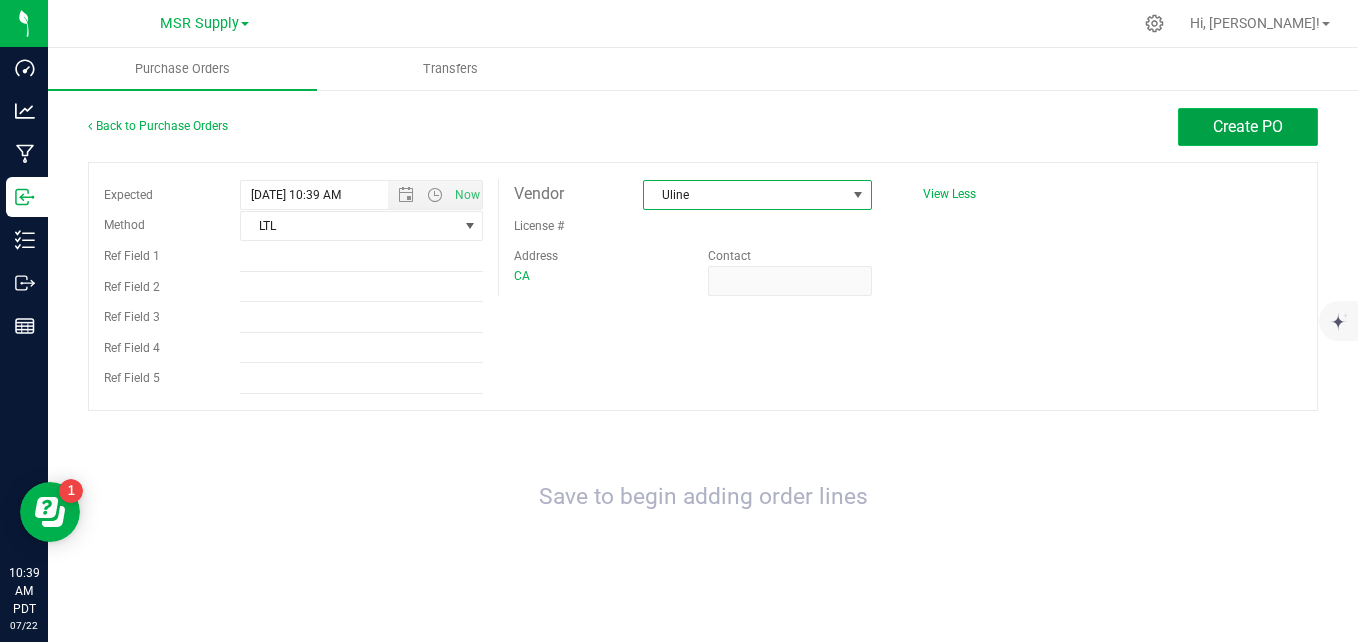 click on "Create PO" at bounding box center [1248, 126] 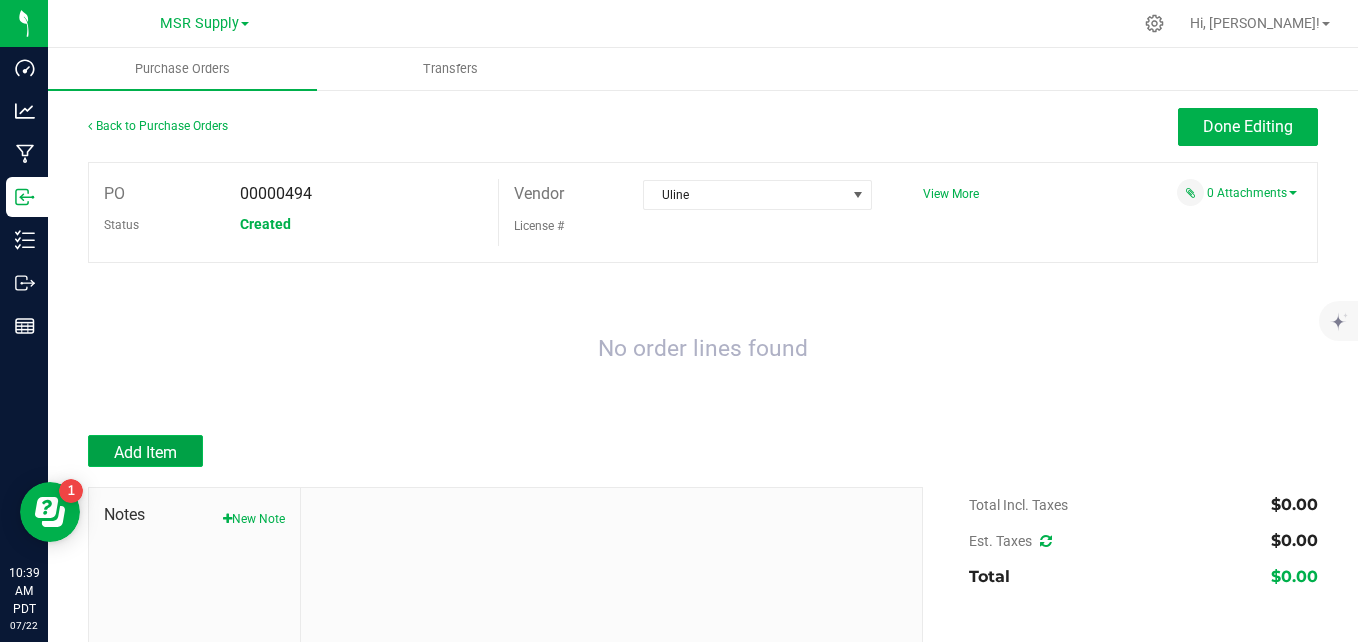 click on "Add Item" at bounding box center [145, 452] 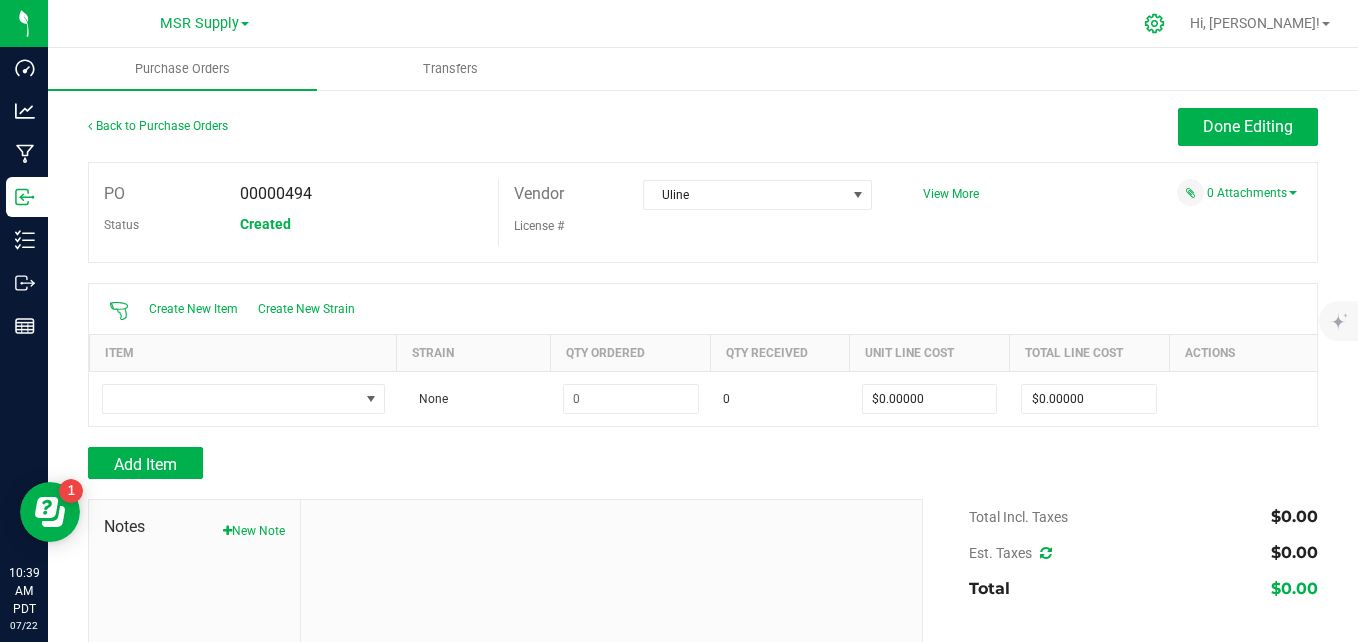 click 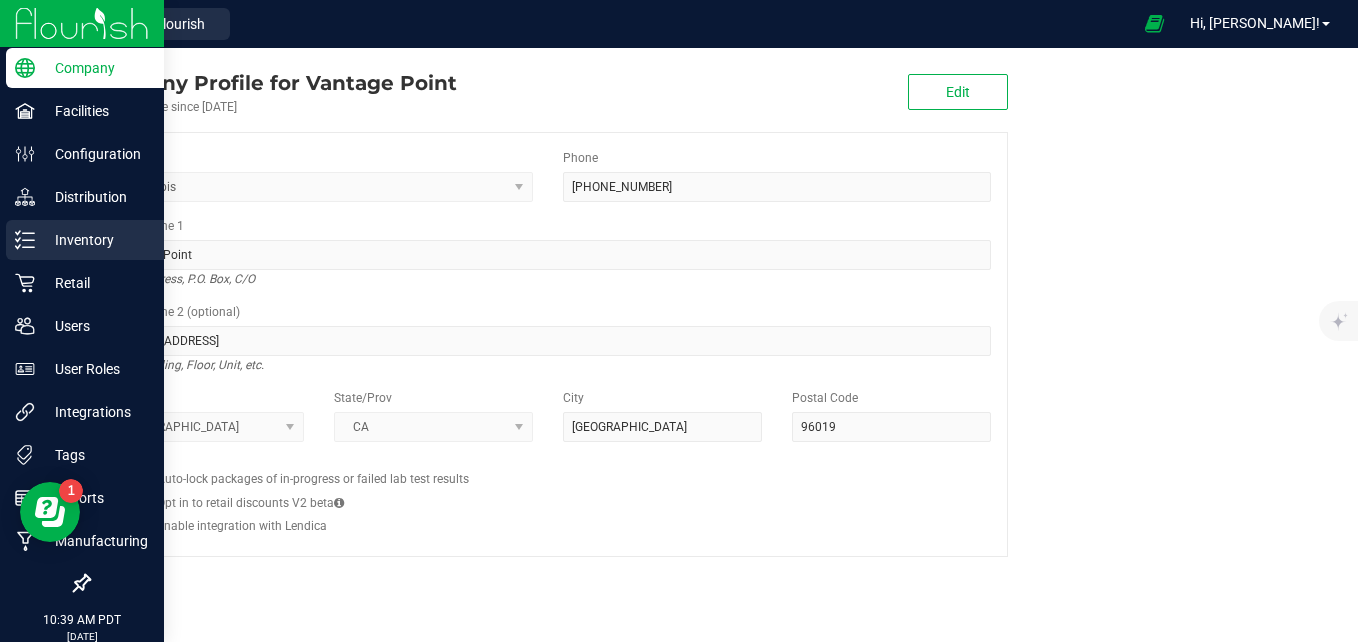click on "Inventory" at bounding box center [85, 240] 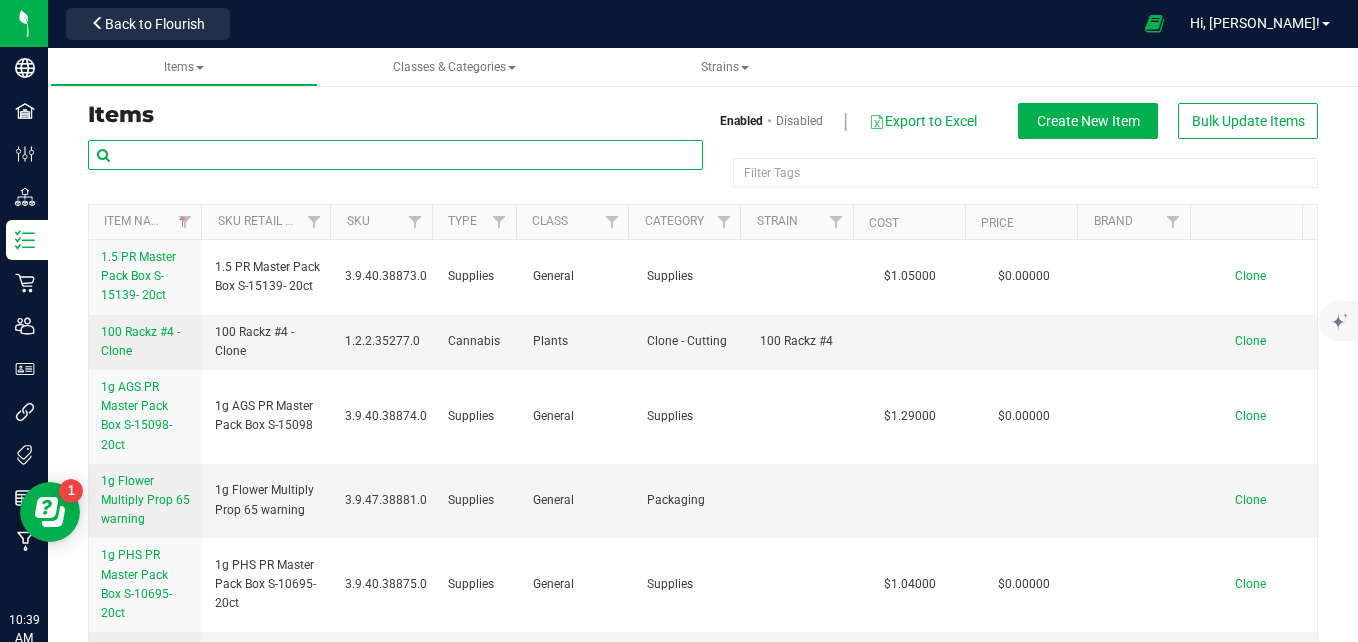 click at bounding box center (395, 155) 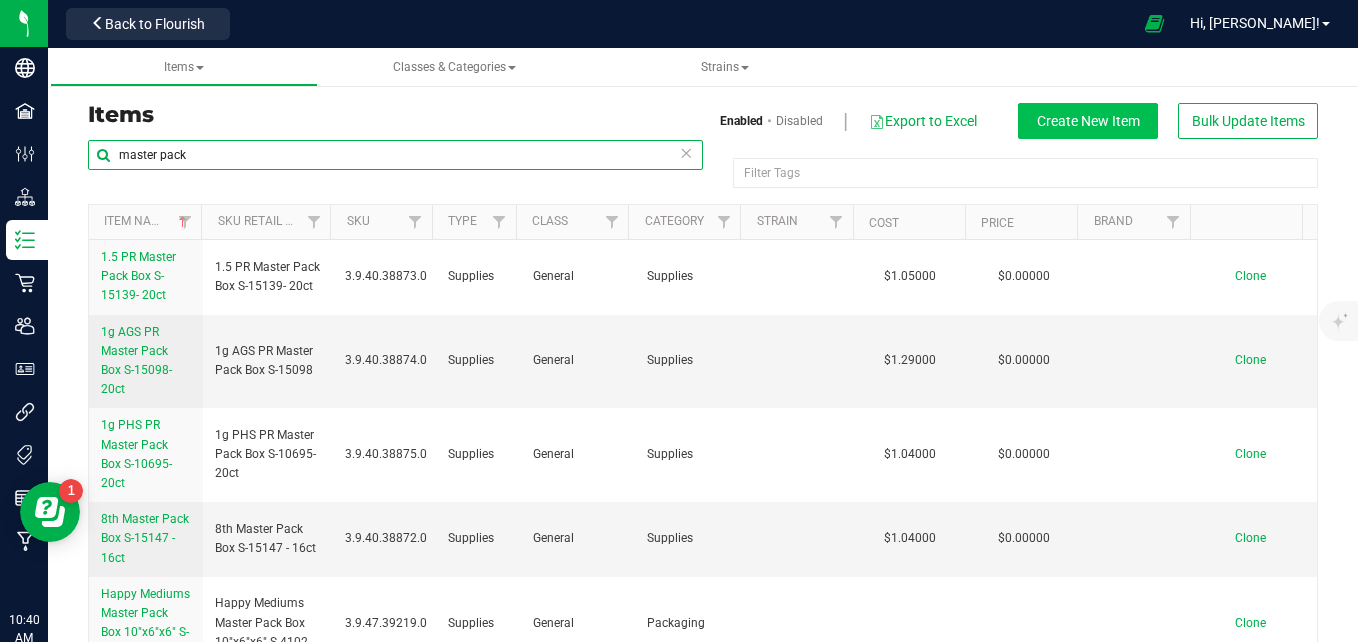 type on "master pack" 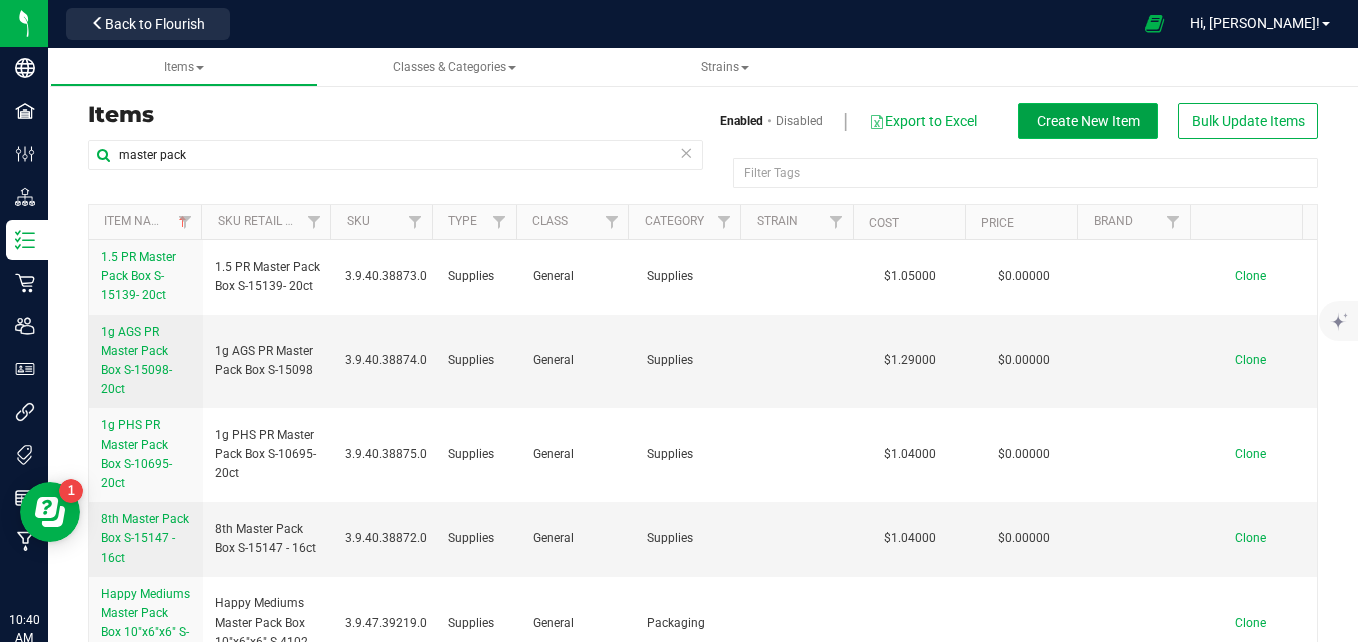 click on "Create New Item" at bounding box center [1088, 121] 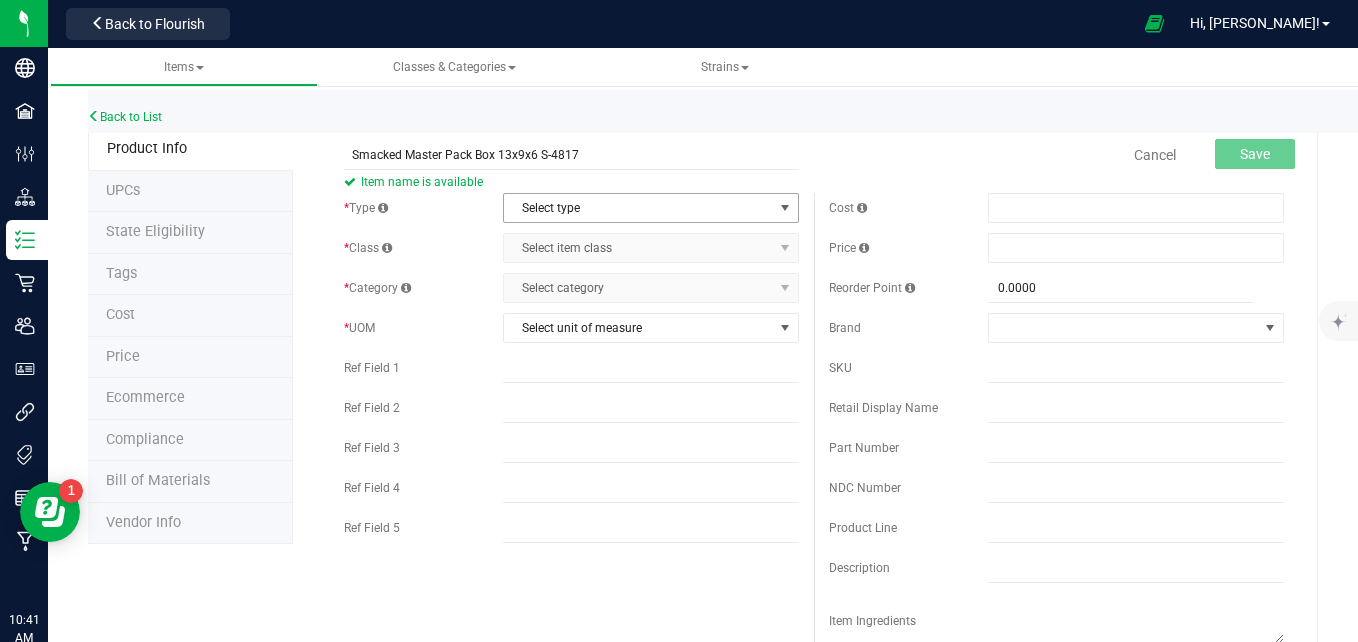 type on "Smacked Master Pack Box 13x9x6 S-4817" 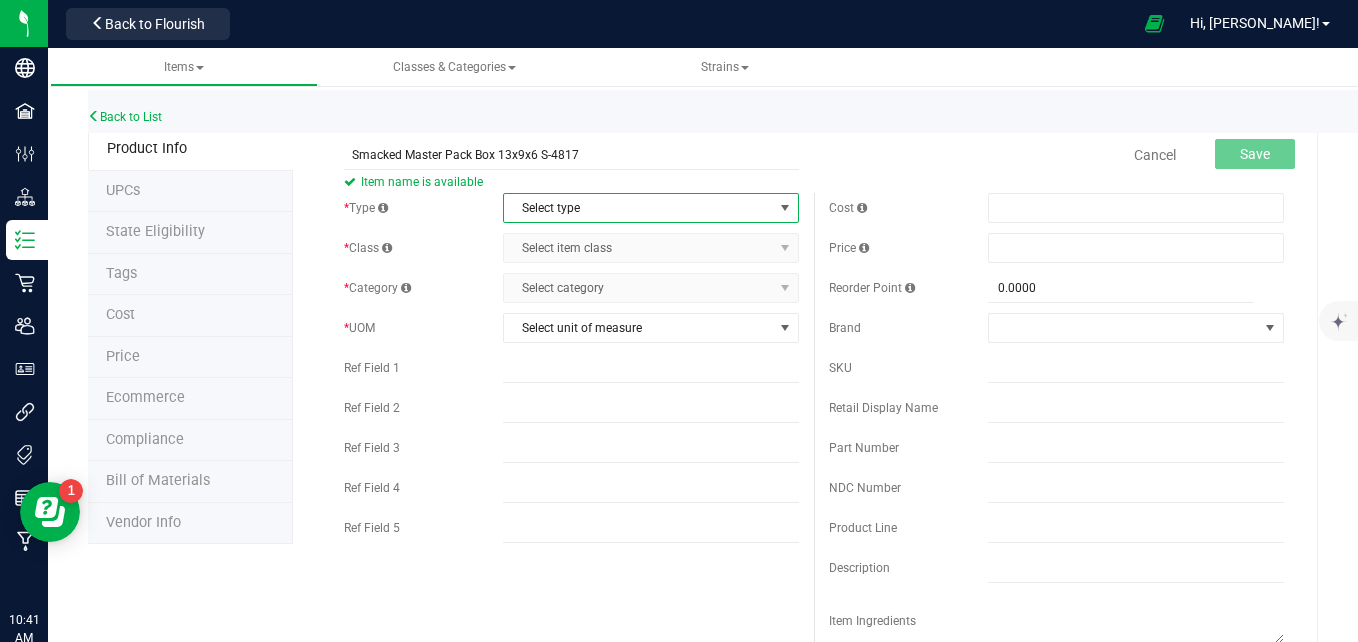 click on "Select type" at bounding box center [638, 208] 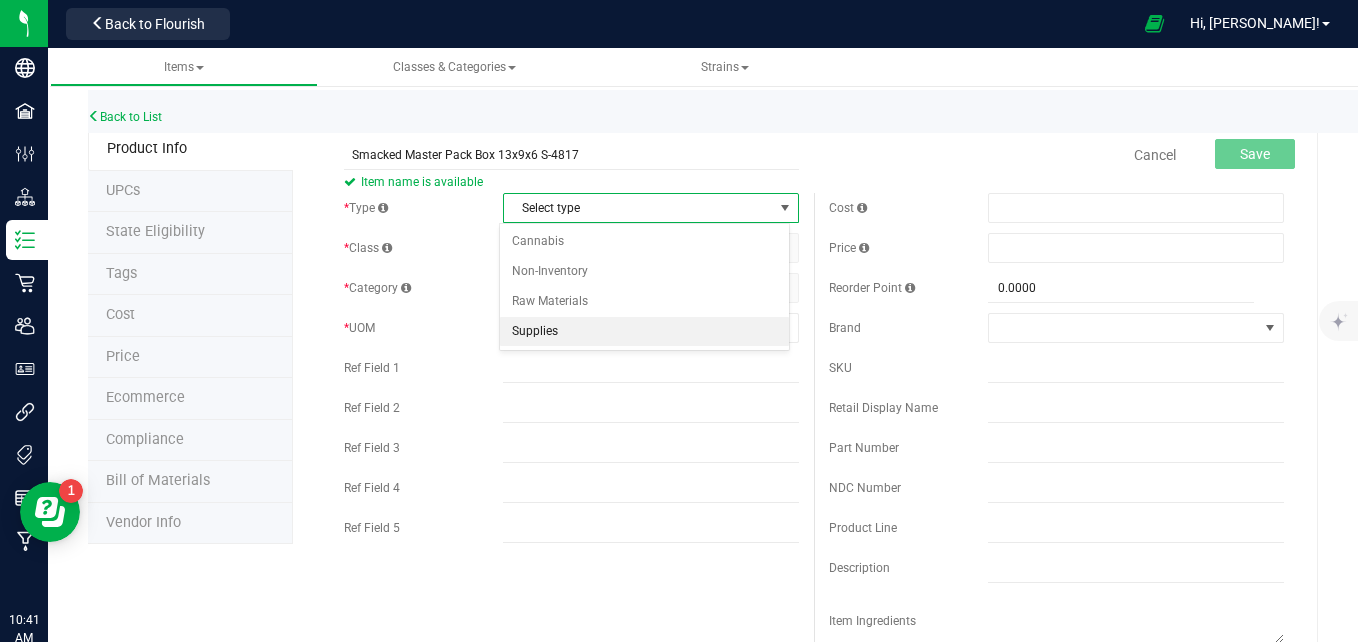 click on "Supplies" at bounding box center (645, 332) 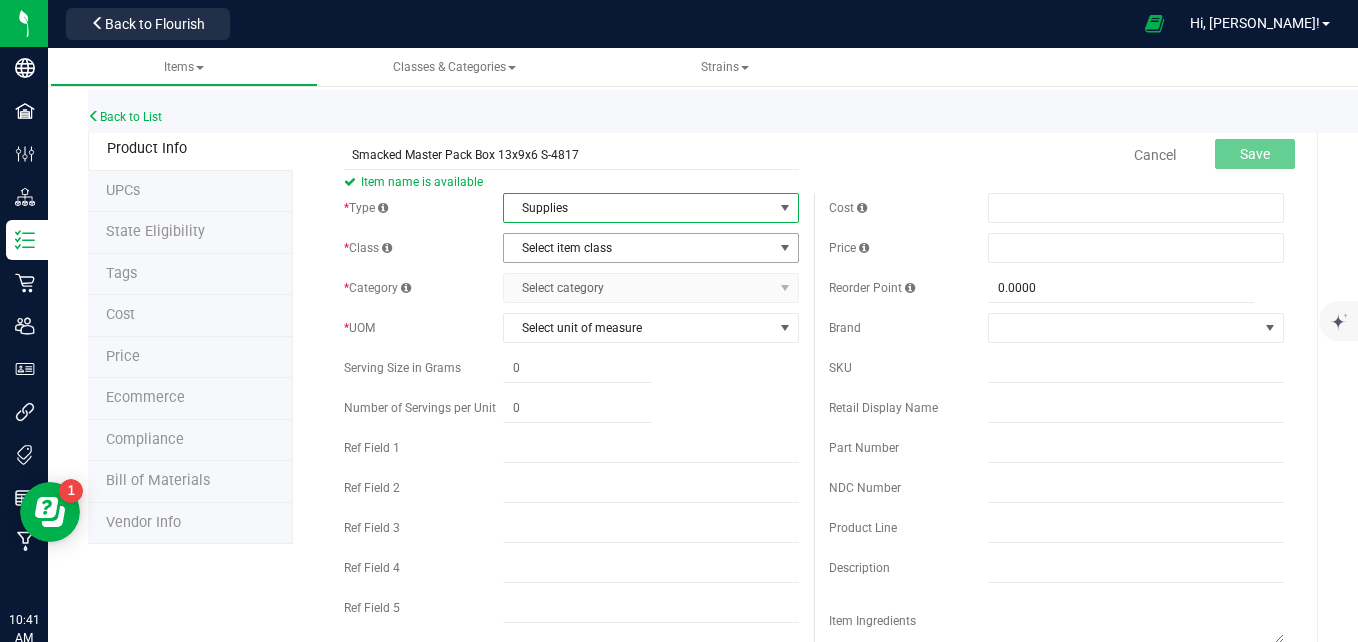 click on "Select item class" at bounding box center (638, 248) 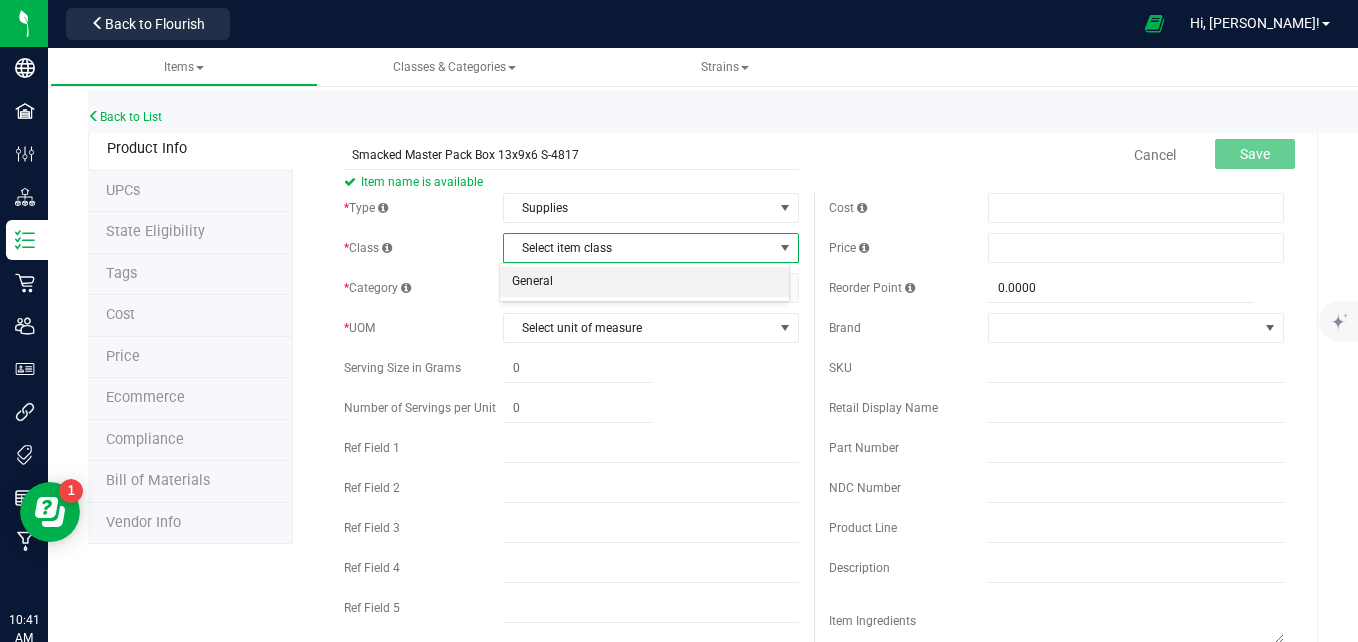 click on "General" at bounding box center (645, 282) 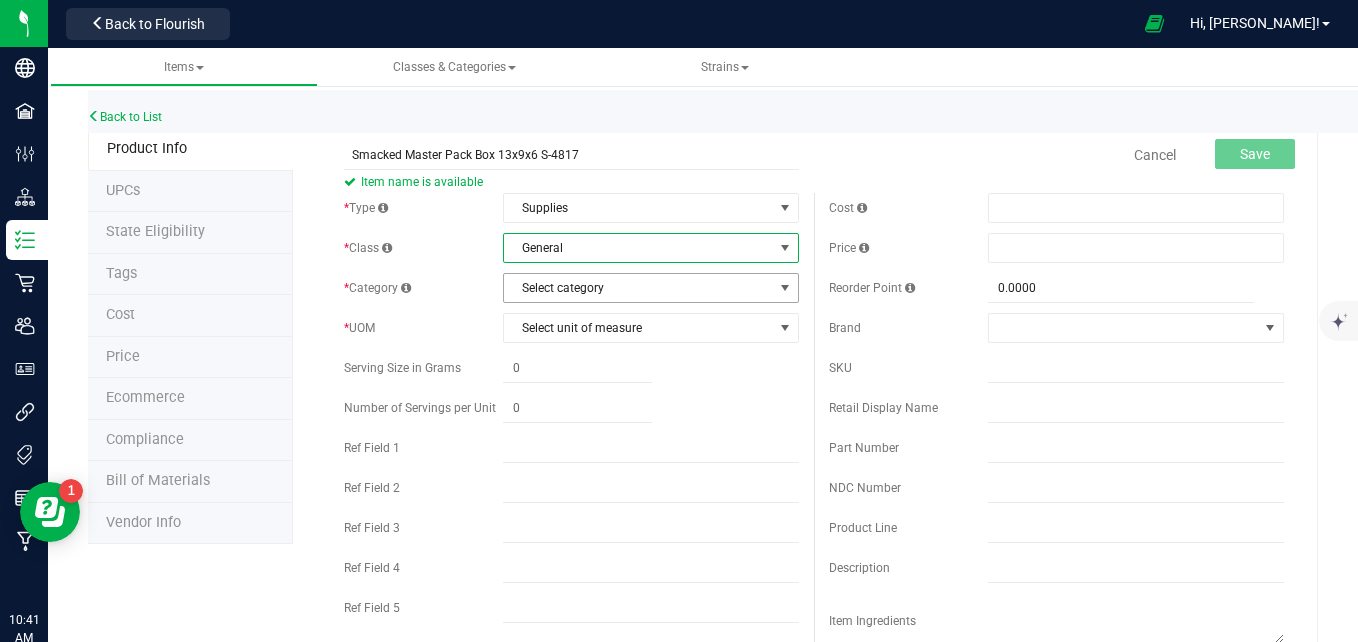 click on "Select category" at bounding box center [638, 288] 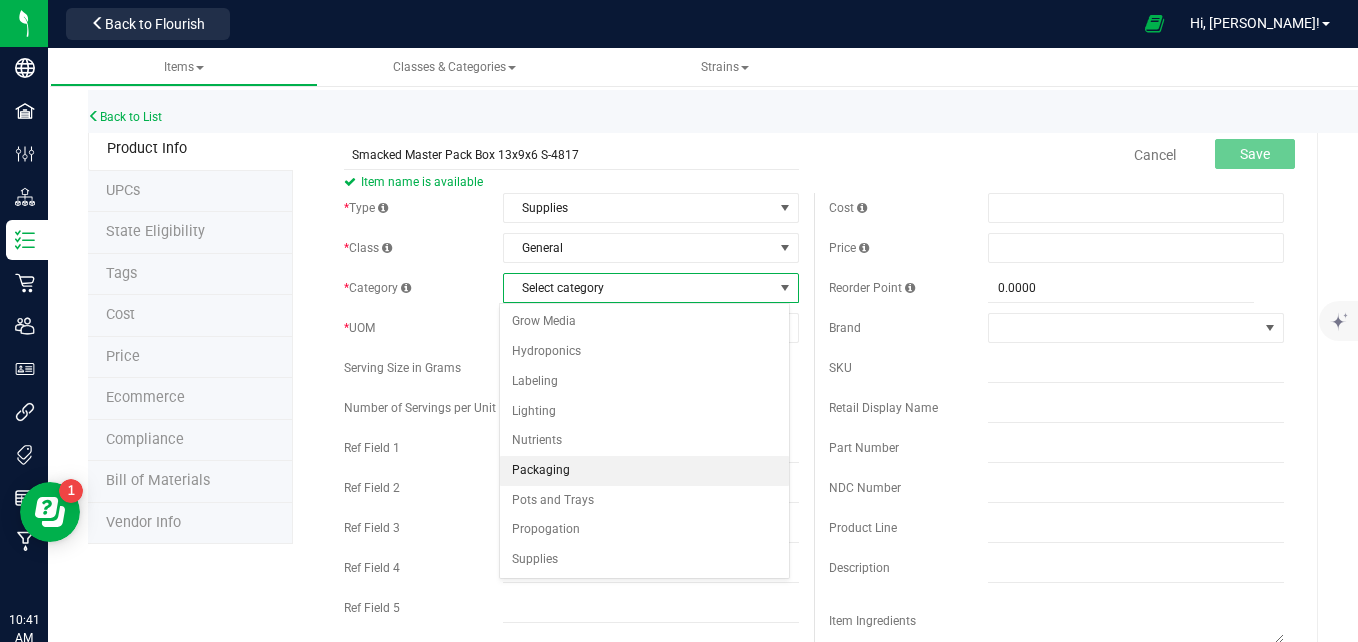 click on "Packaging" at bounding box center [645, 471] 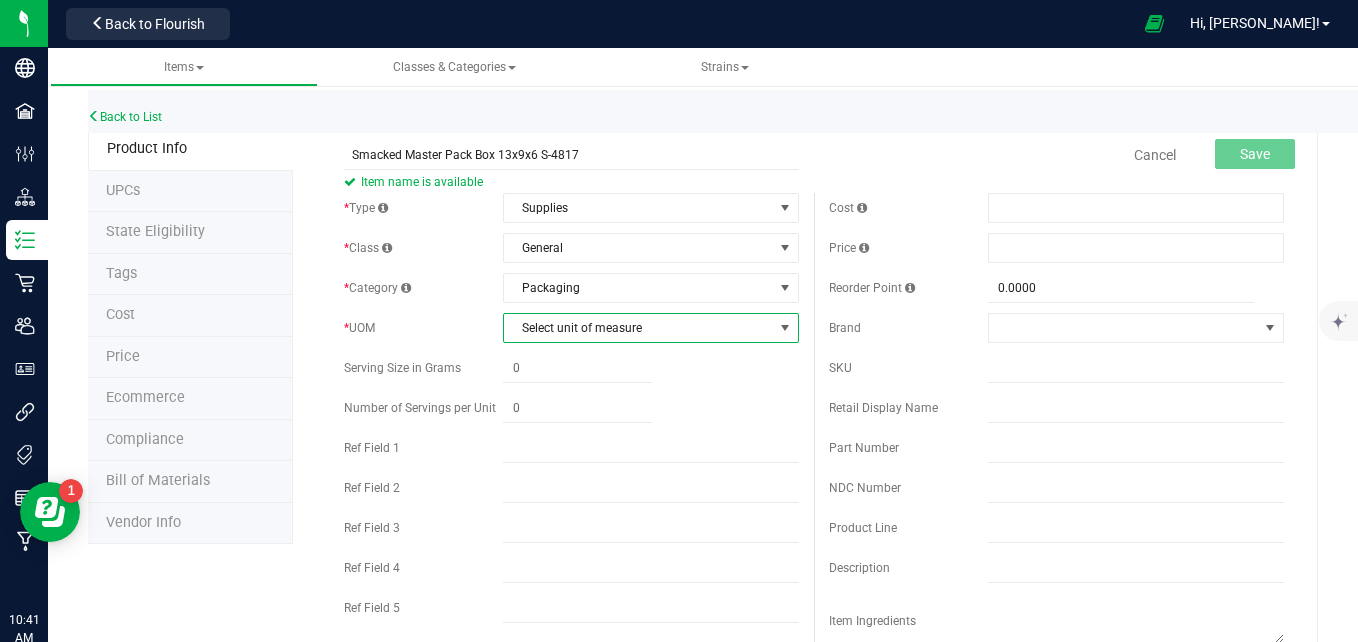 click on "Select unit of measure" at bounding box center (638, 328) 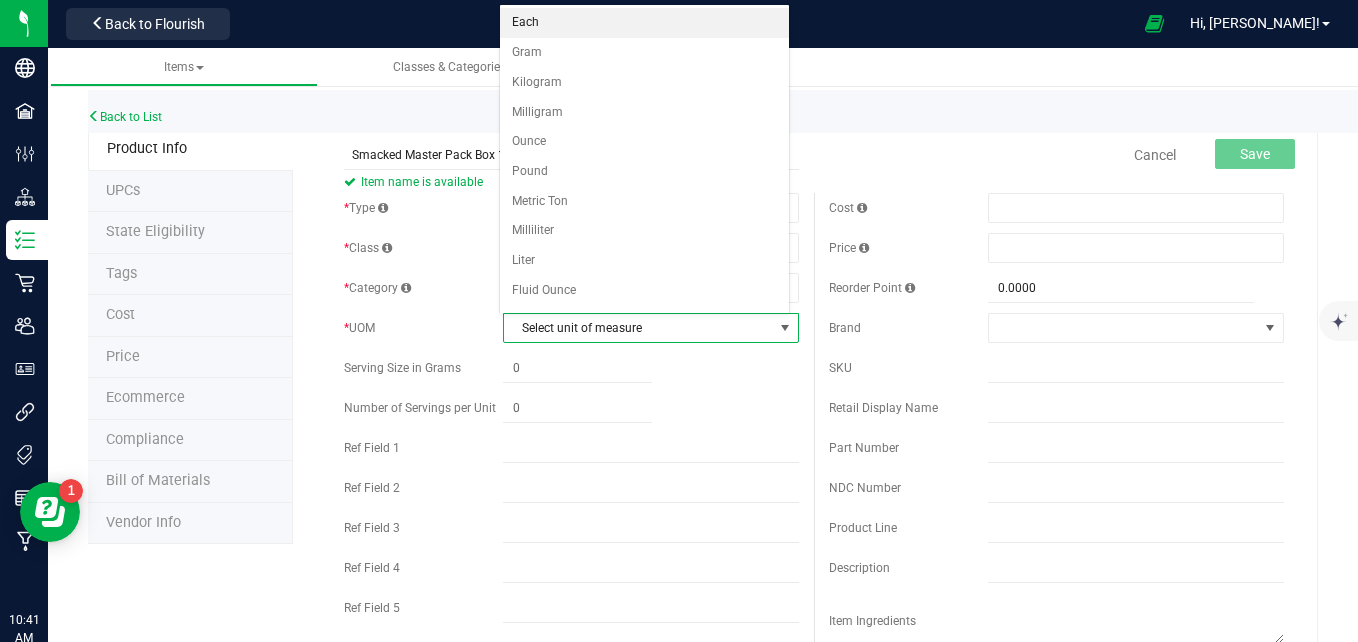 click on "Each" at bounding box center (645, 23) 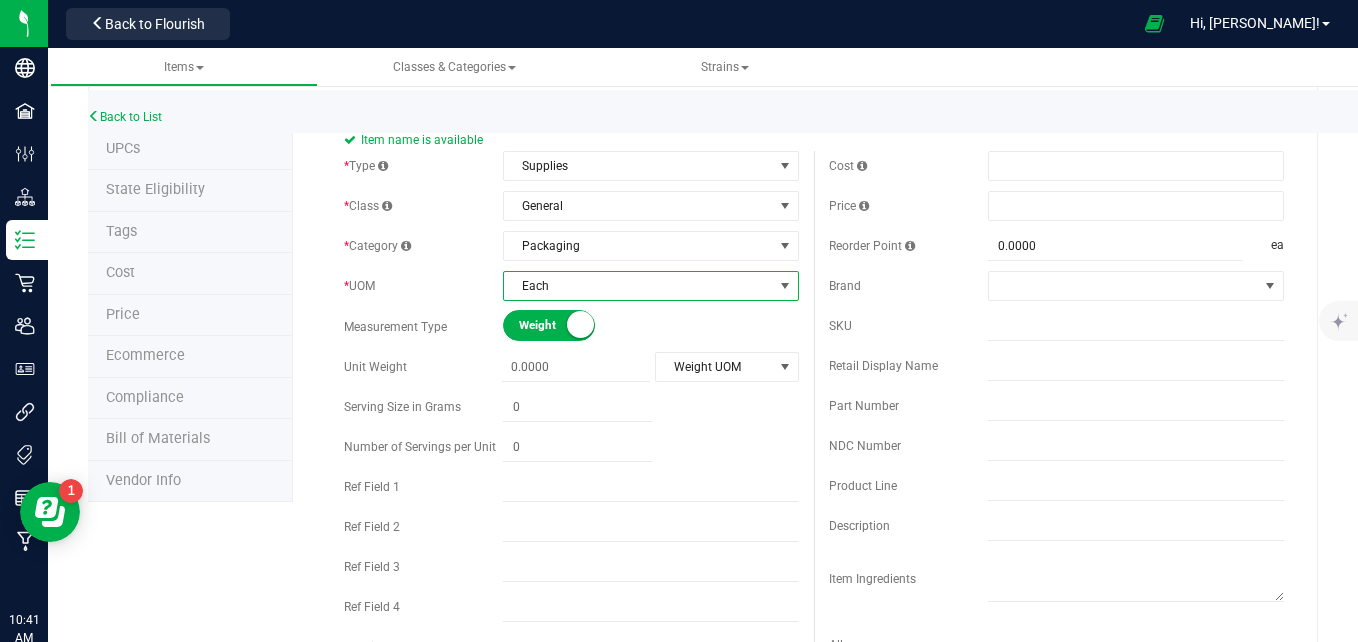 scroll, scrollTop: 0, scrollLeft: 0, axis: both 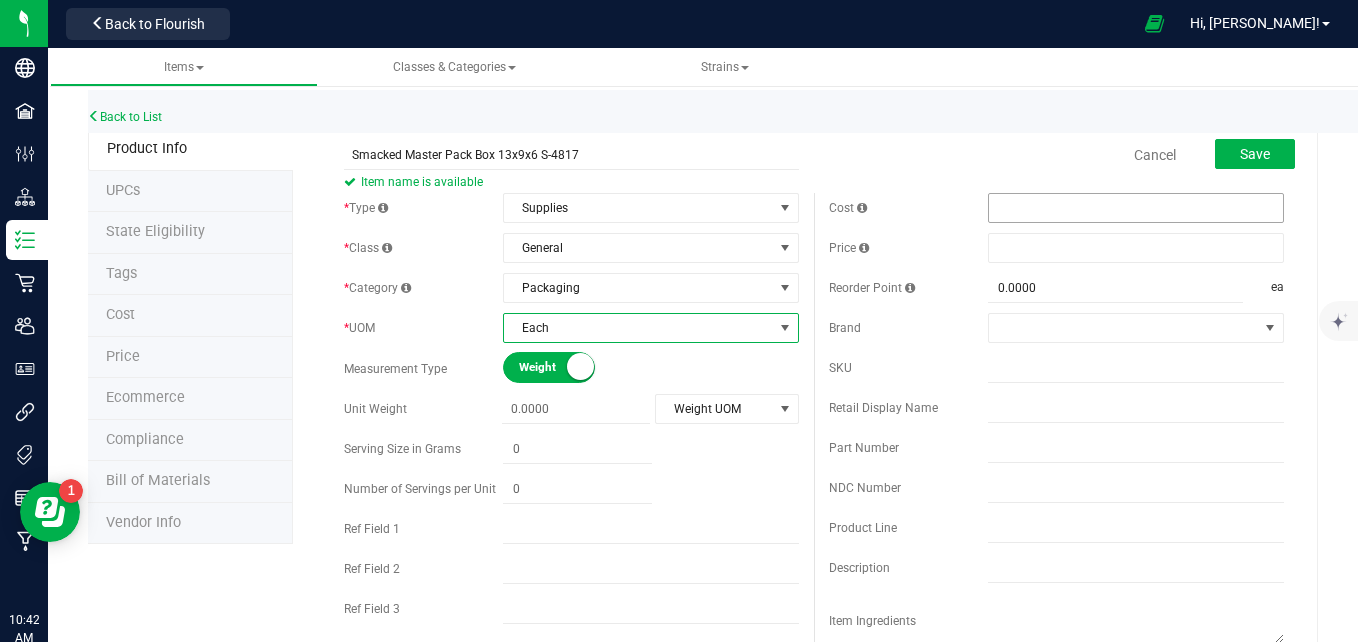 click at bounding box center [1136, 208] 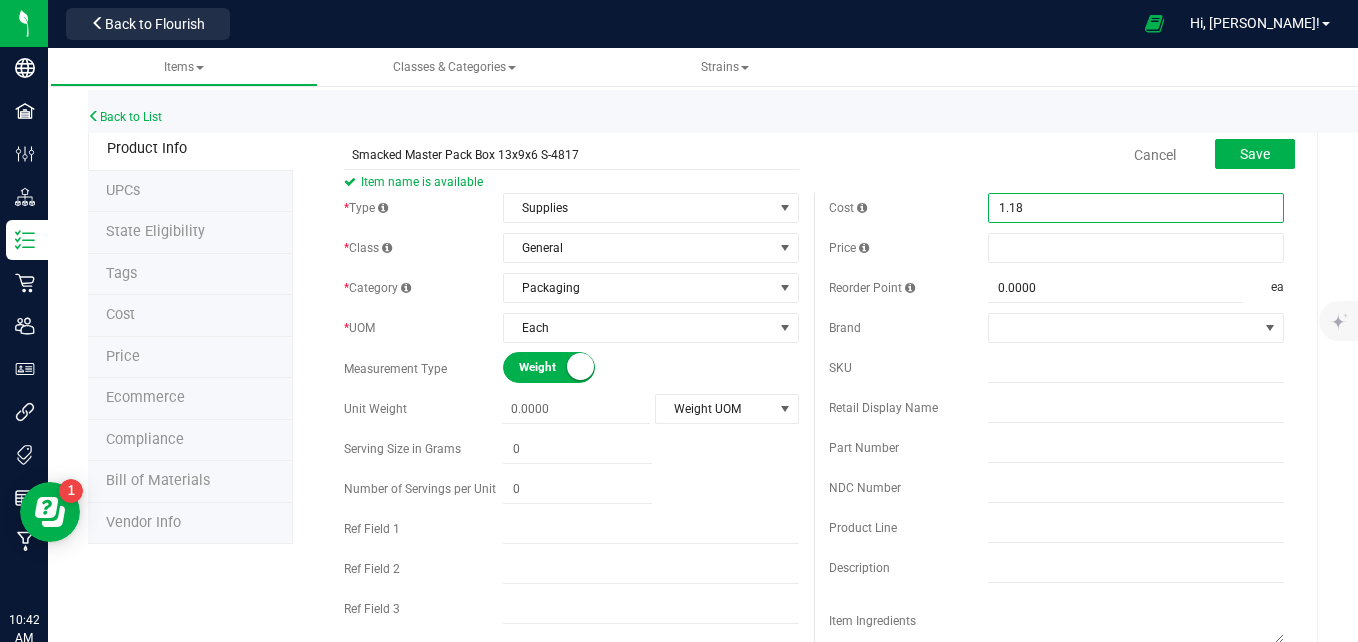 type on "1.18" 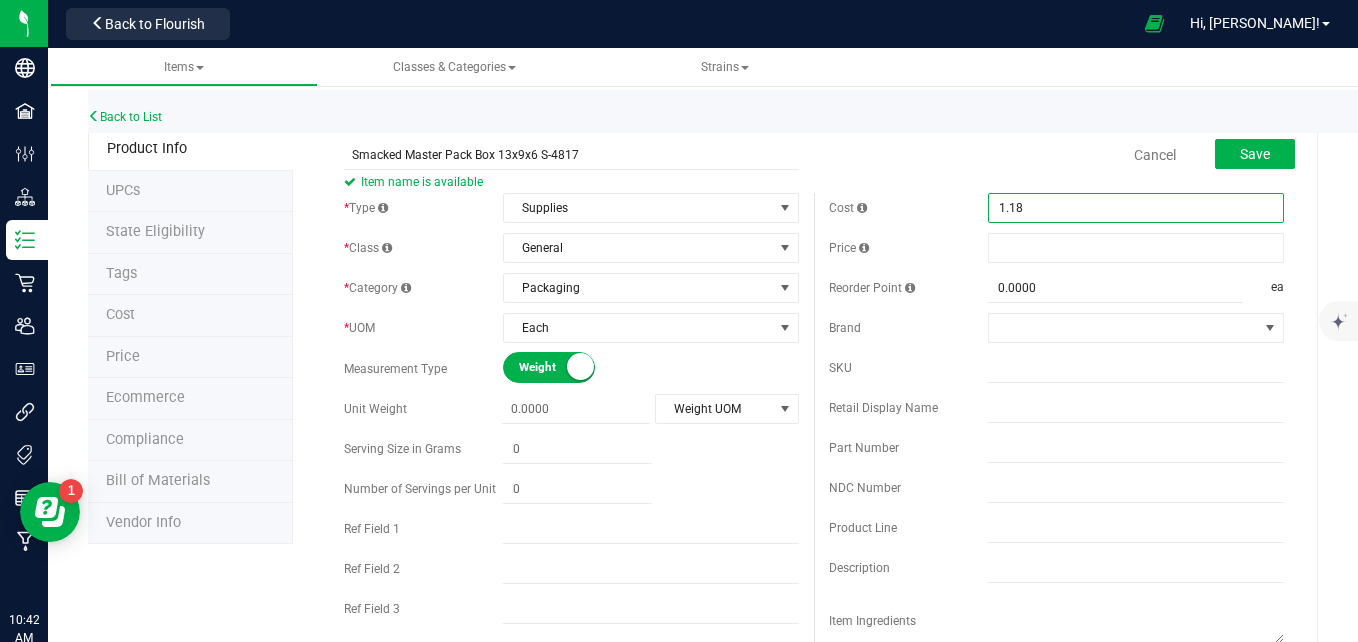 type on "$1.18000" 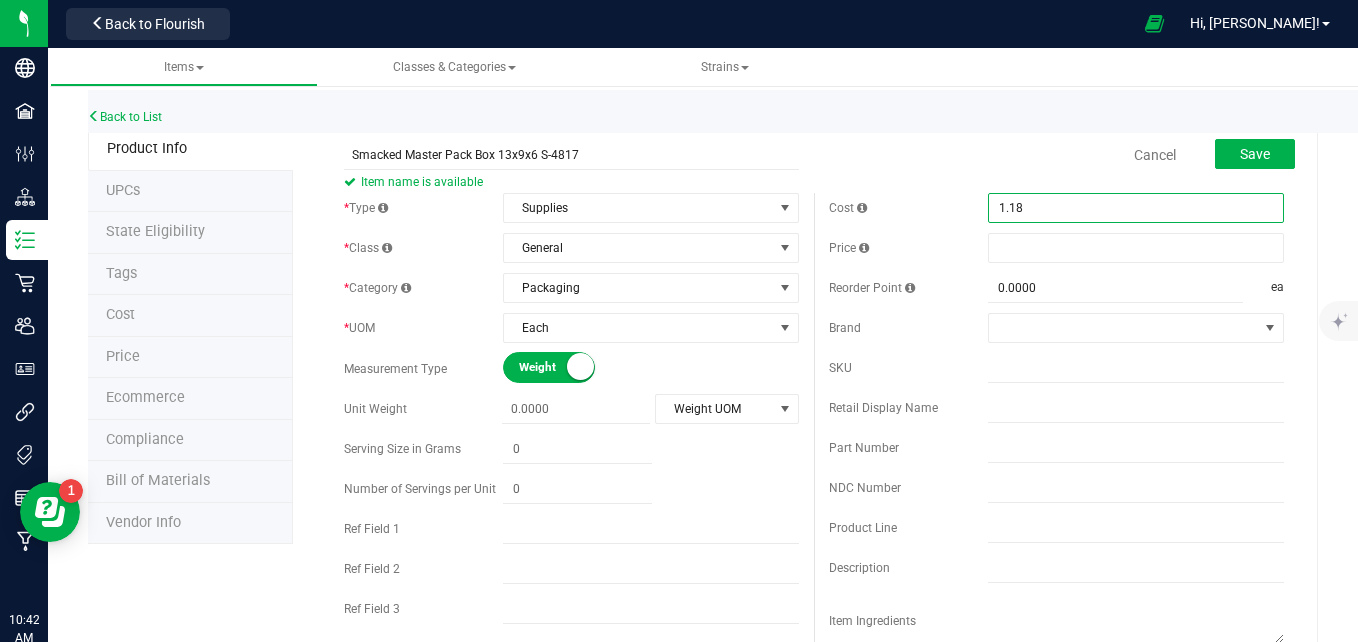 click on "Price" at bounding box center [908, 248] 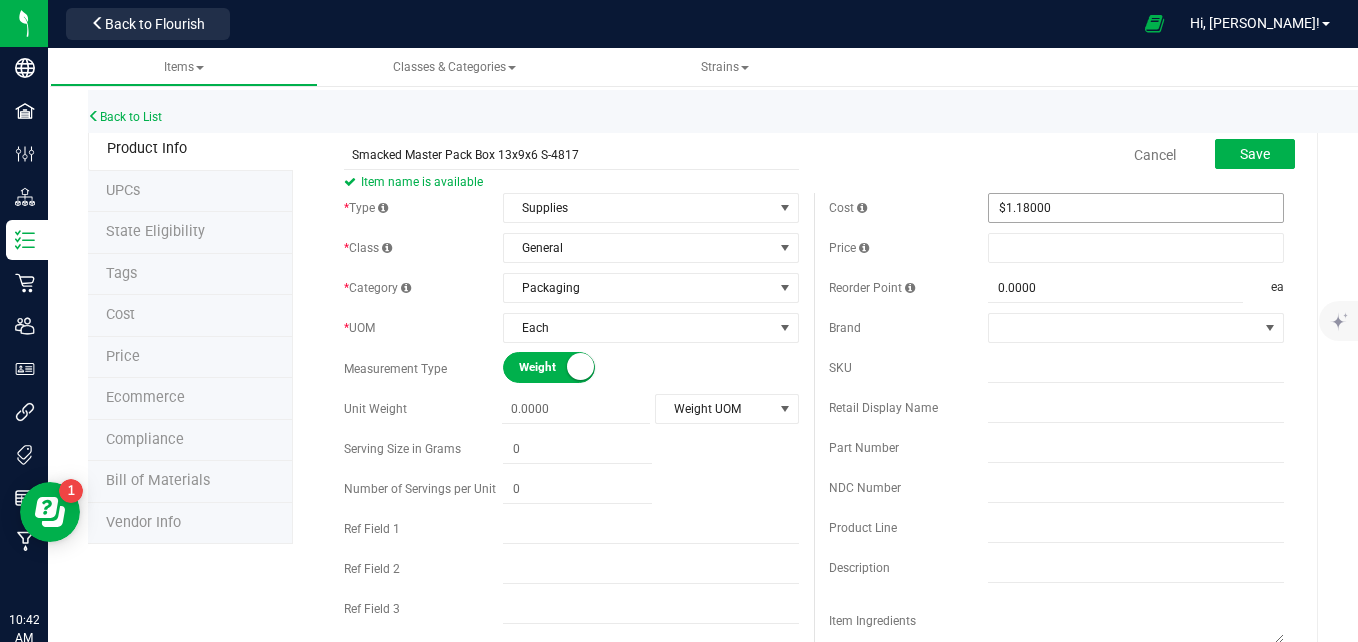 click on "$1.18000 1.18" at bounding box center (1136, 208) 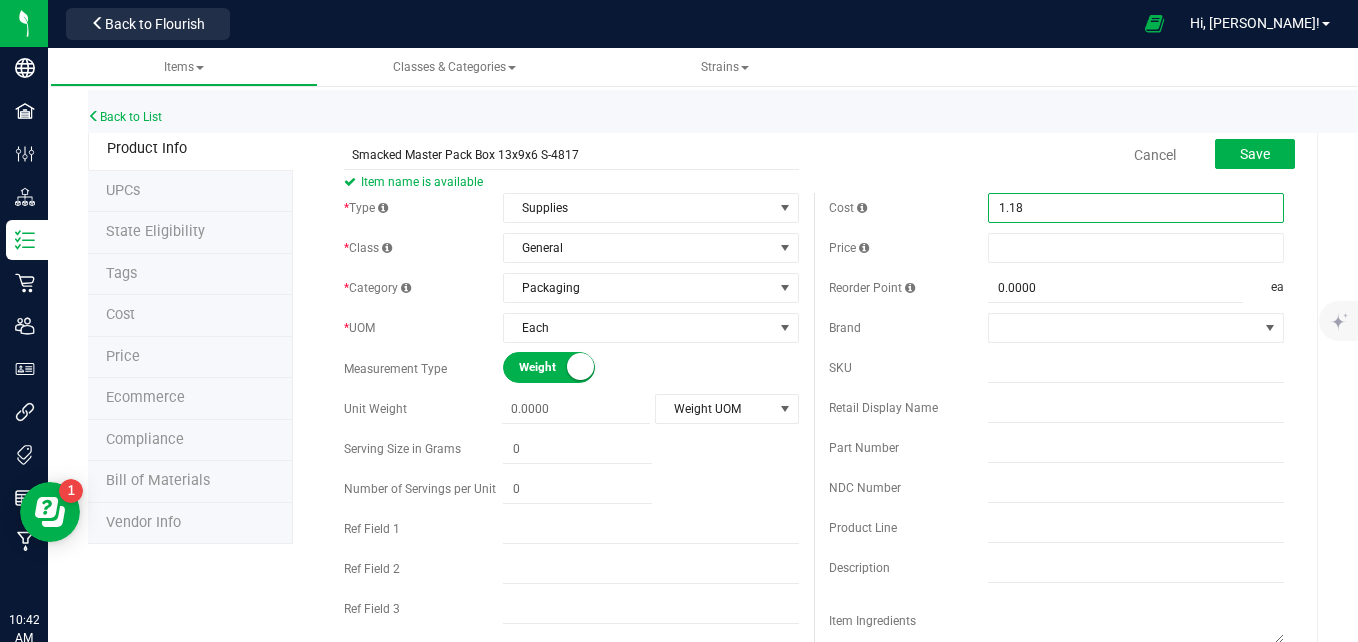 click on "Cancel
Save" at bounding box center [1056, 155] 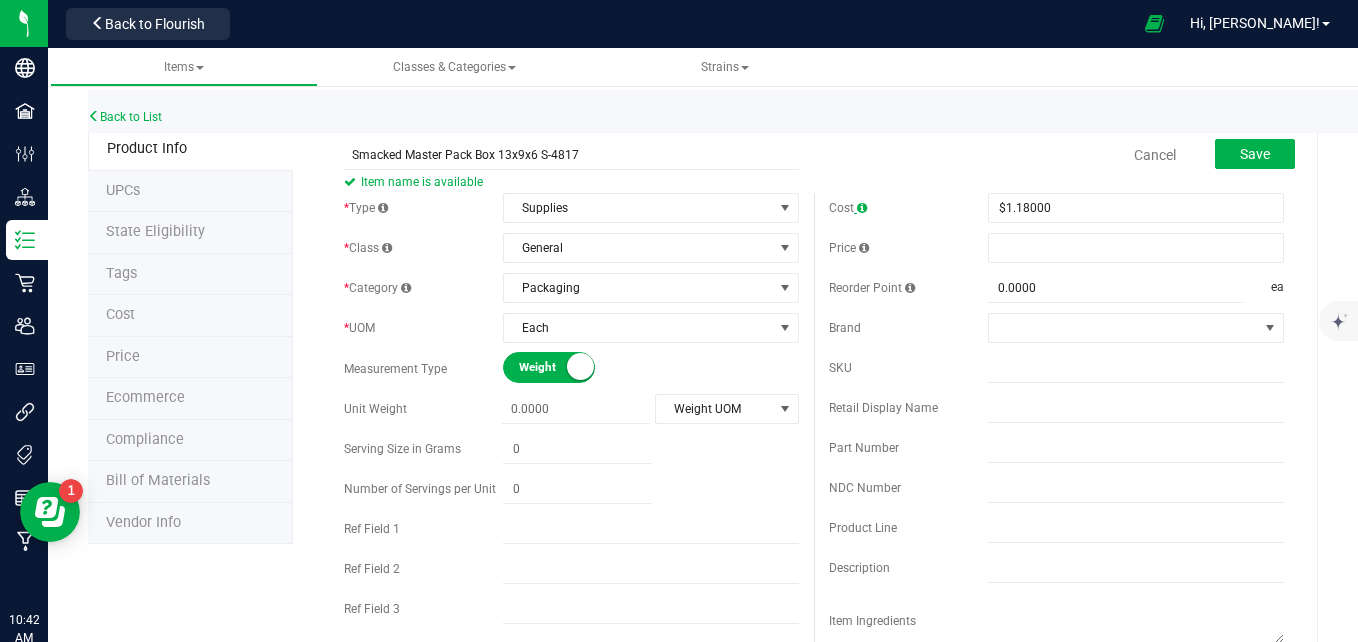 click at bounding box center [860, 208] 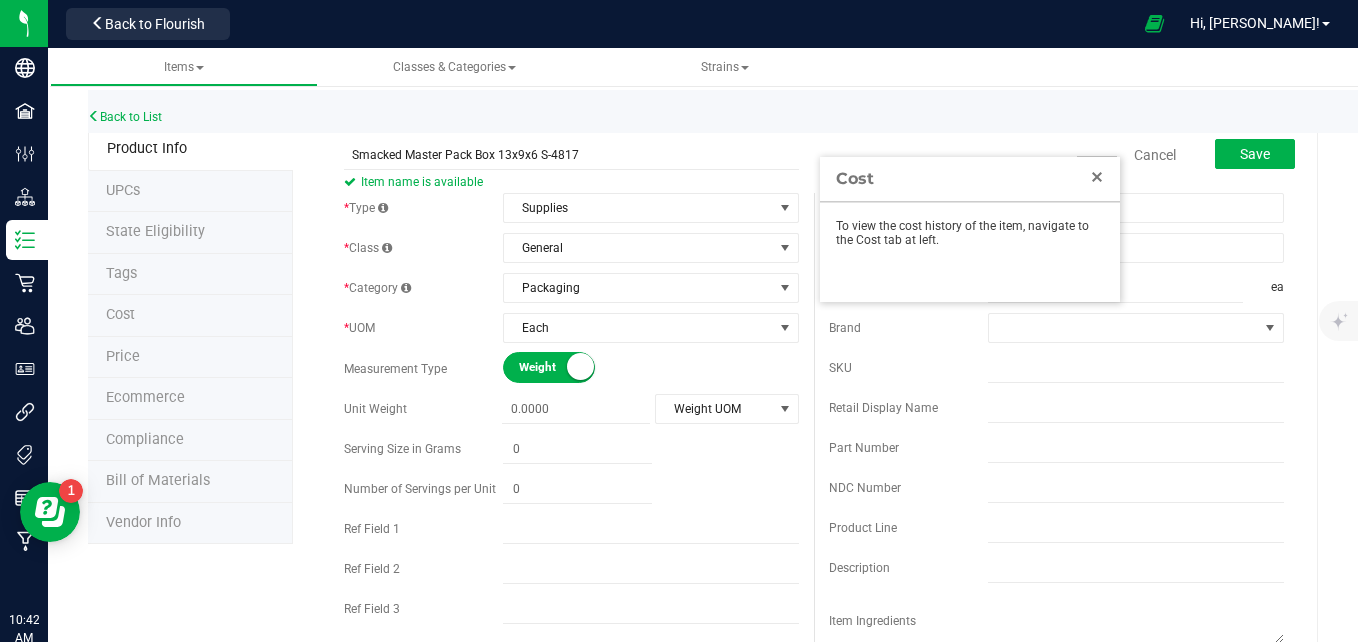 click at bounding box center (1097, 177) 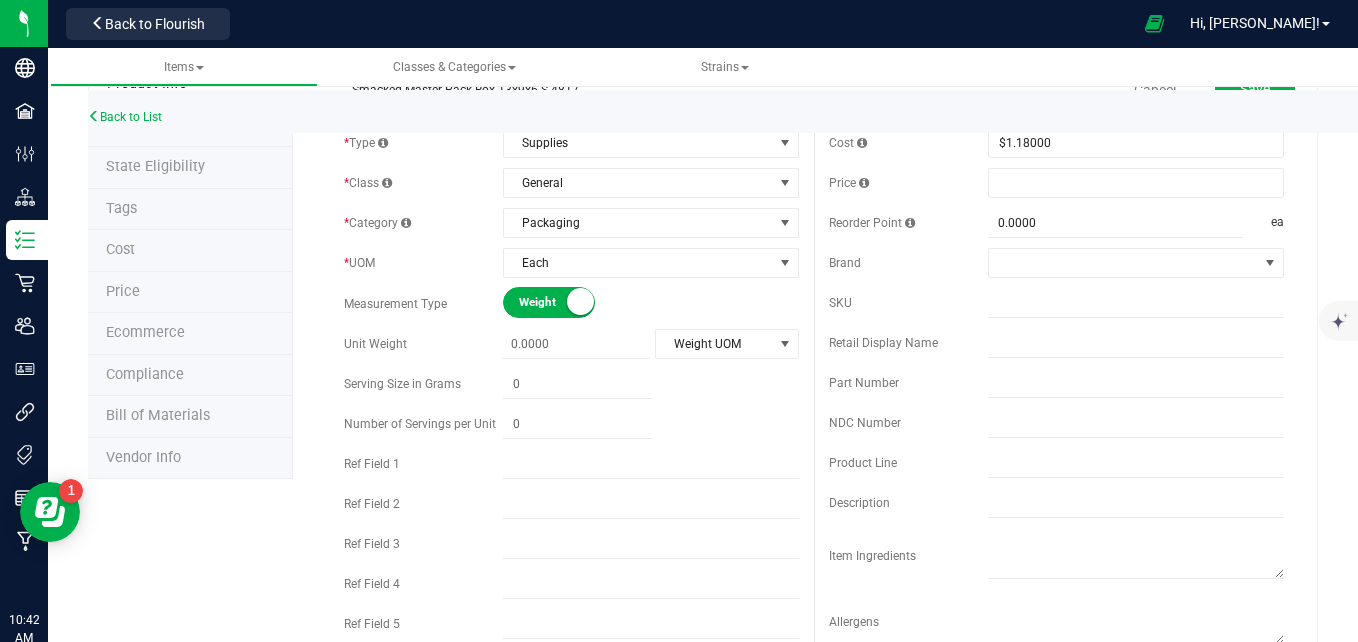 scroll, scrollTop: 100, scrollLeft: 0, axis: vertical 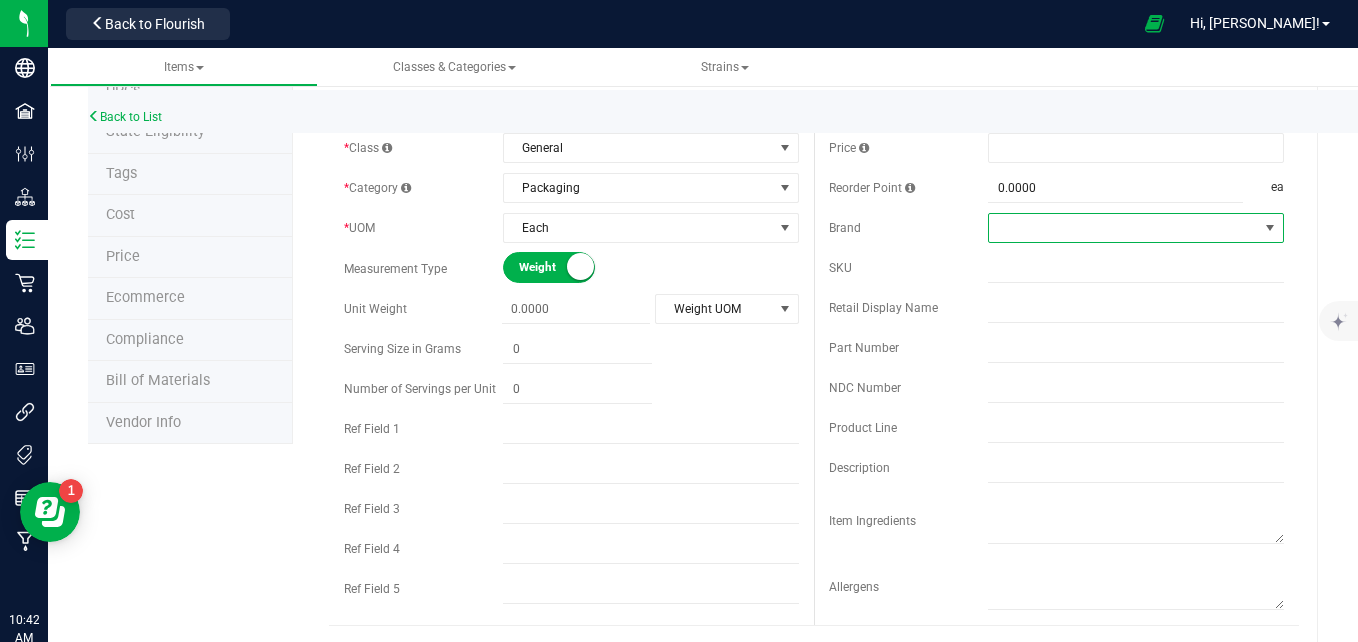click at bounding box center (1123, 228) 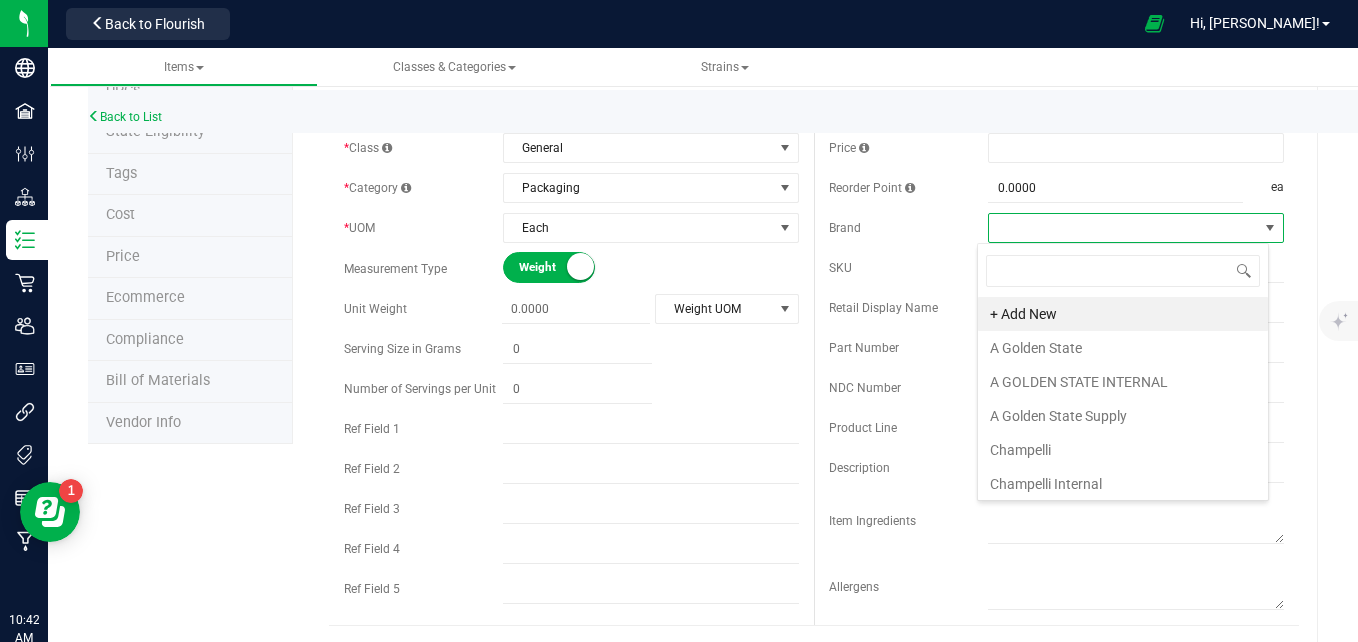scroll, scrollTop: 99970, scrollLeft: 99708, axis: both 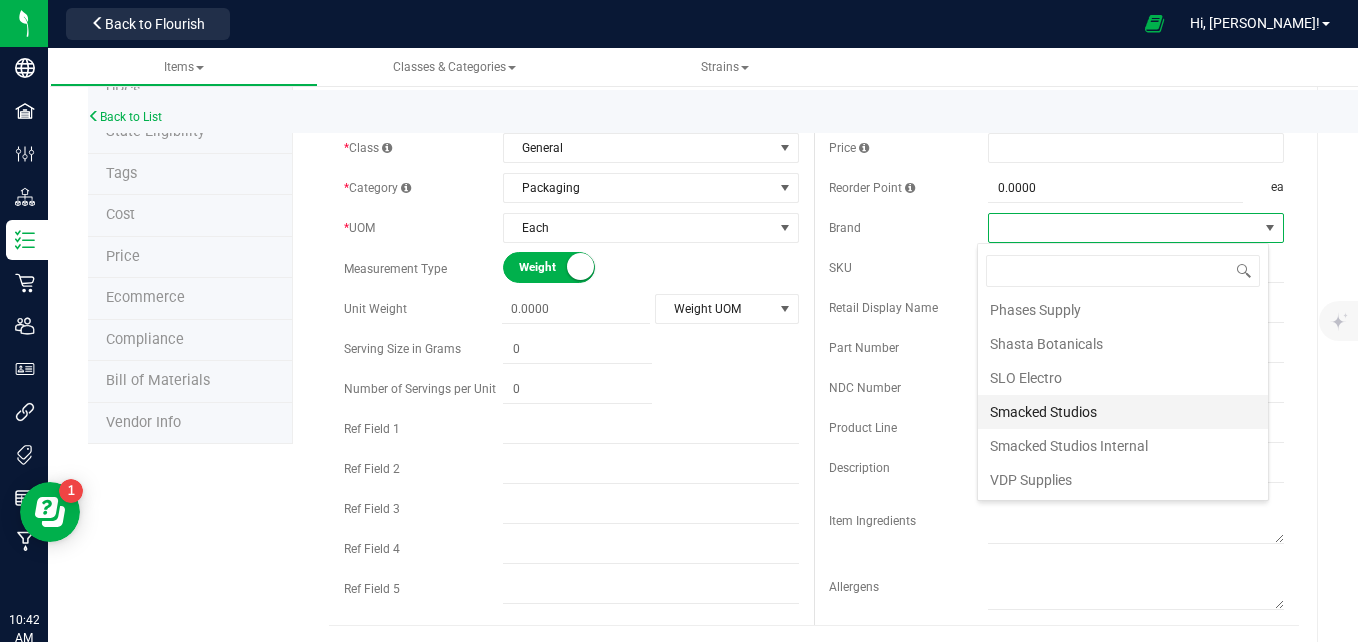 click on "Smacked Studios" at bounding box center [1123, 412] 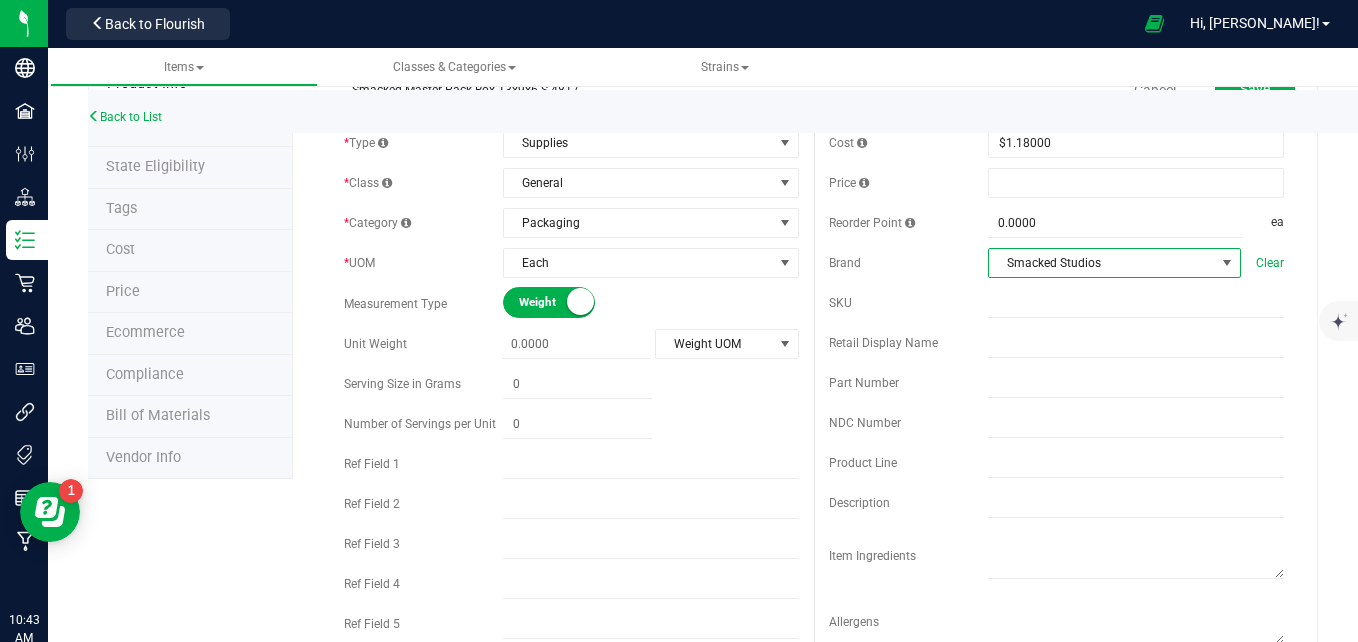 scroll, scrollTop: 100, scrollLeft: 0, axis: vertical 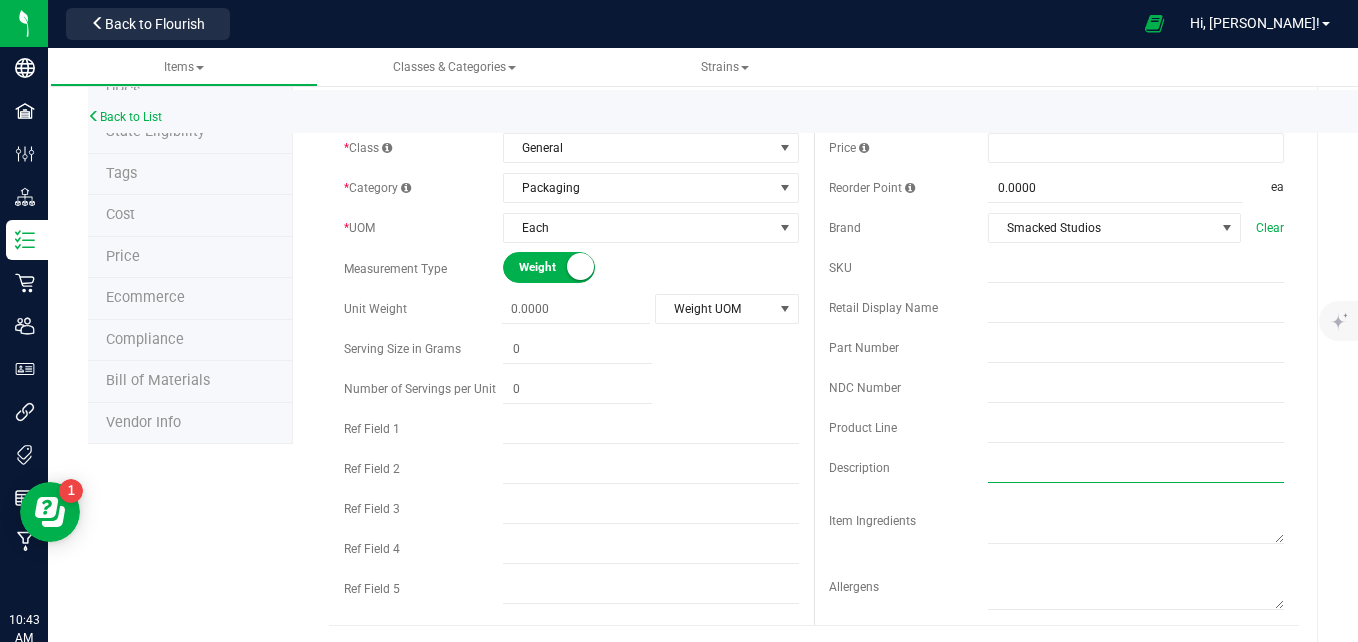 click at bounding box center (1136, 468) 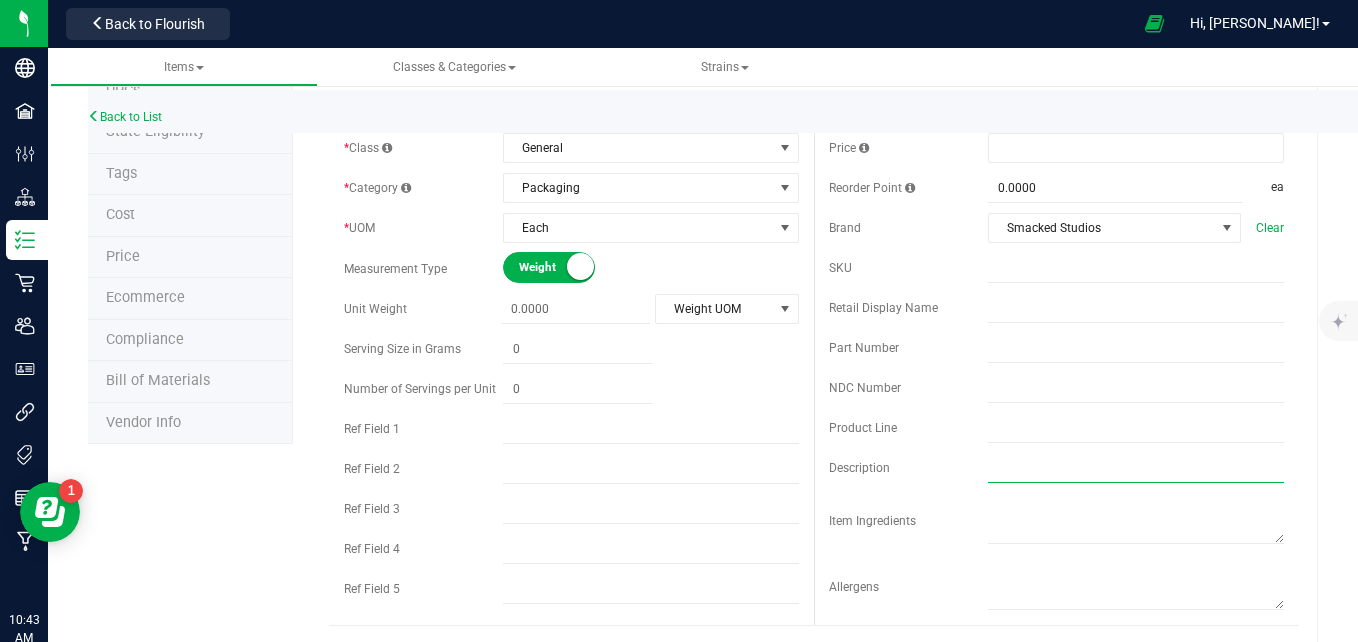 type on "Uline Vendor" 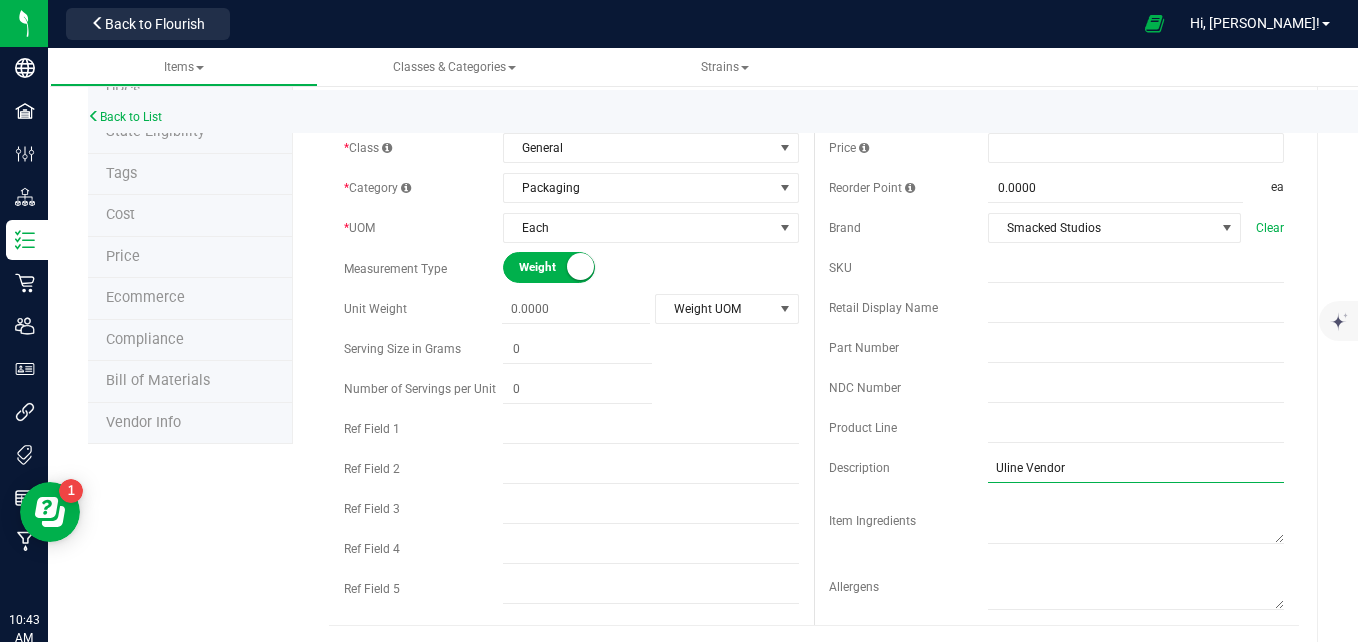 scroll, scrollTop: 0, scrollLeft: 0, axis: both 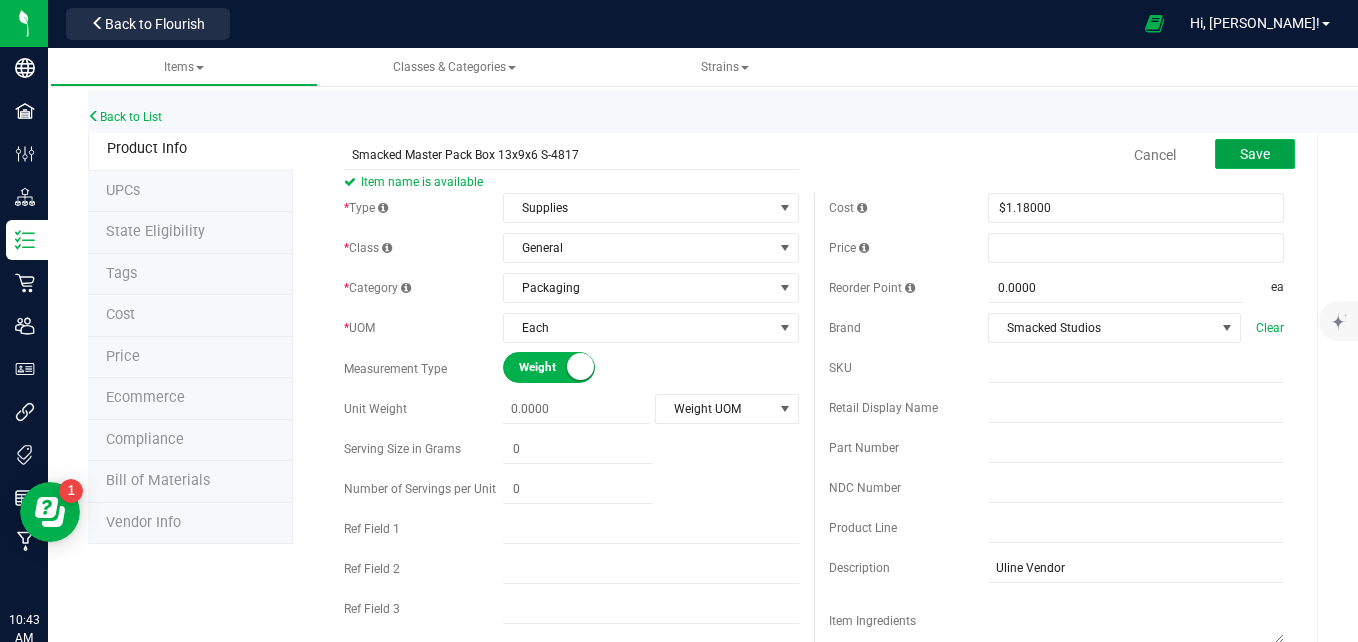 click on "Save" at bounding box center (1255, 154) 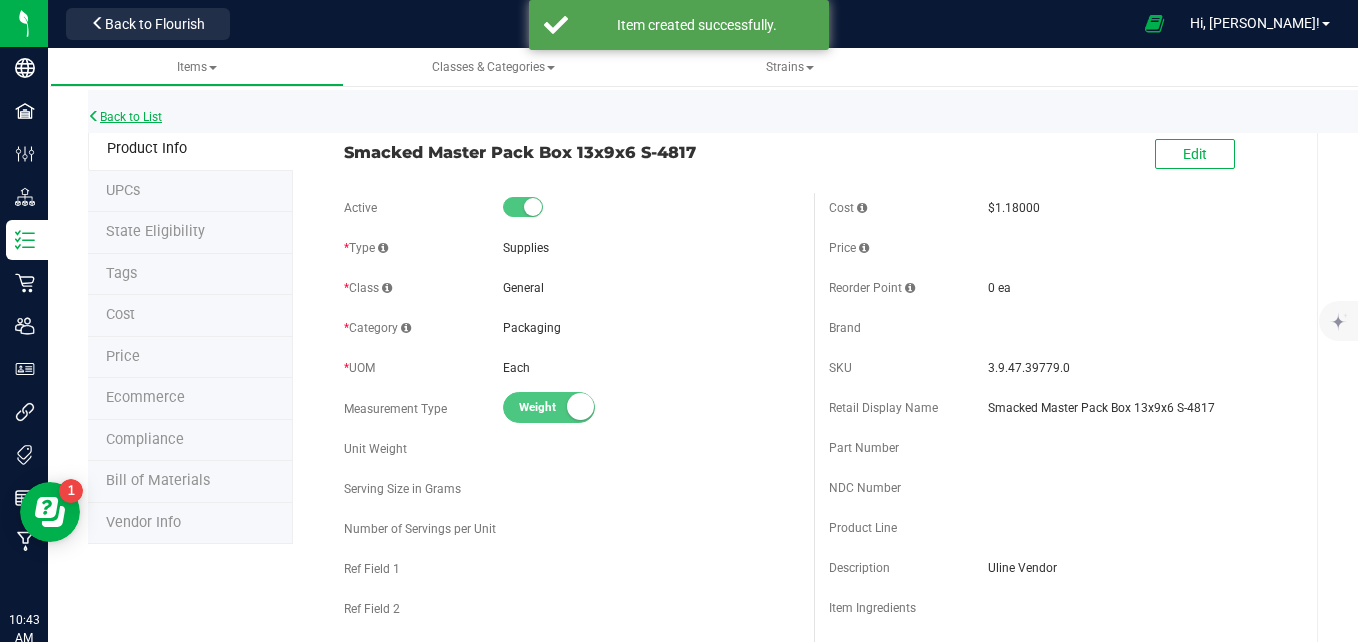 click on "Back to List" at bounding box center [125, 117] 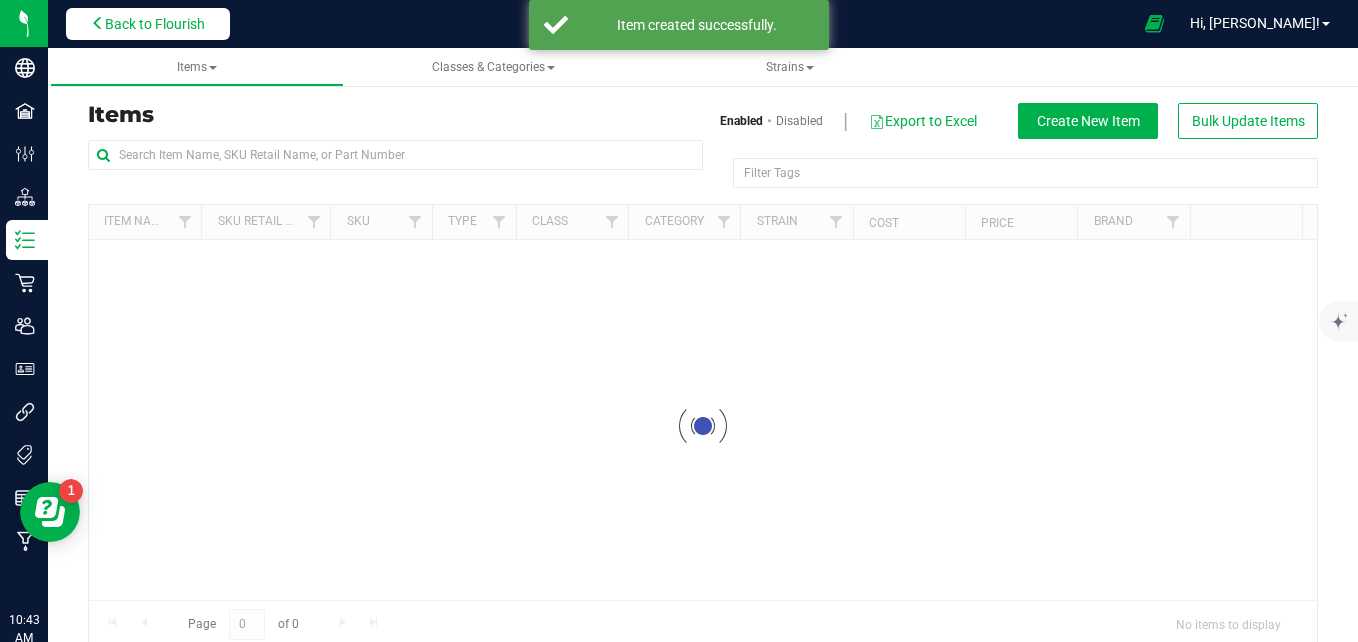 click on "Back to Flourish" at bounding box center [155, 24] 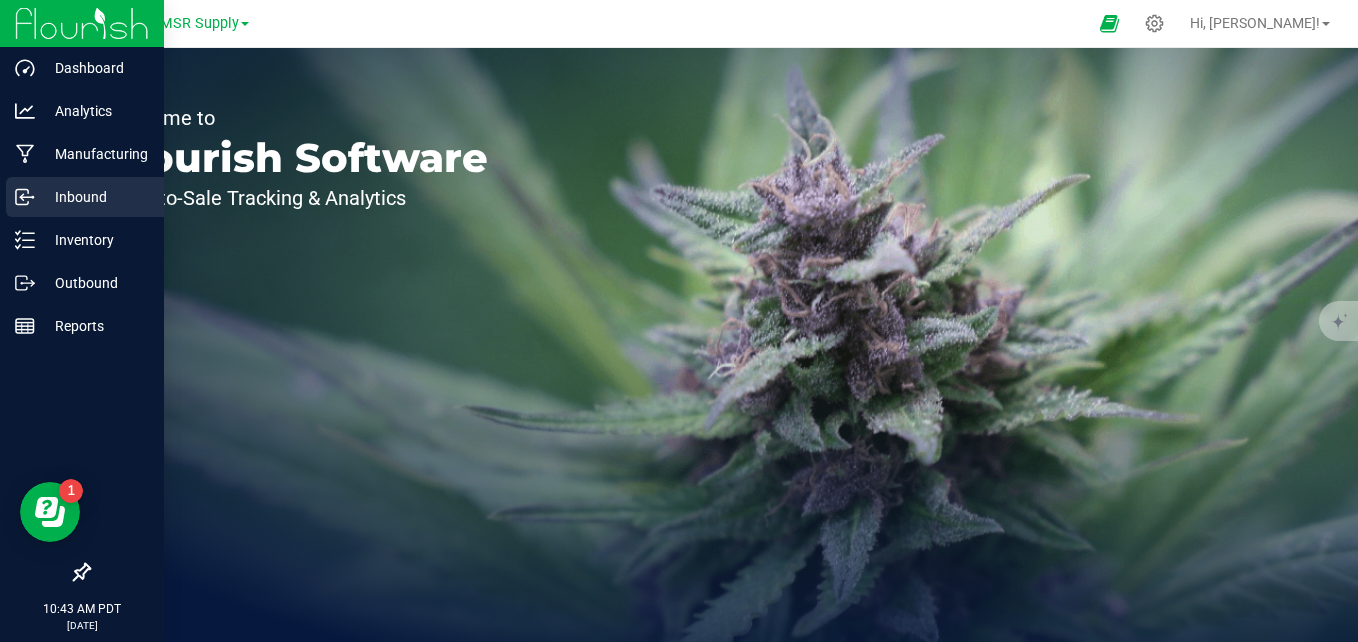 click on "Inbound" at bounding box center [95, 197] 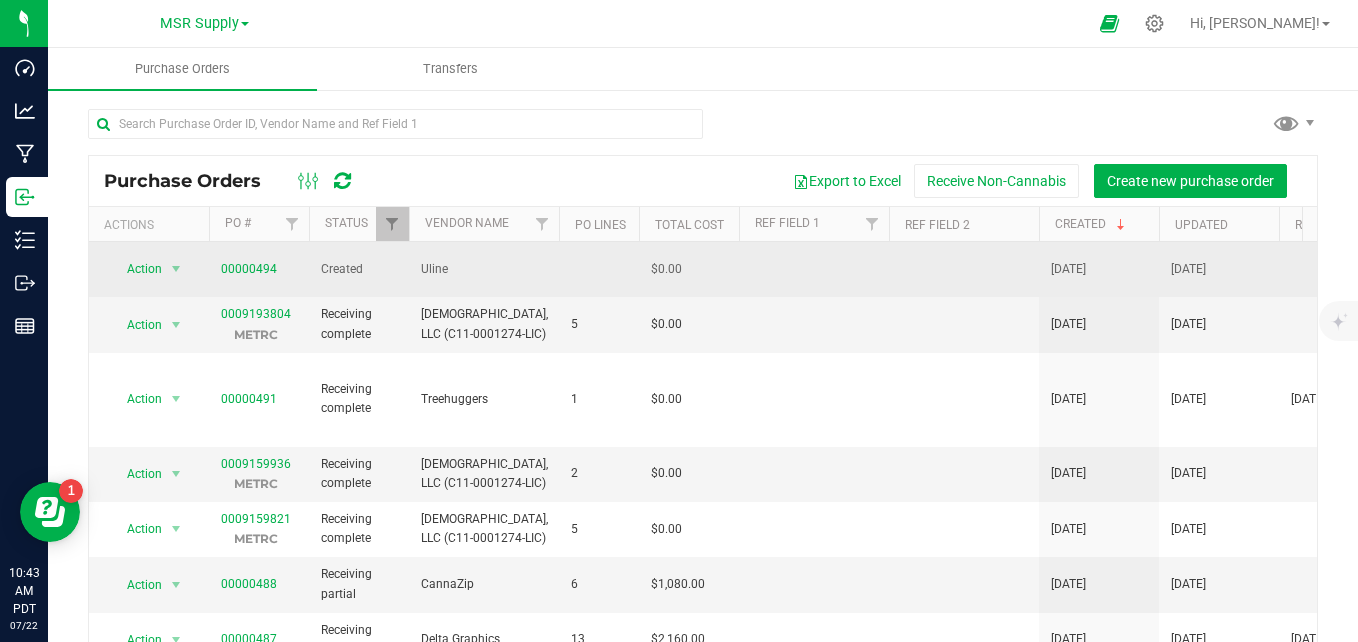 click on "00000494" at bounding box center [249, 269] 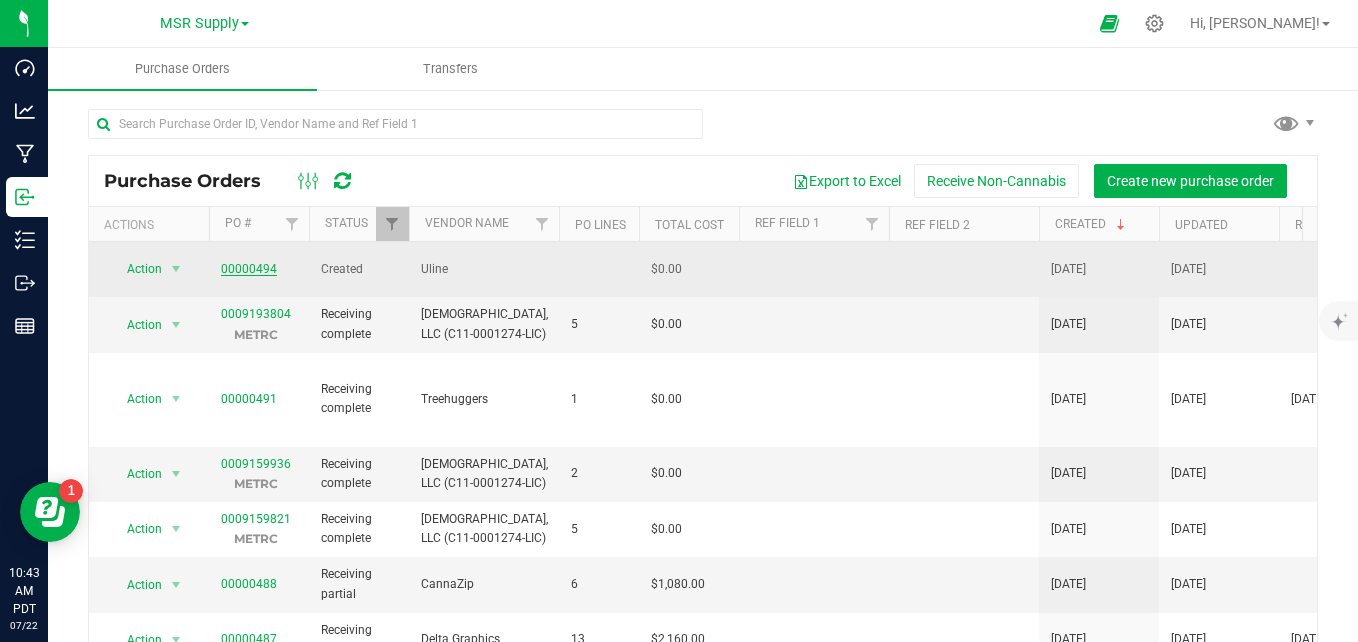click on "00000494" at bounding box center (249, 269) 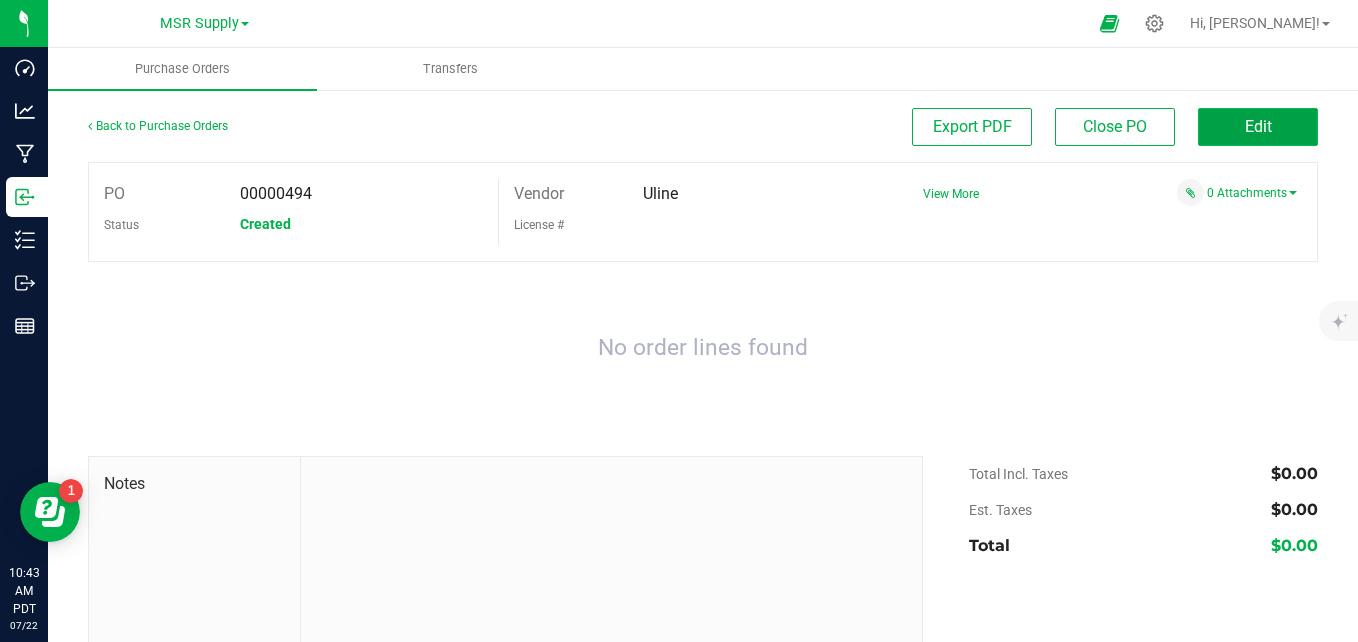 click on "Edit" at bounding box center (1258, 126) 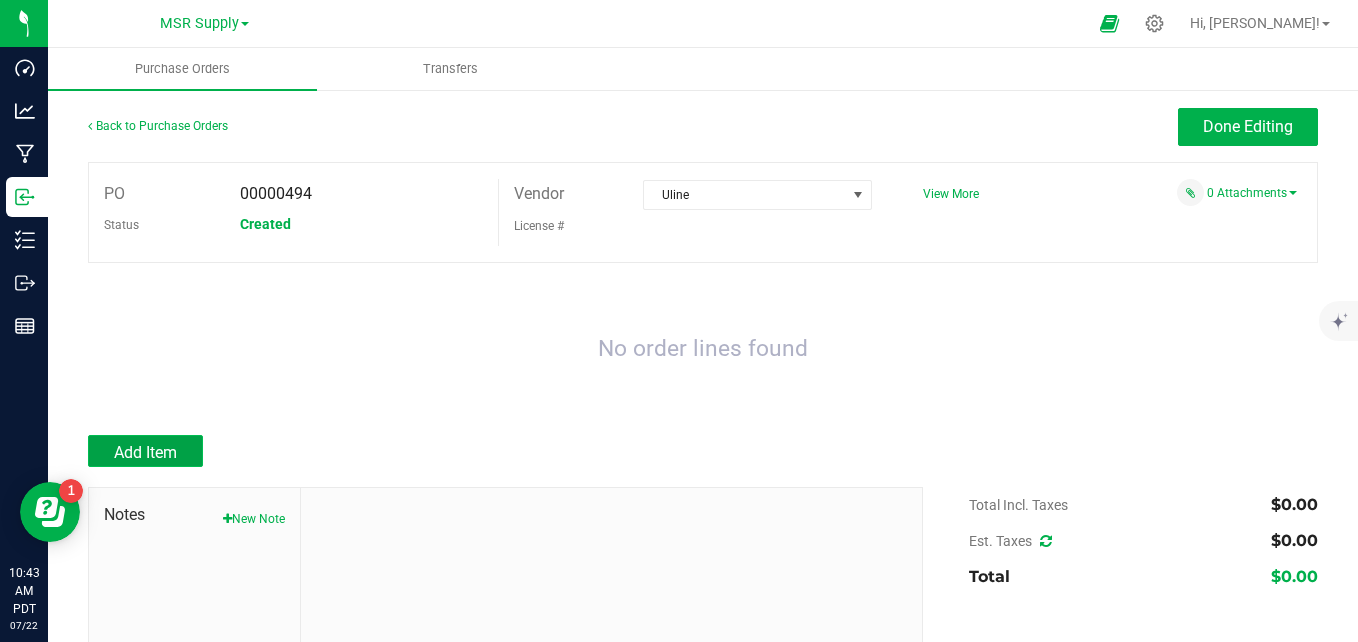 click on "Add Item" at bounding box center (145, 452) 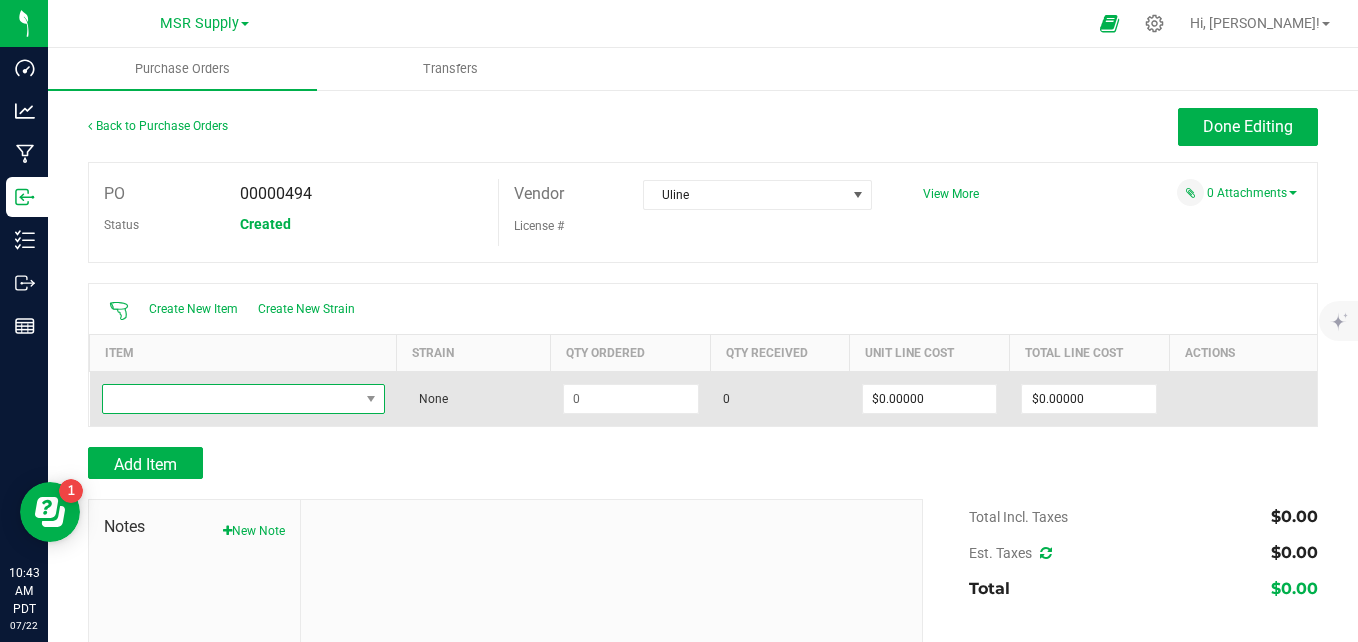 click at bounding box center [231, 399] 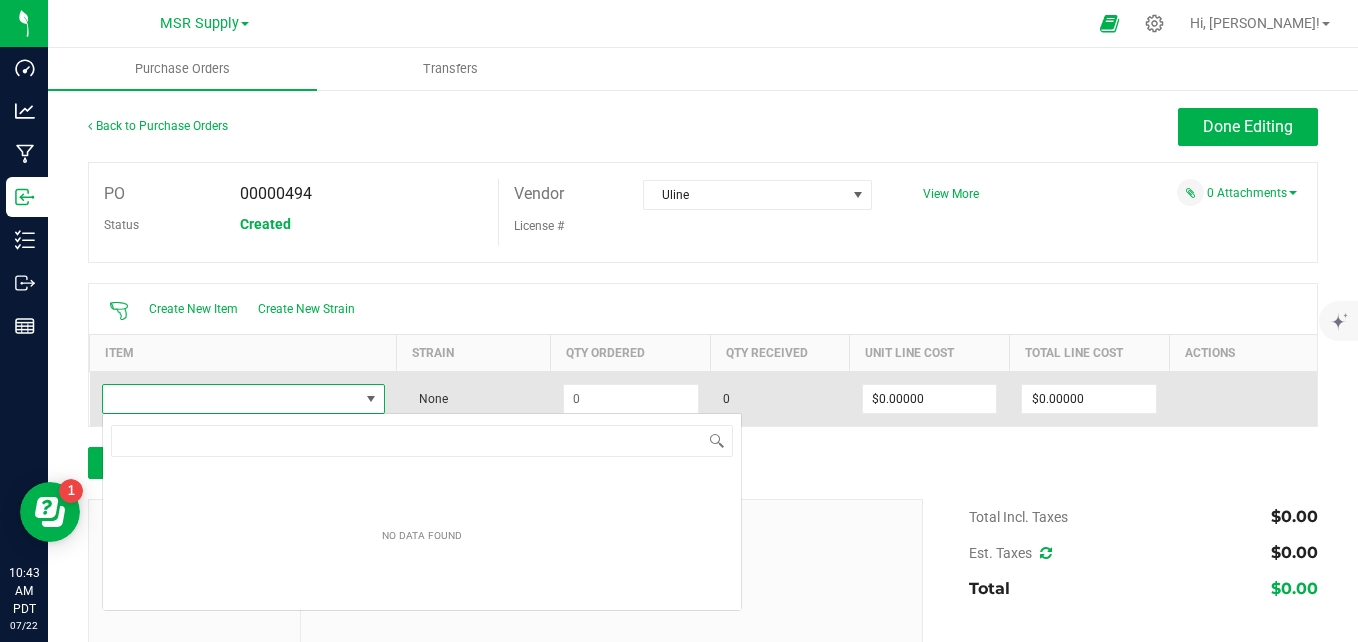 scroll, scrollTop: 99970, scrollLeft: 99720, axis: both 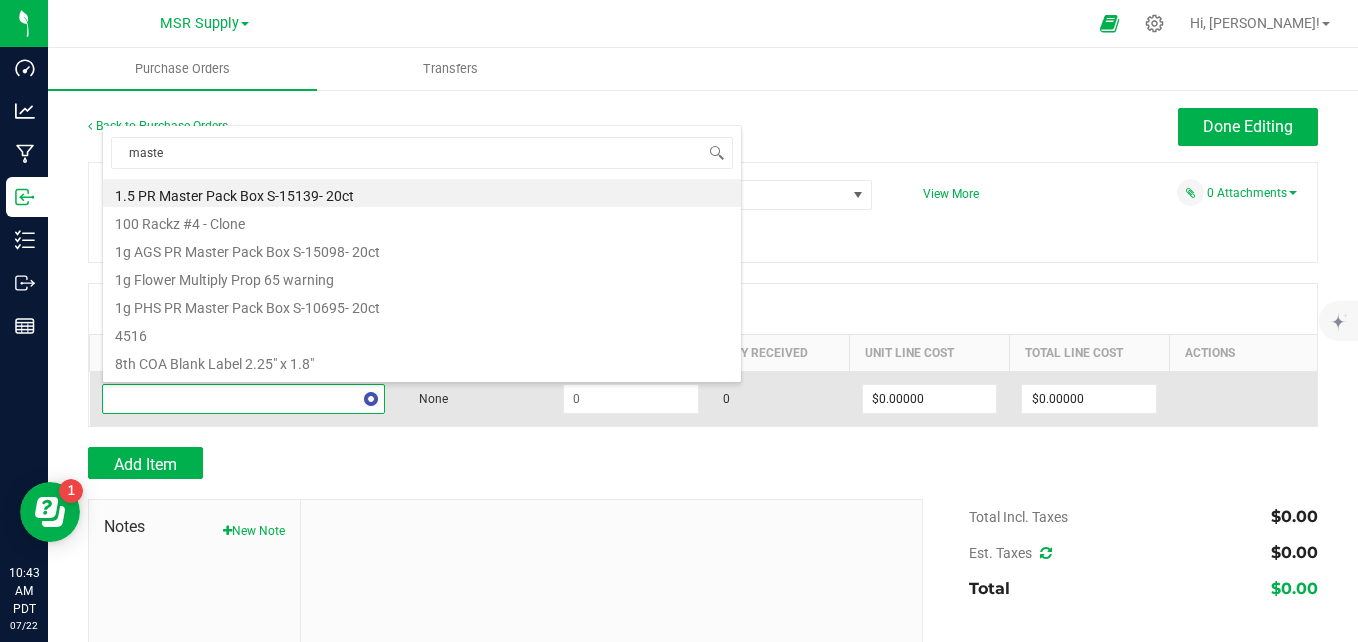 type on "master" 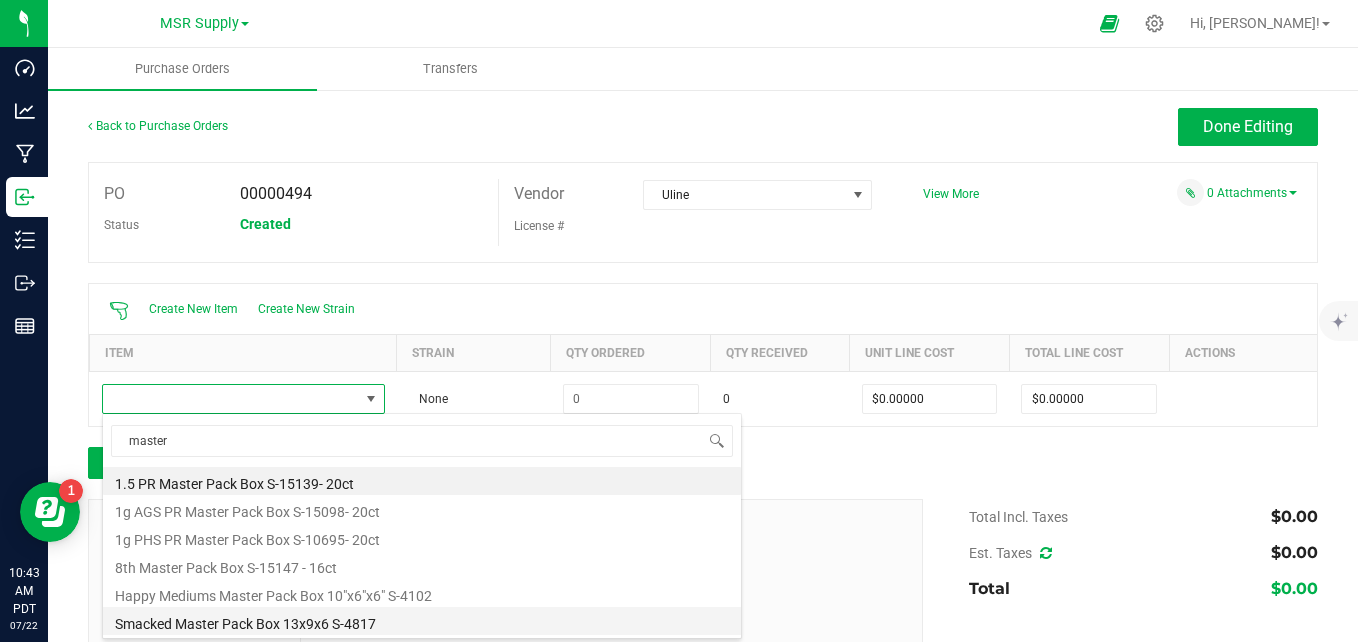 click on "Smacked Master Pack Box 13x9x6 S-4817" at bounding box center [422, 621] 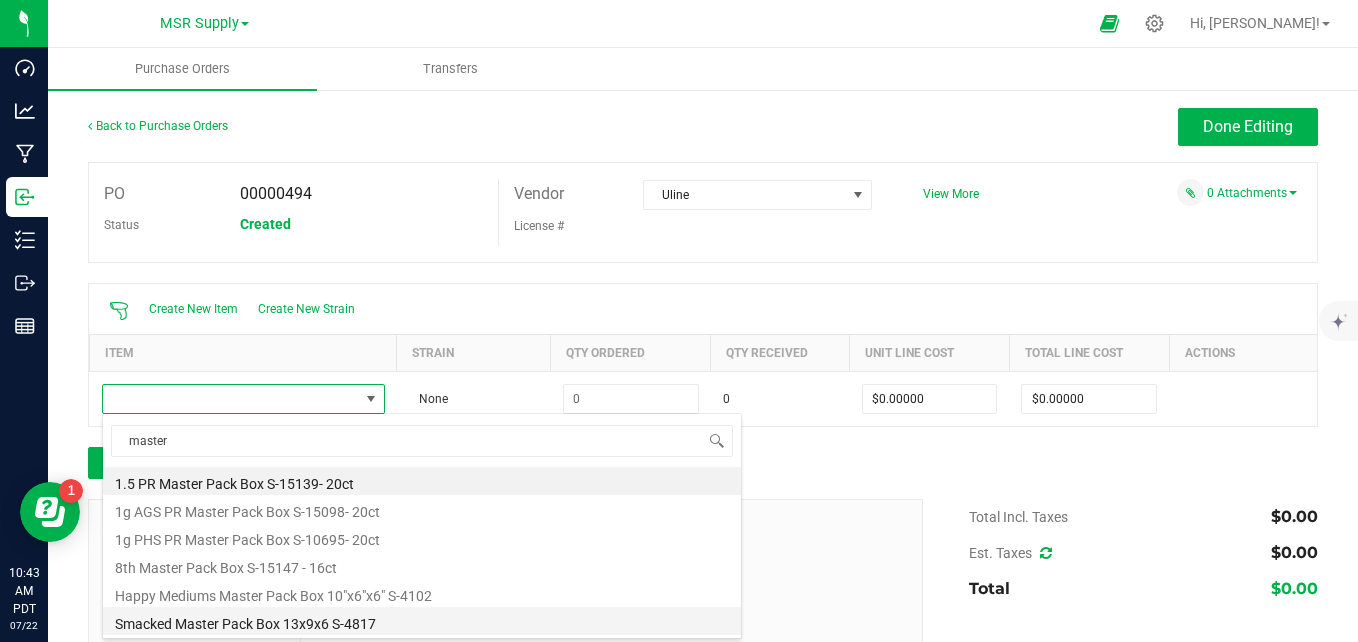 type on "$1.18000" 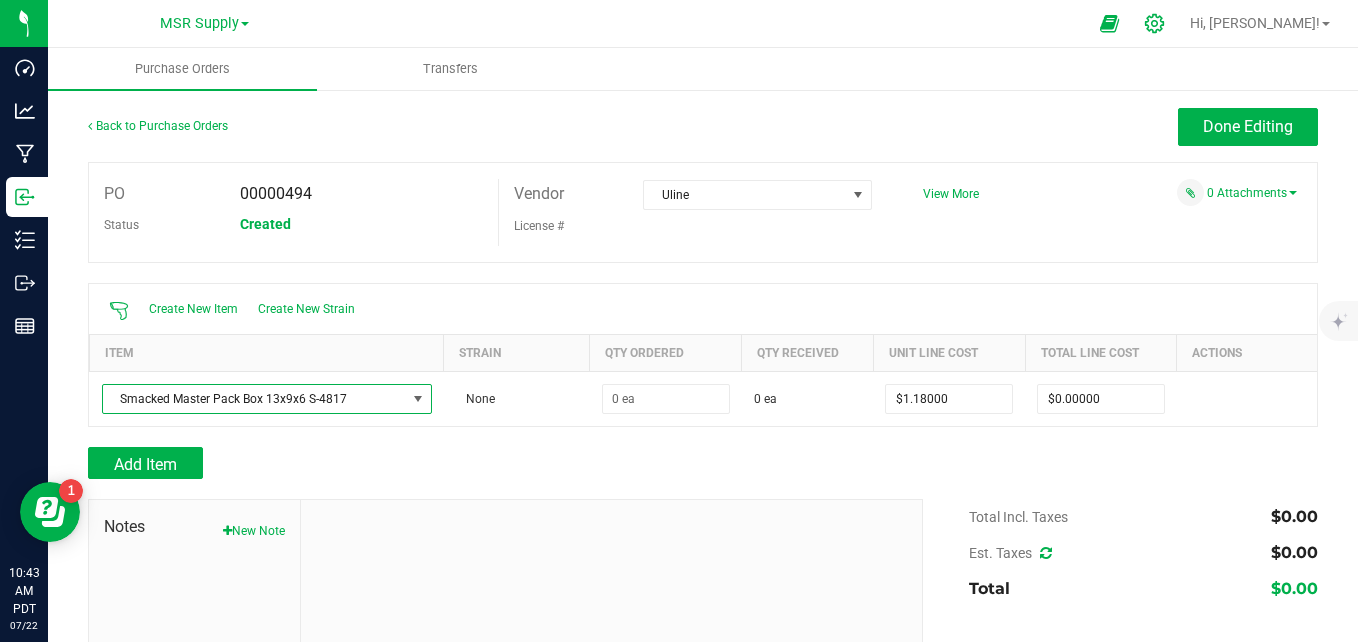click at bounding box center (1155, 23) 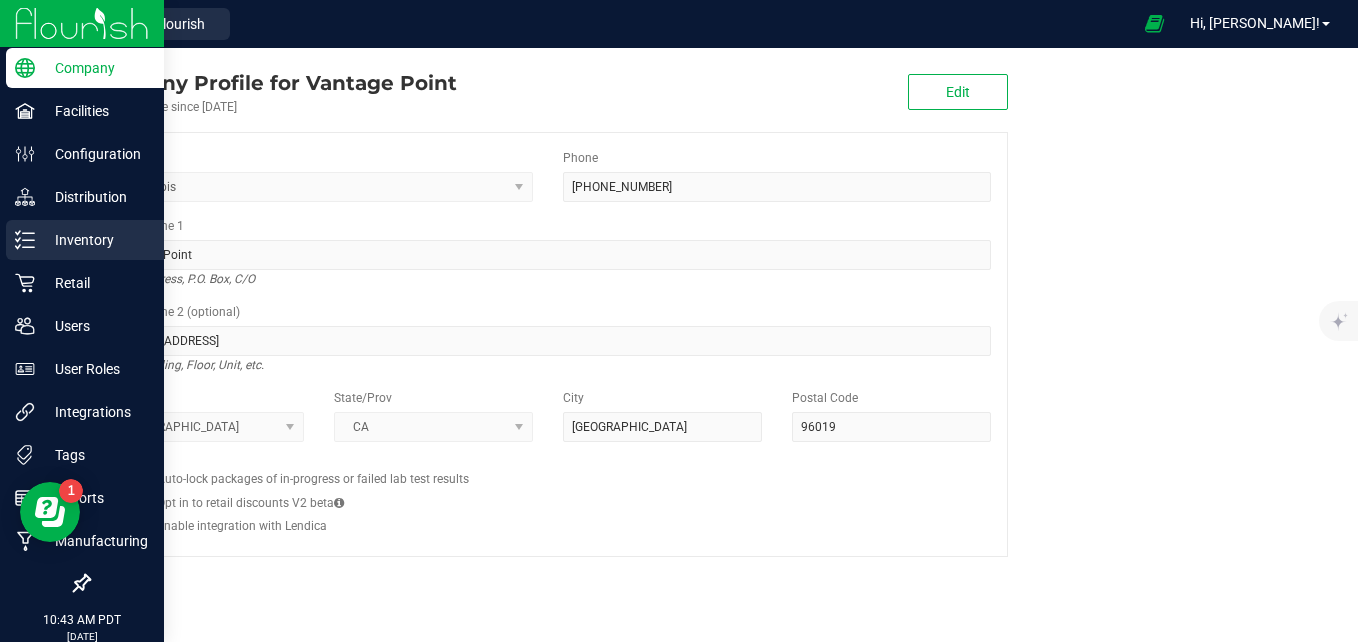 click on "Inventory" at bounding box center [85, 240] 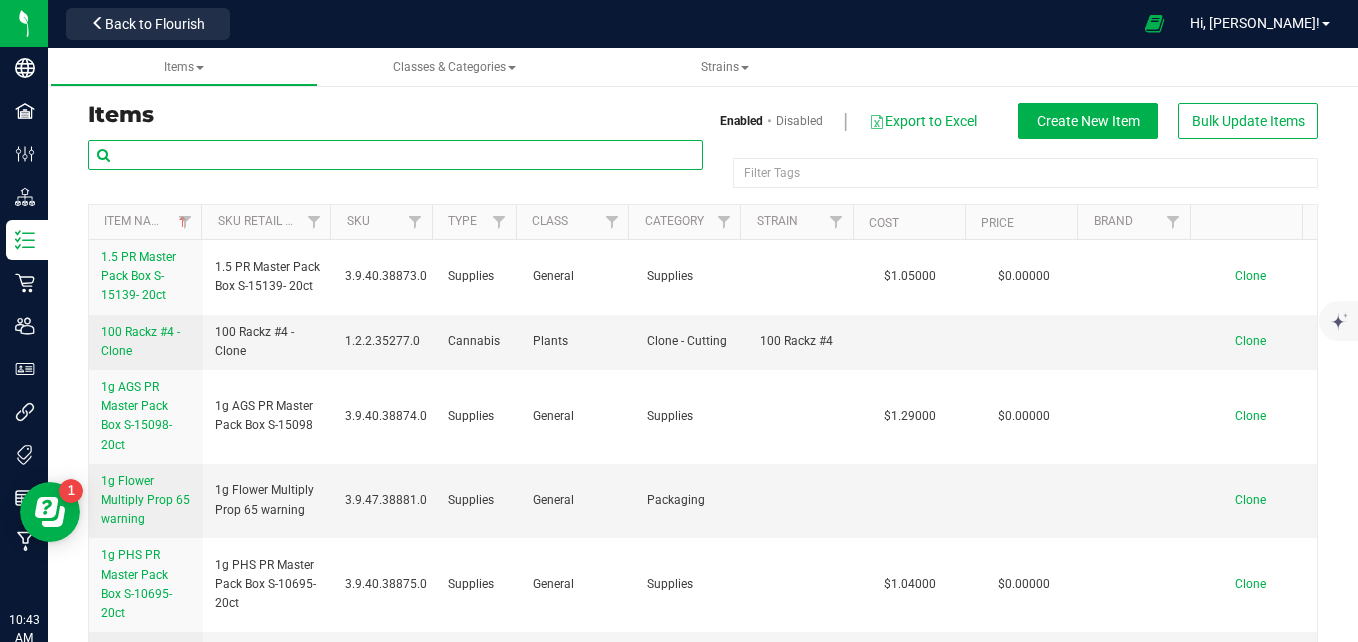 click at bounding box center [395, 155] 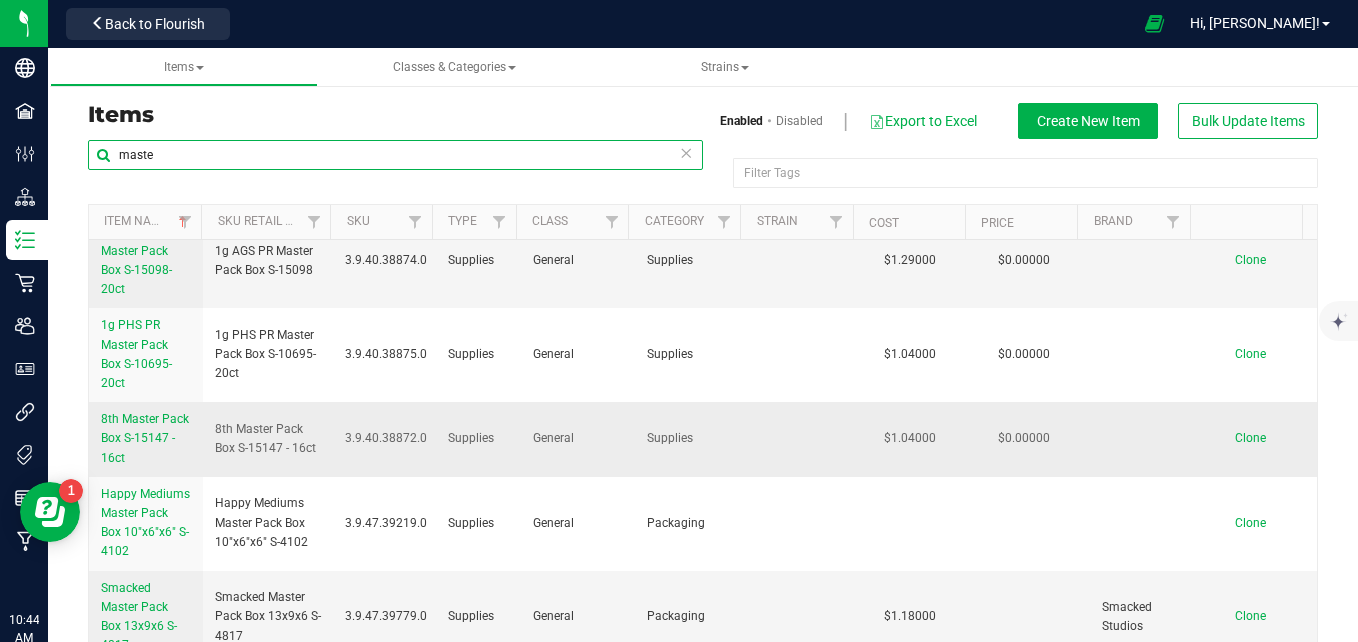 scroll, scrollTop: 139, scrollLeft: 0, axis: vertical 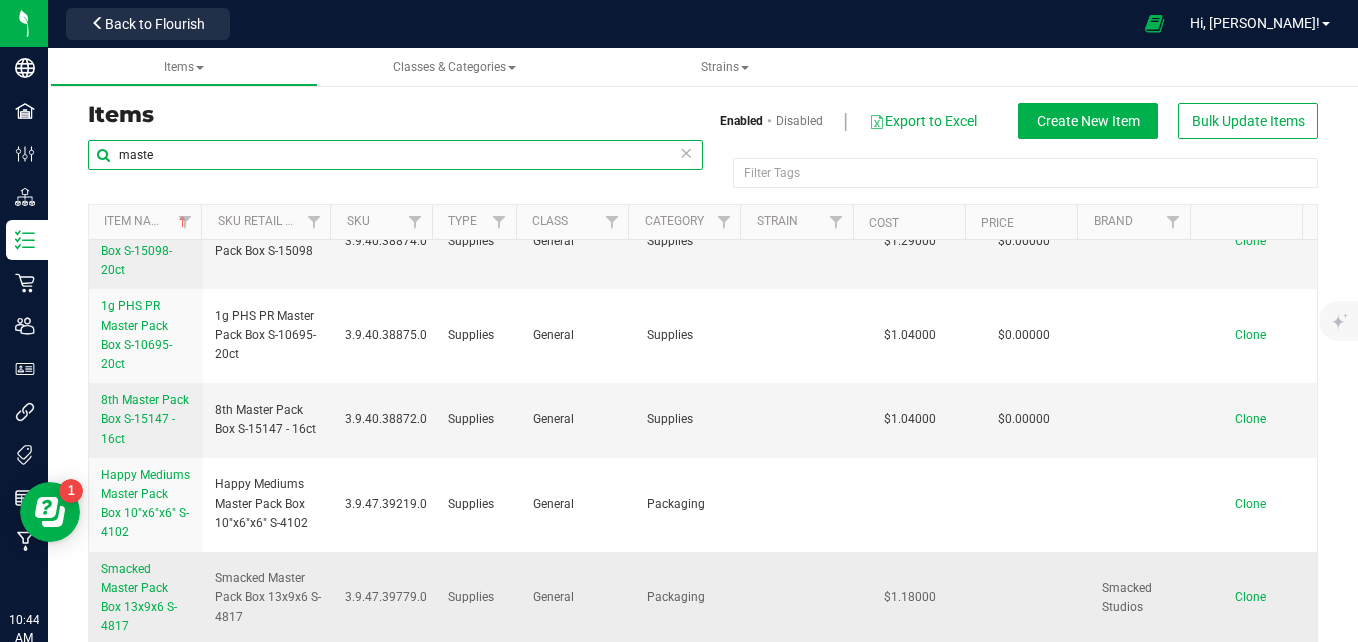 type on "maste" 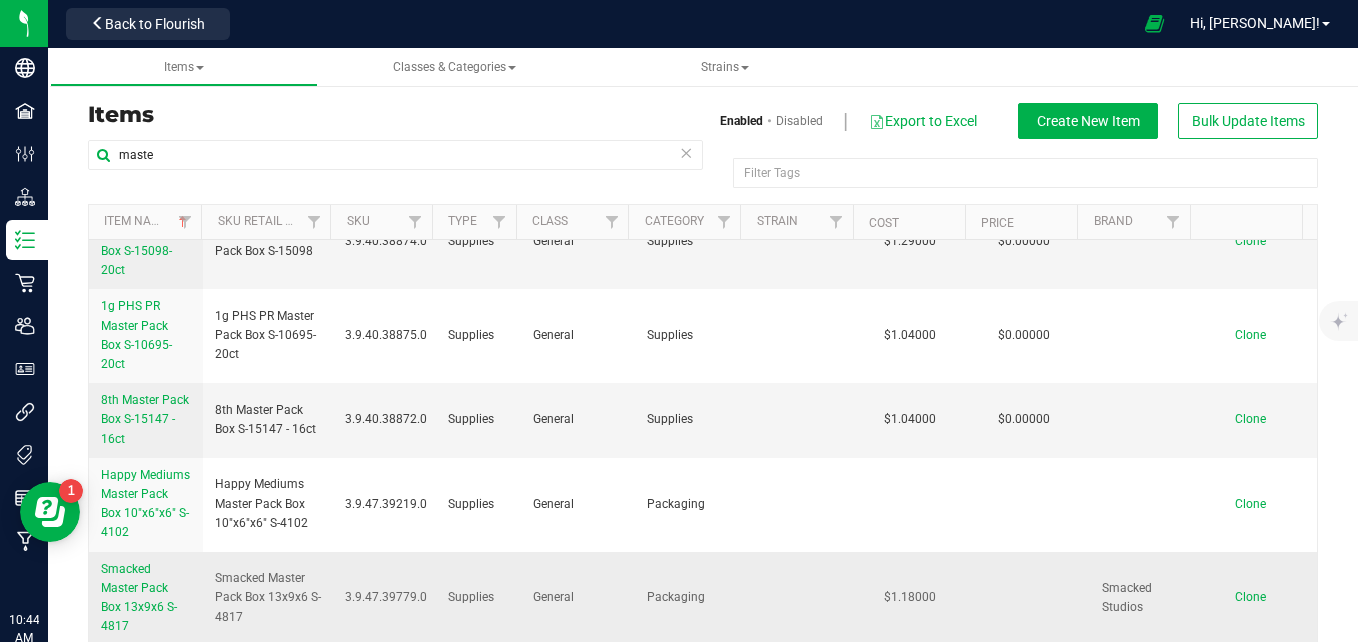 click on "Smacked Master Pack Box 13x9x6 S-4817" at bounding box center (139, 598) 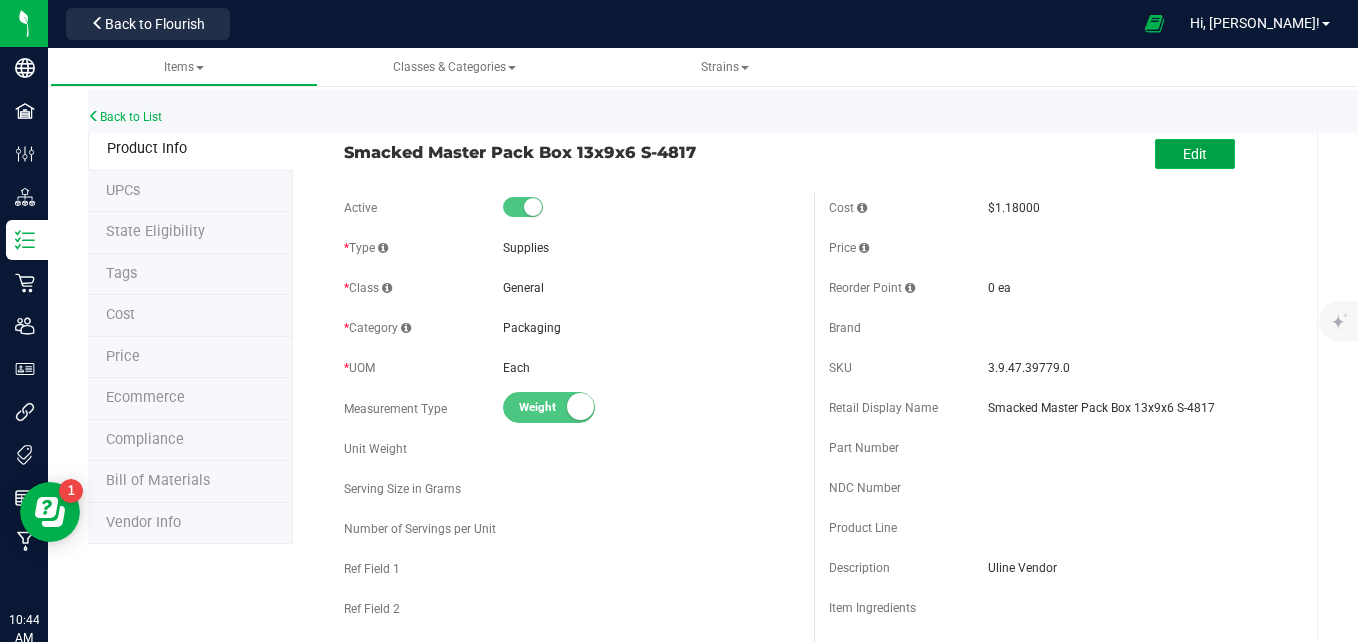 click on "Edit" at bounding box center (1195, 154) 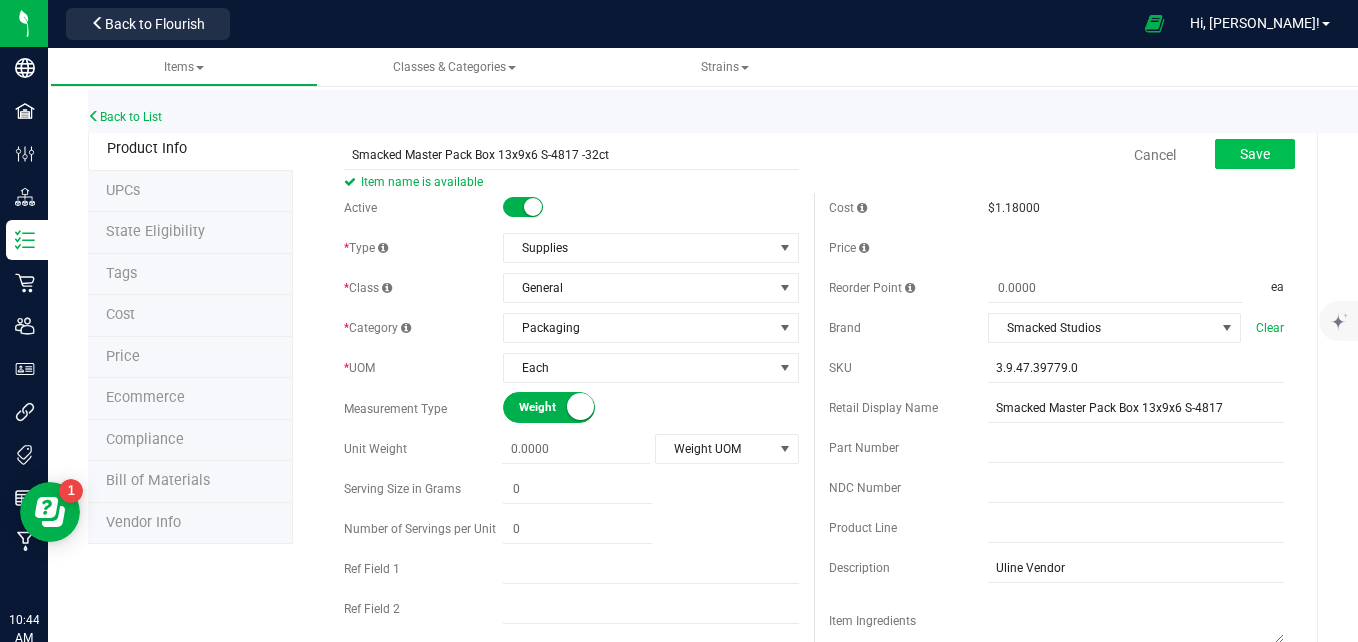 type on "Smacked Master Pack Box 13x9x6 S-4817 -32ct" 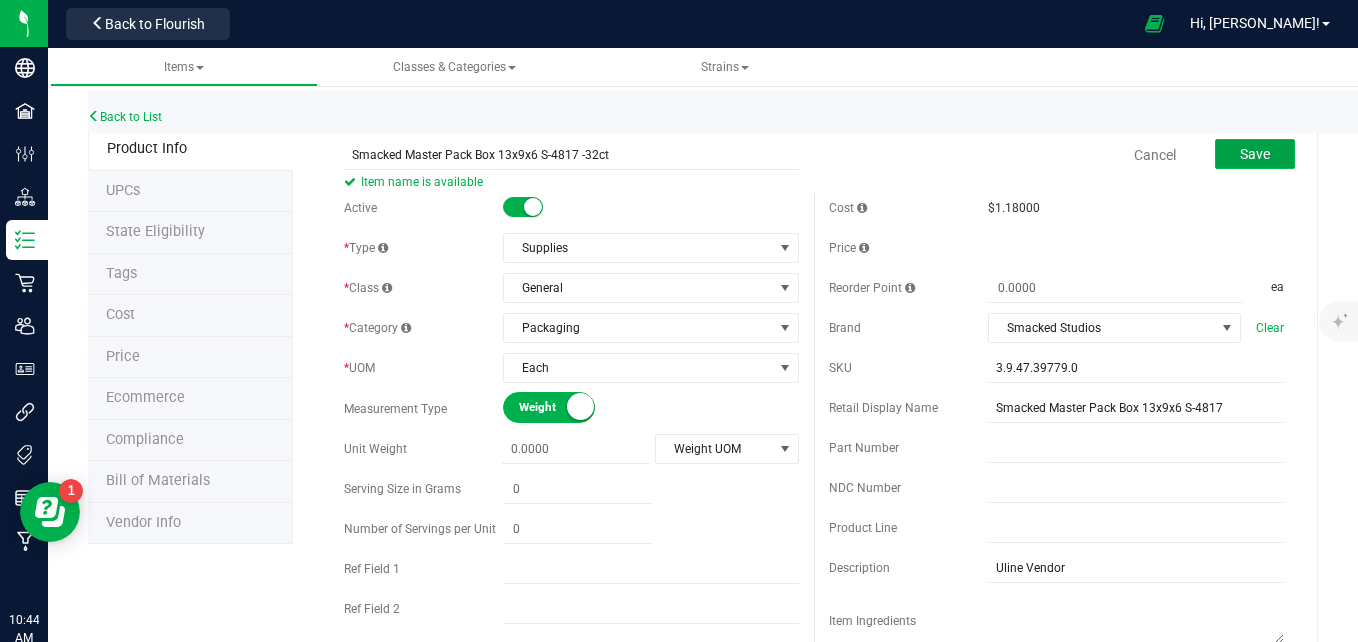 click on "Save" at bounding box center [1255, 154] 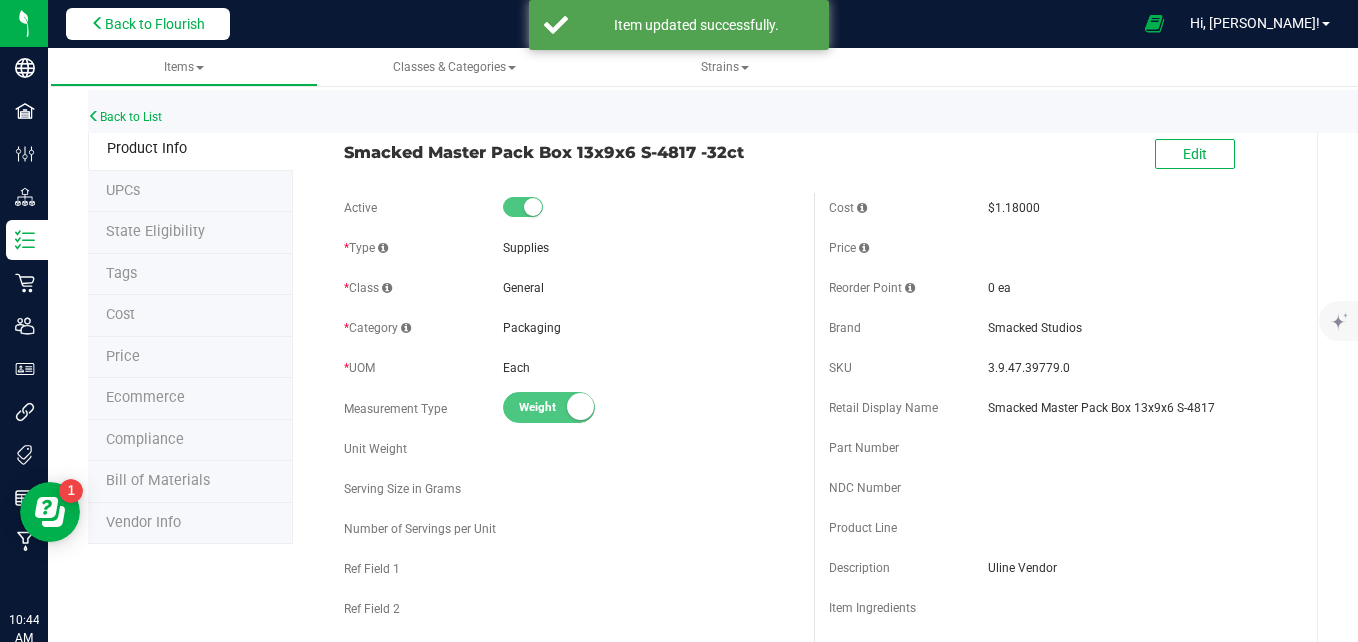 click on "Back to Flourish" at bounding box center (155, 24) 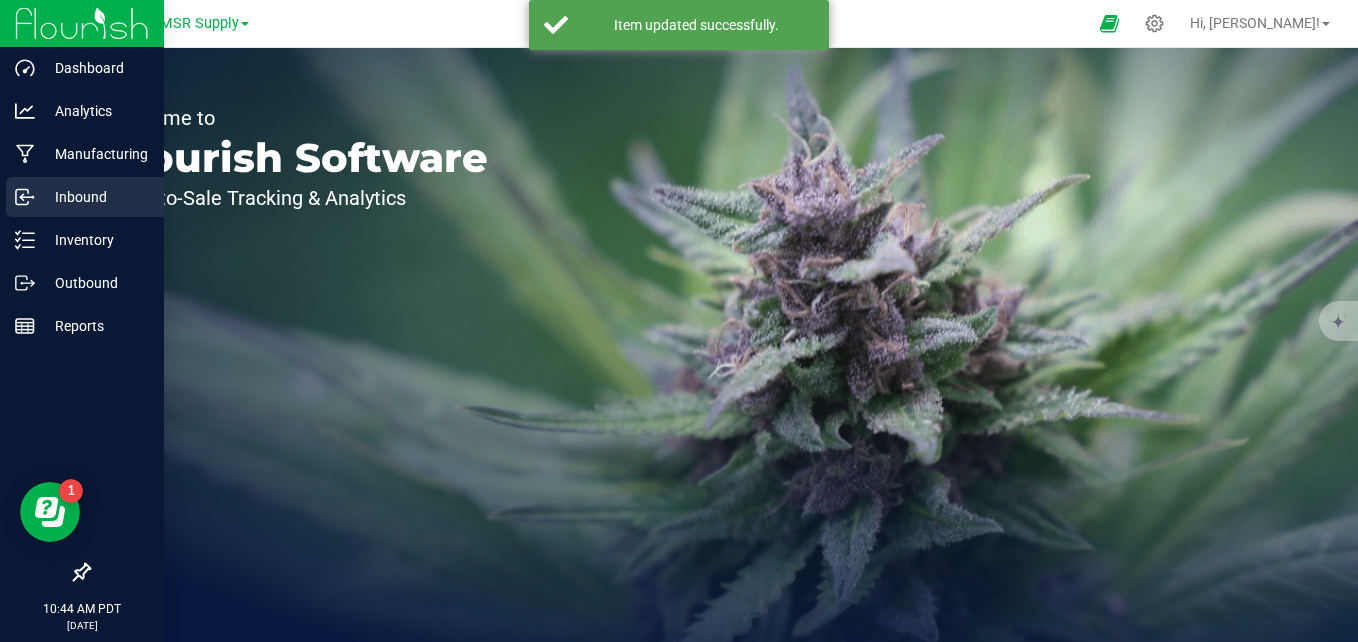 click on "Inbound" at bounding box center (95, 197) 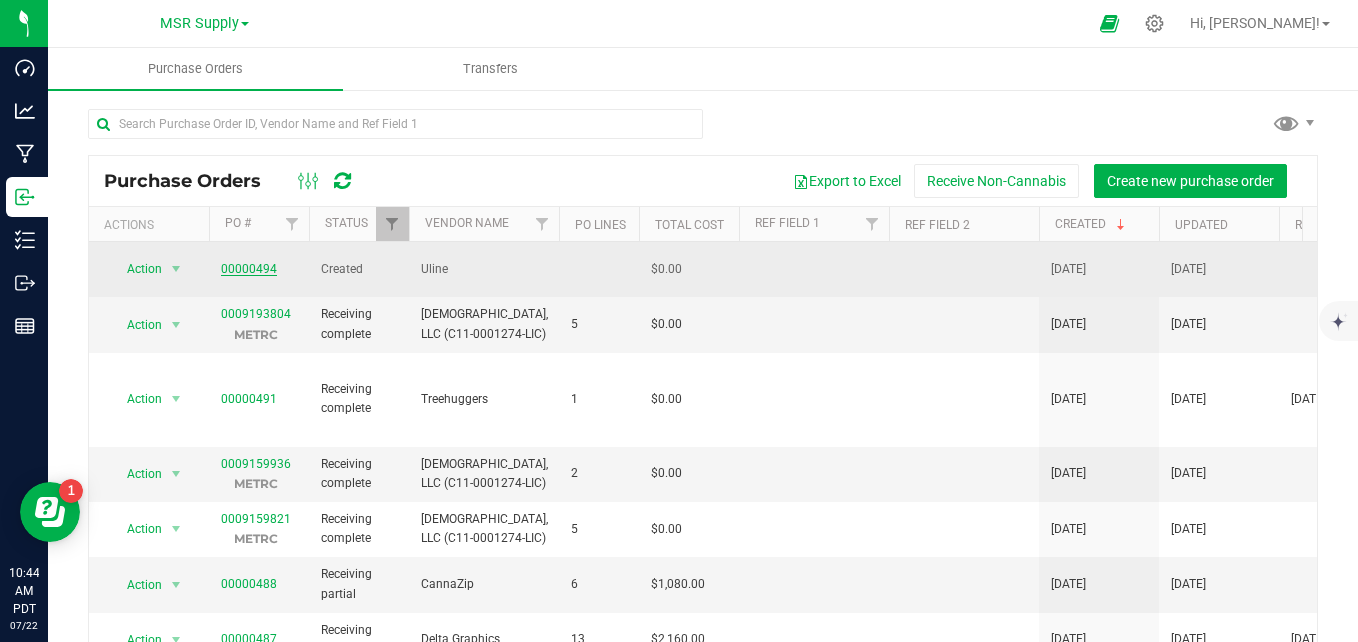 click on "00000494" at bounding box center (249, 269) 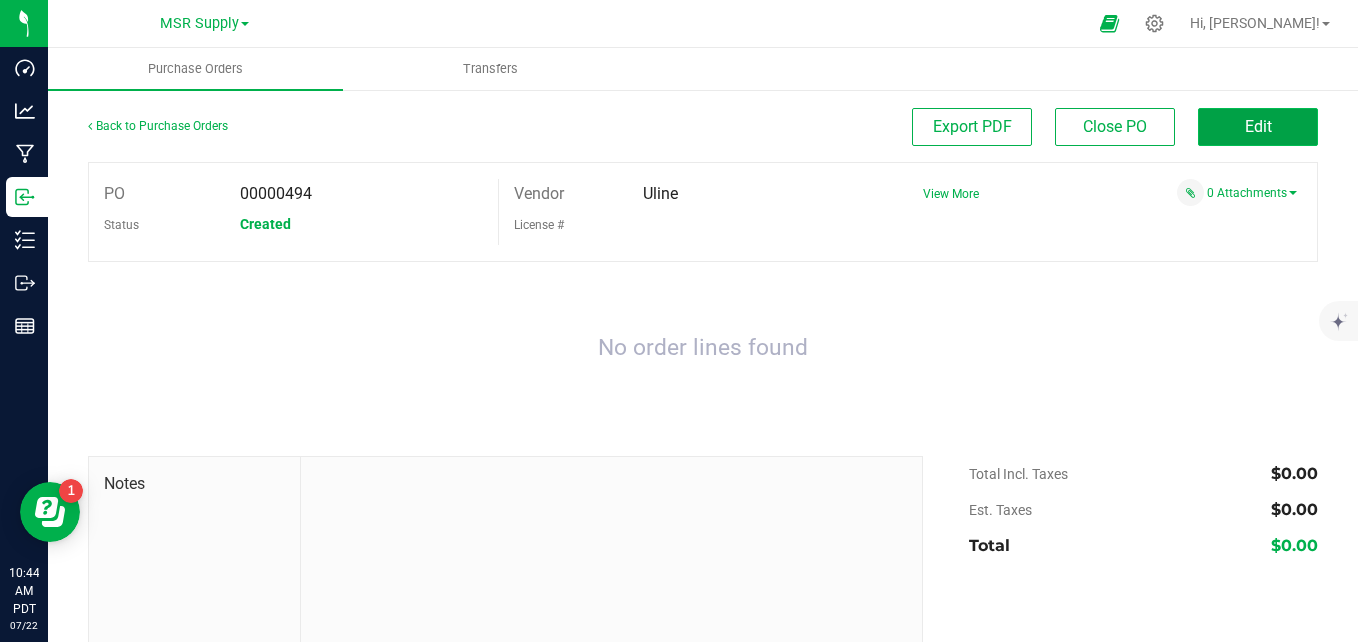 click on "Edit" at bounding box center [1258, 126] 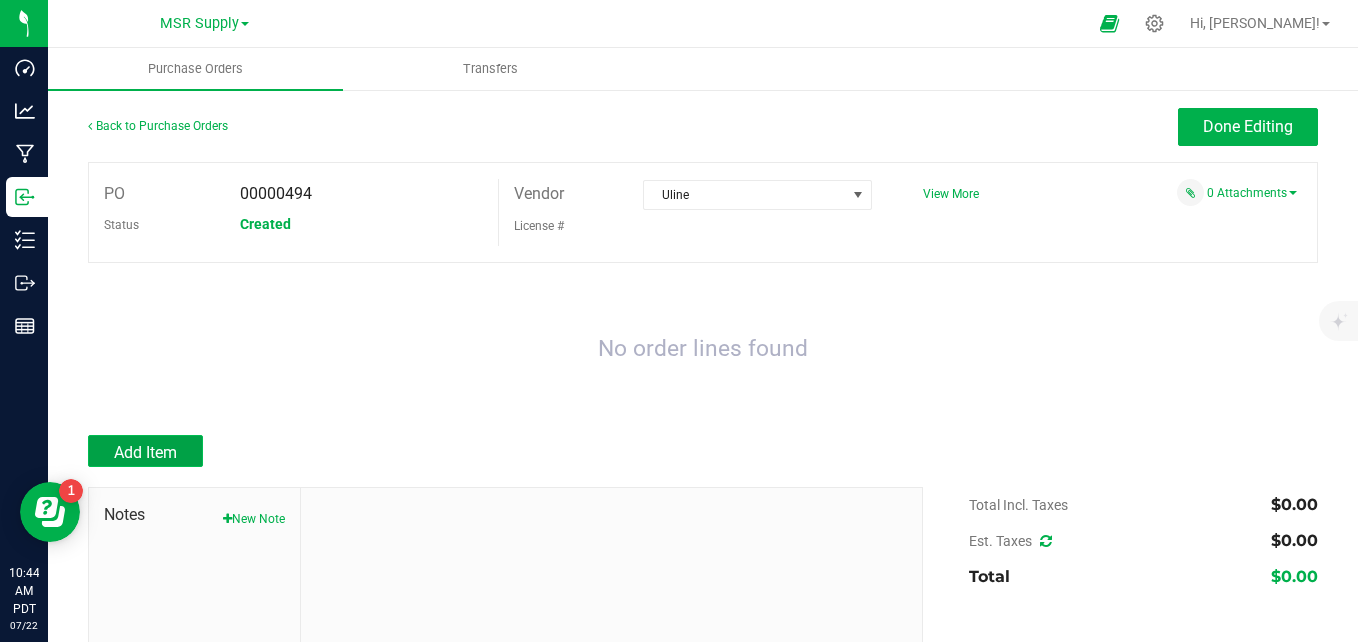 click on "Add Item" at bounding box center [145, 451] 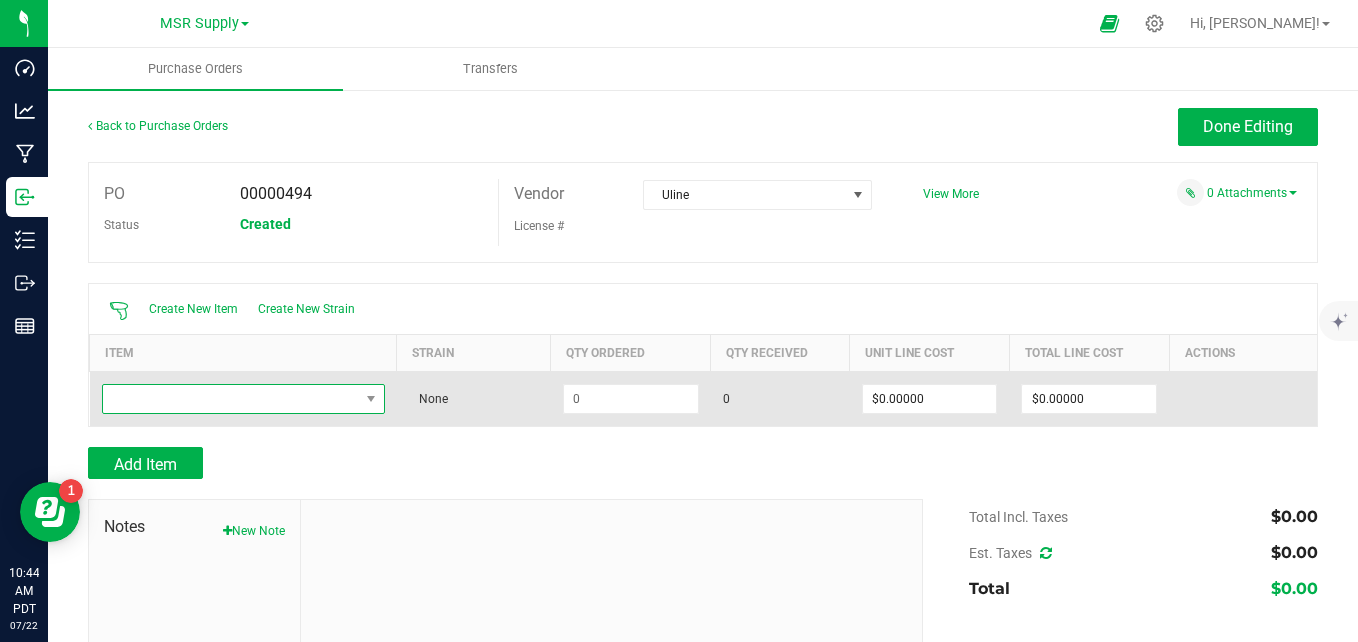 click at bounding box center (231, 399) 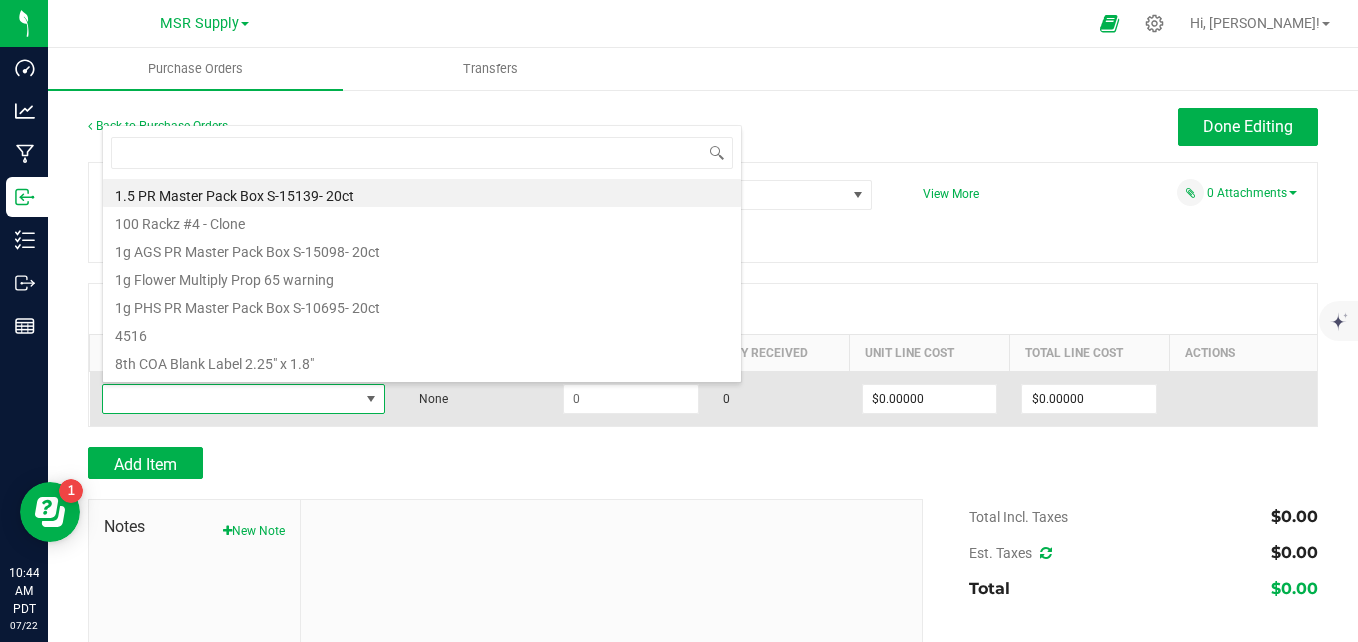scroll, scrollTop: 99970, scrollLeft: 99720, axis: both 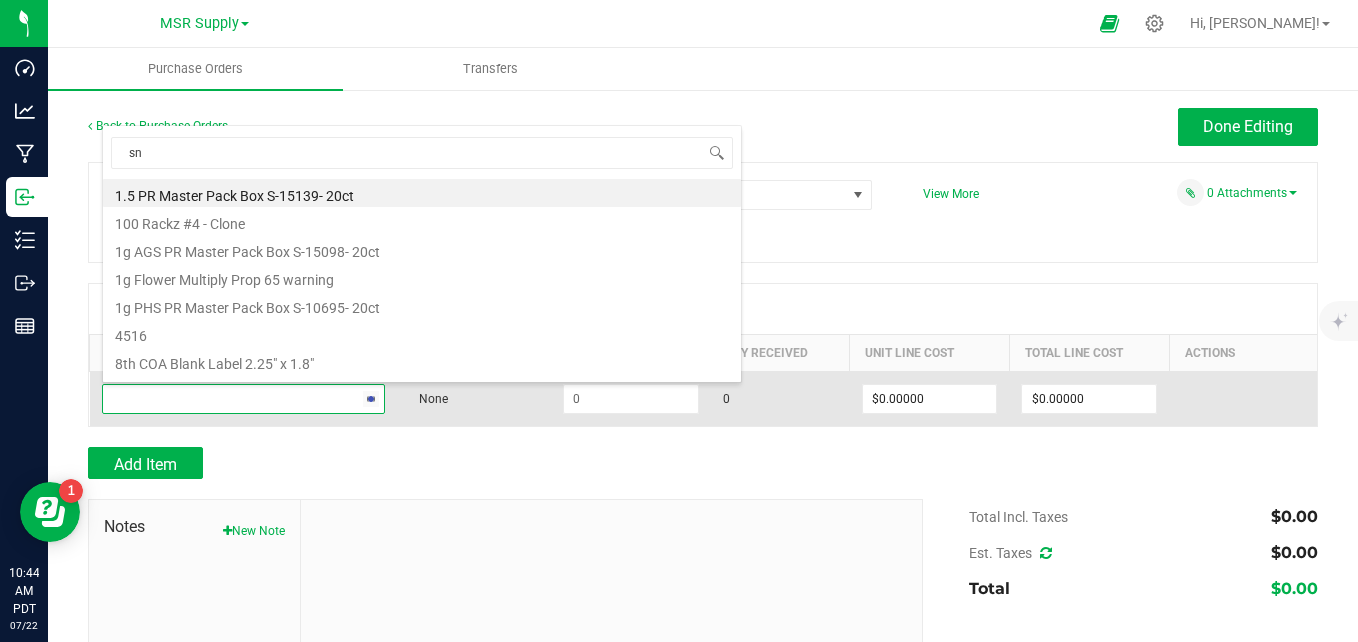 type on "s" 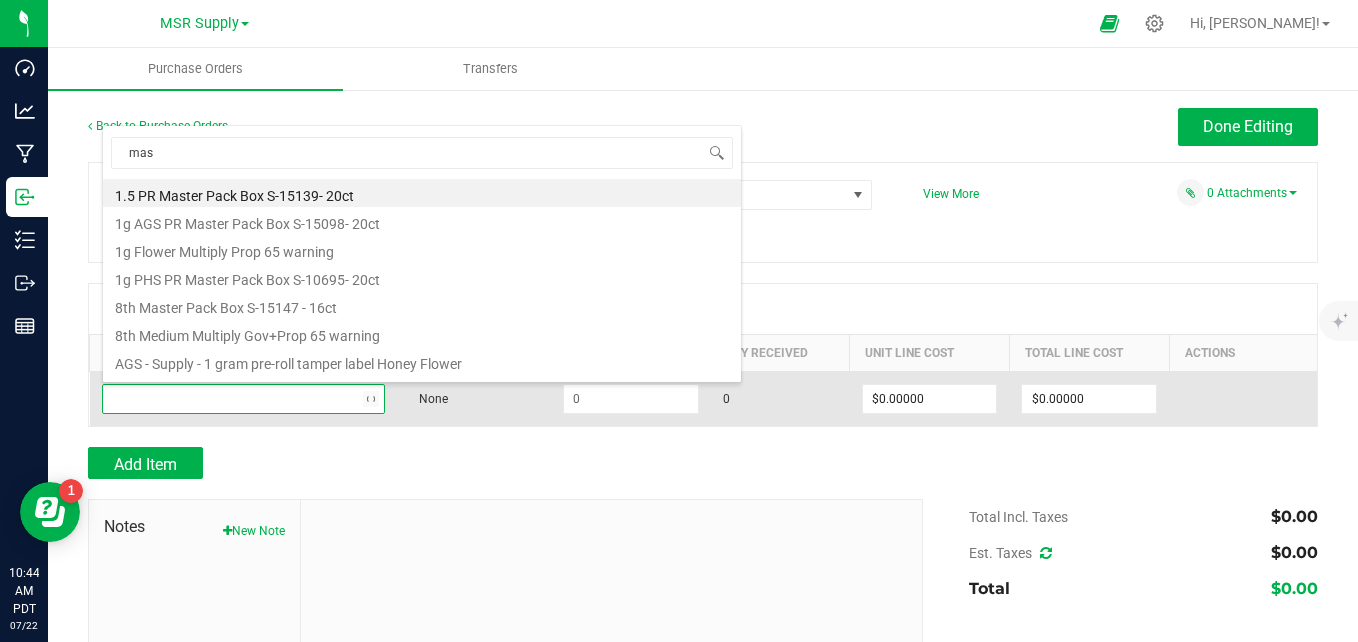 type on "mast" 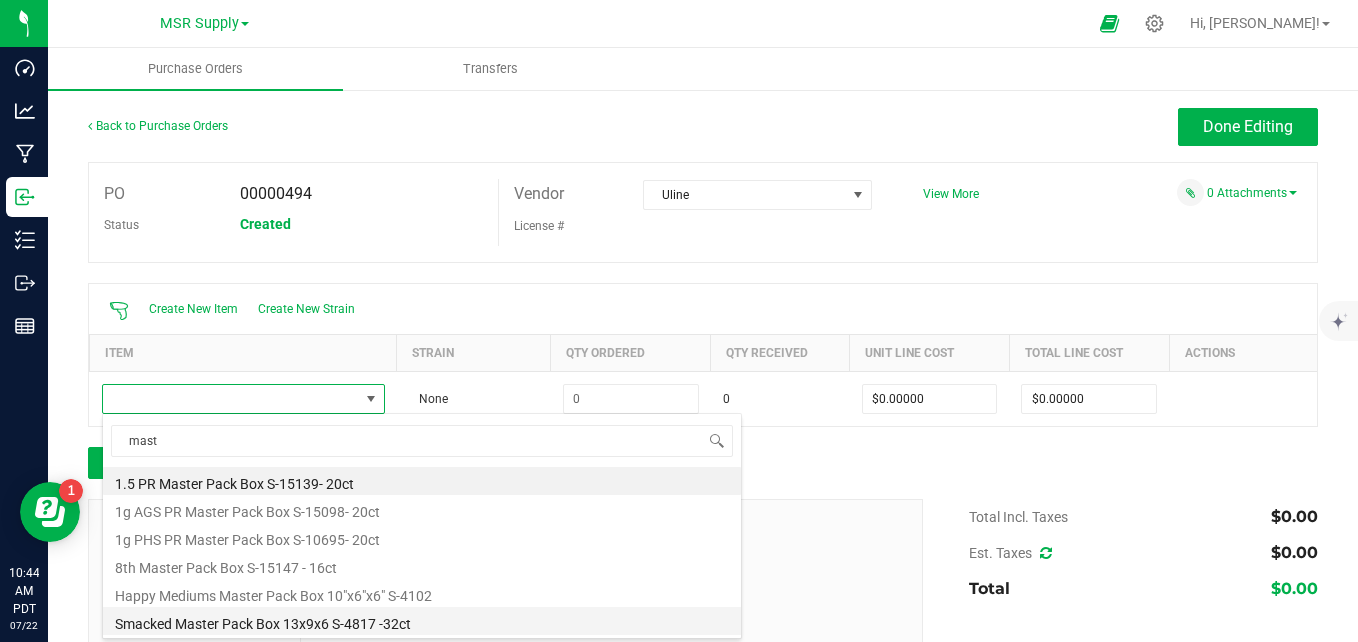 click on "Smacked Master Pack Box 13x9x6 S-4817 -32ct" at bounding box center [422, 621] 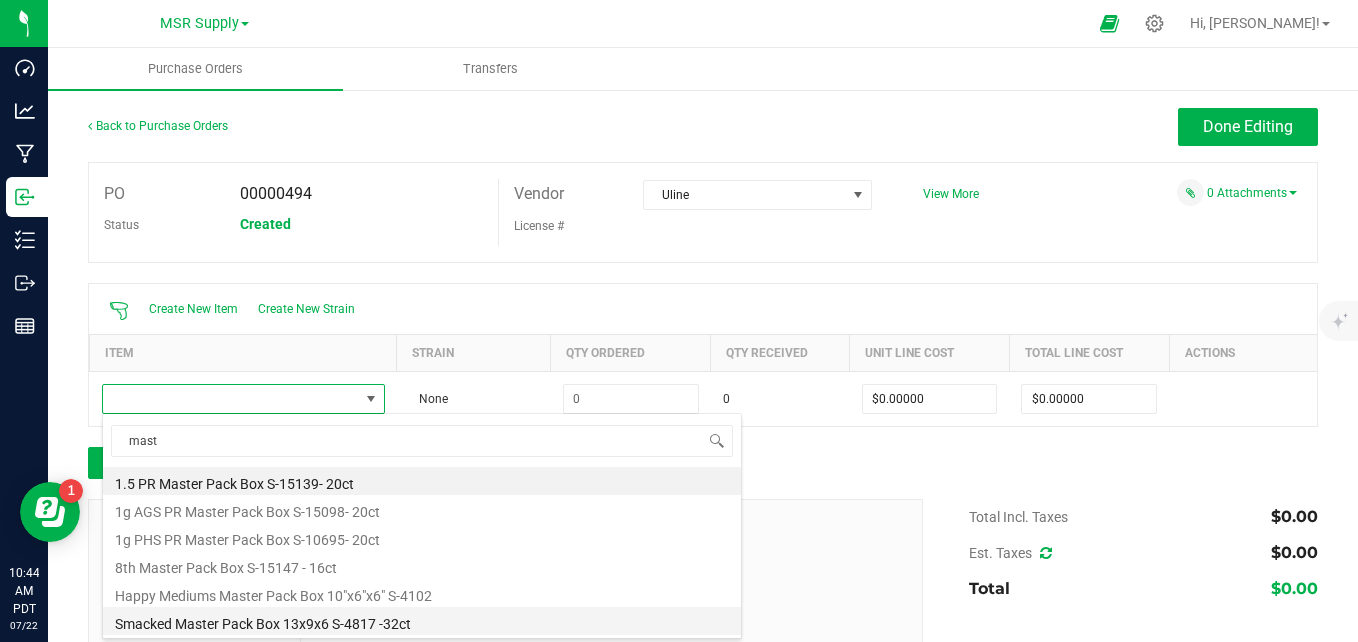 type on "$1.18000" 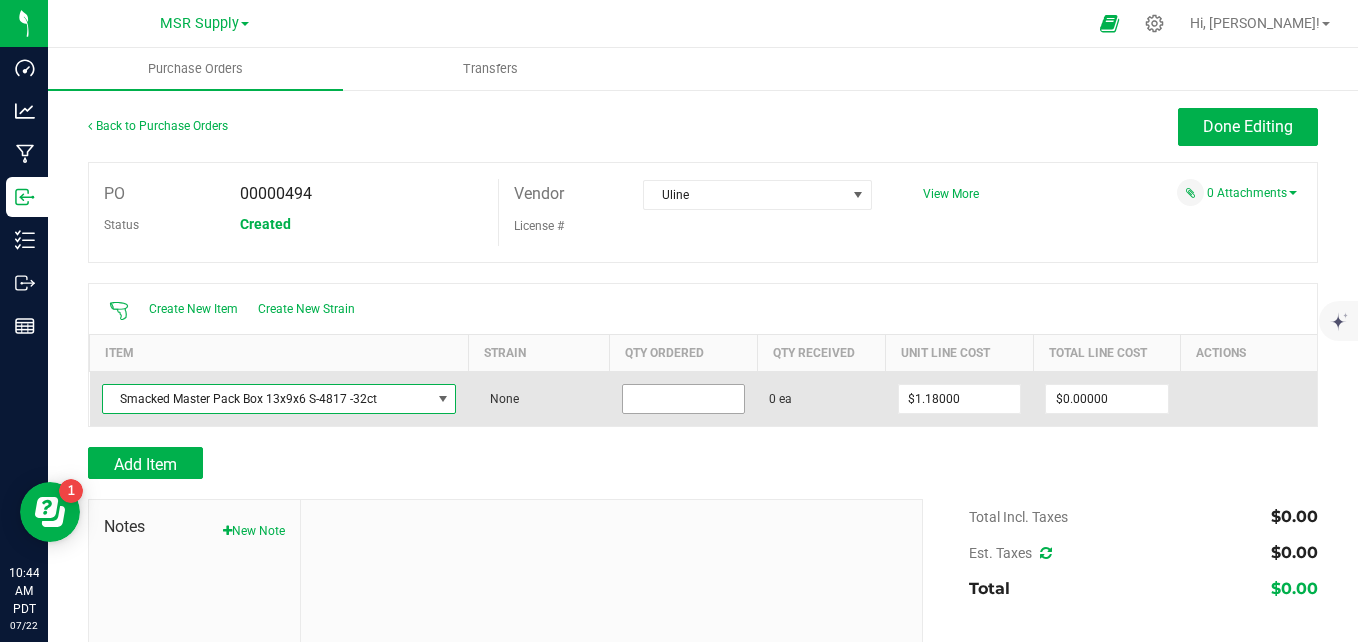 click at bounding box center (684, 399) 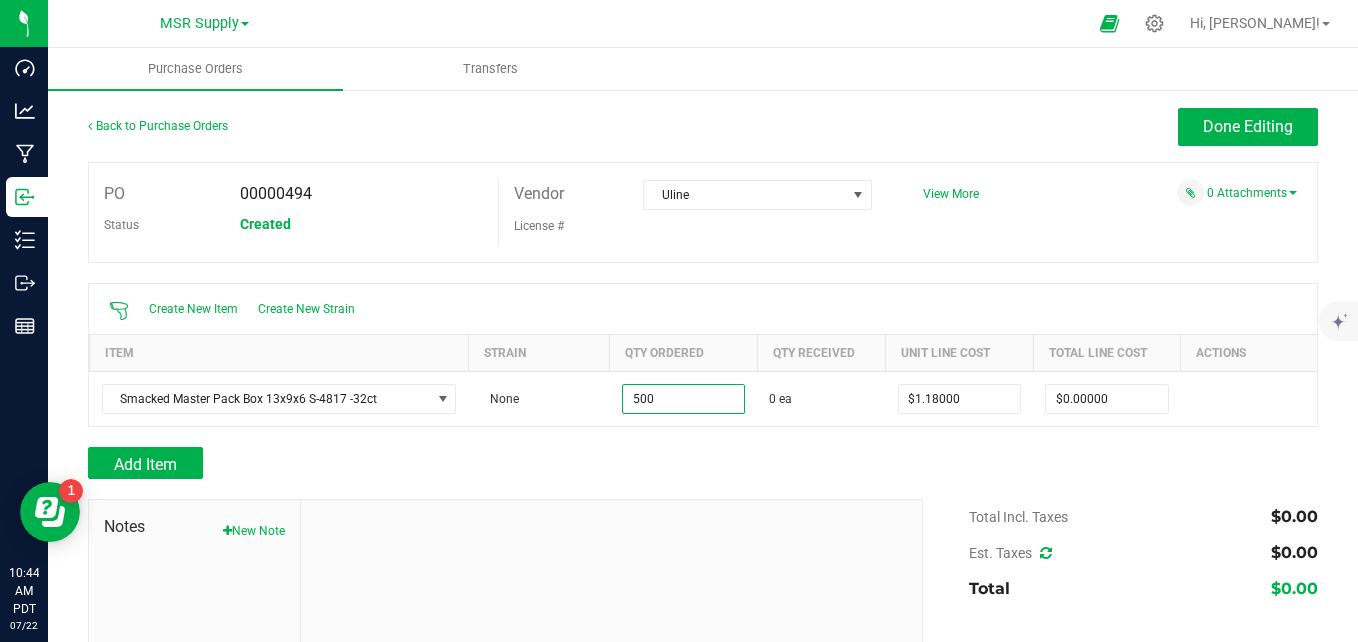 type on "500 ea" 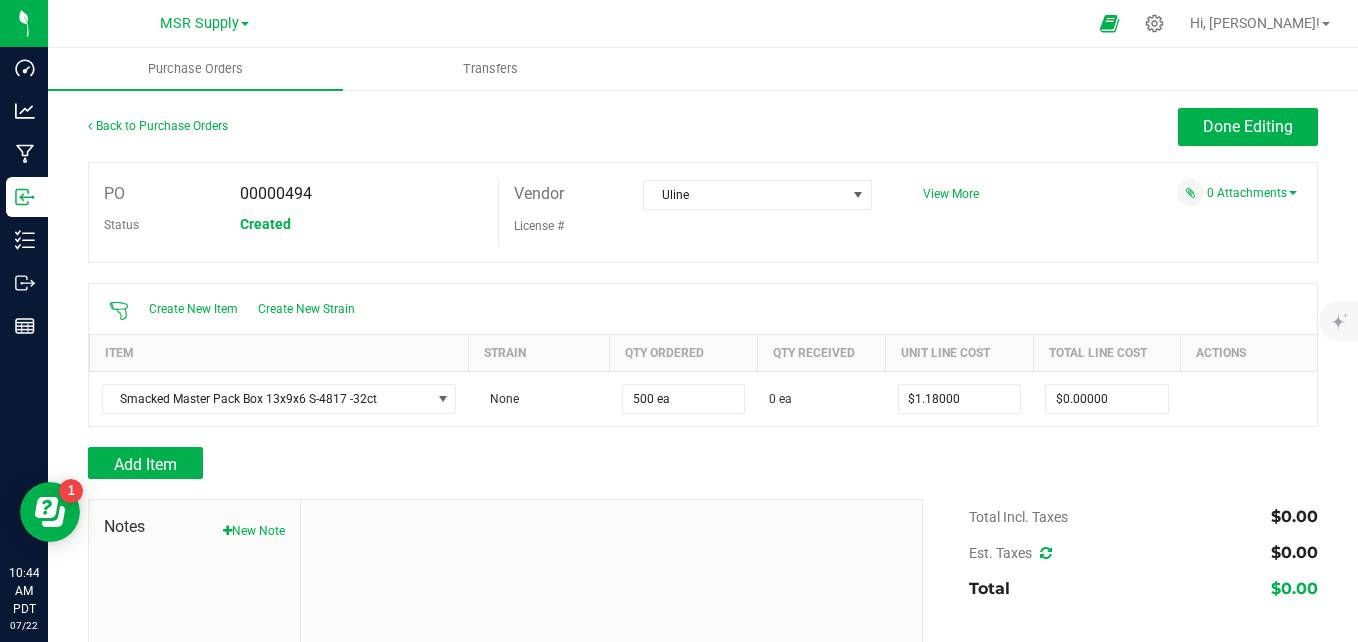 click on "Add Item" at bounding box center [498, 463] 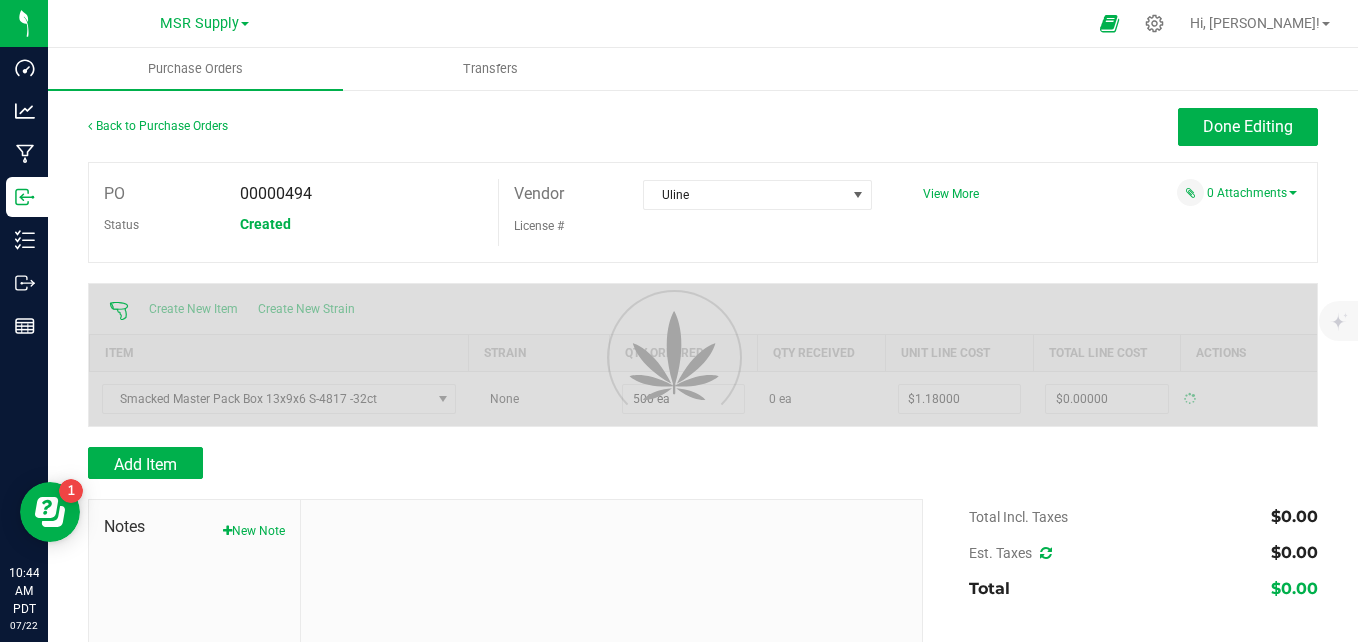 type on "$590.00000" 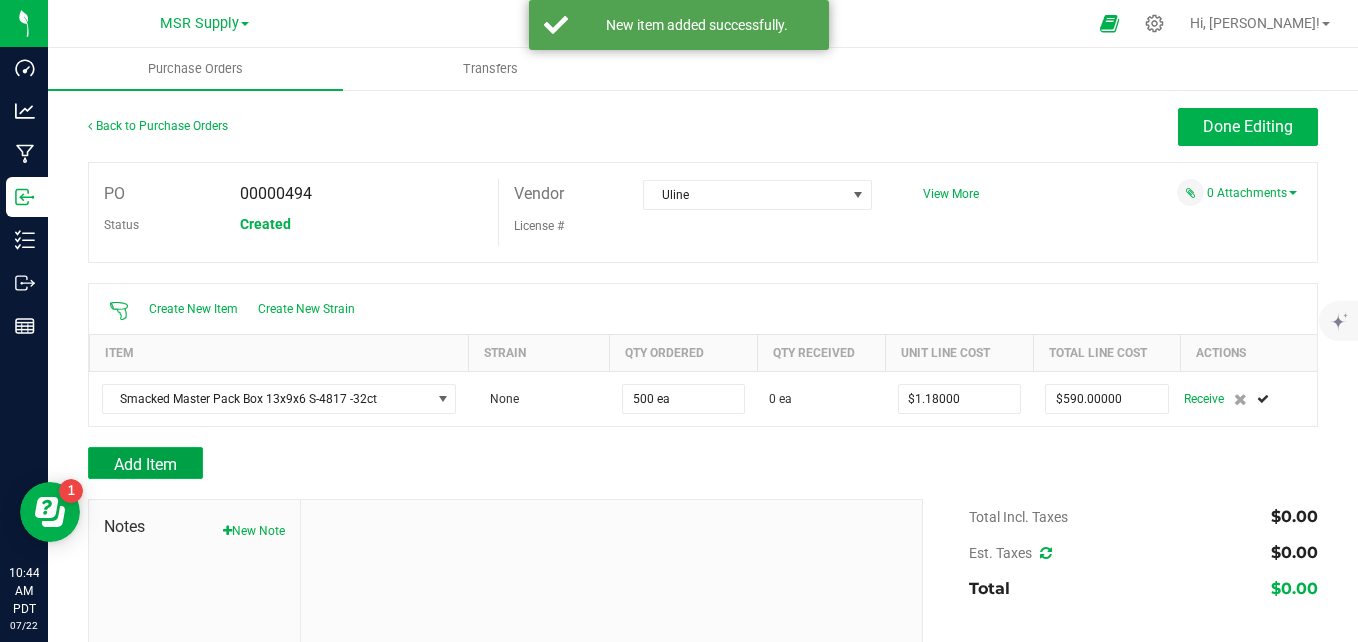 click on "Add Item" at bounding box center [145, 464] 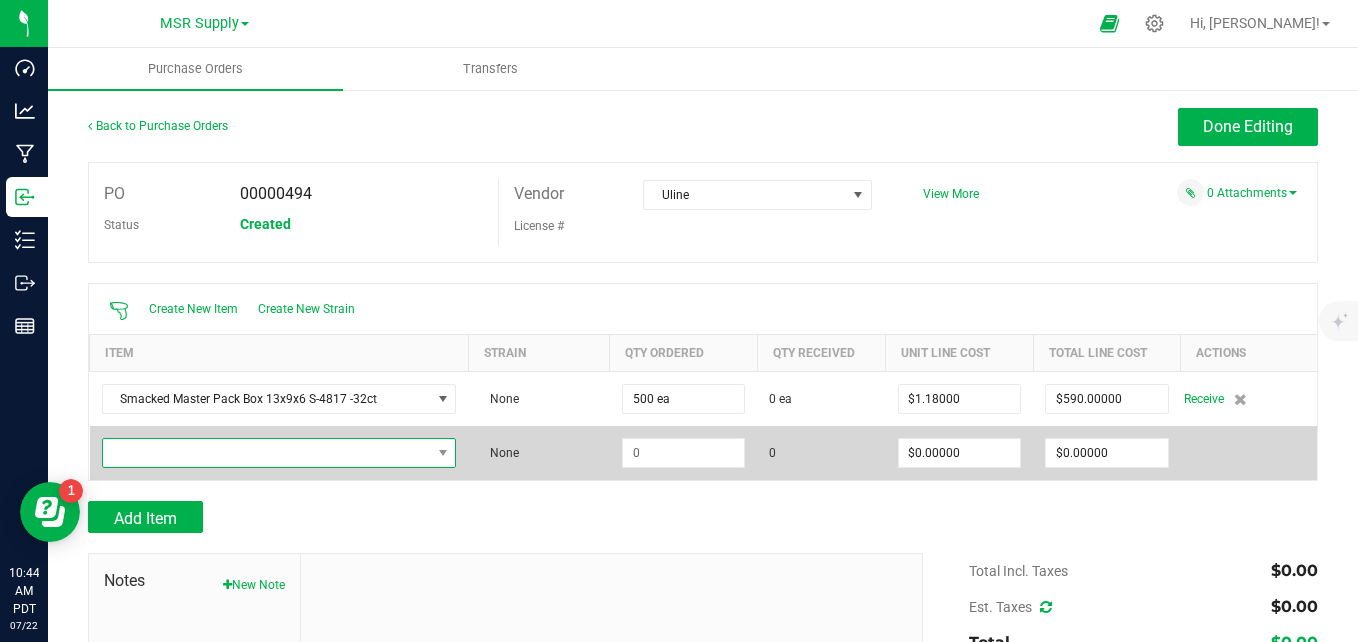 click at bounding box center (267, 453) 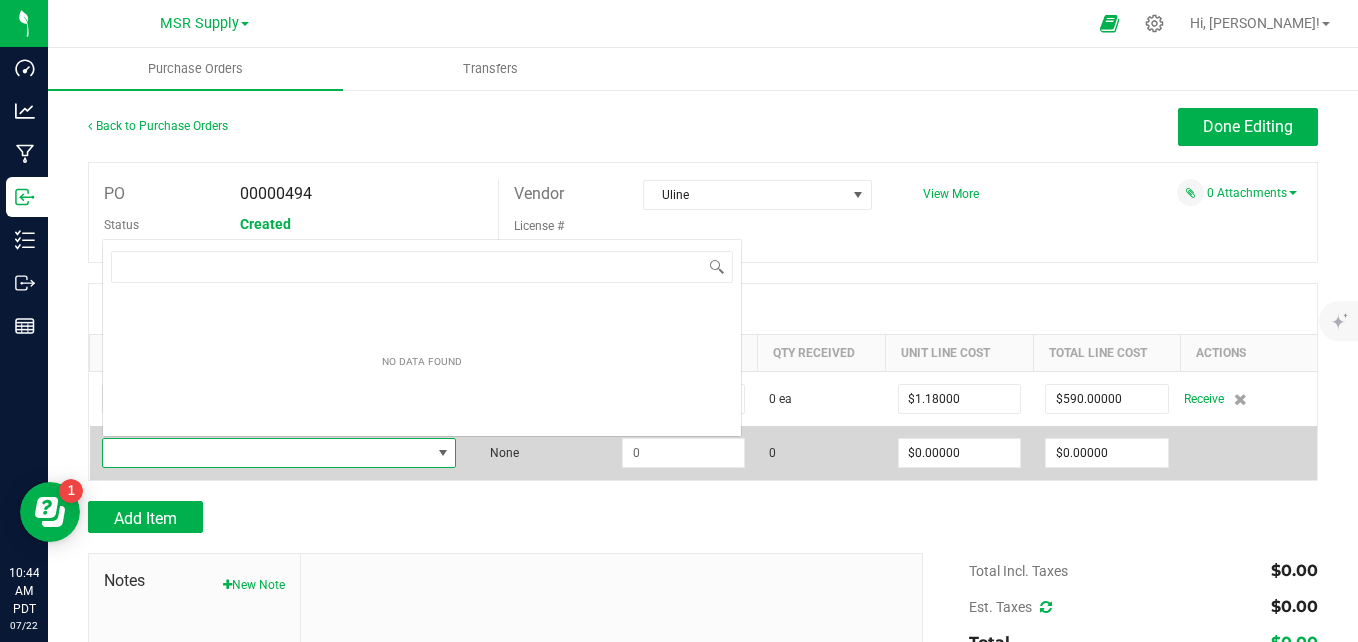 scroll, scrollTop: 0, scrollLeft: 0, axis: both 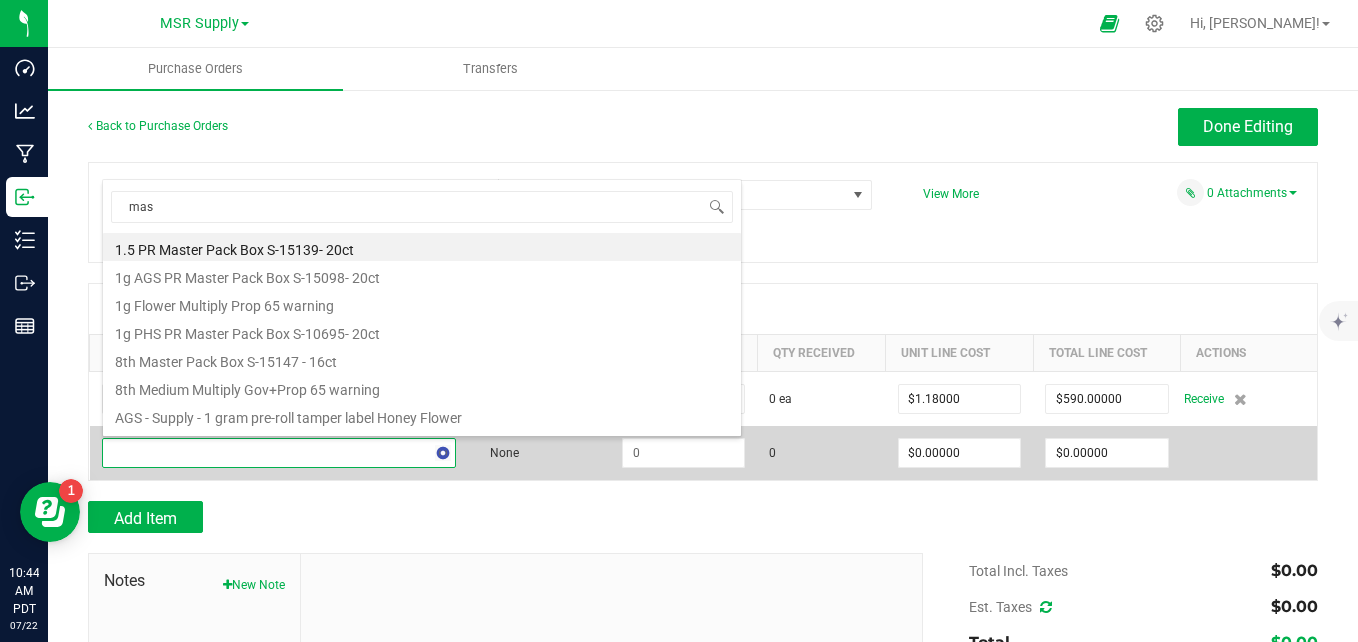 type on "mast" 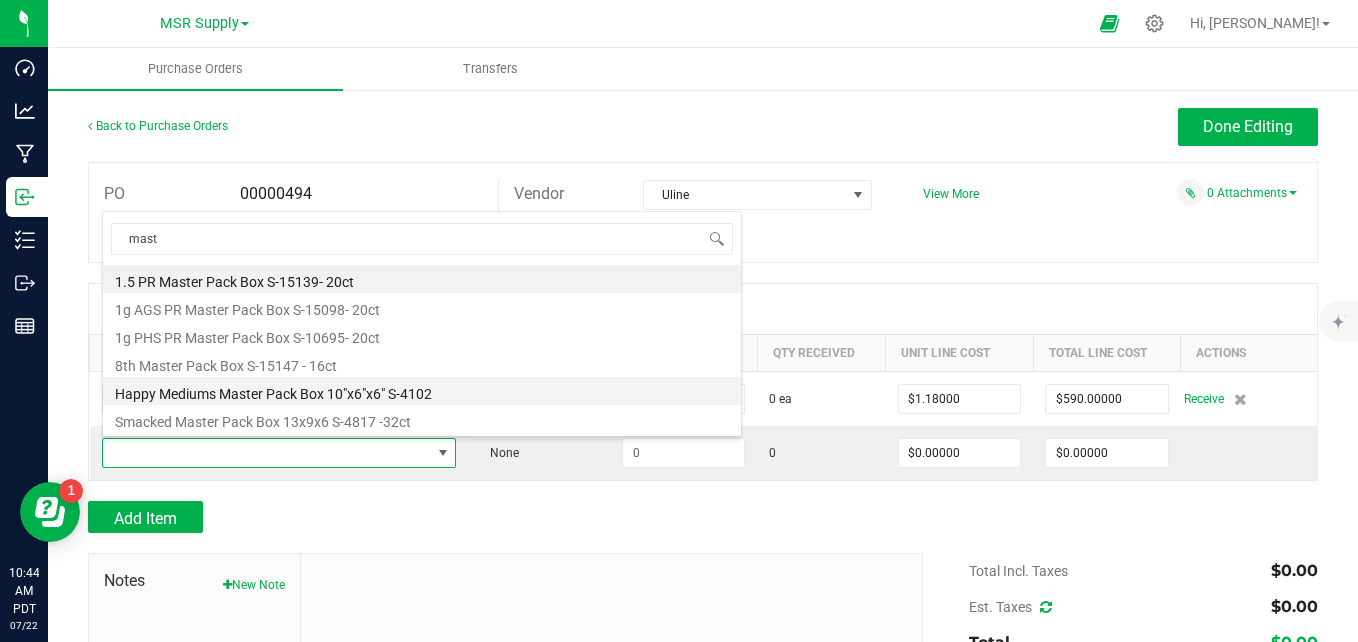click on "Happy Mediums Master Pack Box 10"x6"x6" S-4102" at bounding box center (422, 391) 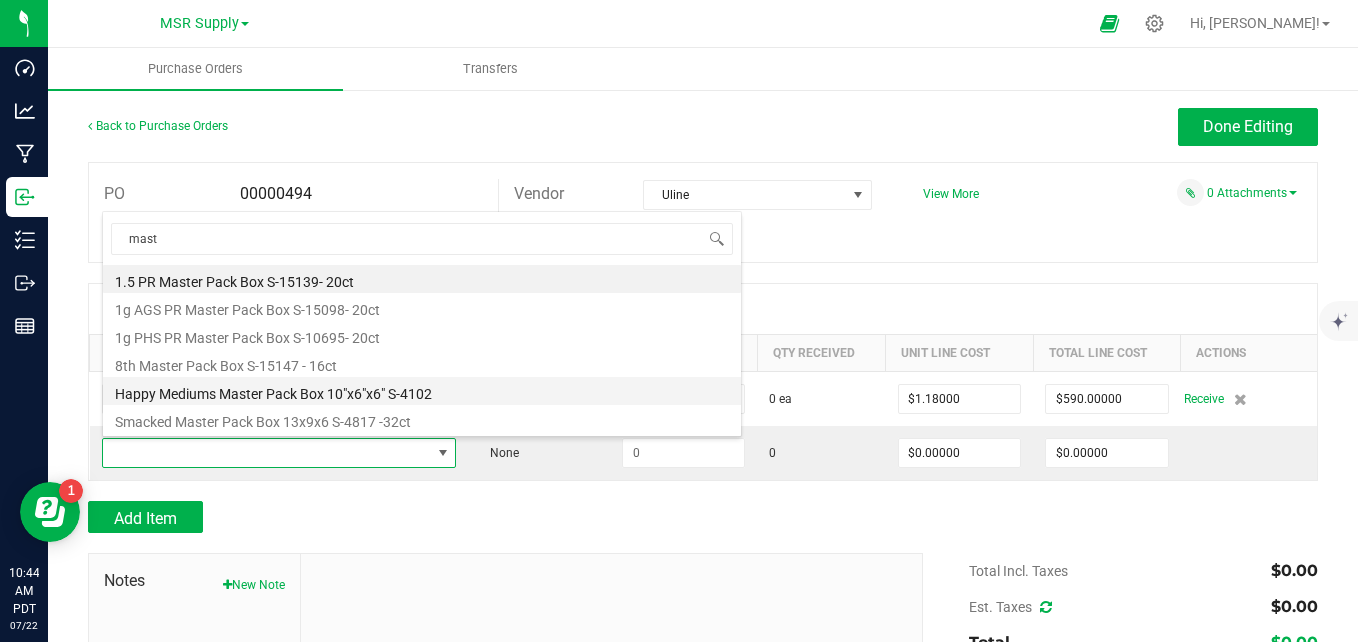 type 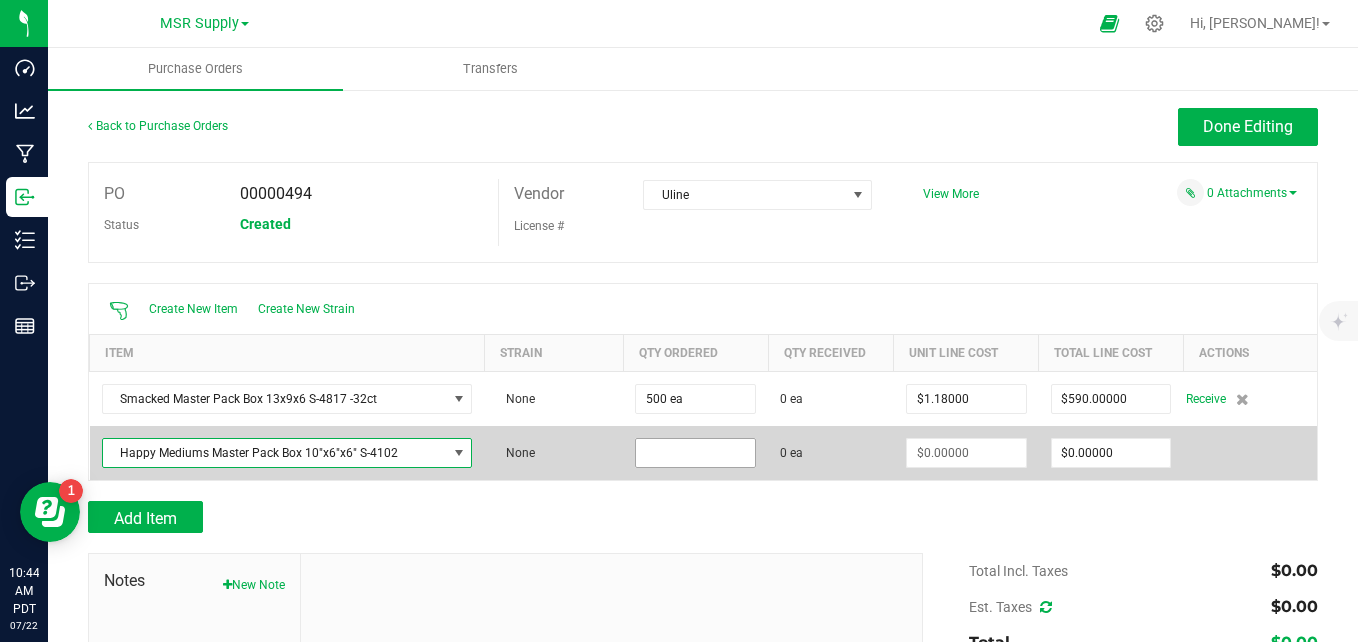click at bounding box center (695, 453) 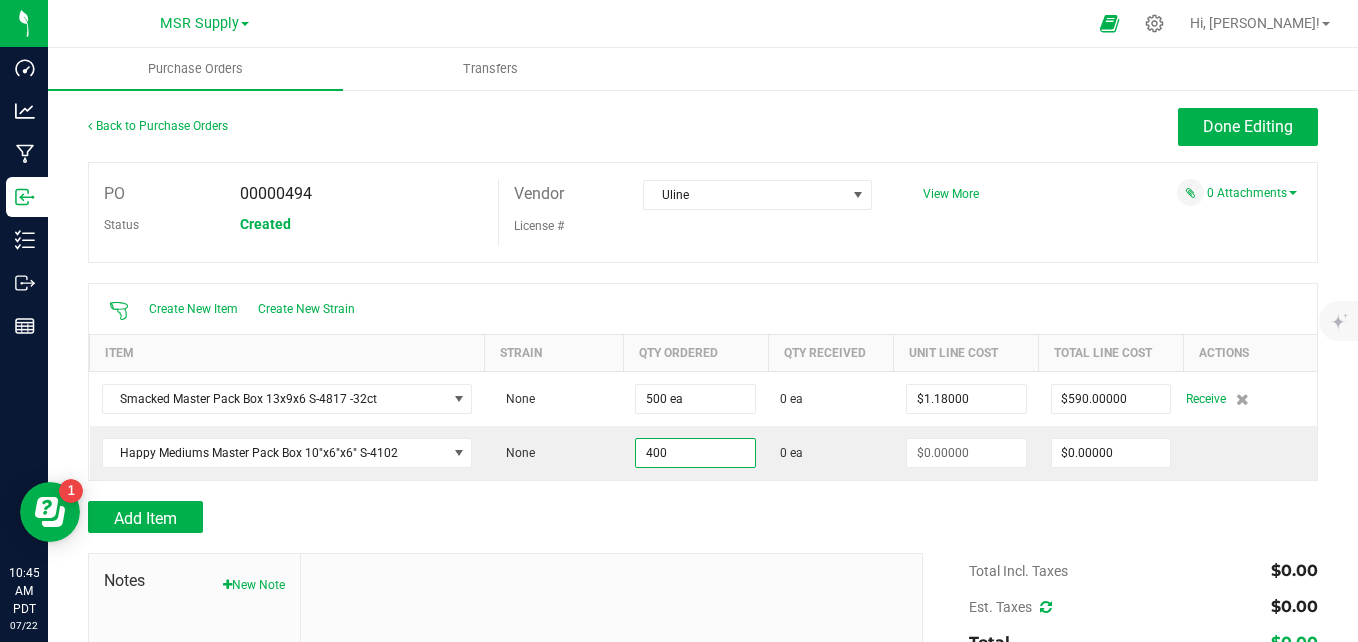 type on "400 ea" 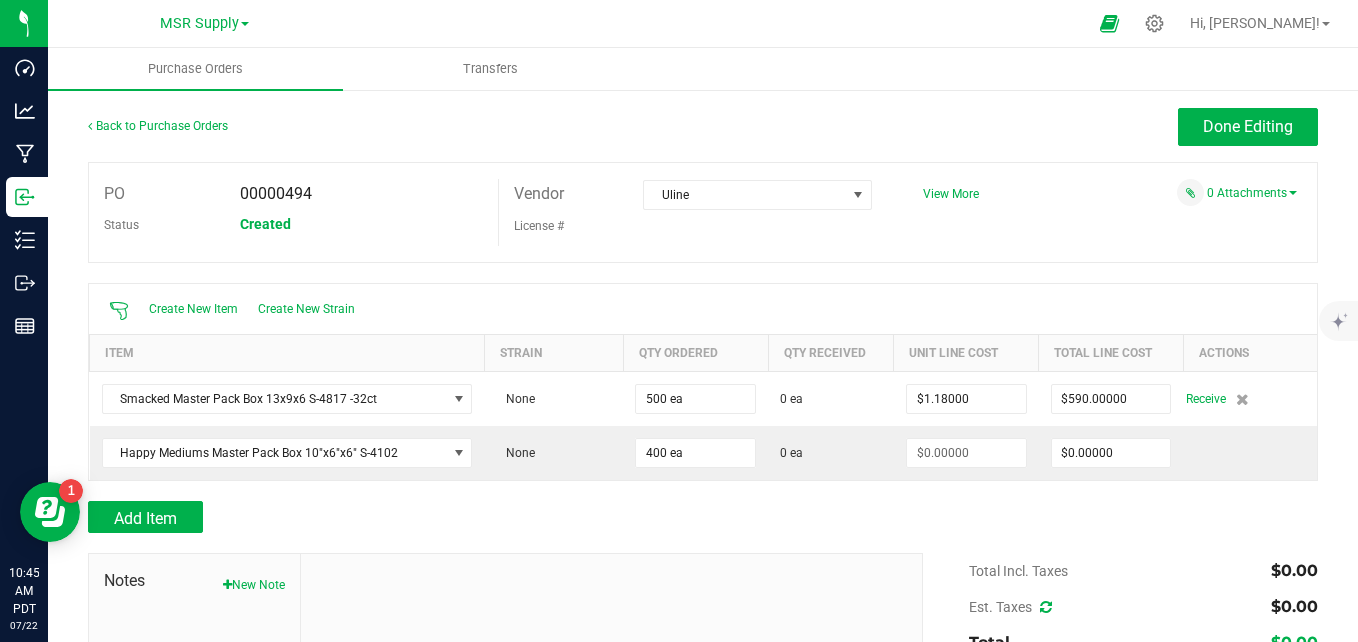 click at bounding box center [703, 543] 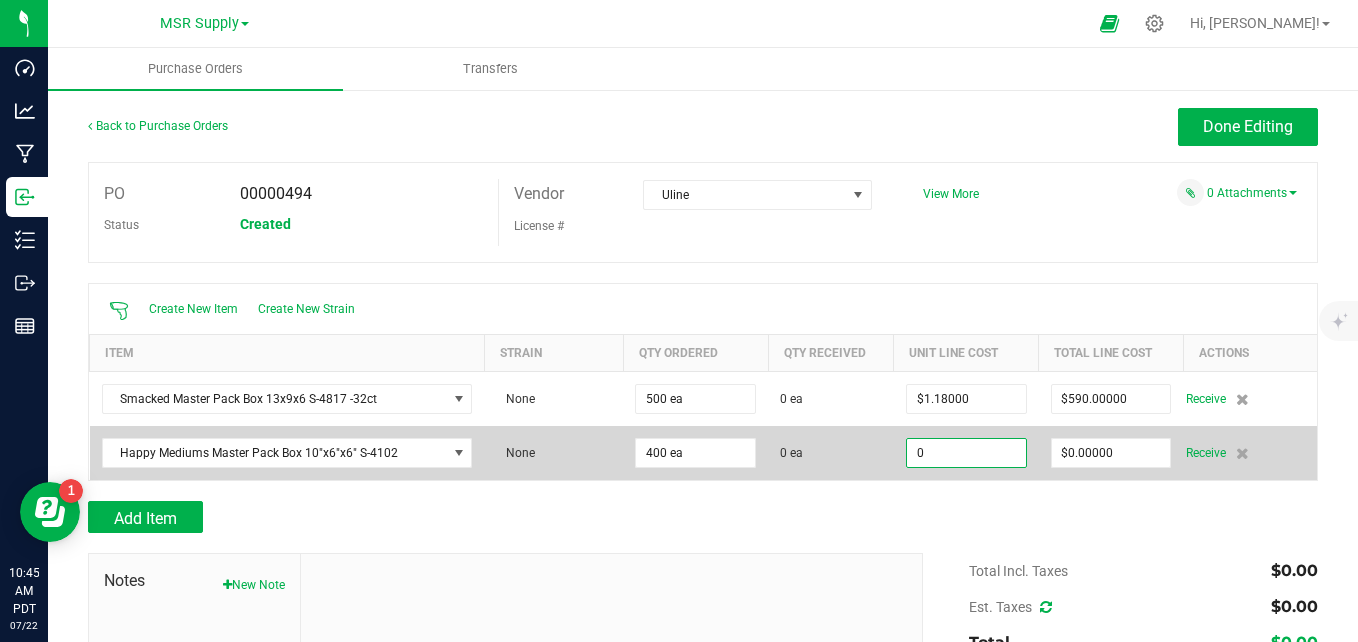 click on "0" at bounding box center (966, 453) 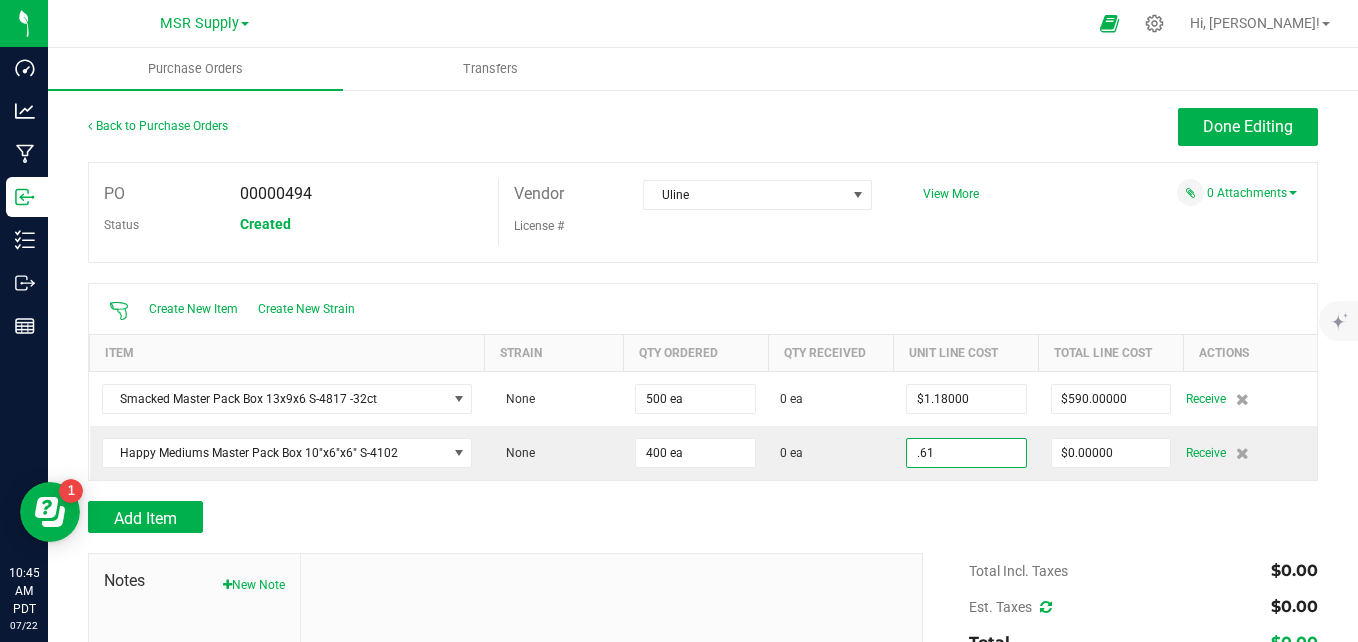 type on "$0.61000" 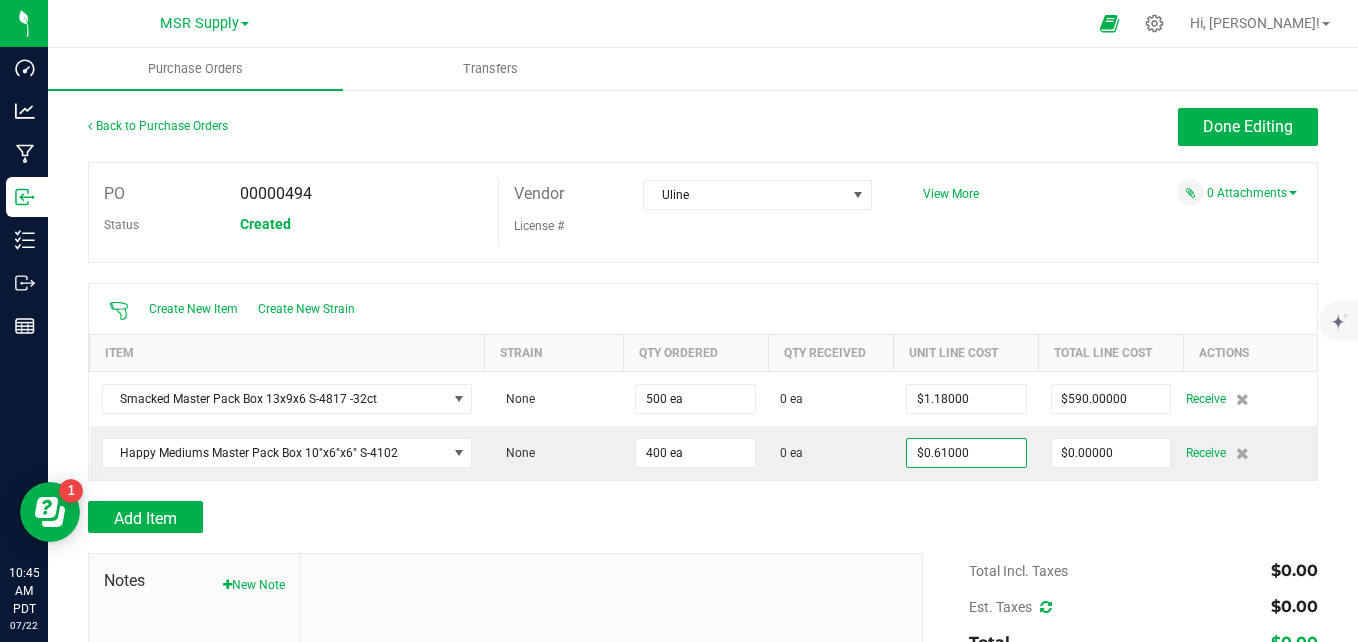 click on "Add Item" at bounding box center [703, 517] 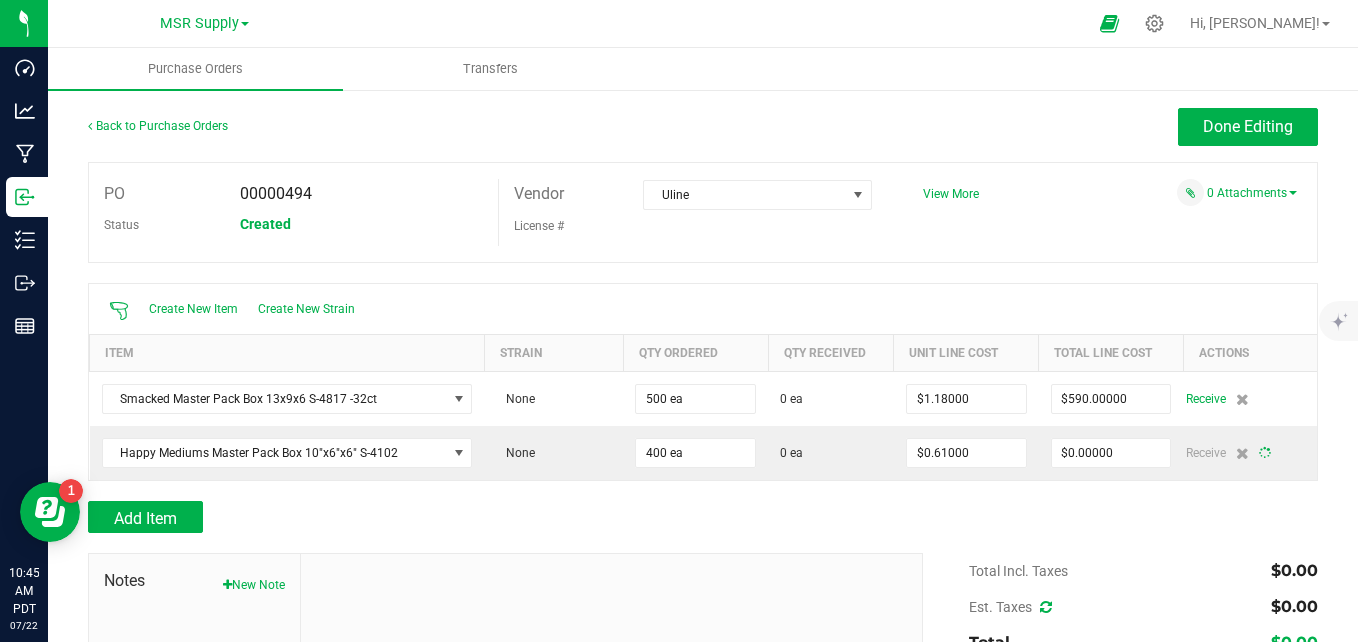 type on "400" 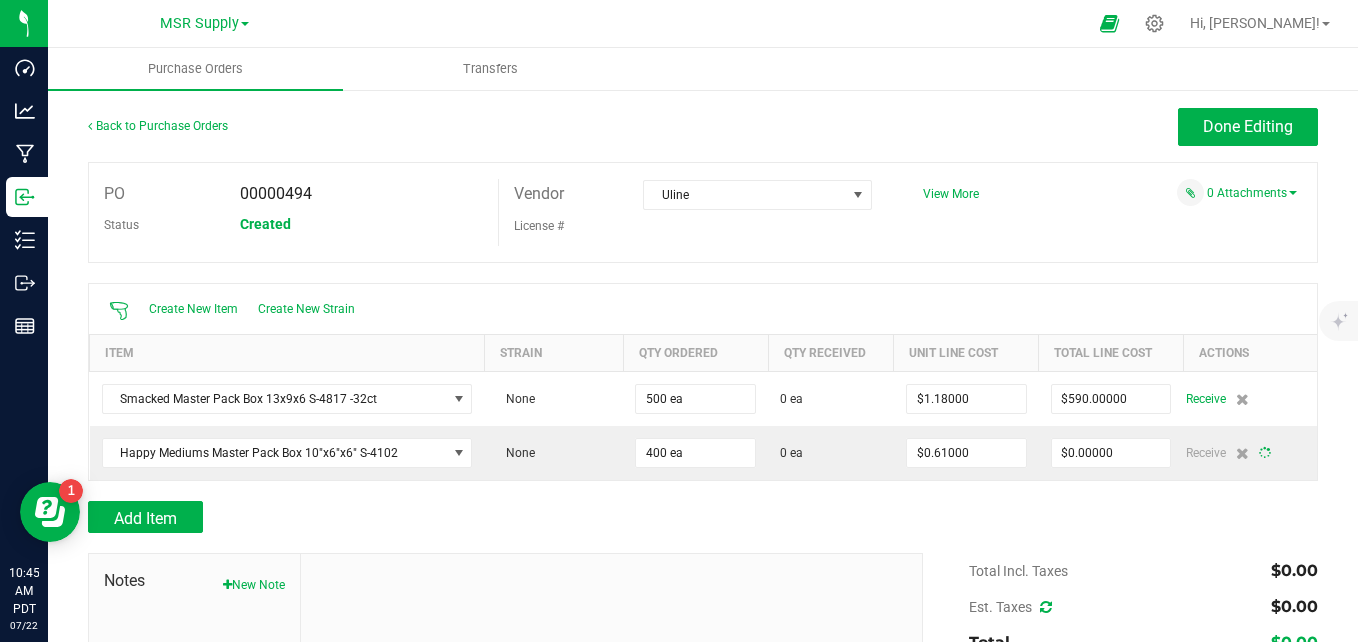 type on "$244.00000" 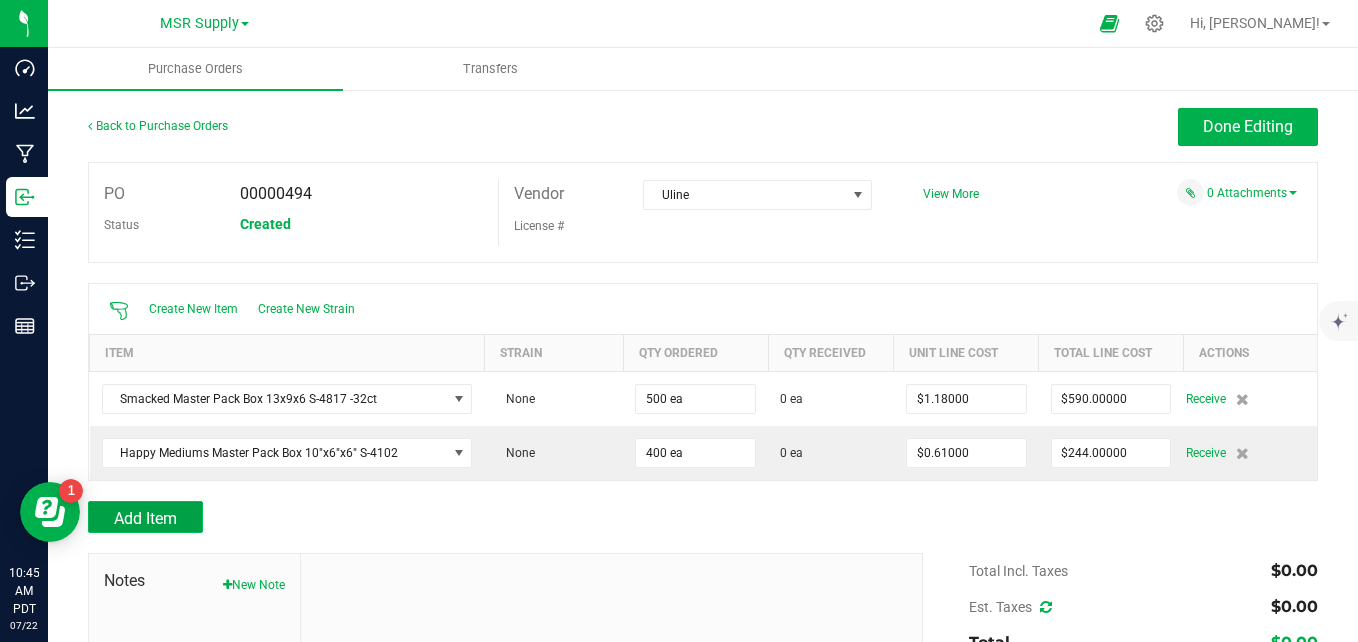 click on "Add Item" at bounding box center [145, 518] 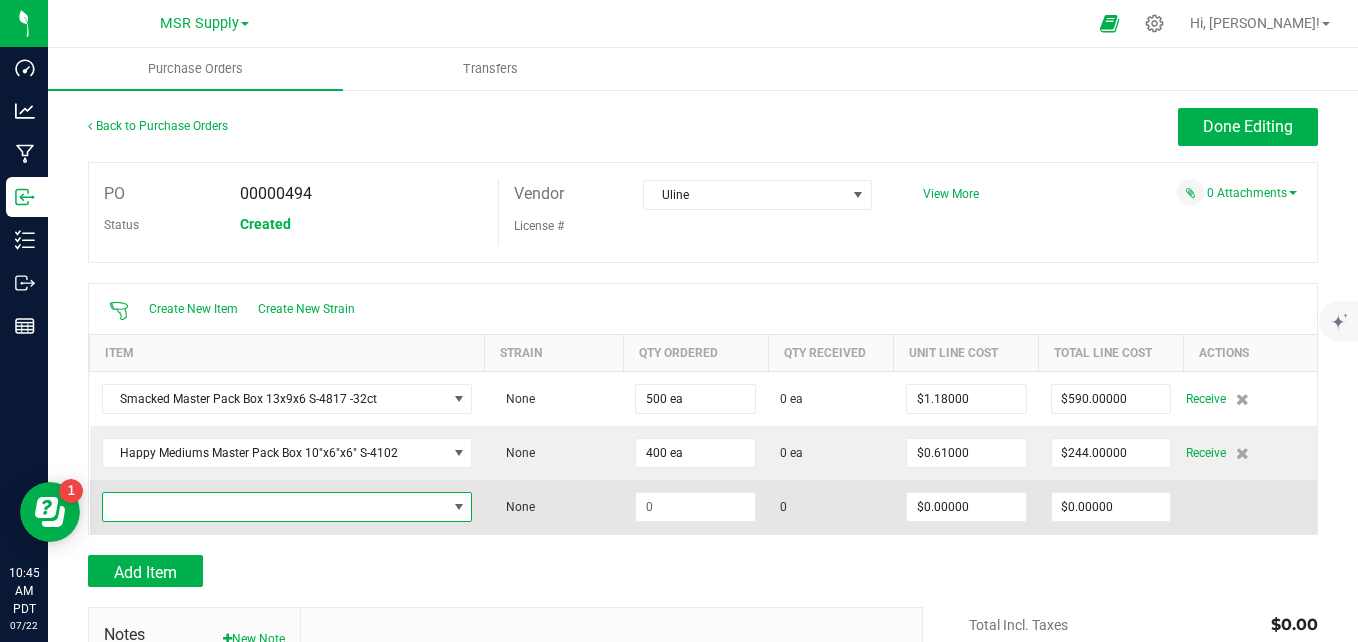 click at bounding box center [275, 507] 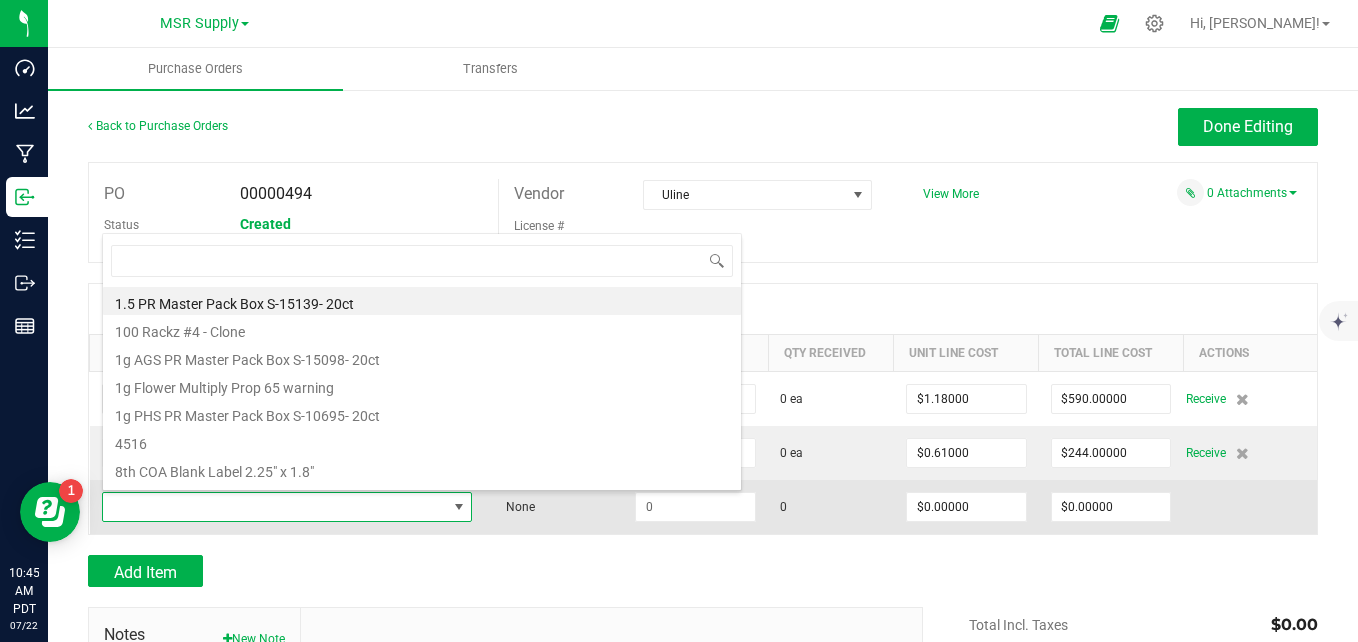 scroll, scrollTop: 99970, scrollLeft: 99637, axis: both 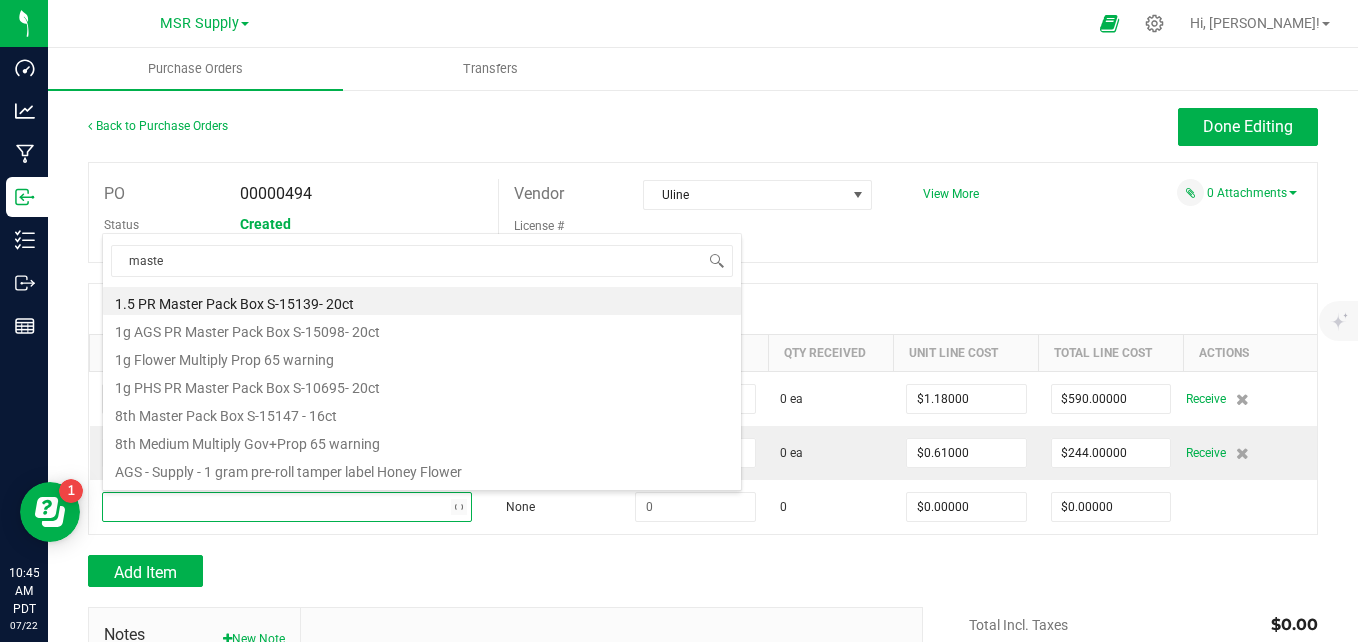 type on "master" 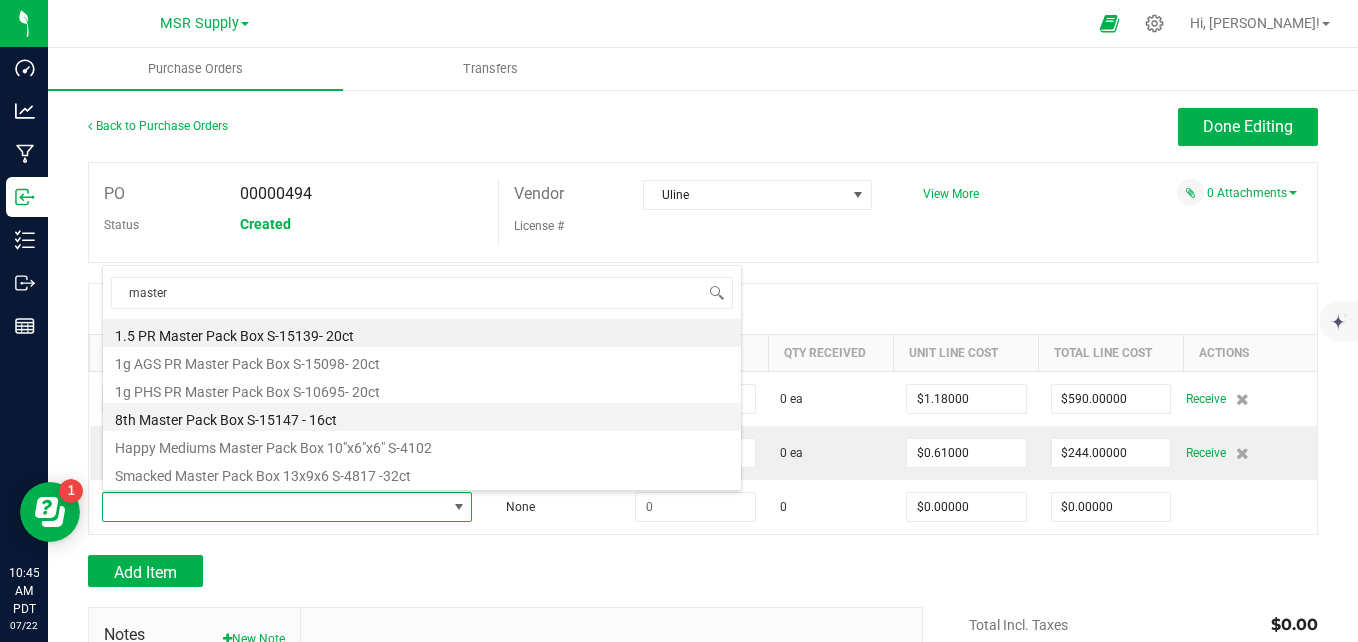 click on "8th Master Pack Box S-15147 - 16ct" at bounding box center (422, 417) 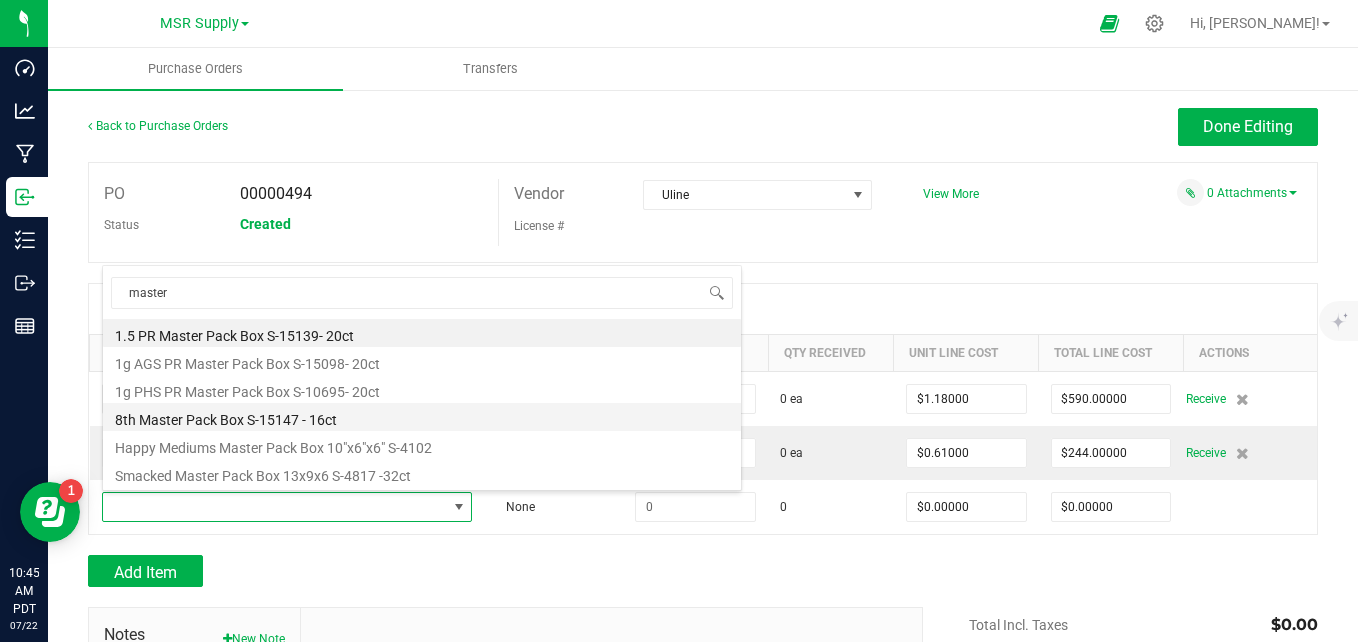 type on "$1.04000" 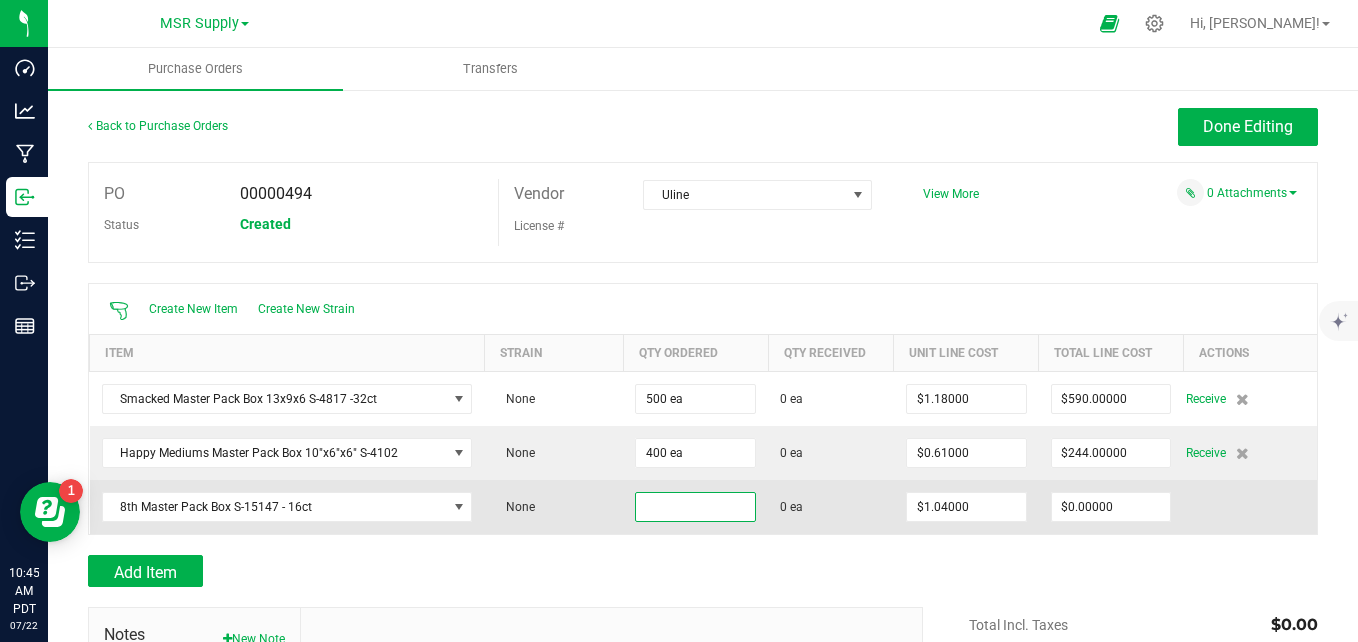 click at bounding box center (695, 507) 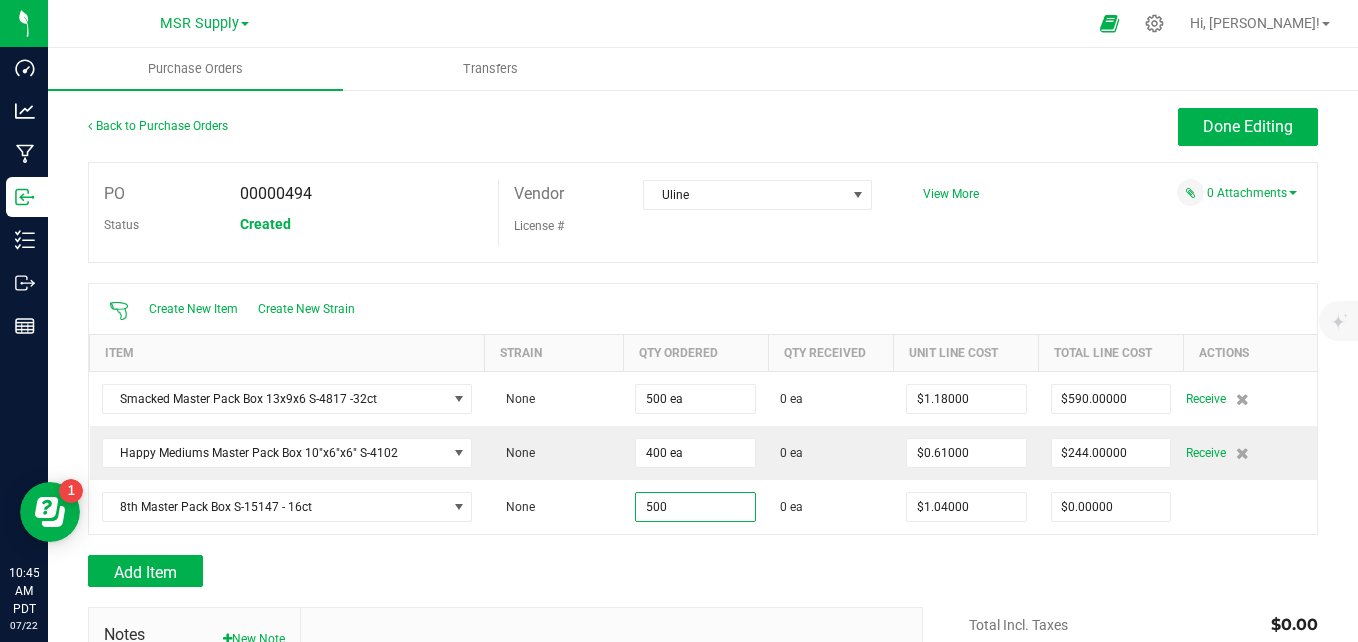 type on "500 ea" 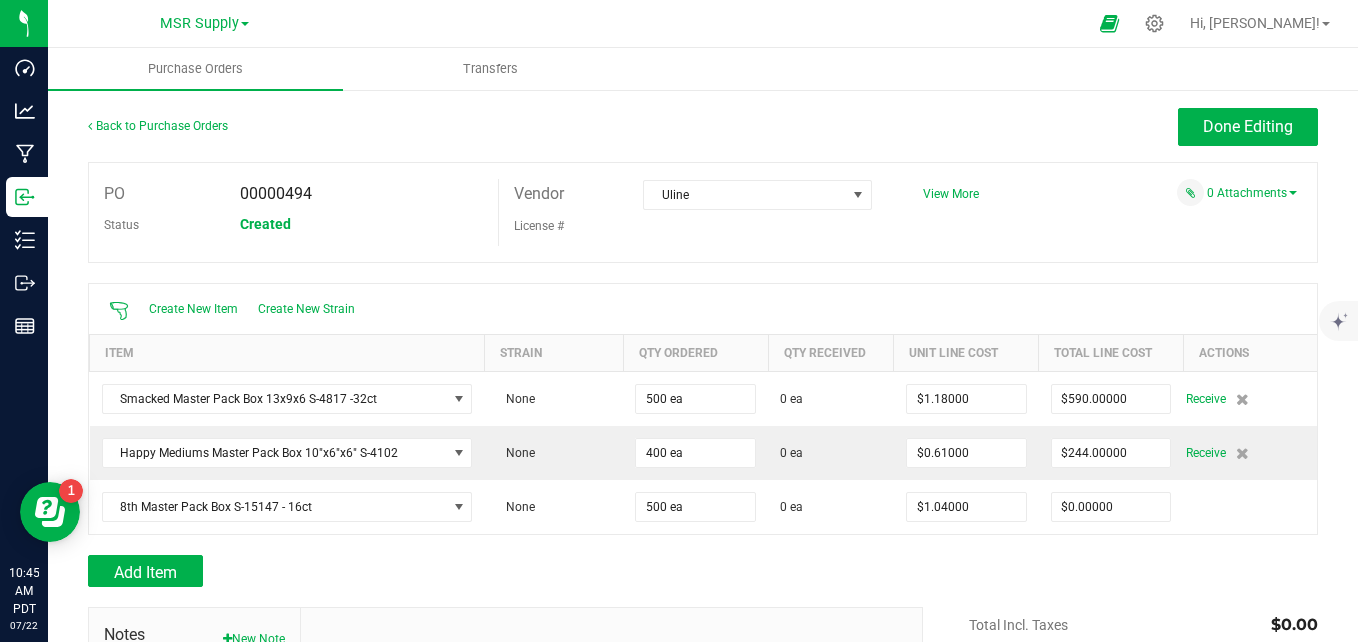 click on "Add Item" at bounding box center (498, 571) 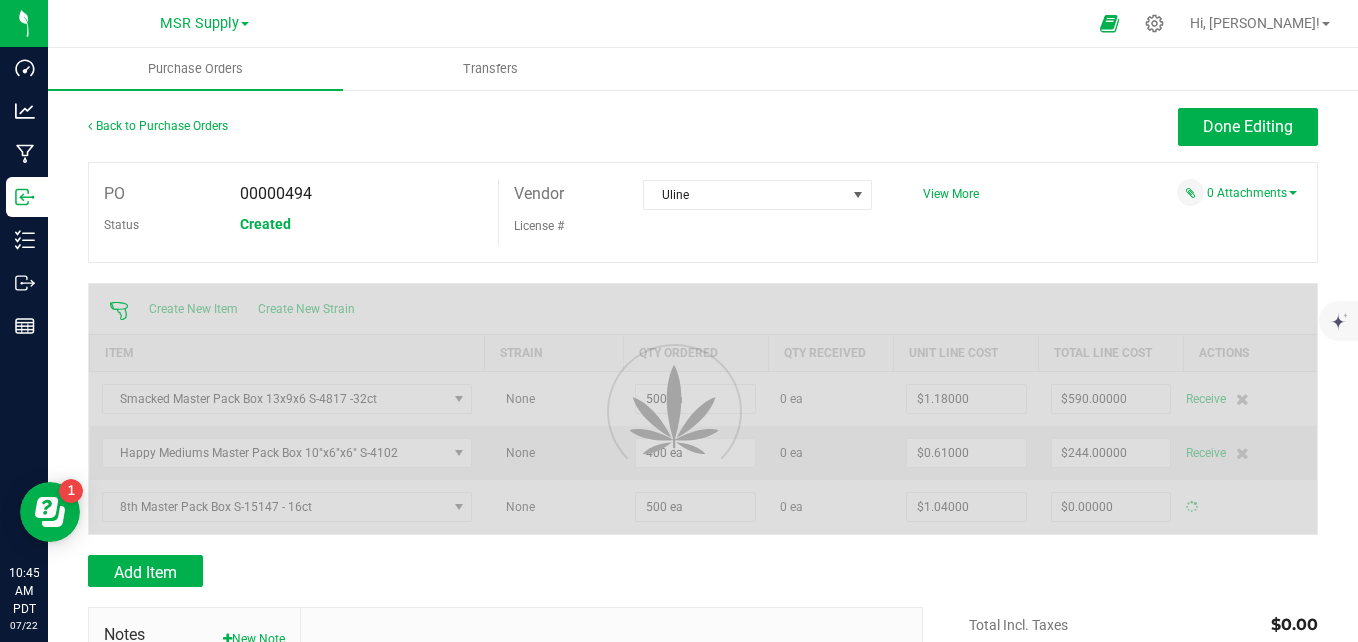 type on "$520.00000" 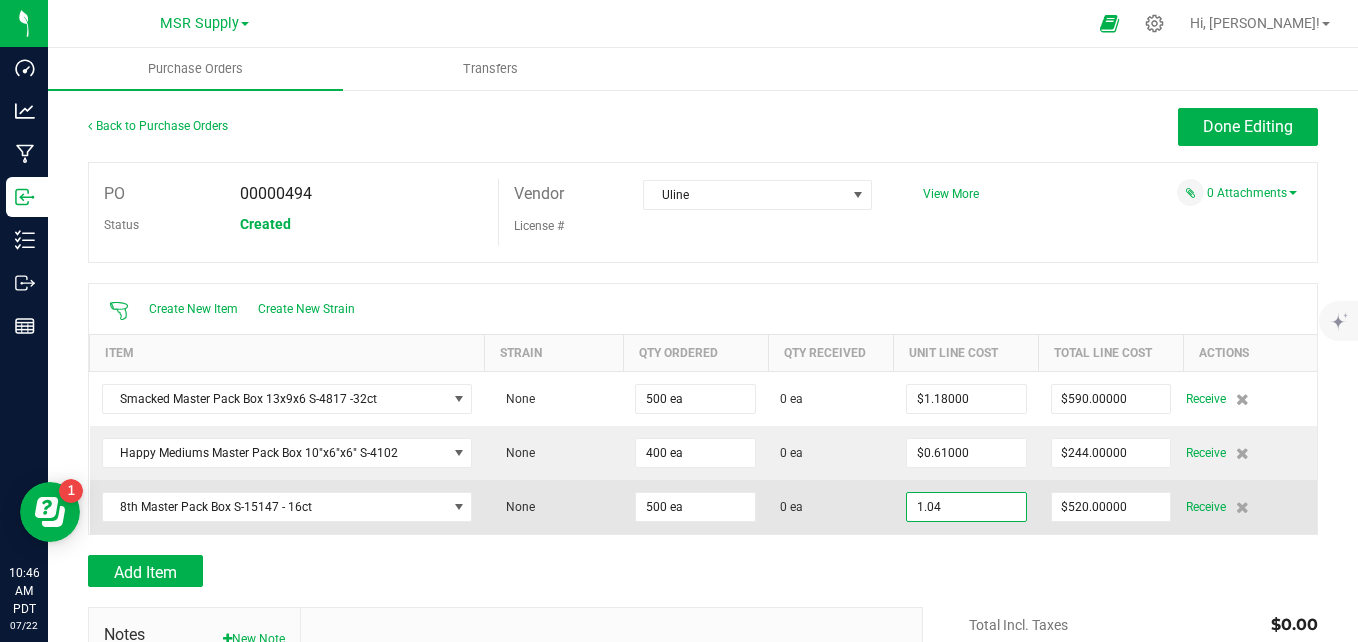 click on "1.04" at bounding box center (966, 507) 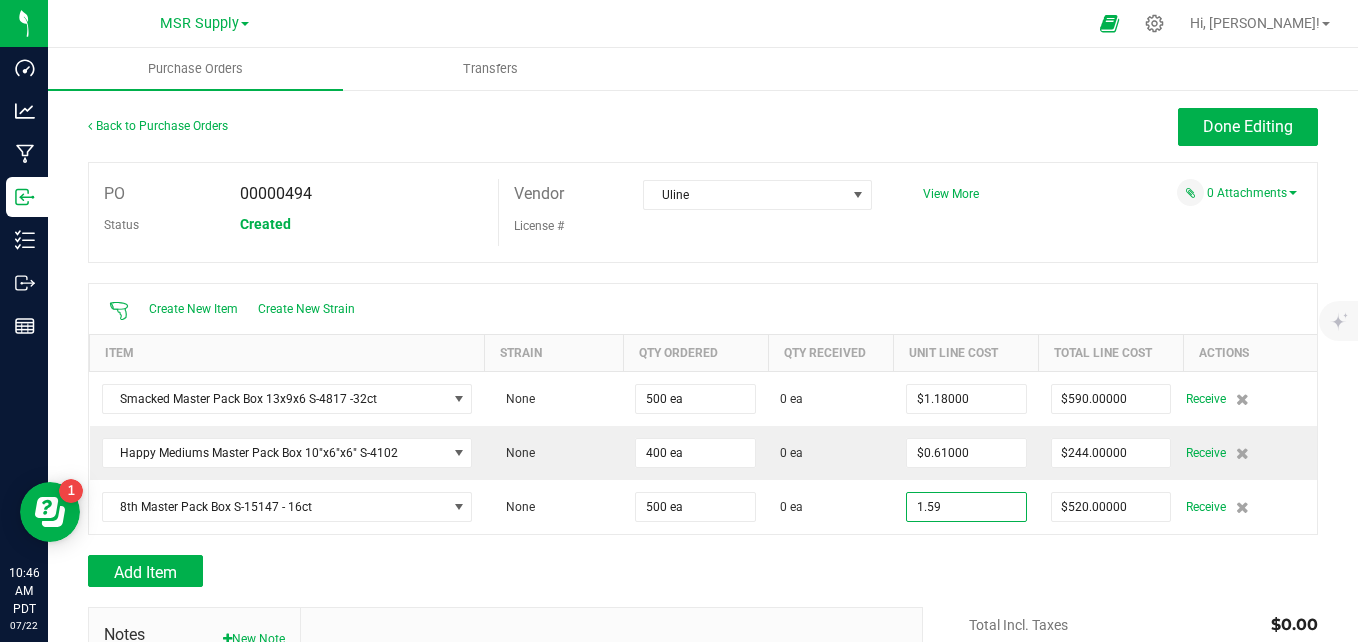 type on "$1.59000" 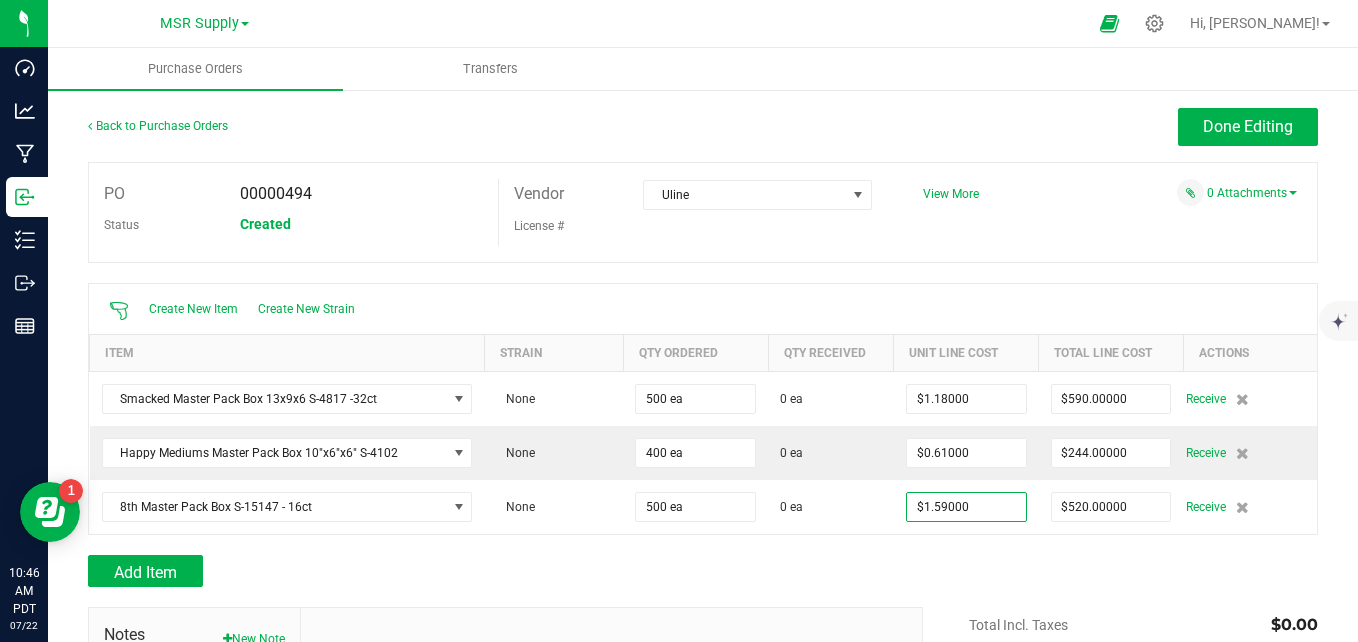 click on "Add Item" at bounding box center [703, 571] 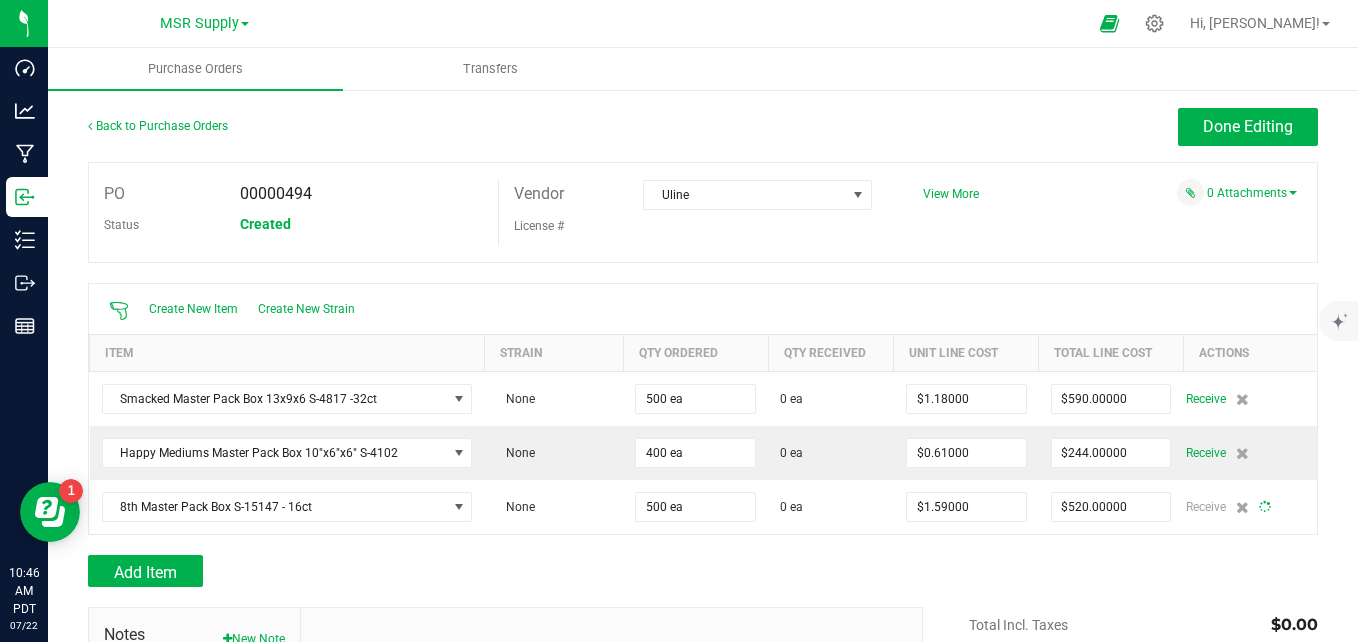 type on "500" 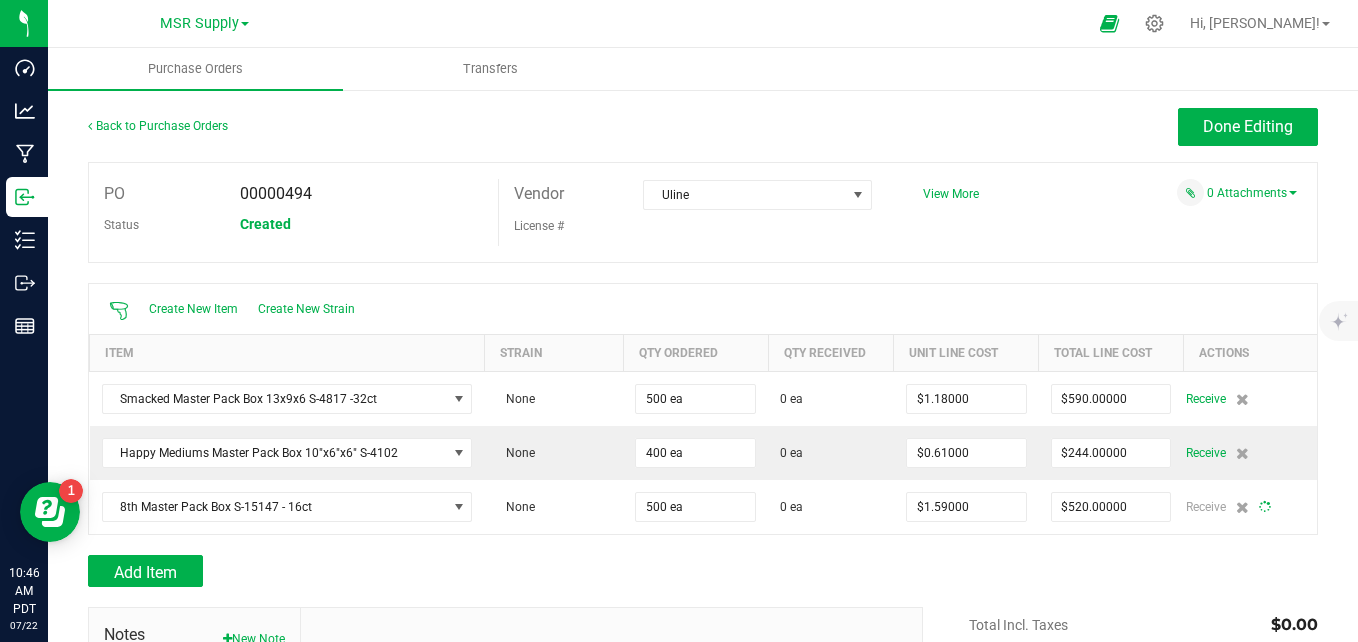 type on "$795.00000" 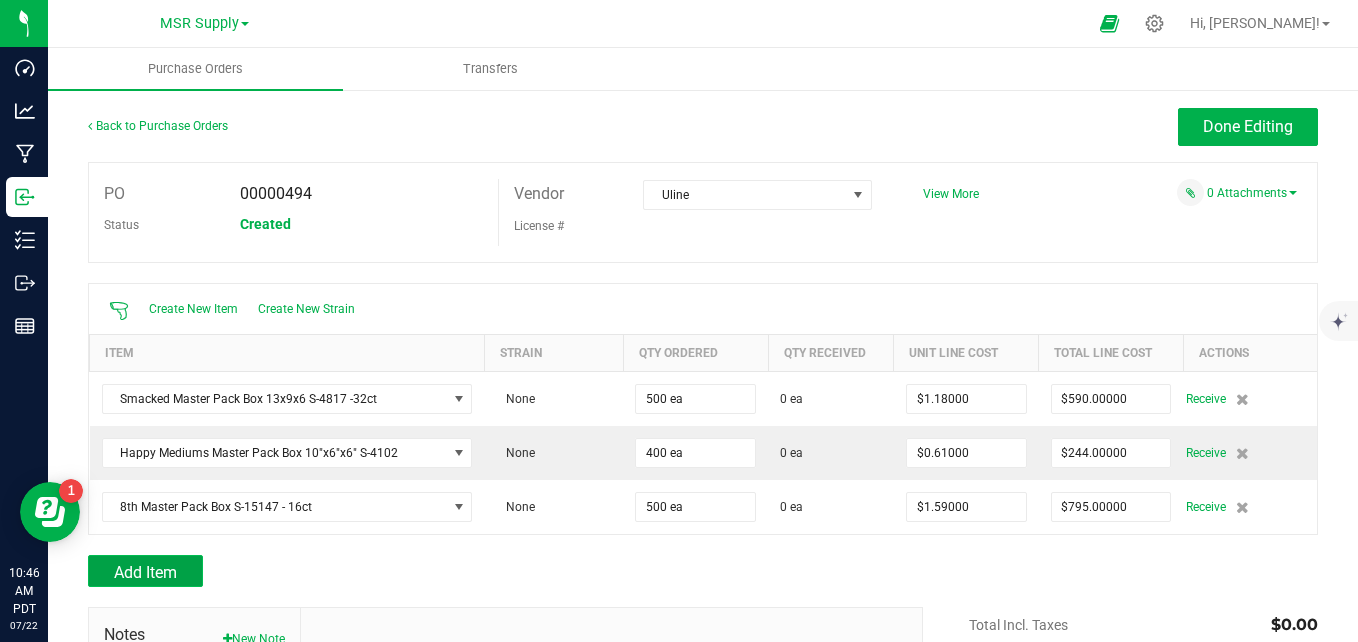 click on "Add Item" at bounding box center (145, 572) 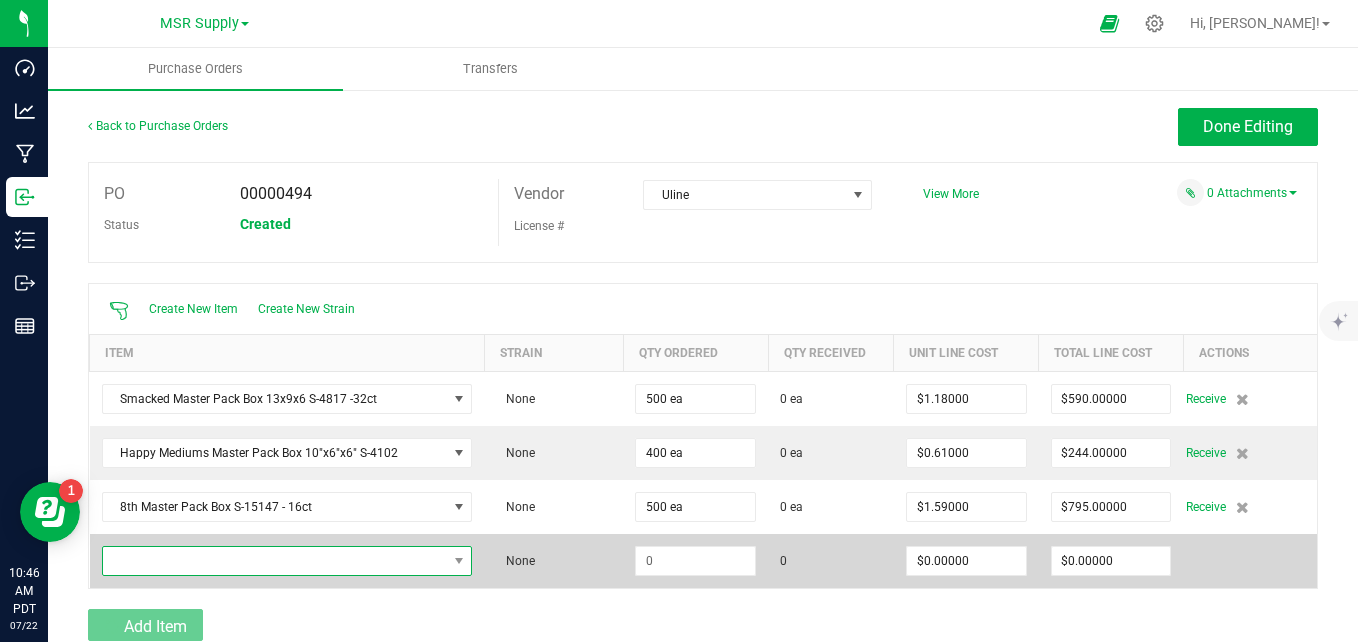 click at bounding box center (275, 561) 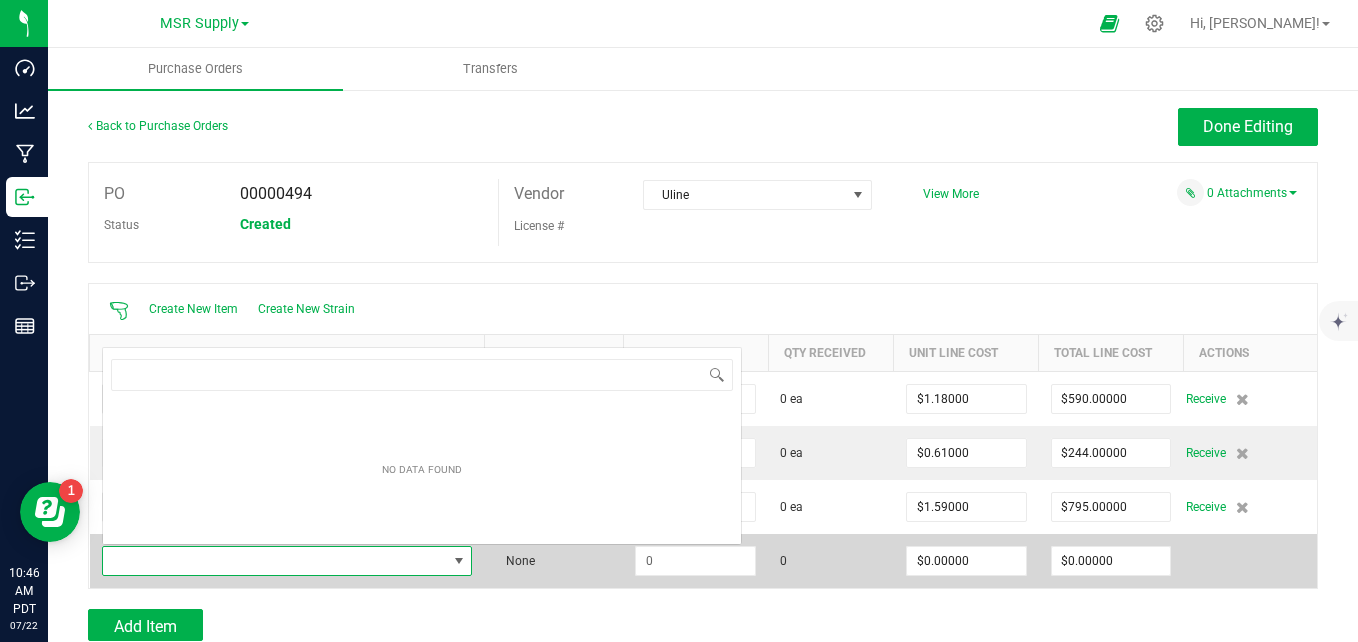 scroll, scrollTop: 0, scrollLeft: 0, axis: both 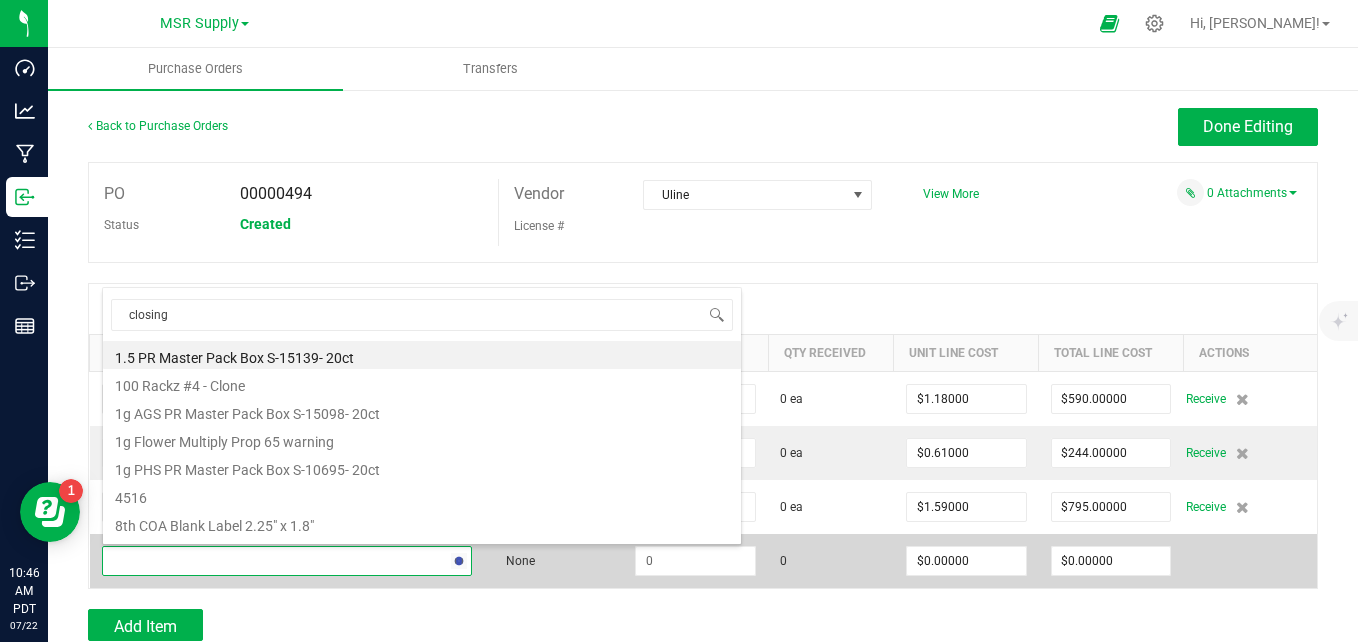 type on "closing" 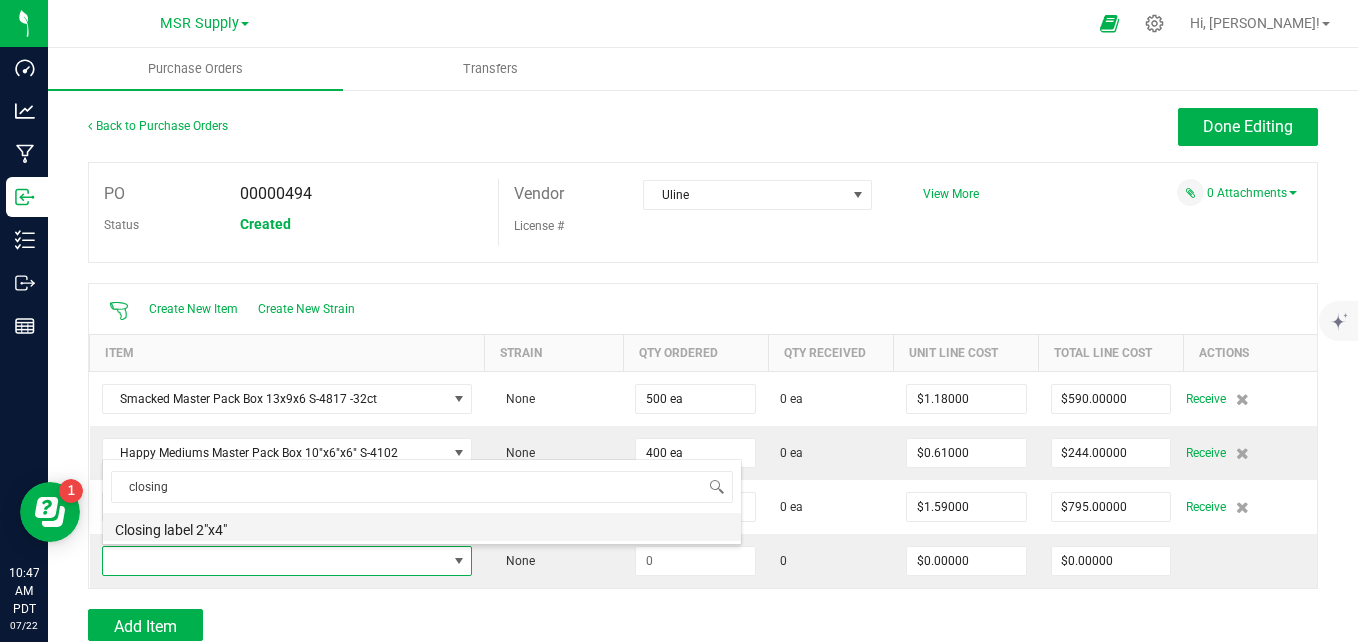 click on "Closing label 2"x4"" at bounding box center (422, 527) 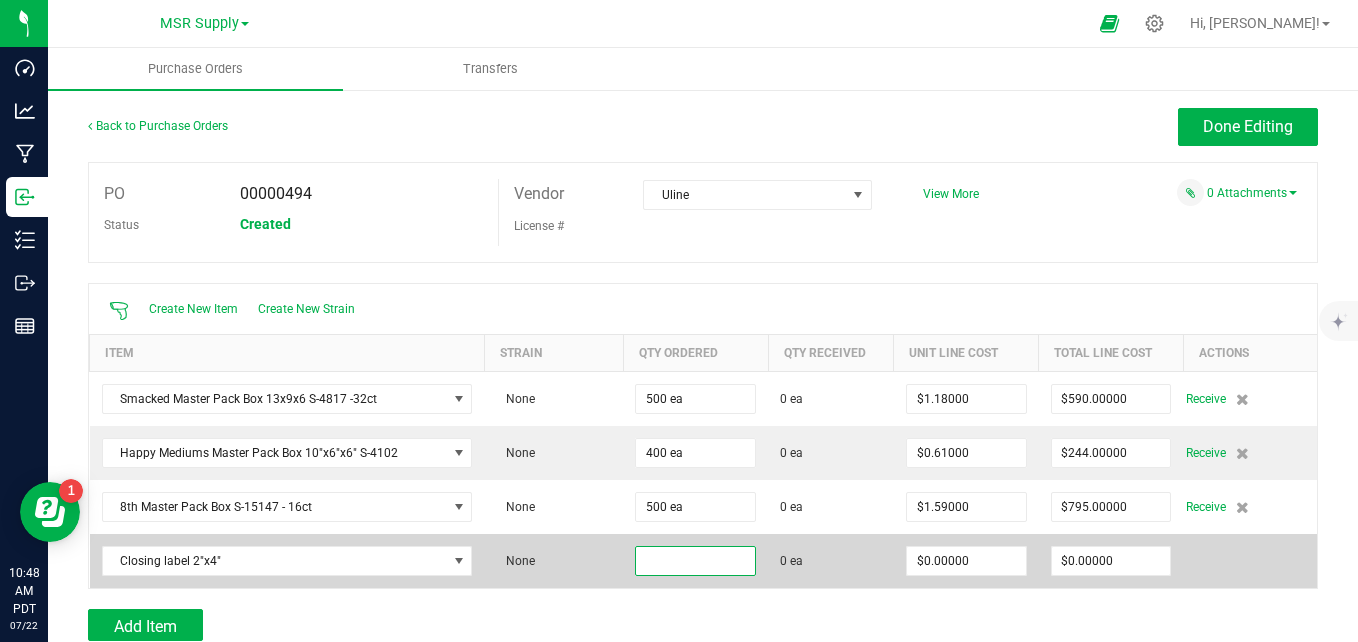 click at bounding box center (695, 561) 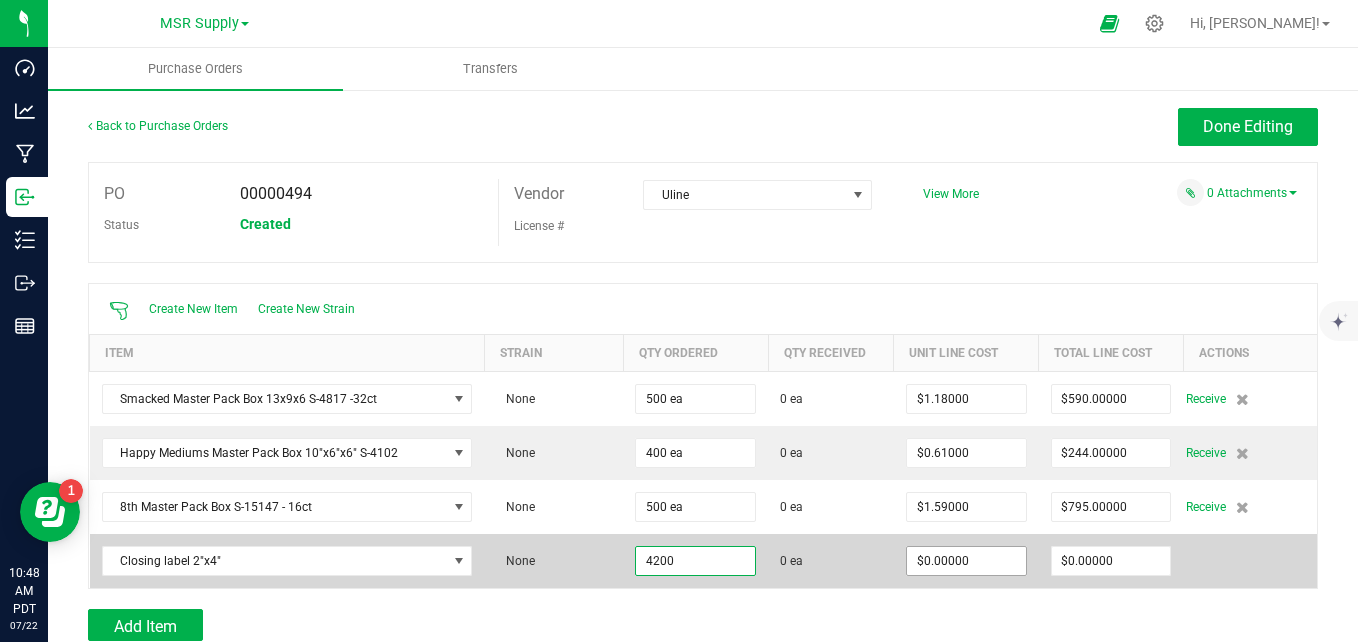 type on "4200 ea" 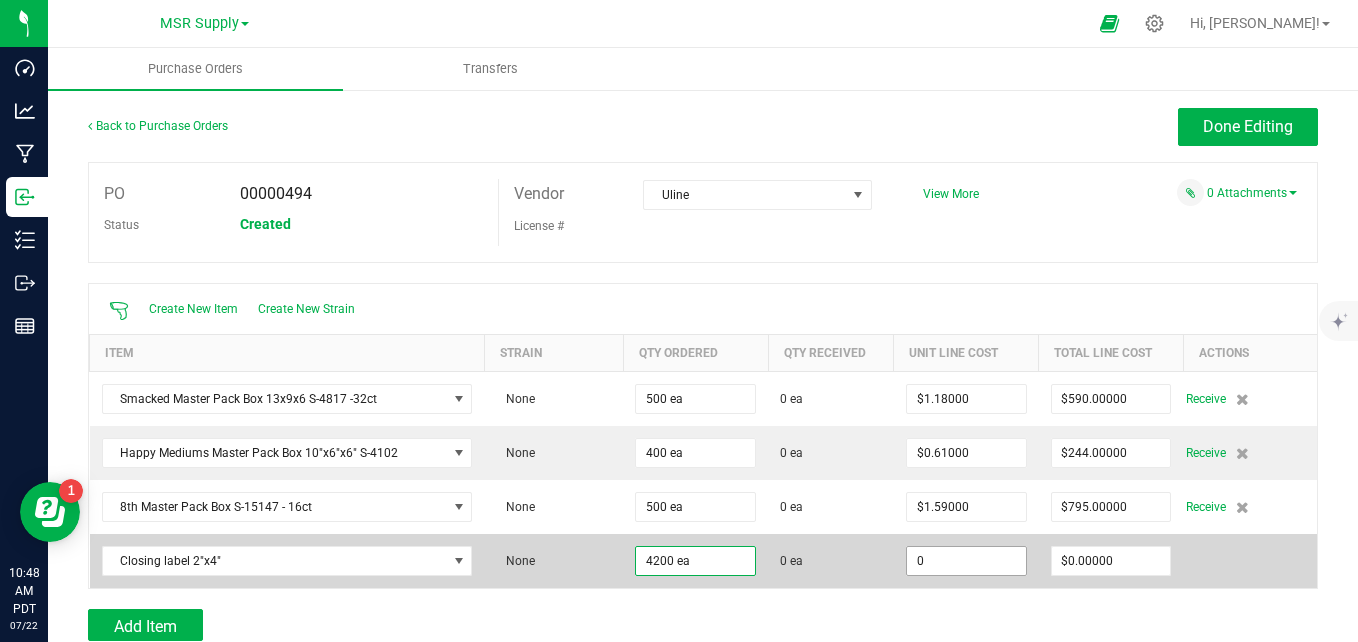 click on "0" at bounding box center [966, 561] 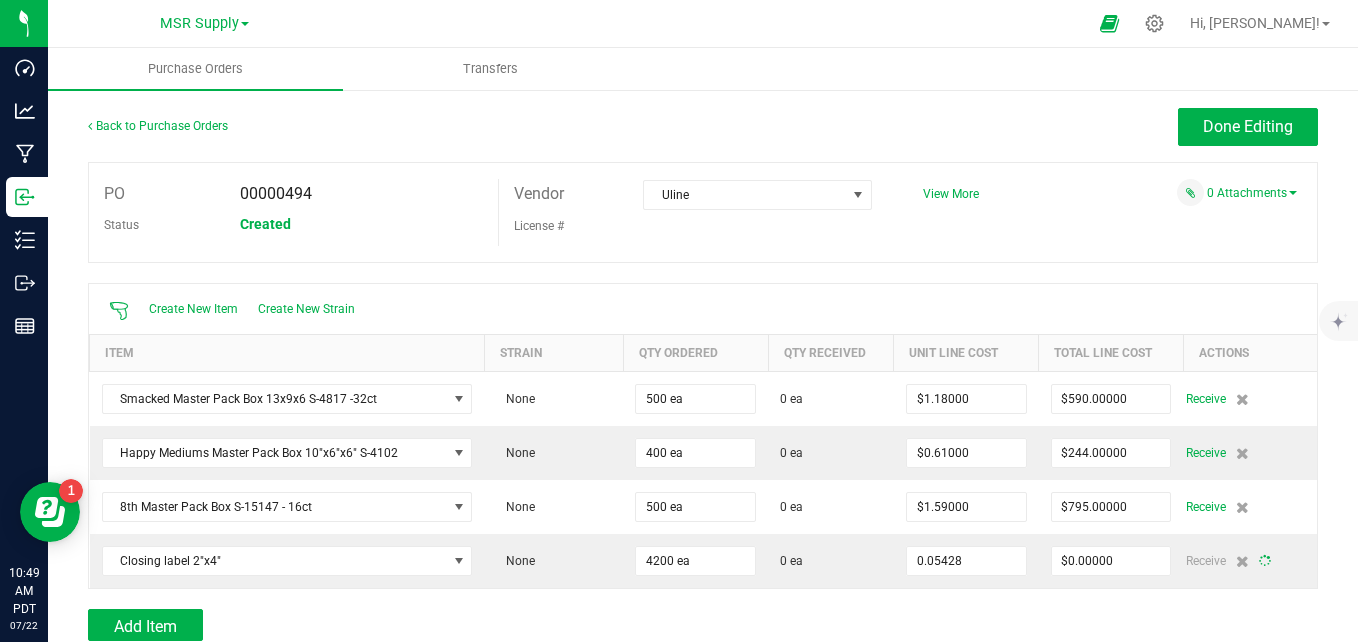 type on "$0.05428" 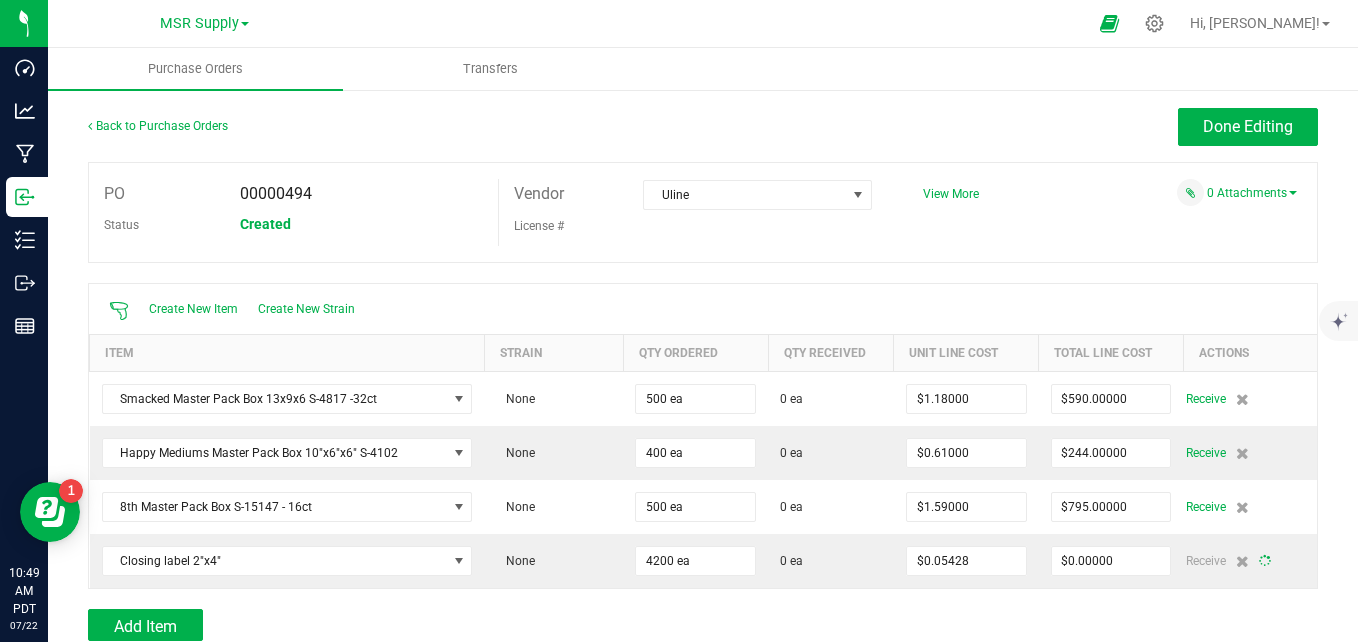 click on "Back to Purchase Orders
Done Editing
PO
00000494
Status
Created
Vendor
Uline
License #" at bounding box center [703, 519] 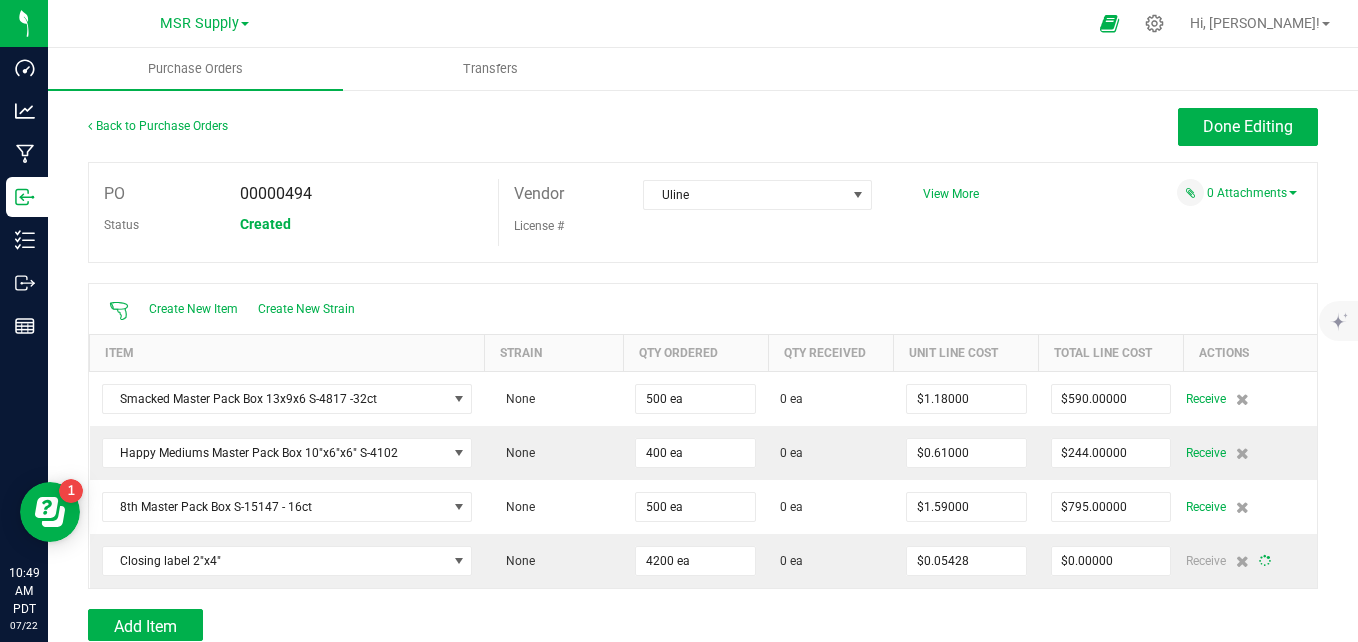type on "4200" 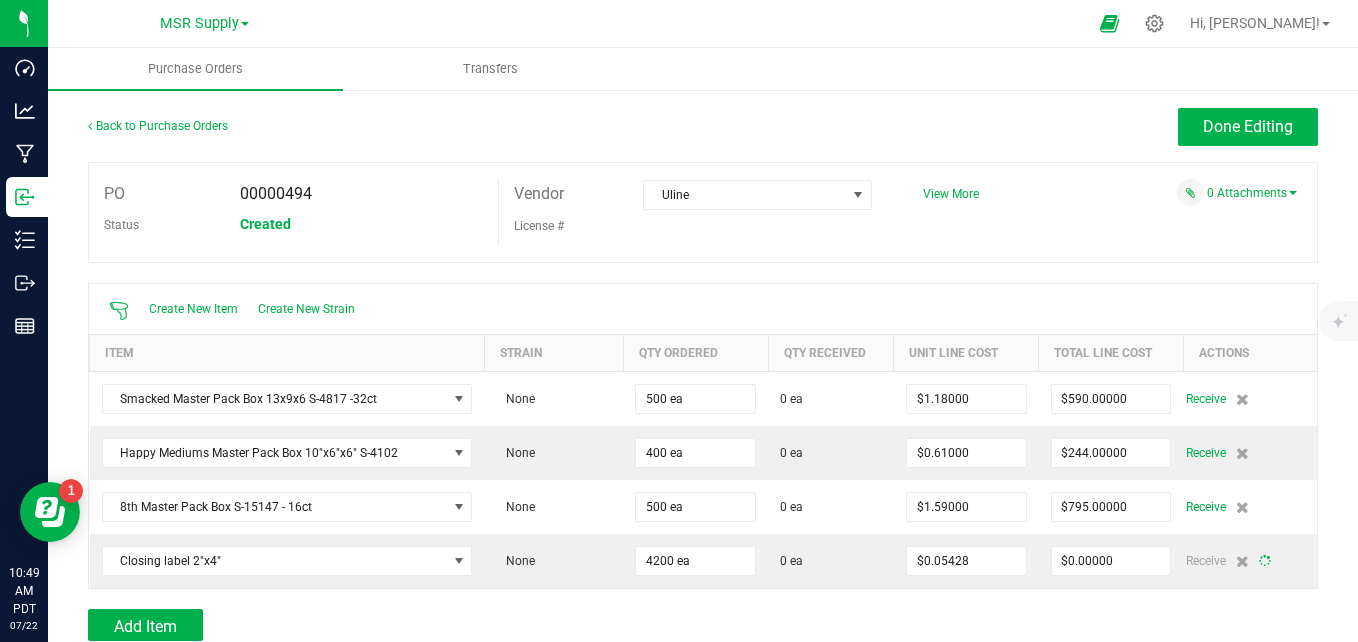 type on "$227.97600" 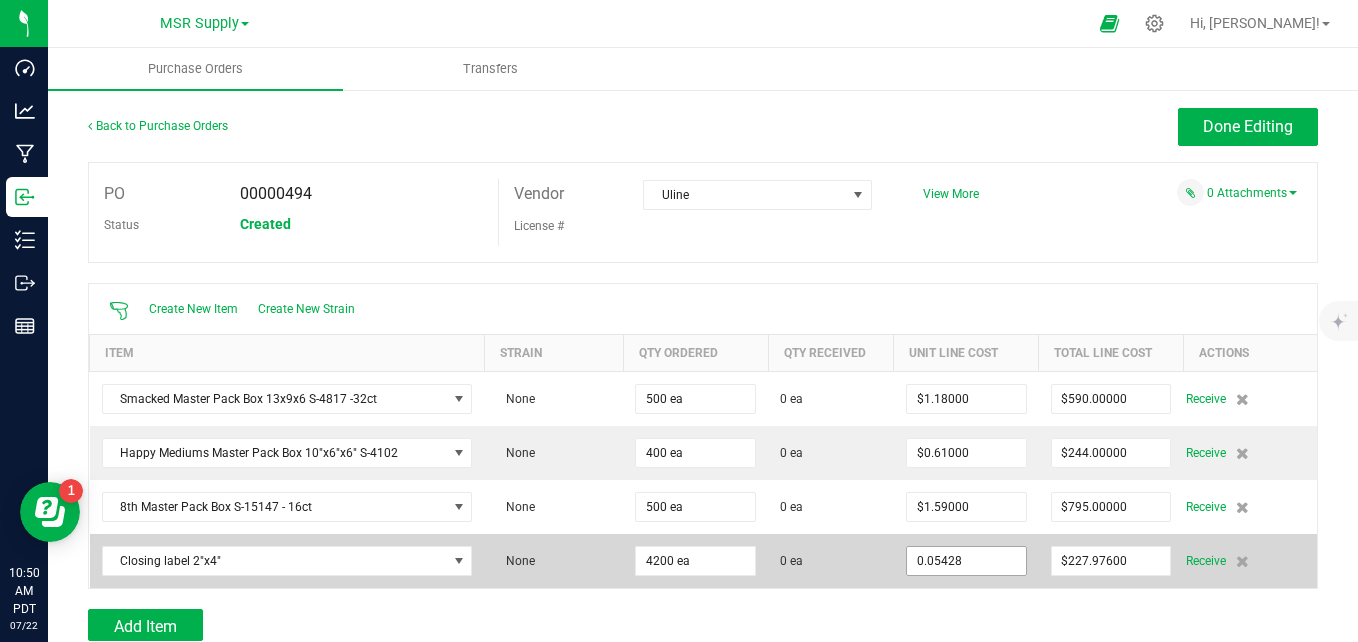 click on "0.05428" at bounding box center (966, 561) 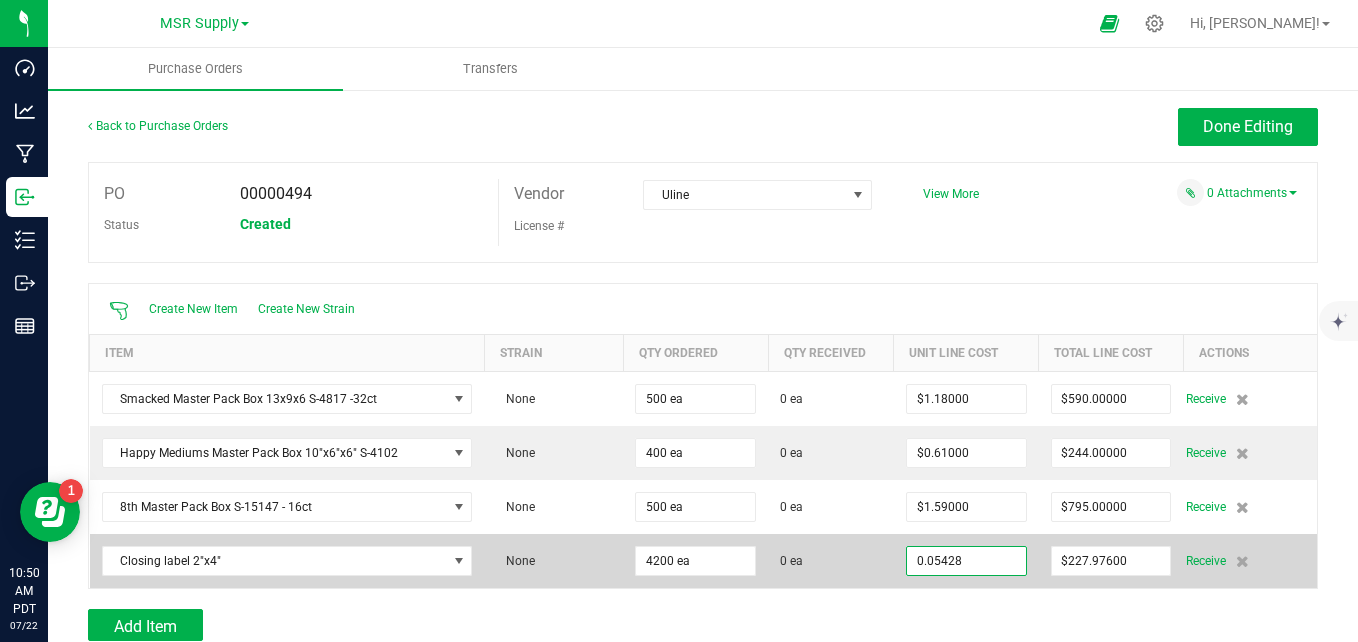 click on "0.05428" at bounding box center (966, 561) 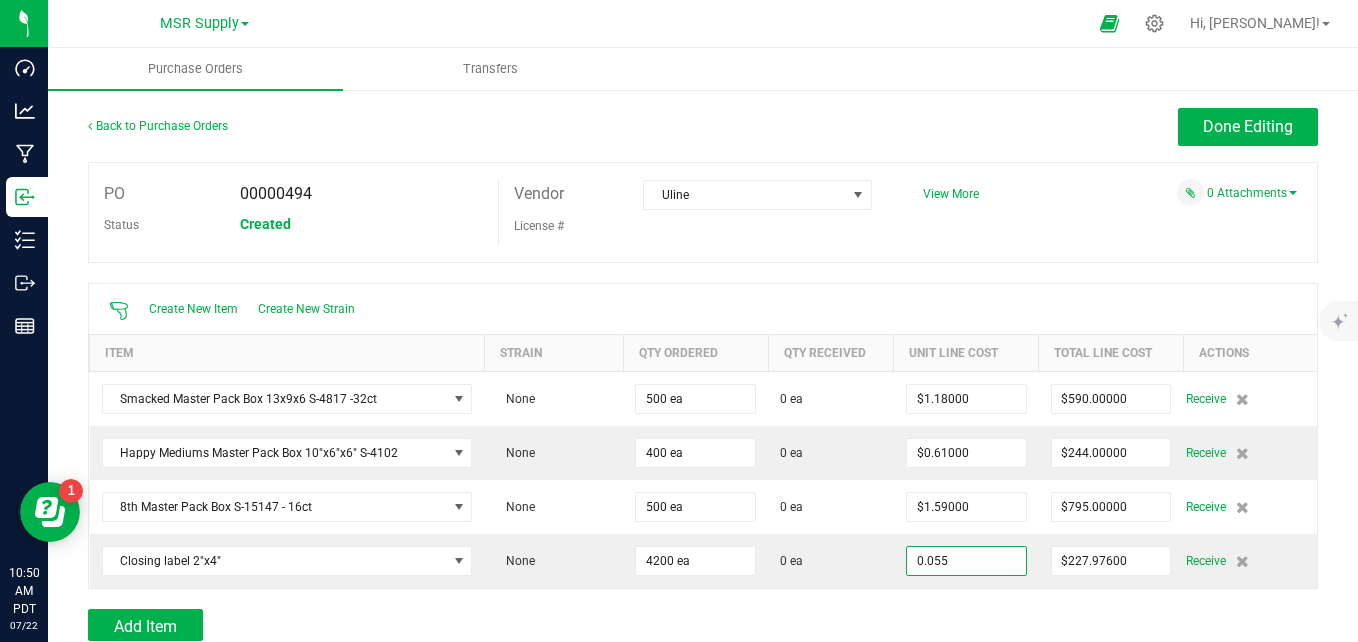 type on "$0.05500" 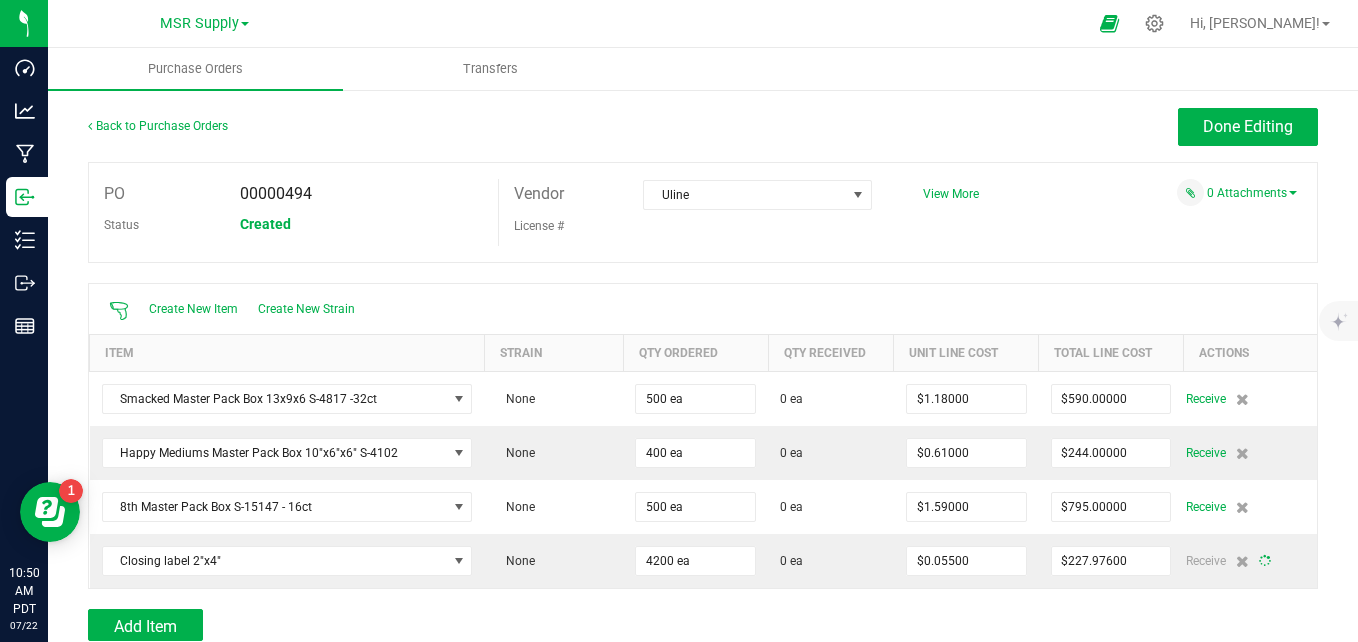 click on "Add Item" at bounding box center (703, 625) 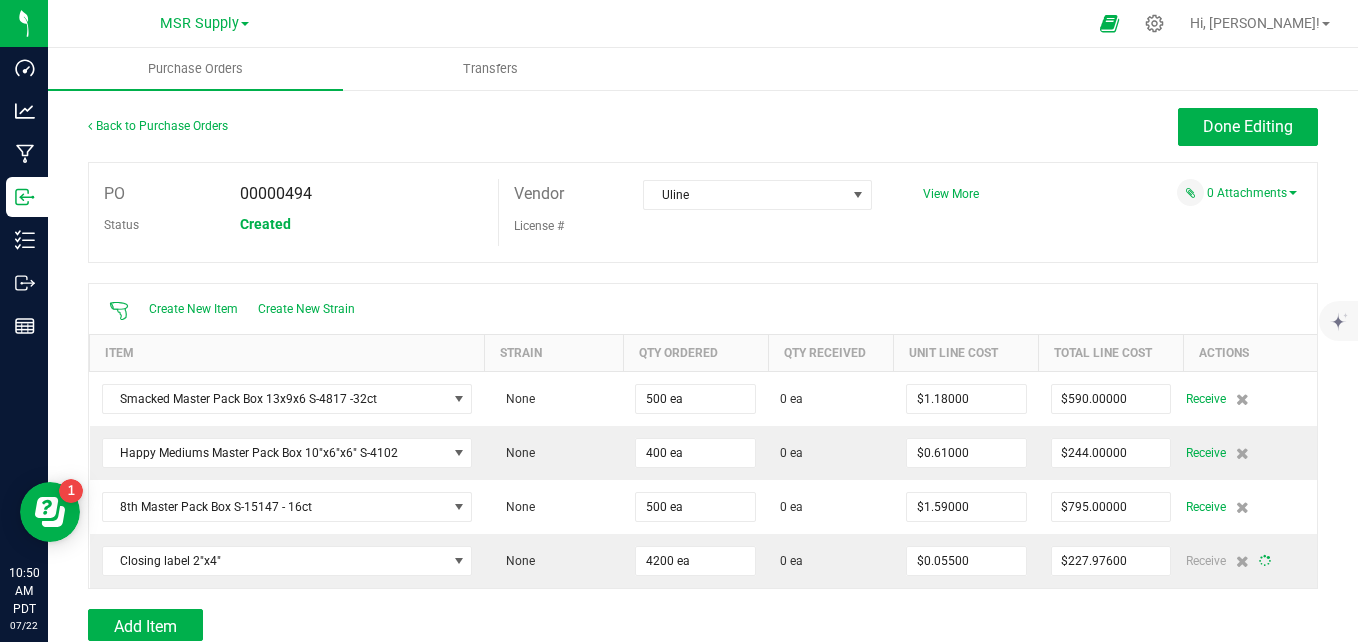 type on "4200" 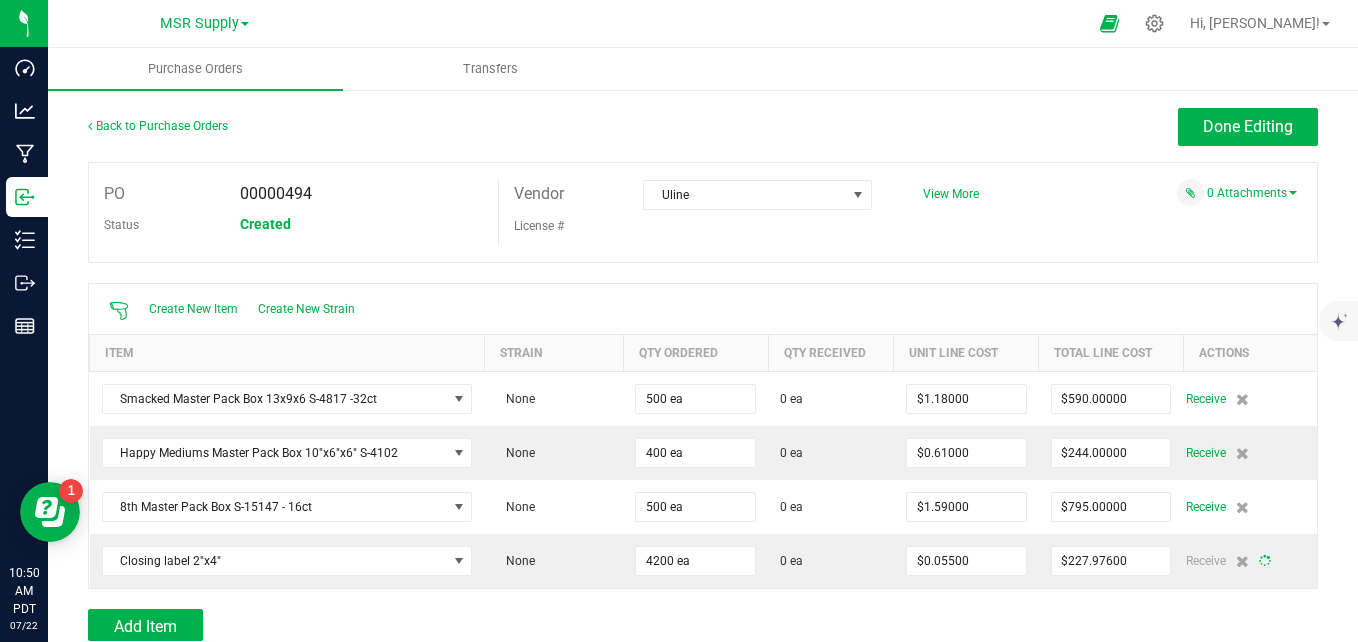 type on "$231.00000" 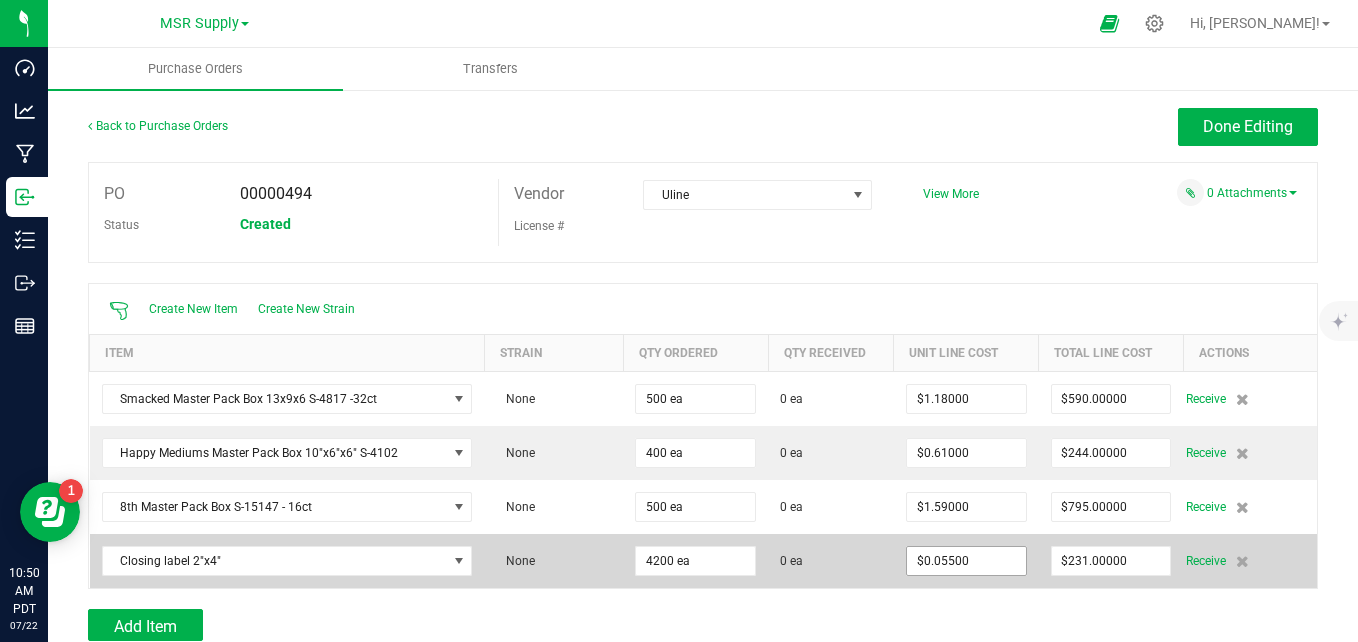type on "0.055" 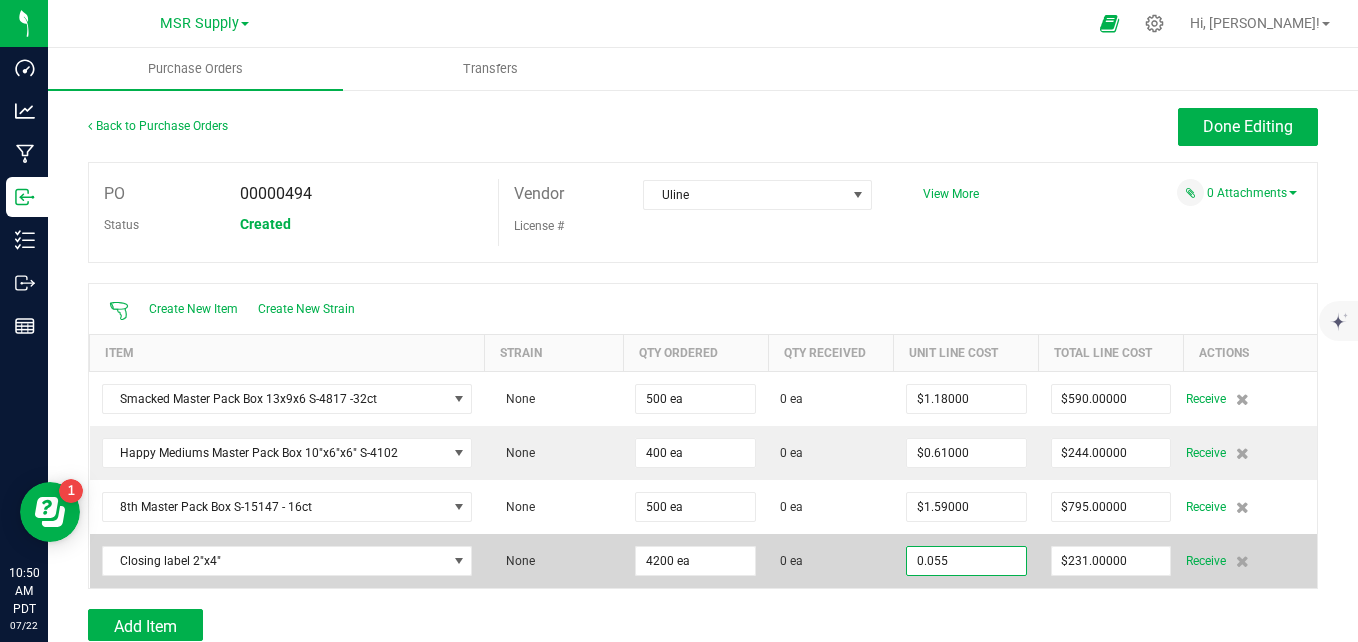 click on "0.055" at bounding box center (966, 561) 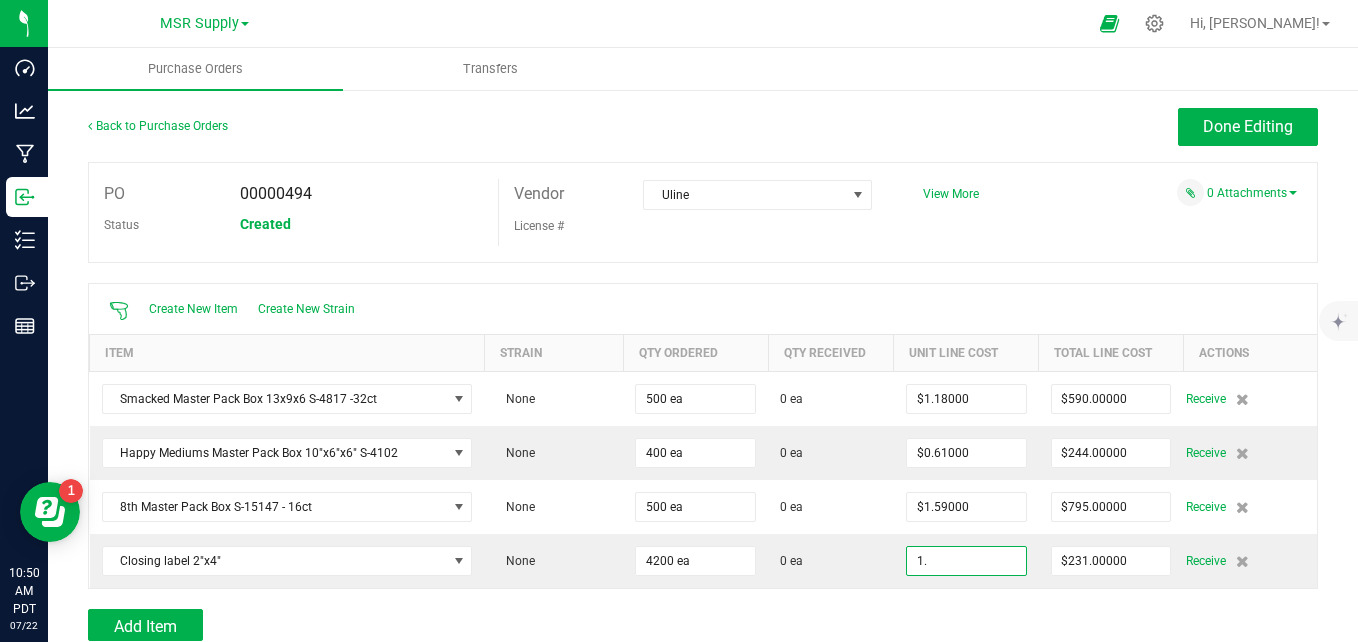 type on "1" 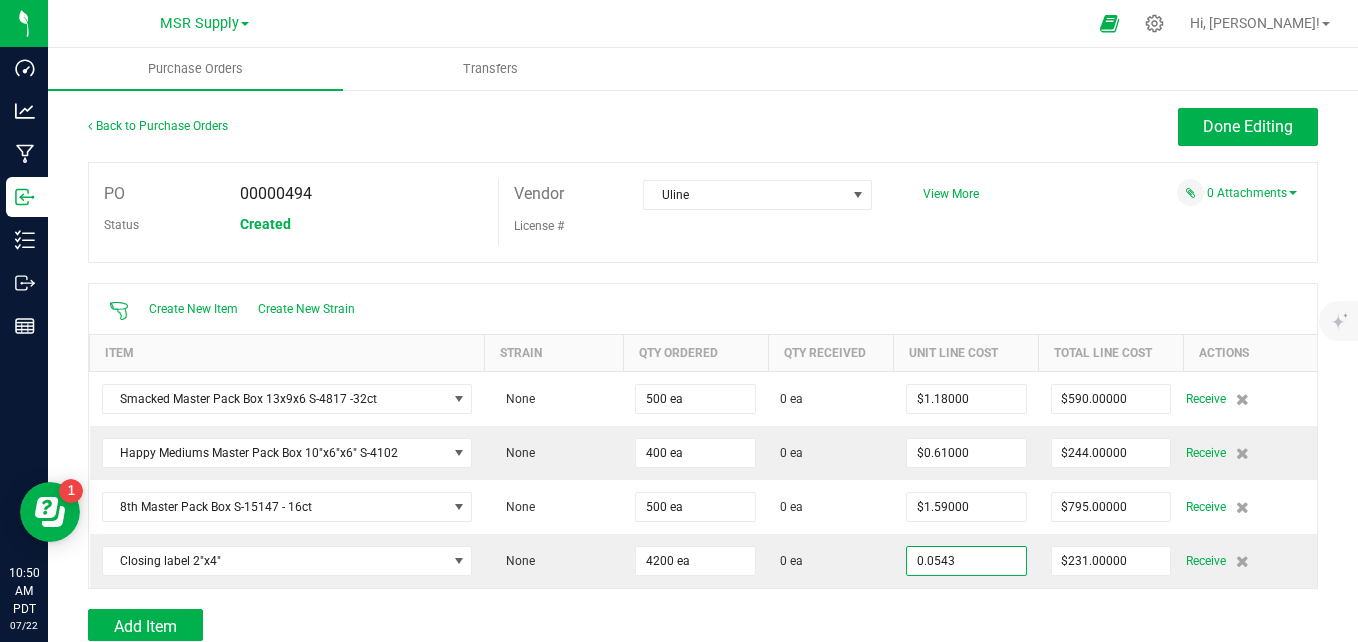 type on "$0.05430" 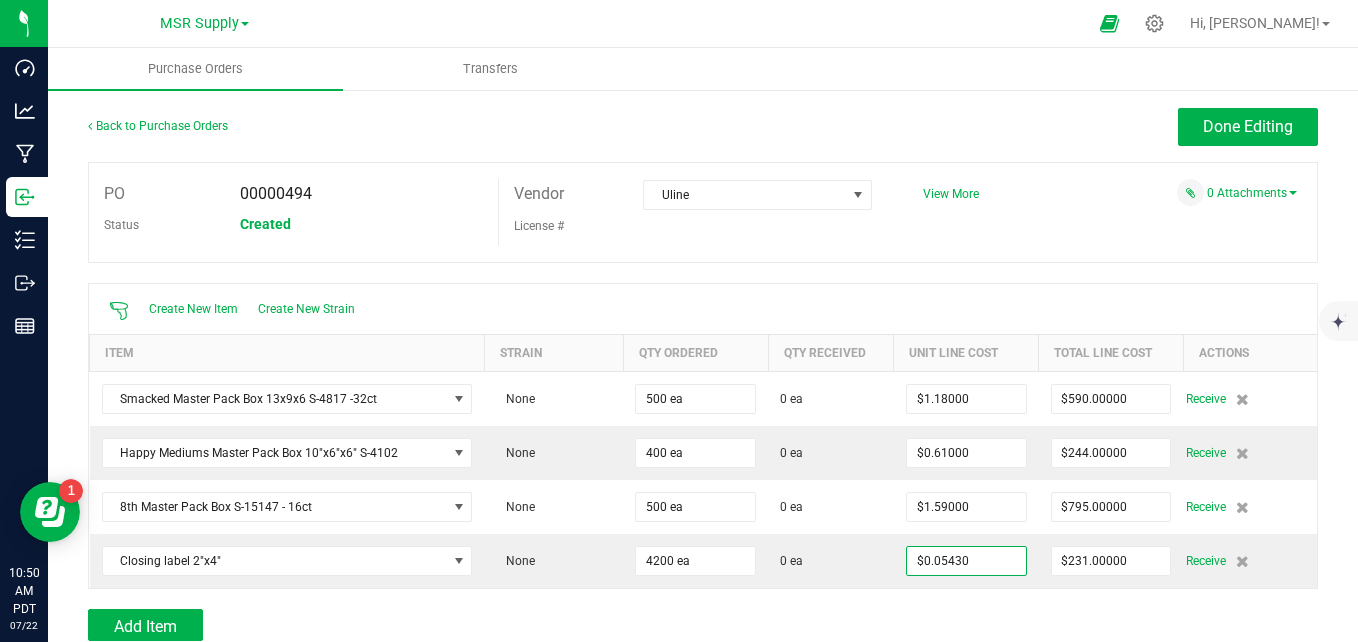 click on "Add Item" at bounding box center [703, 625] 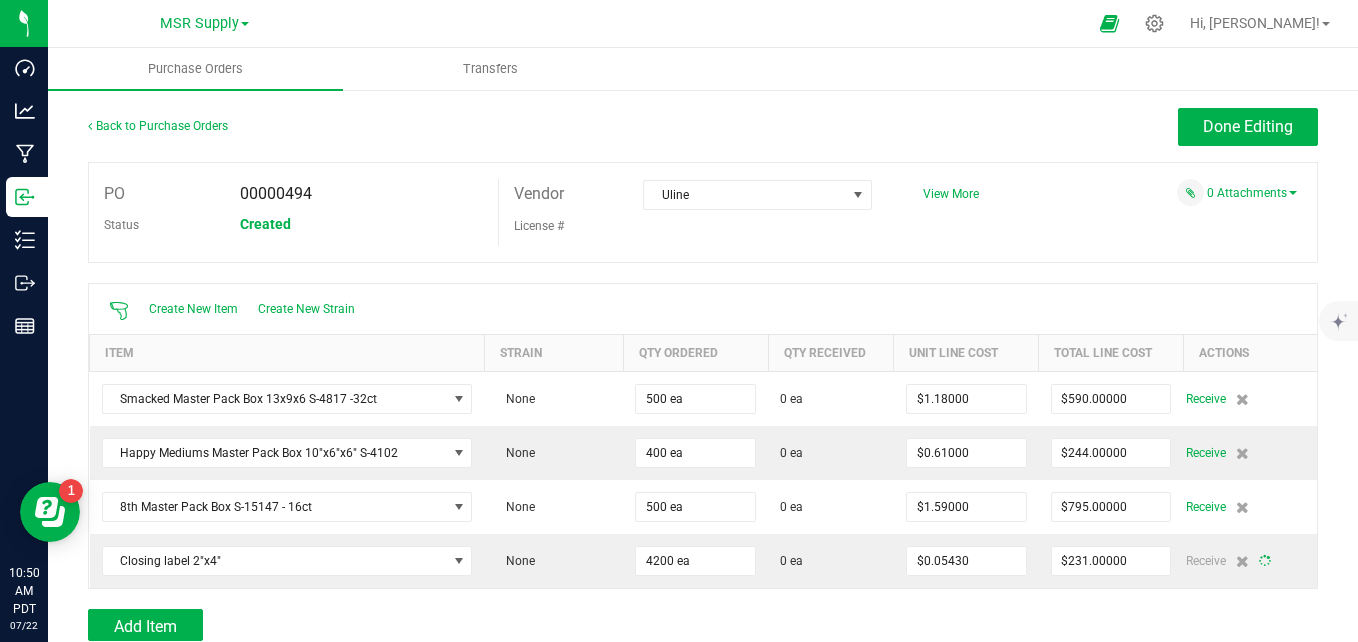type on "4200" 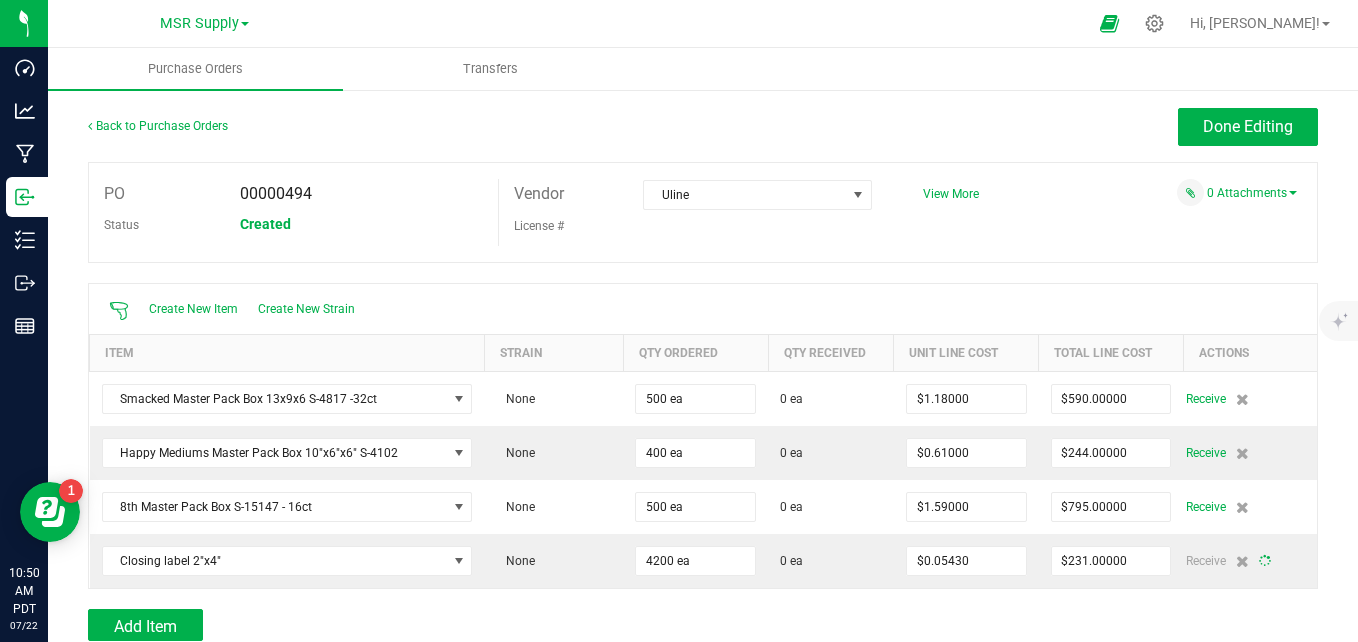 type on "$228.06000" 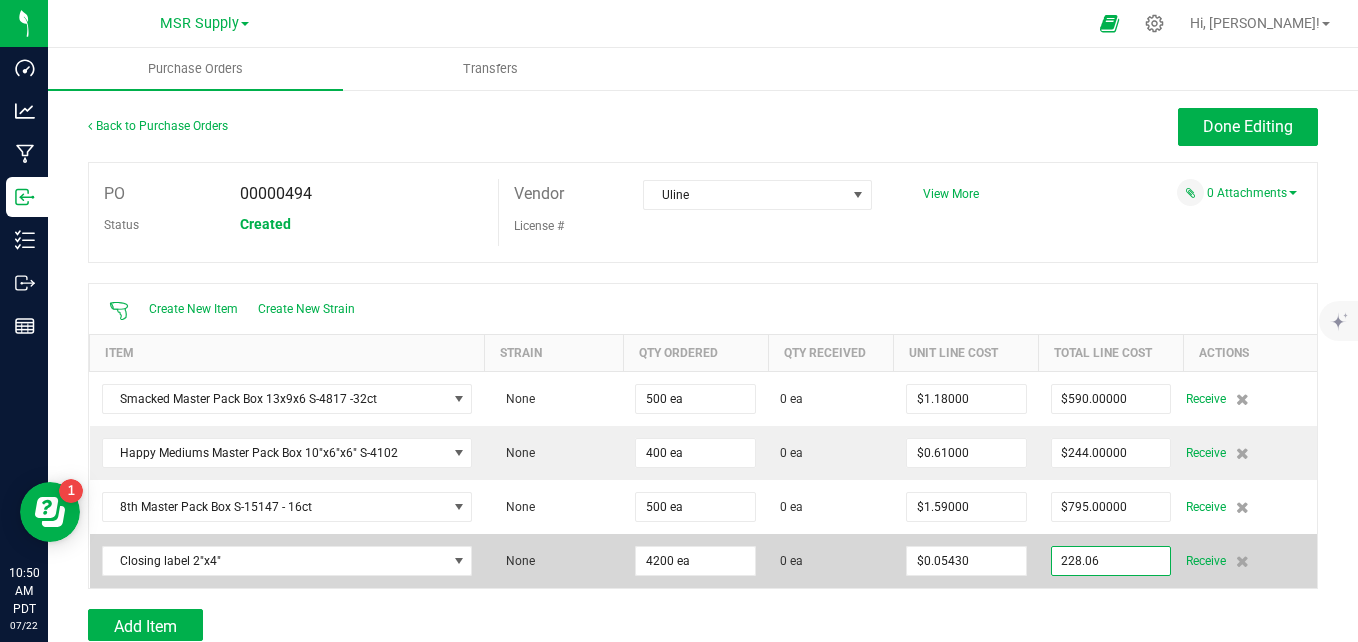 click on "228.06" at bounding box center [1111, 561] 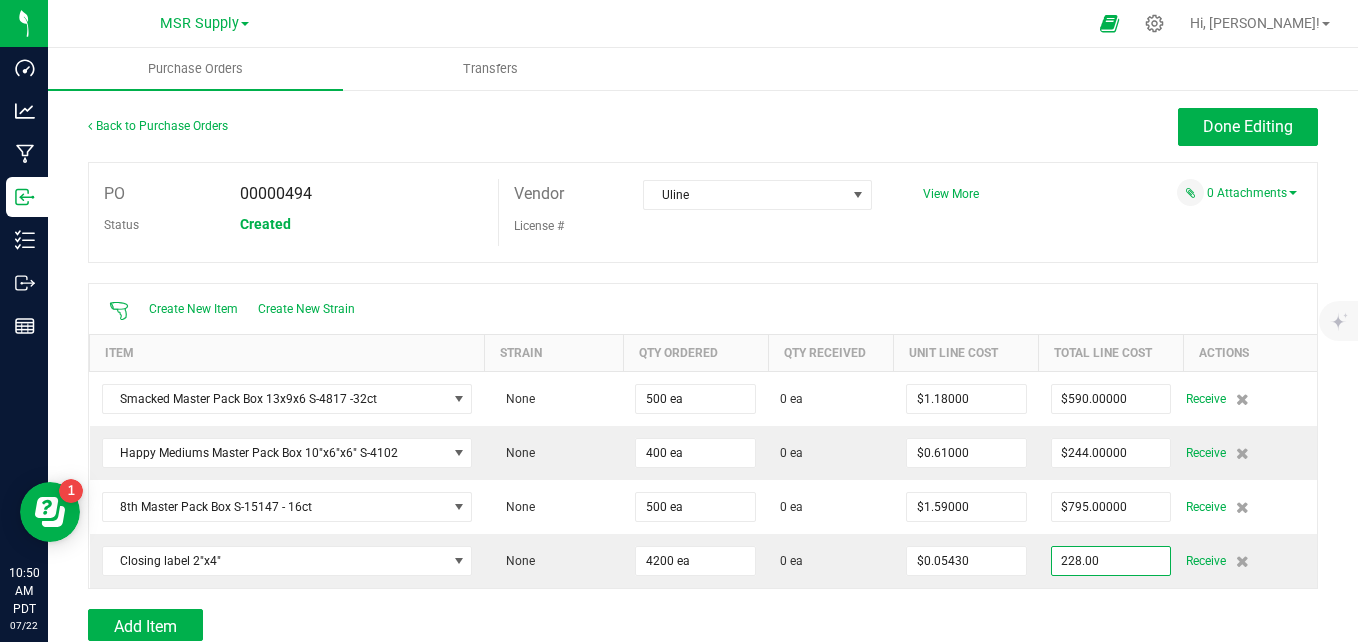 type on "$228.00000" 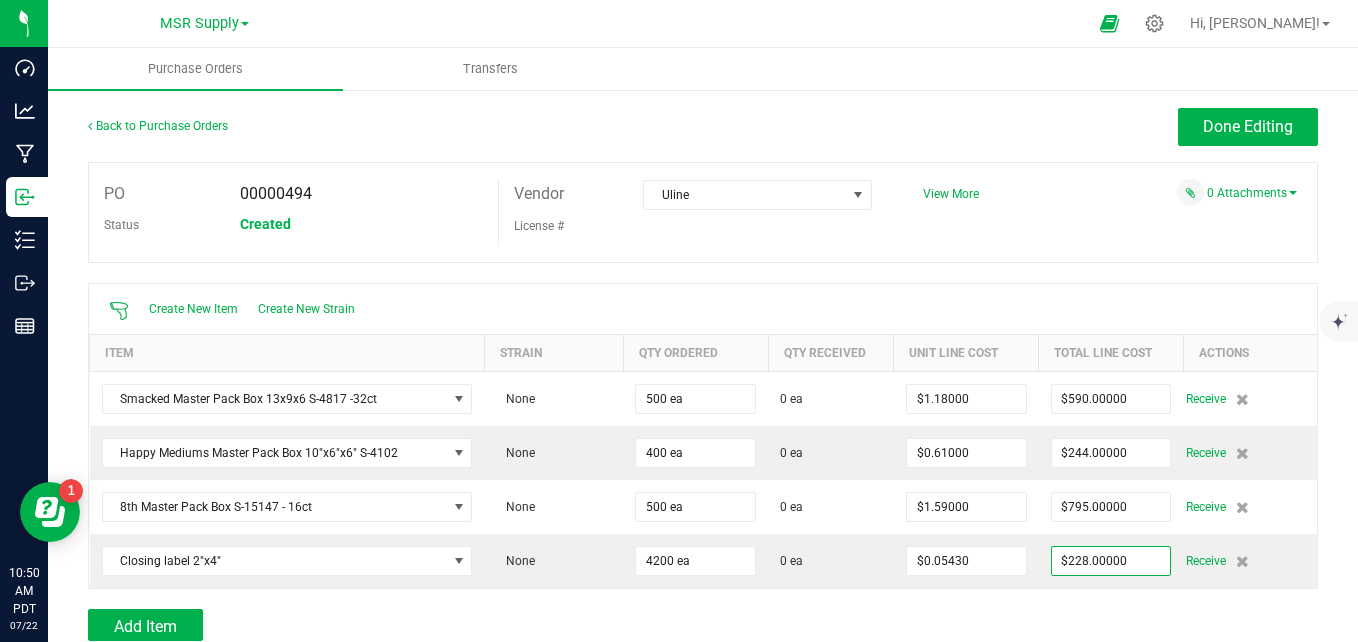click at bounding box center [703, 599] 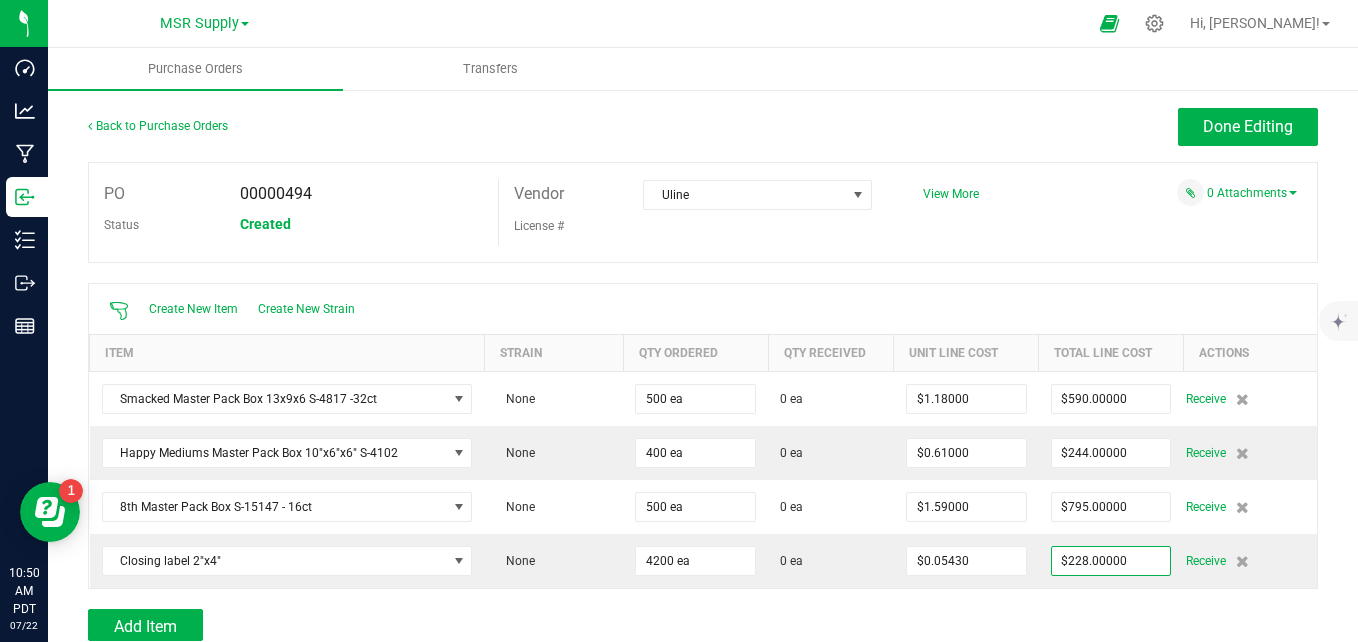 type on "4200" 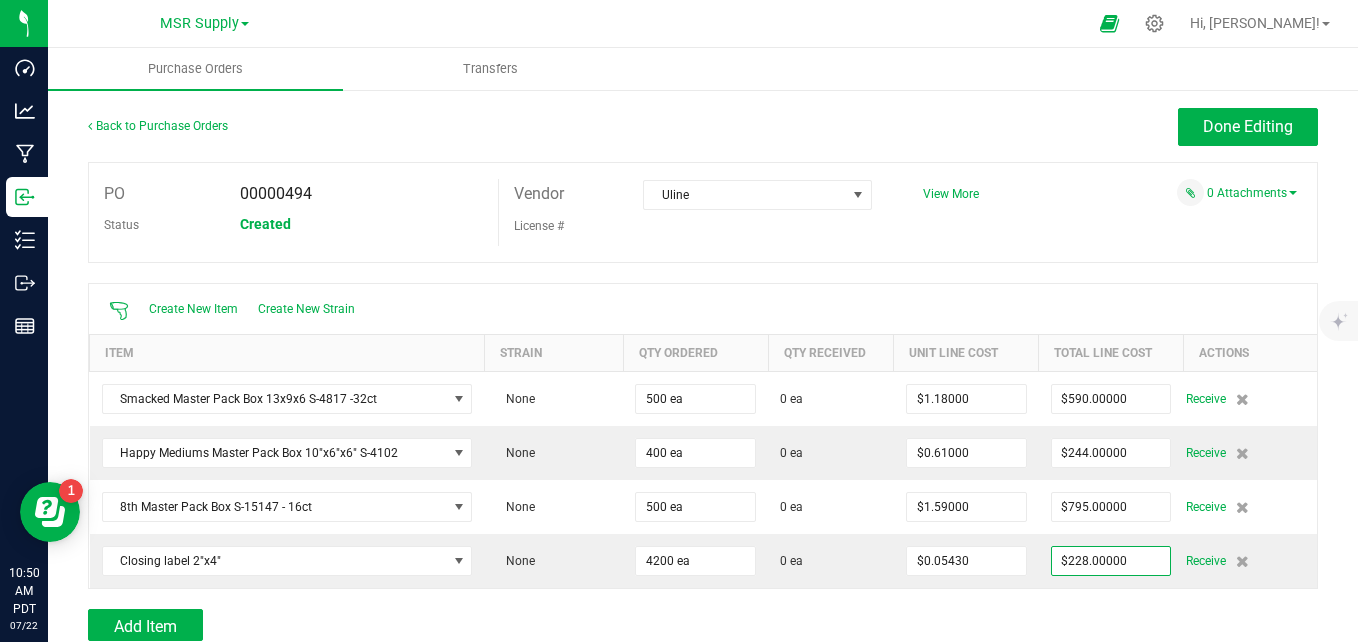 type on "$0.05429" 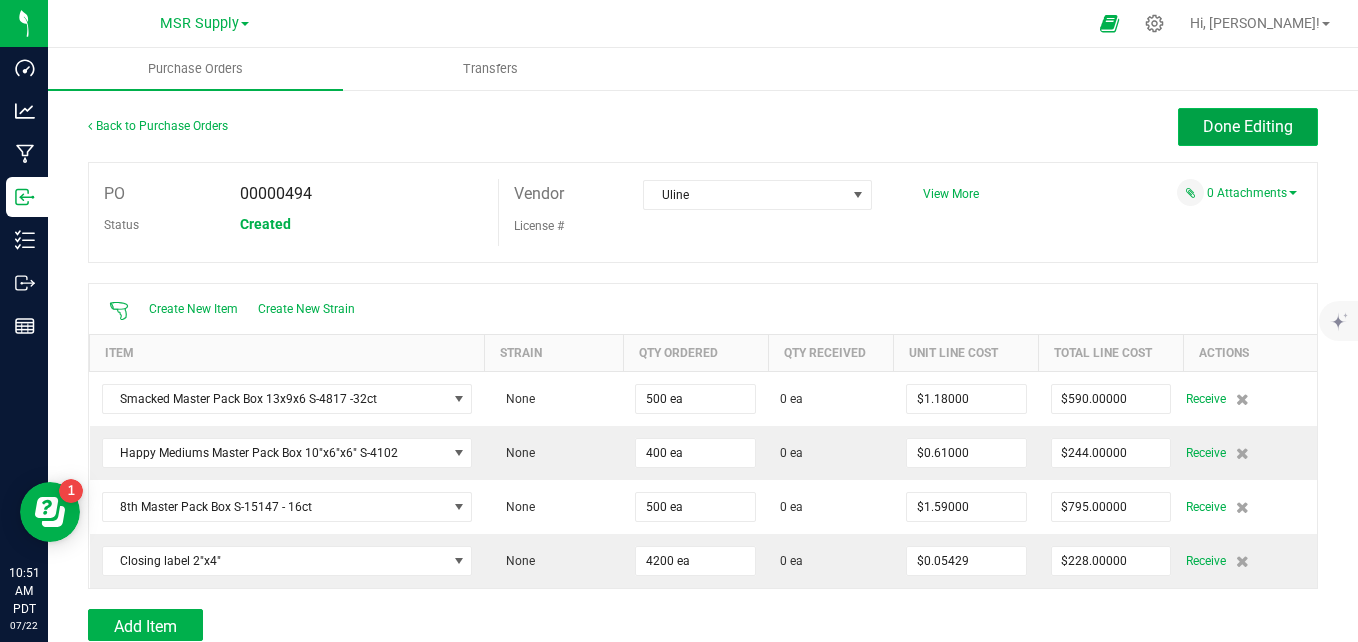 click on "Done Editing" at bounding box center (1248, 126) 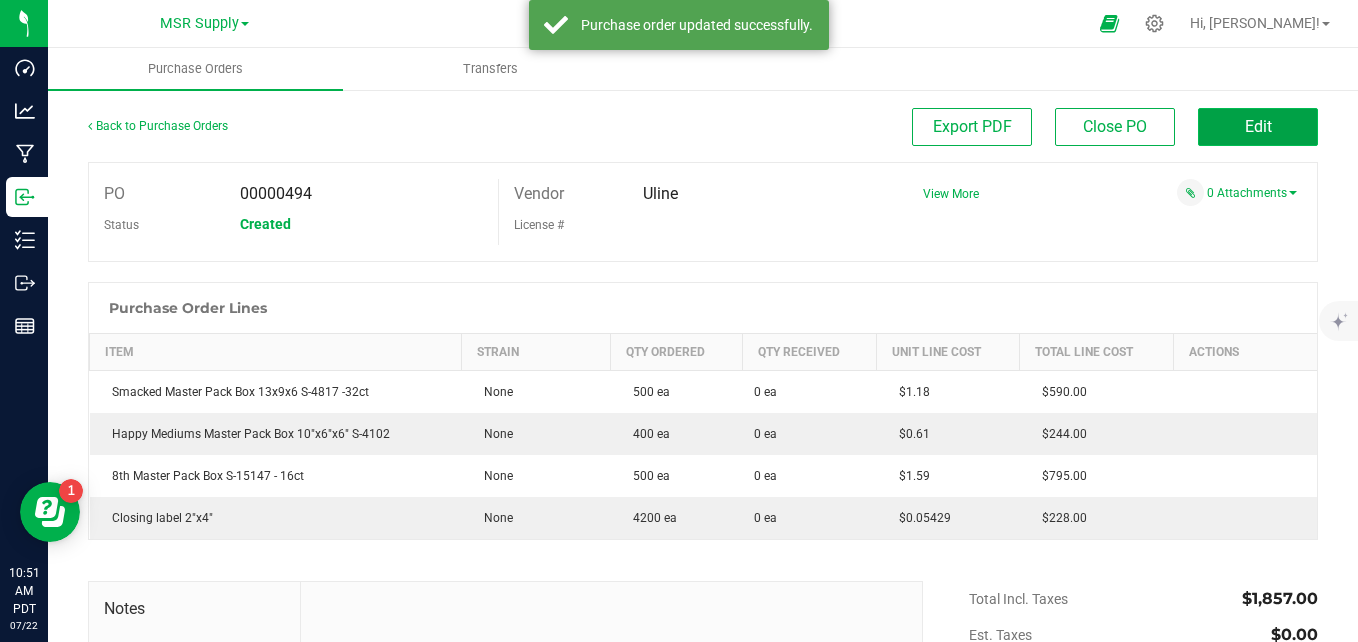 click on "Edit" at bounding box center (1258, 126) 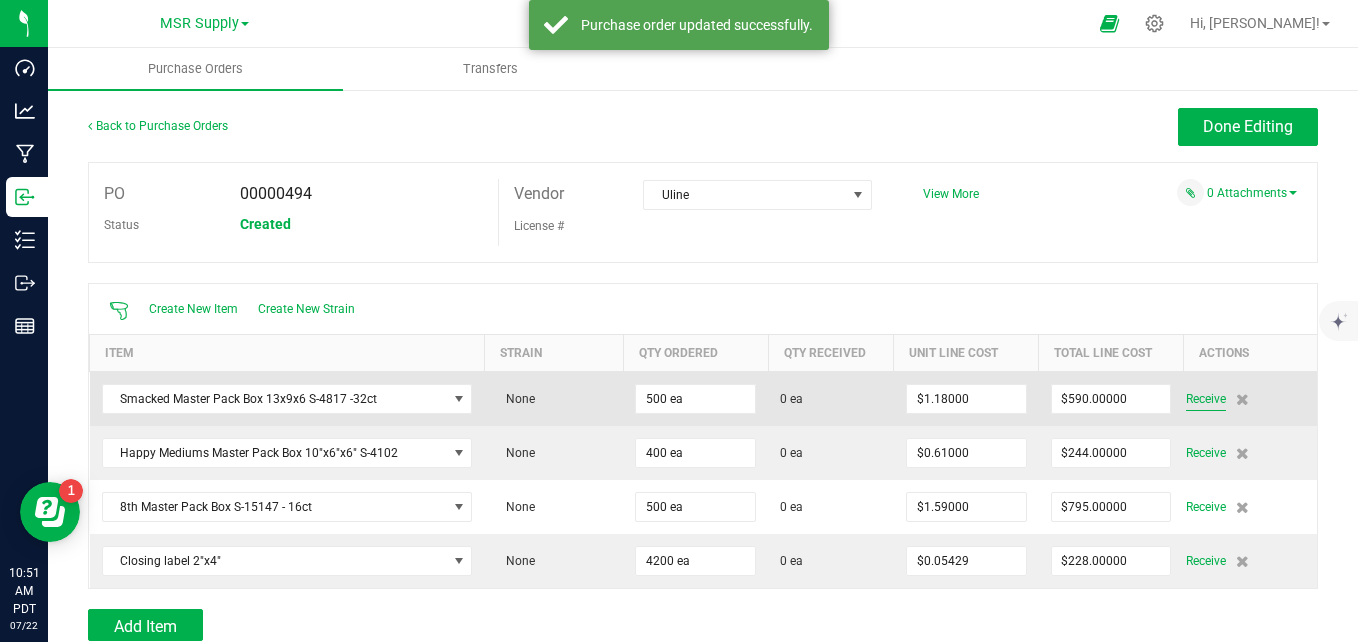 click on "Receive" at bounding box center (1206, 399) 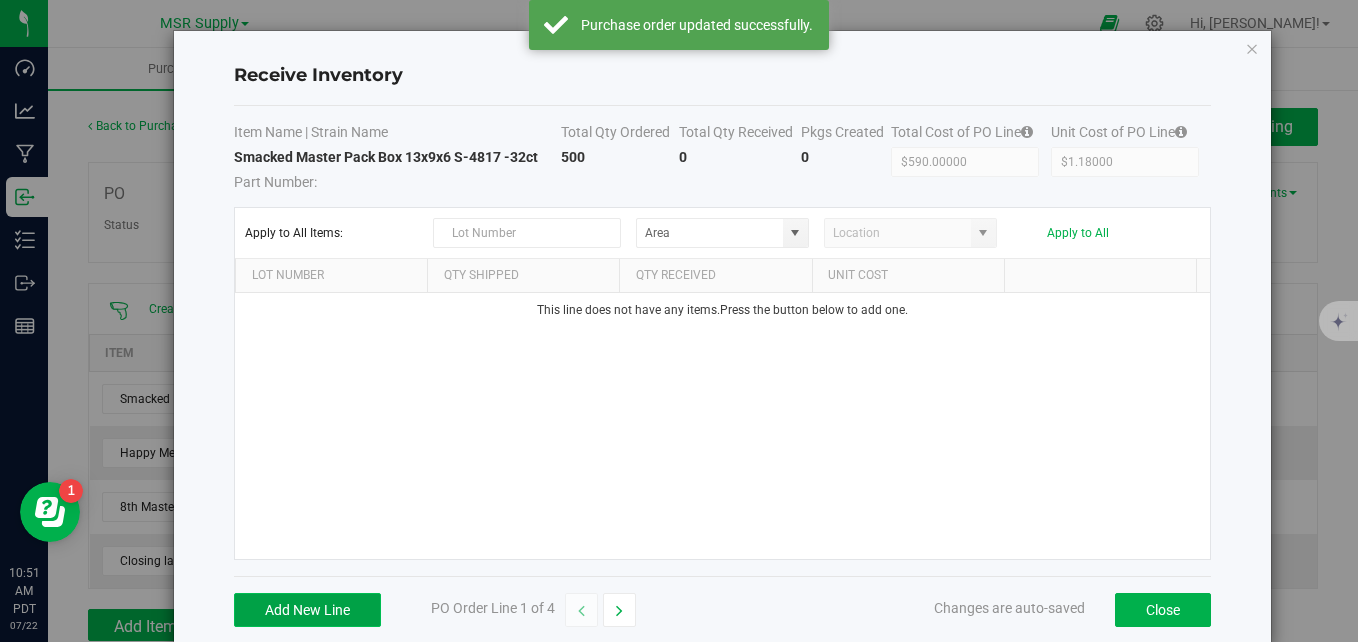 click on "Add New Line" at bounding box center (307, 610) 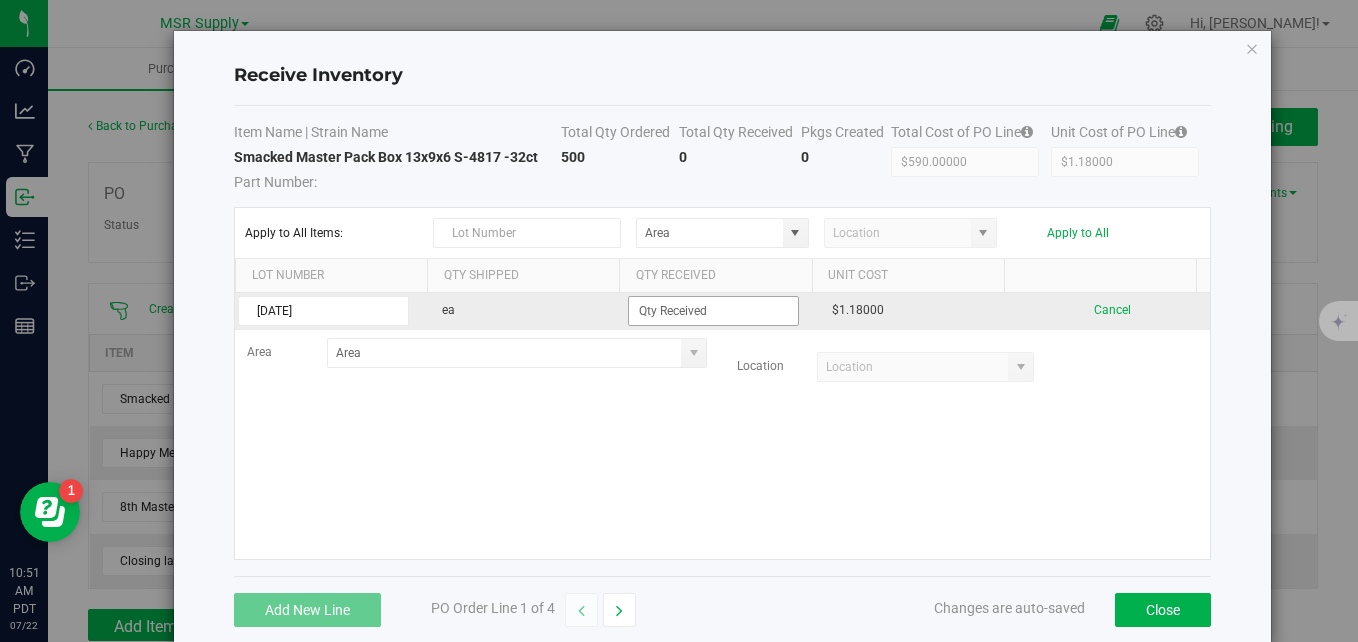 type on "7.18.25" 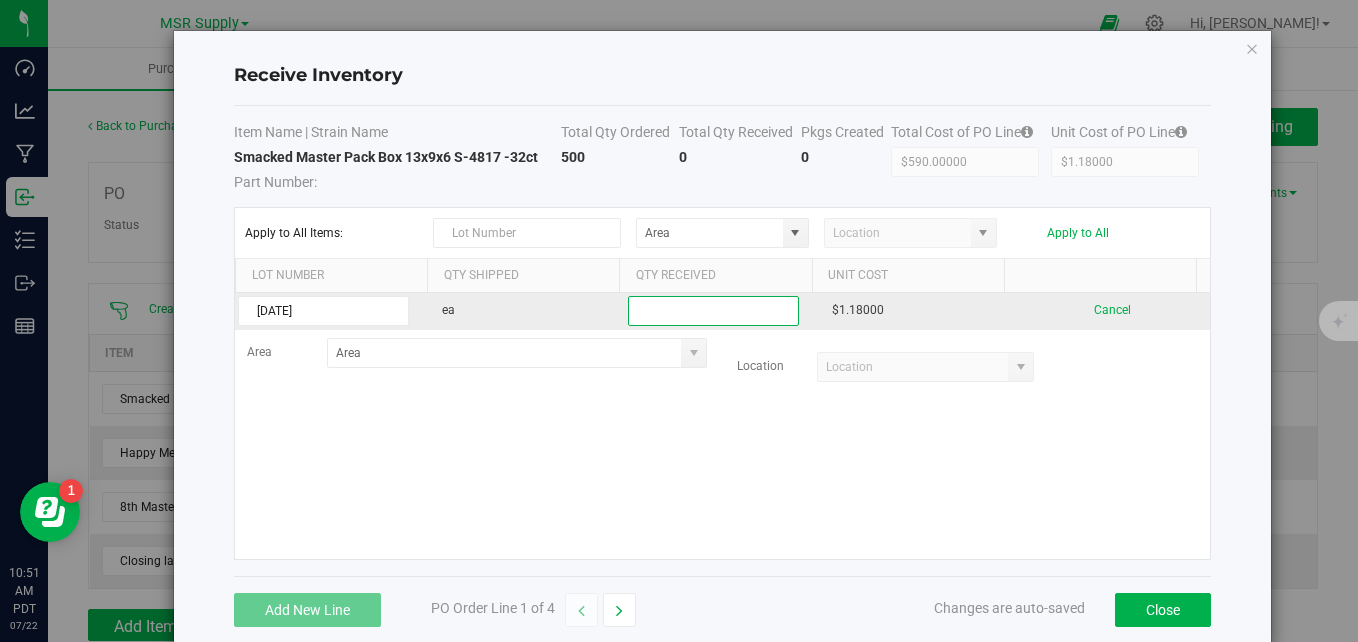 click at bounding box center (713, 311) 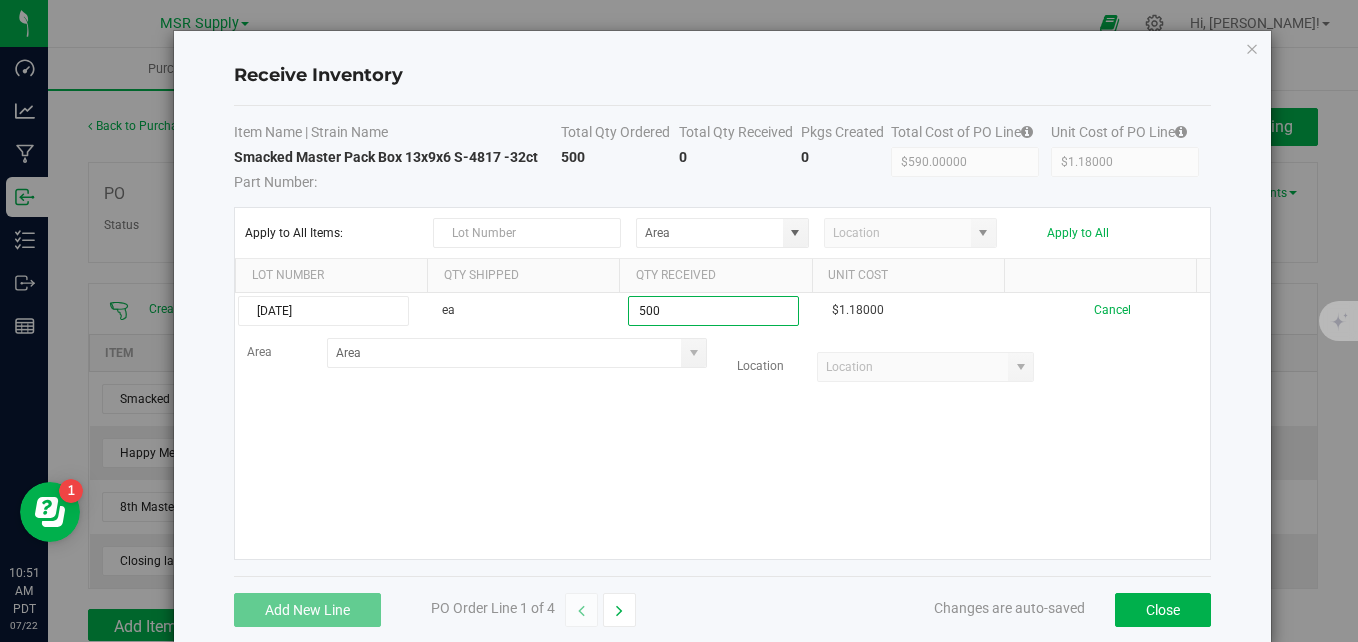 type on "500 ea" 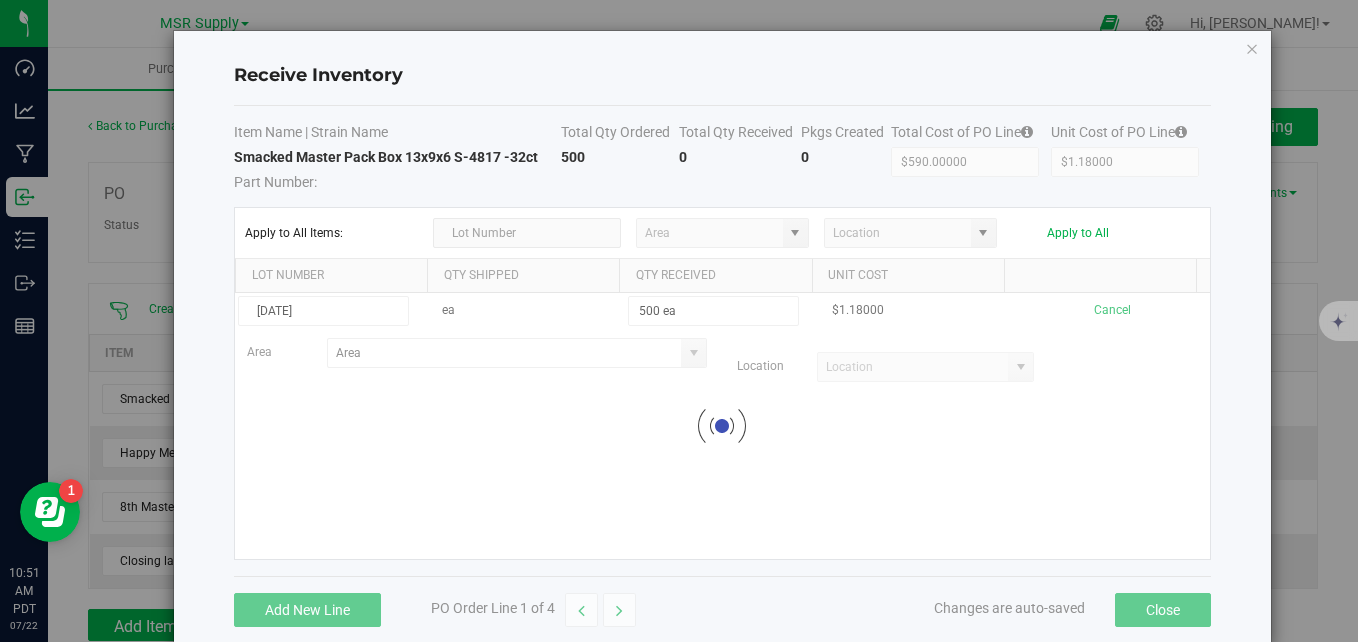 click on "7.18.25   ea  500 ea  $1.18000   Cancel   Area   Location  Loading" at bounding box center [722, 426] 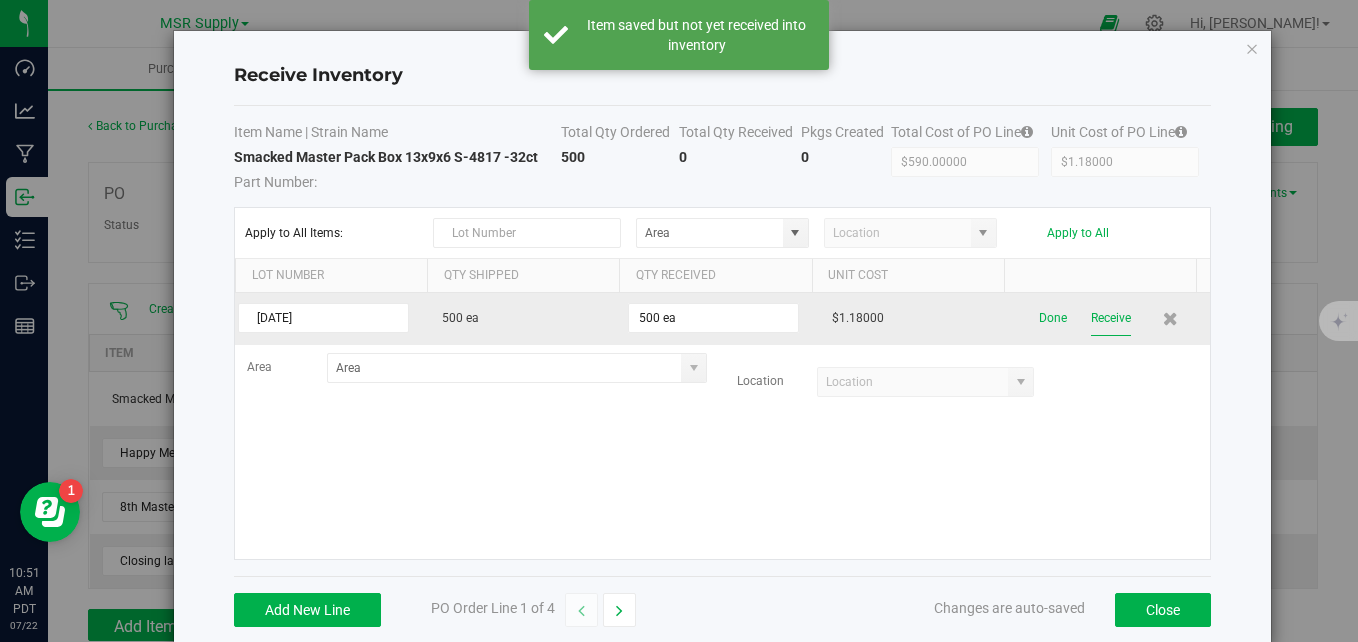 click on "Receive" at bounding box center [1111, 318] 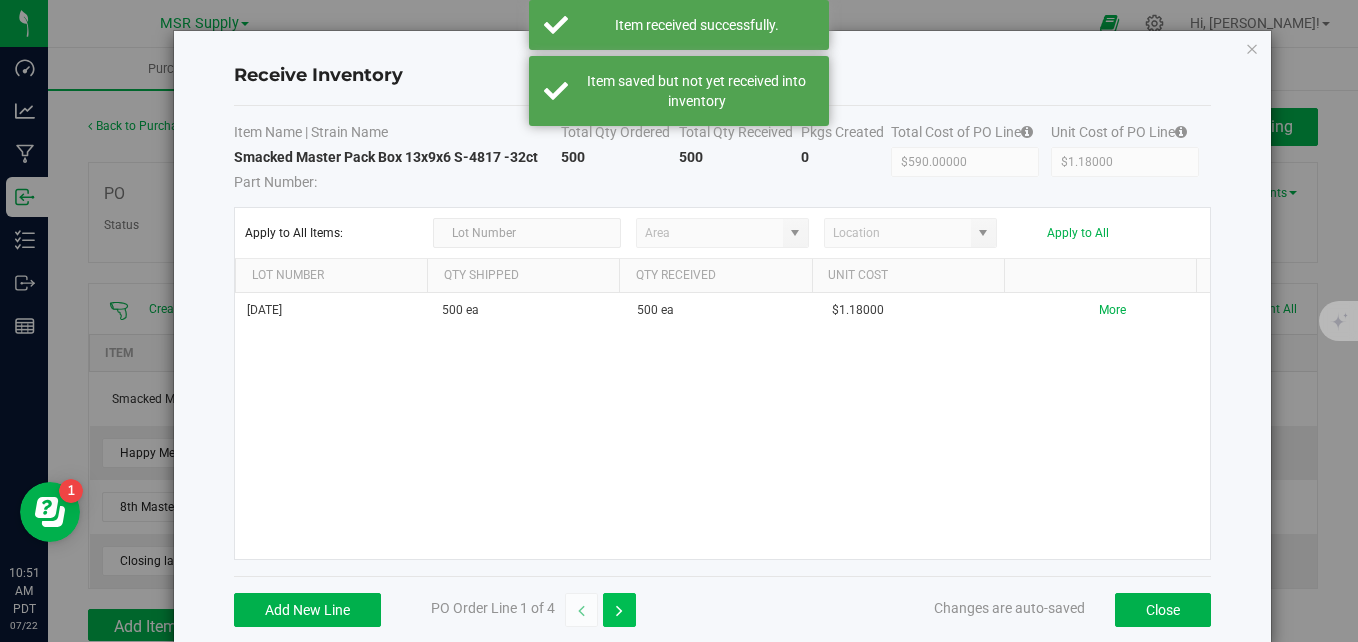 click at bounding box center (619, 610) 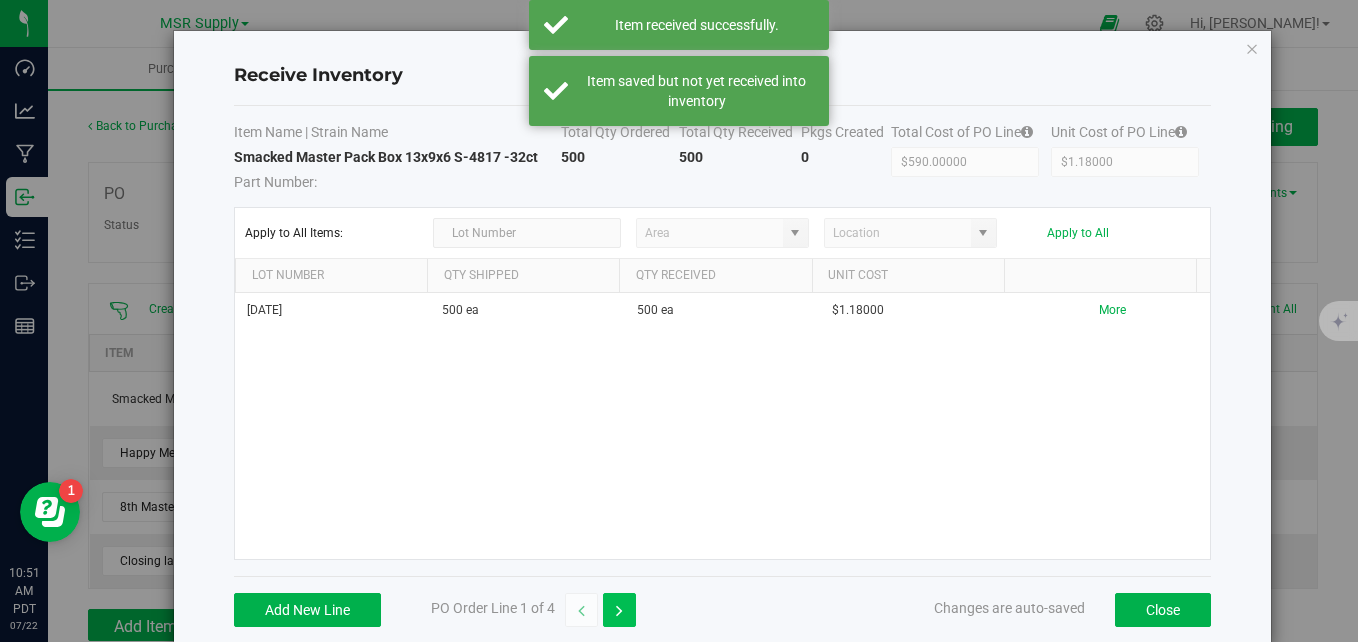 type on "$244.00000" 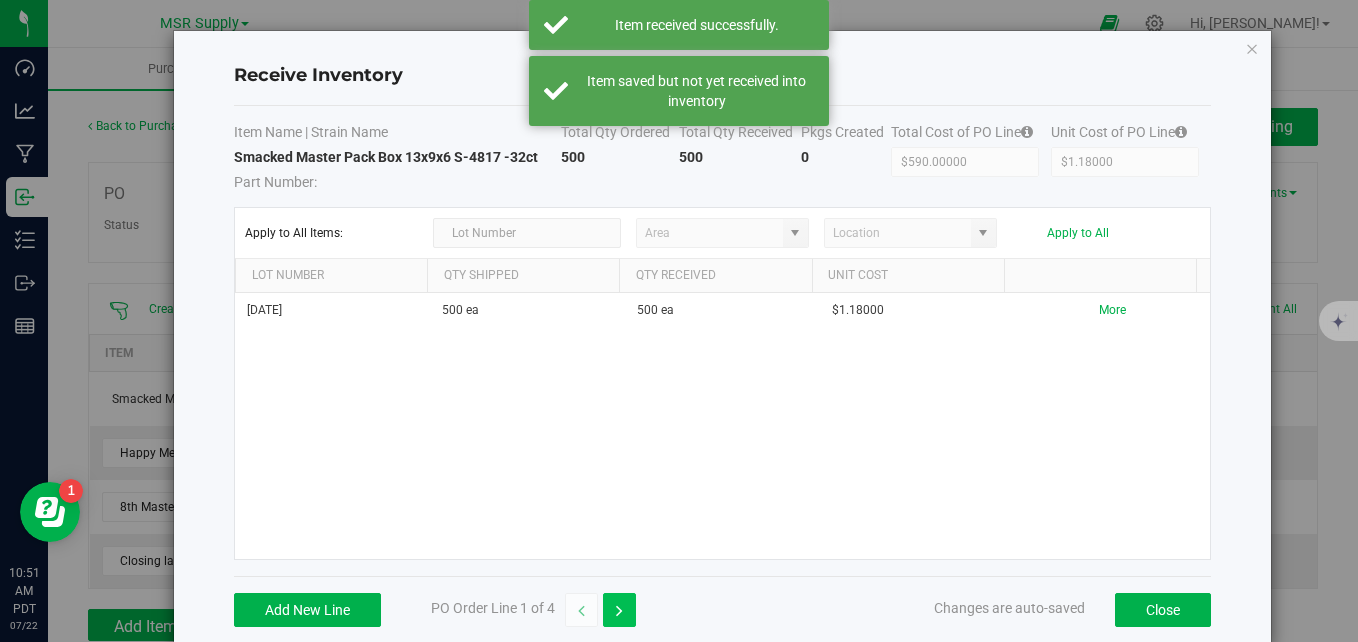 type on "$0.61000" 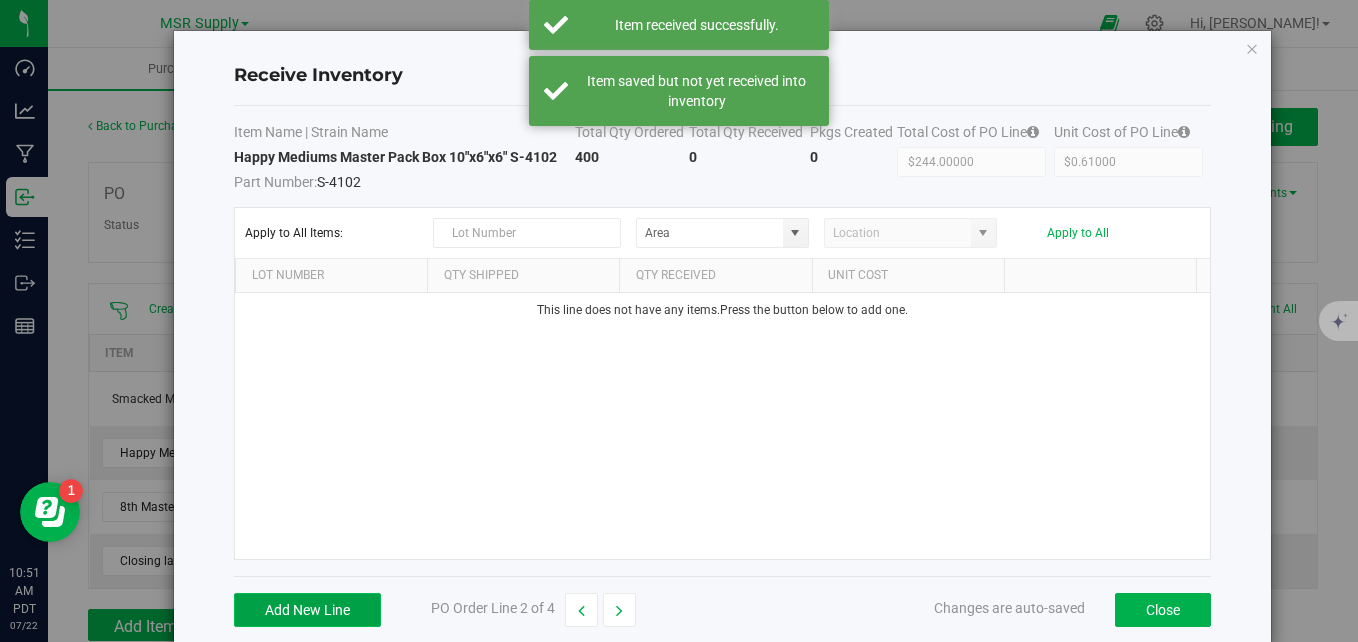 click on "Add New Line" at bounding box center (307, 610) 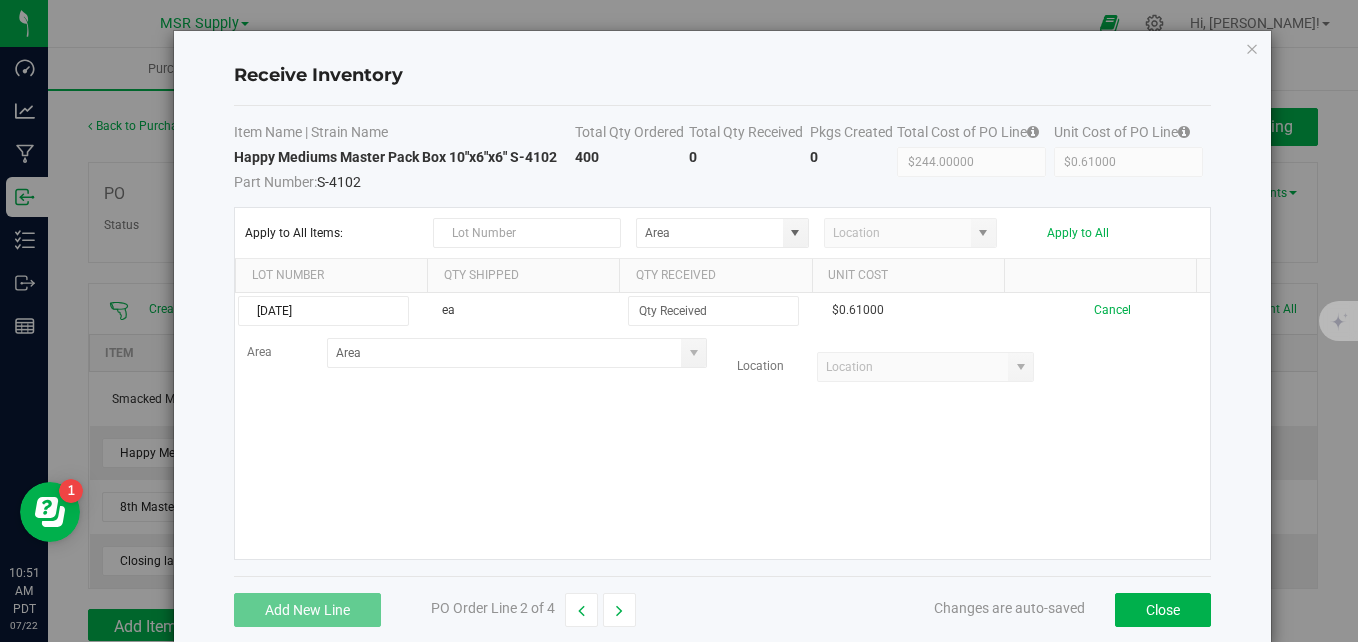type on "7.18.25" 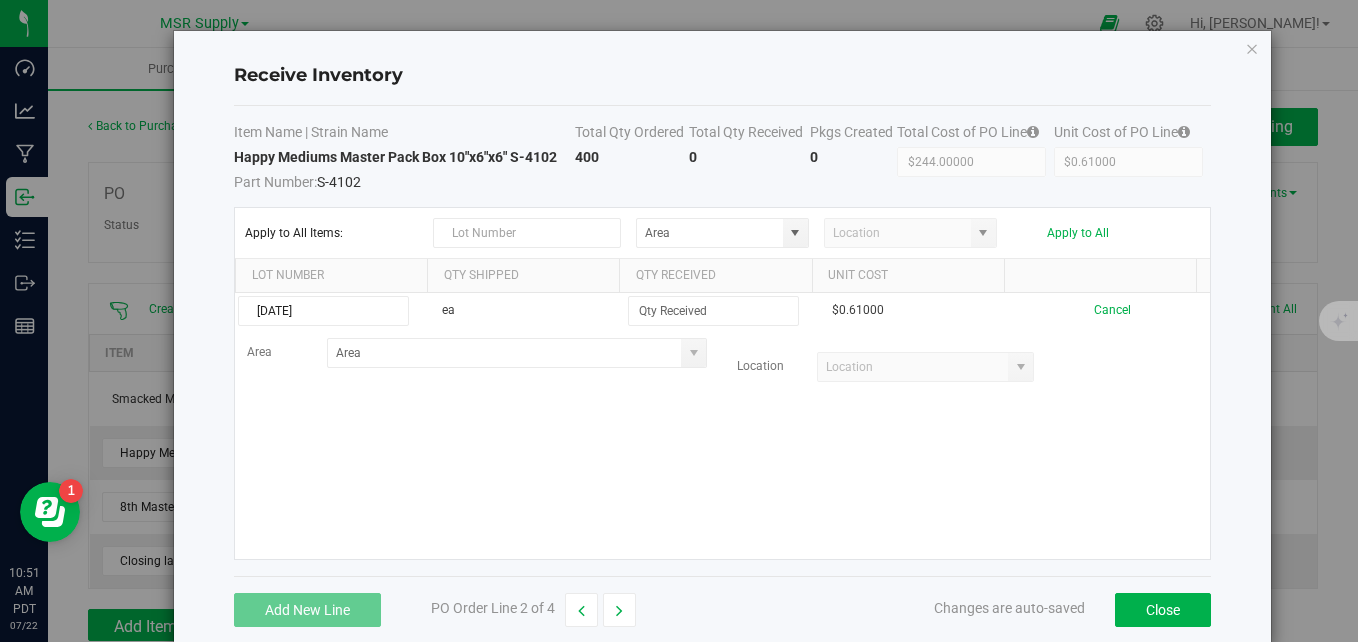 click on "7.18.25   ea   $0.61000   Cancel   Area   Location" at bounding box center [722, 426] 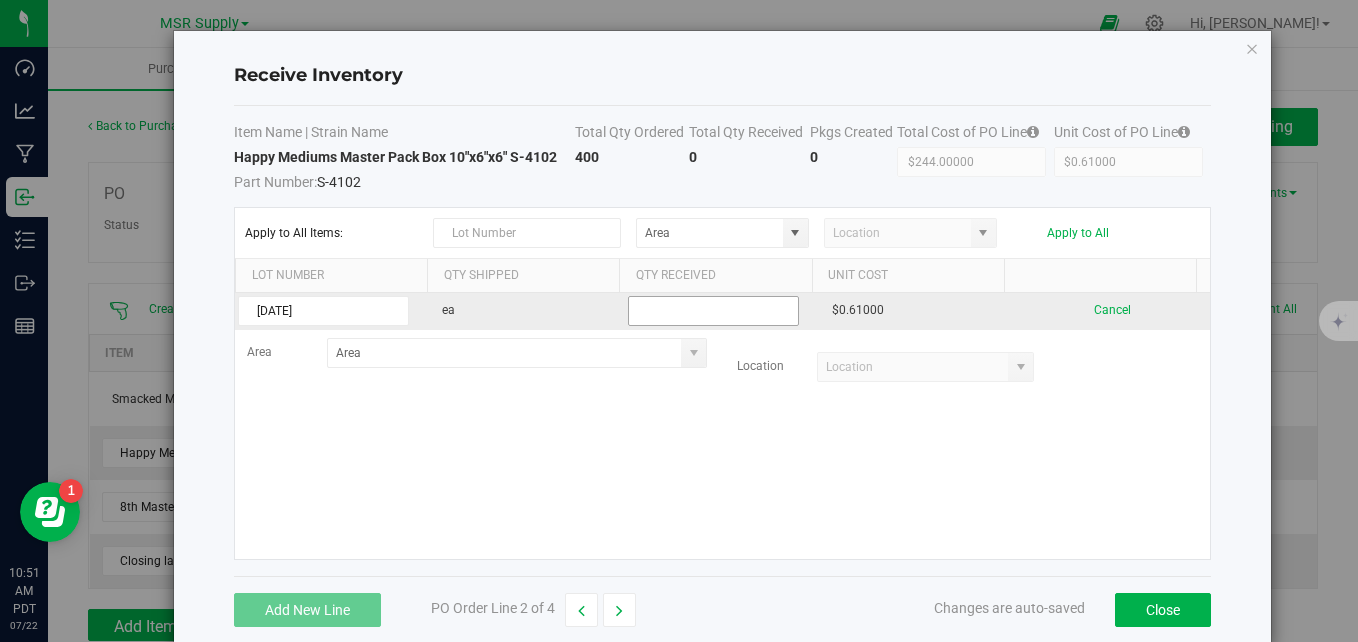 click at bounding box center (713, 311) 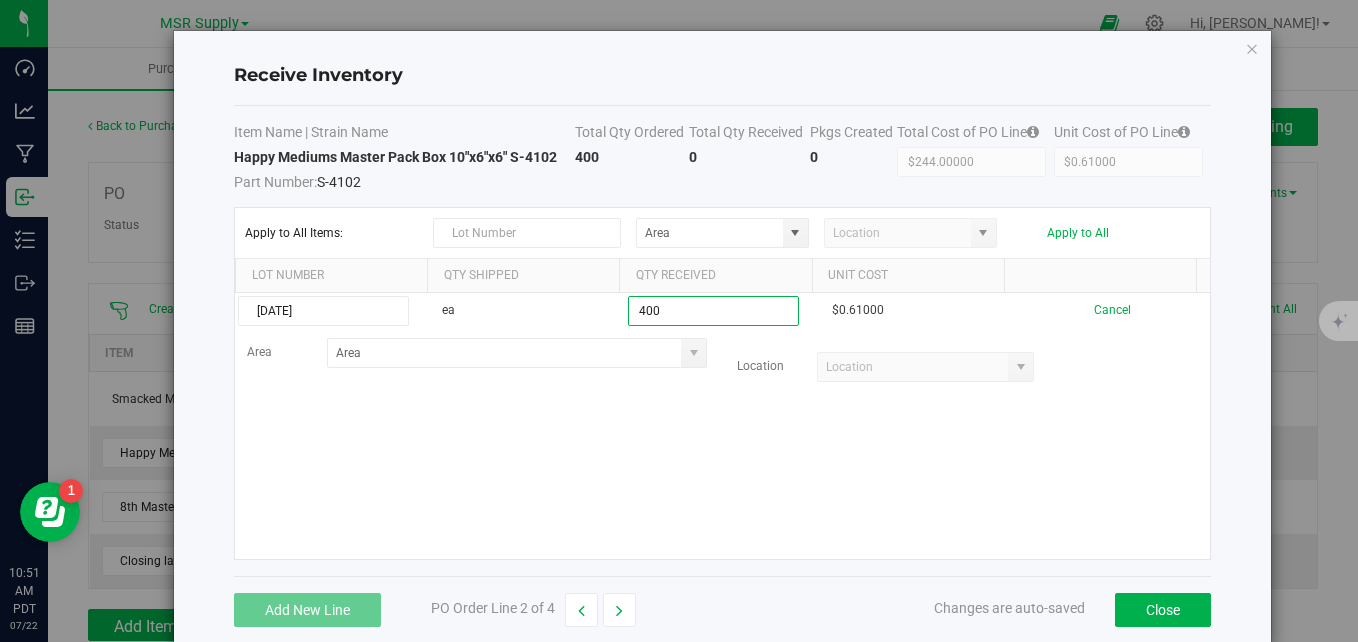 type on "400 ea" 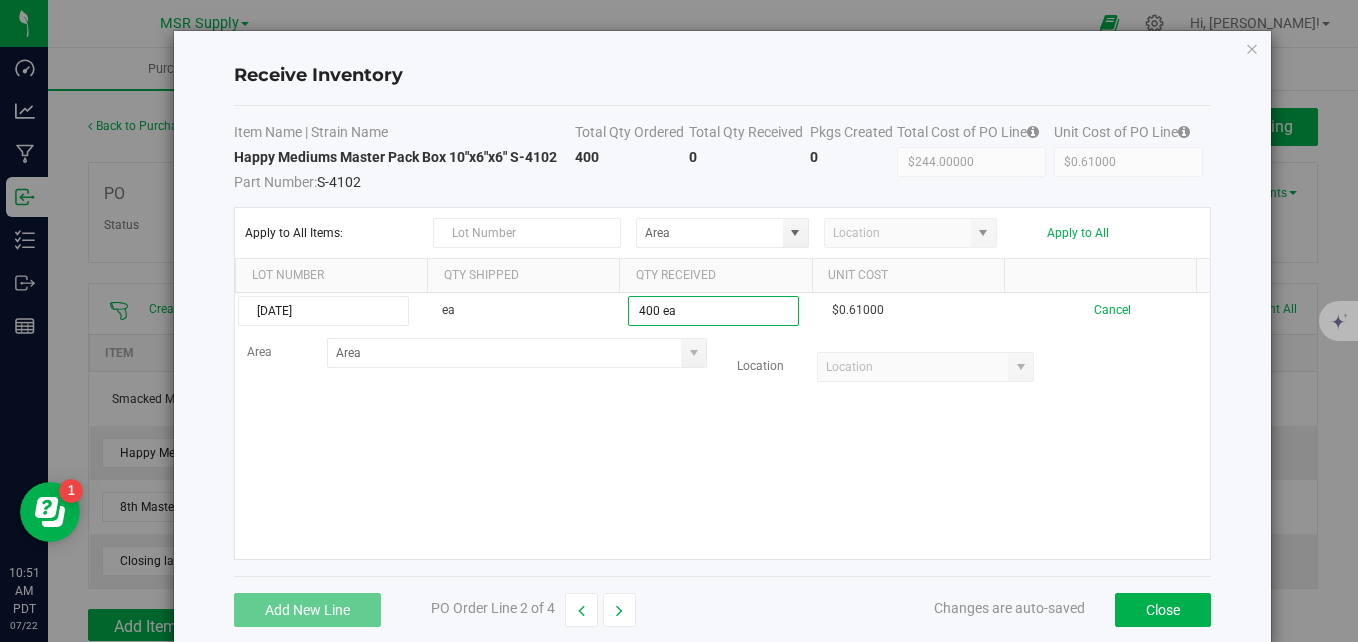 click on "7.18.25   ea  400 ea  $0.61000   Cancel   Area   Location" at bounding box center [722, 426] 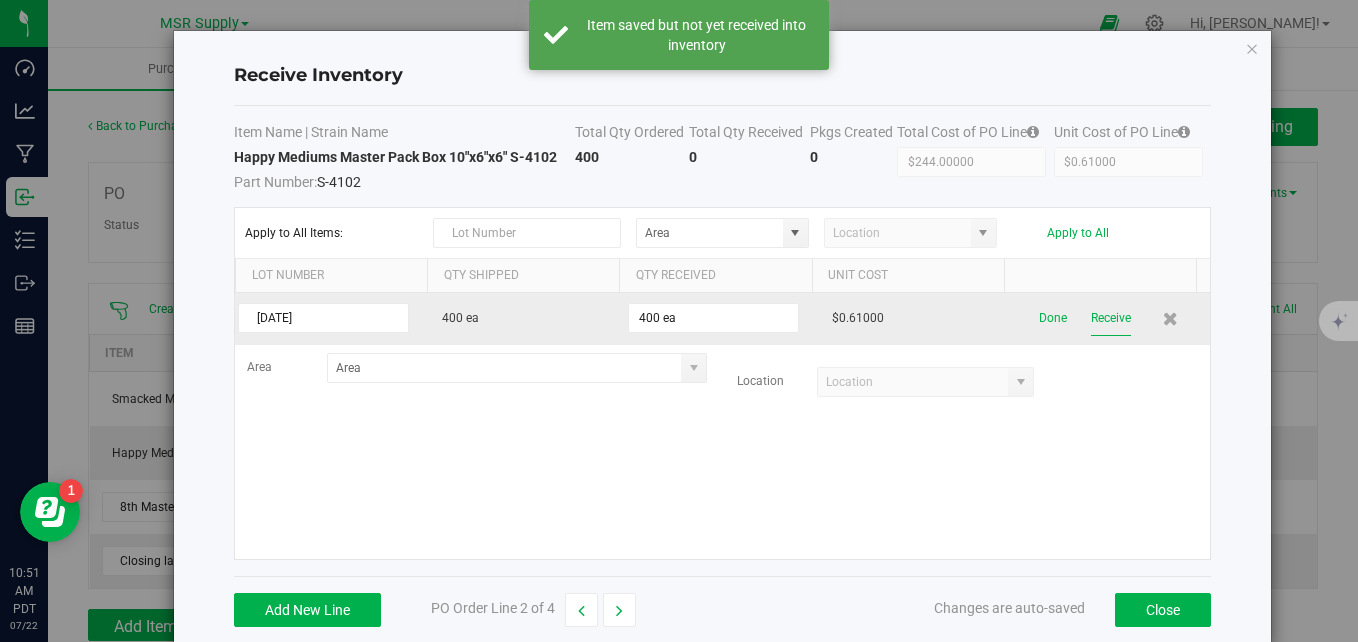 click on "Receive" at bounding box center [1111, 318] 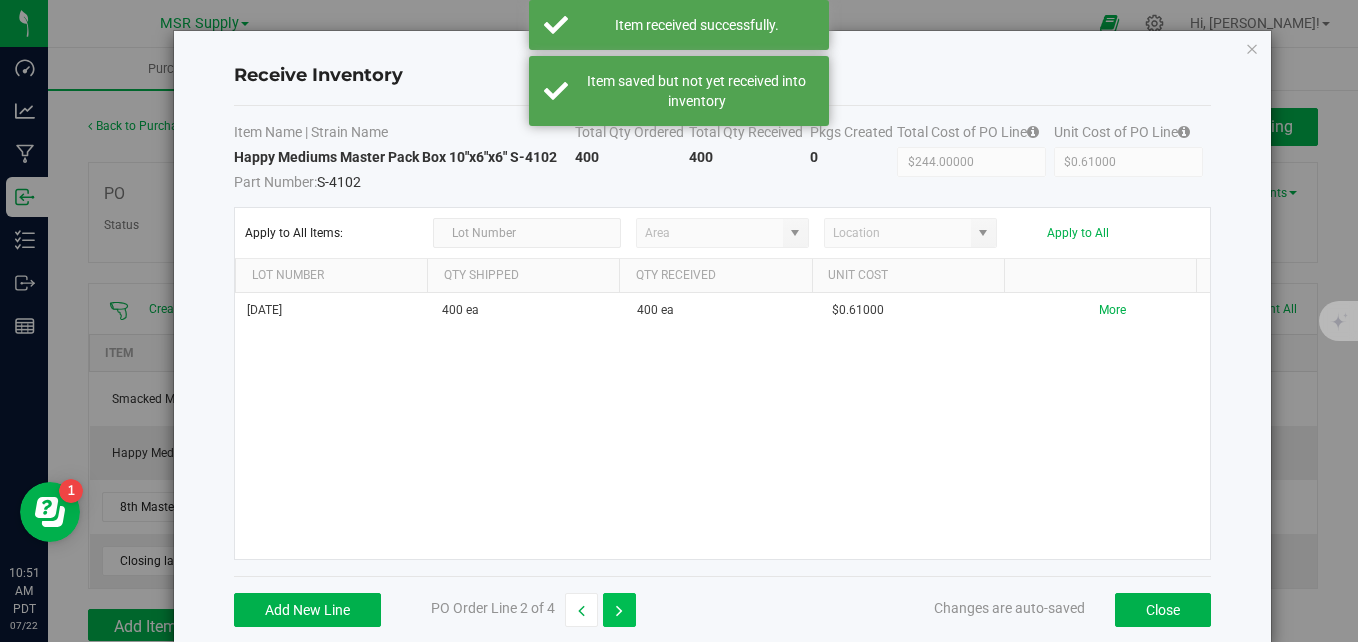click at bounding box center [619, 610] 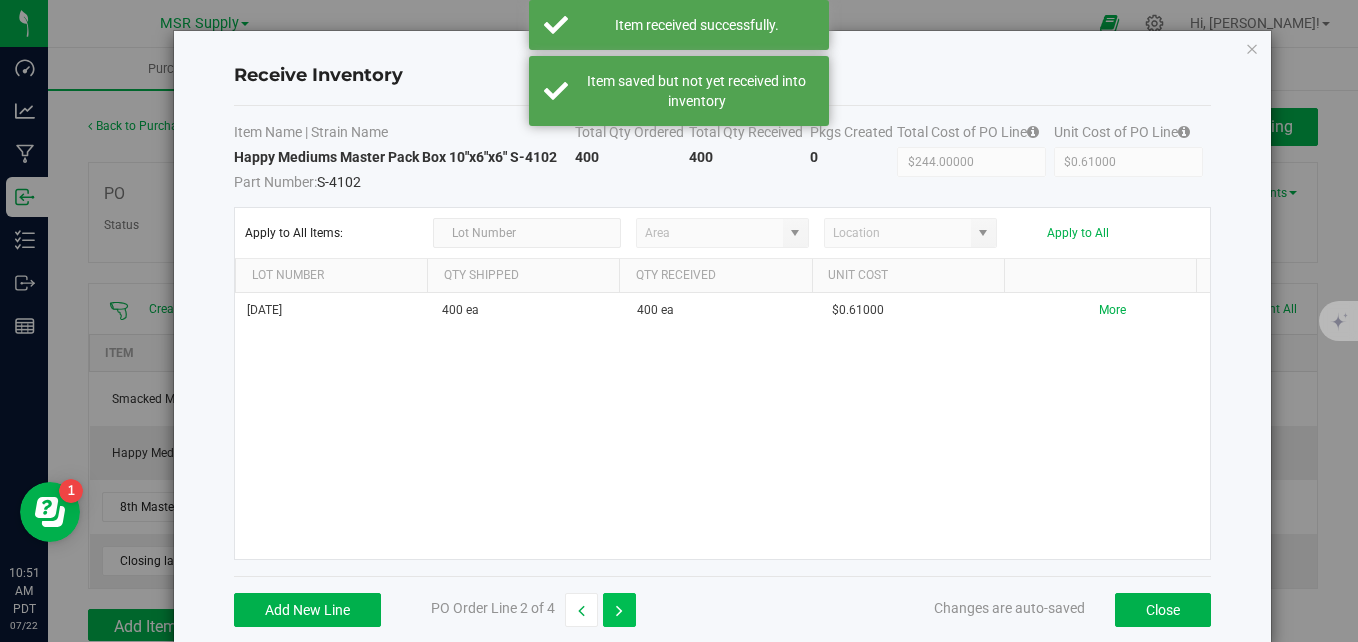 type on "$795.00000" 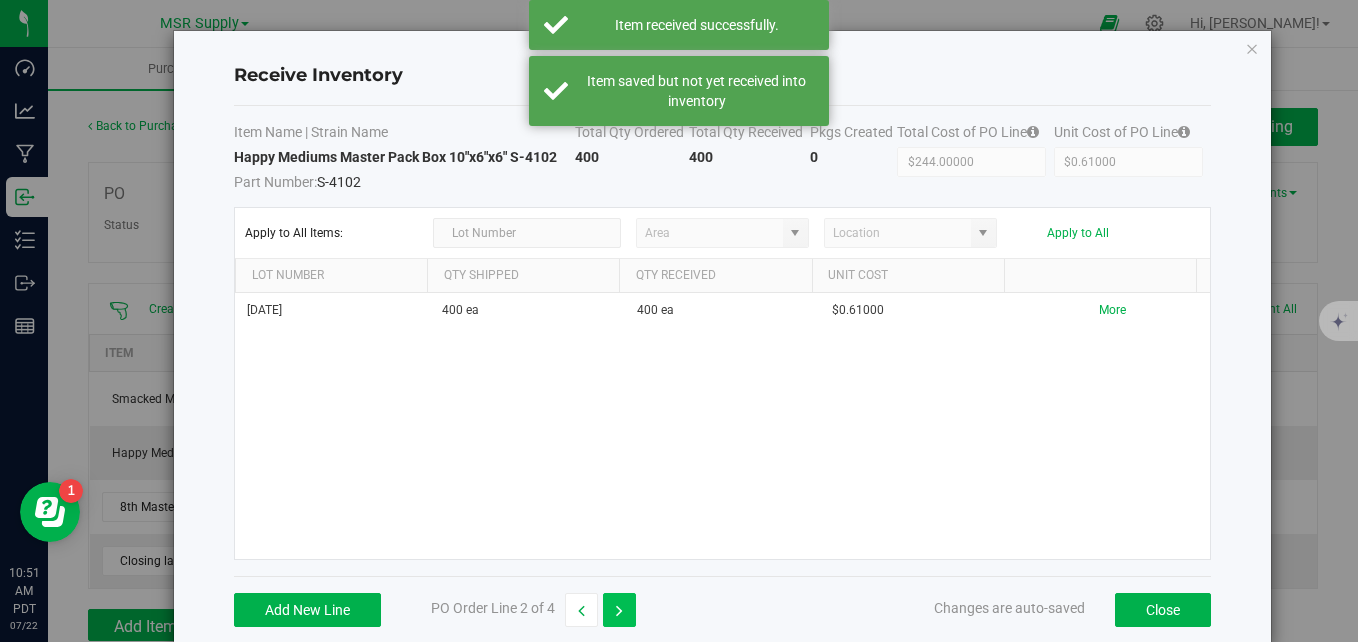 type on "$1.59000" 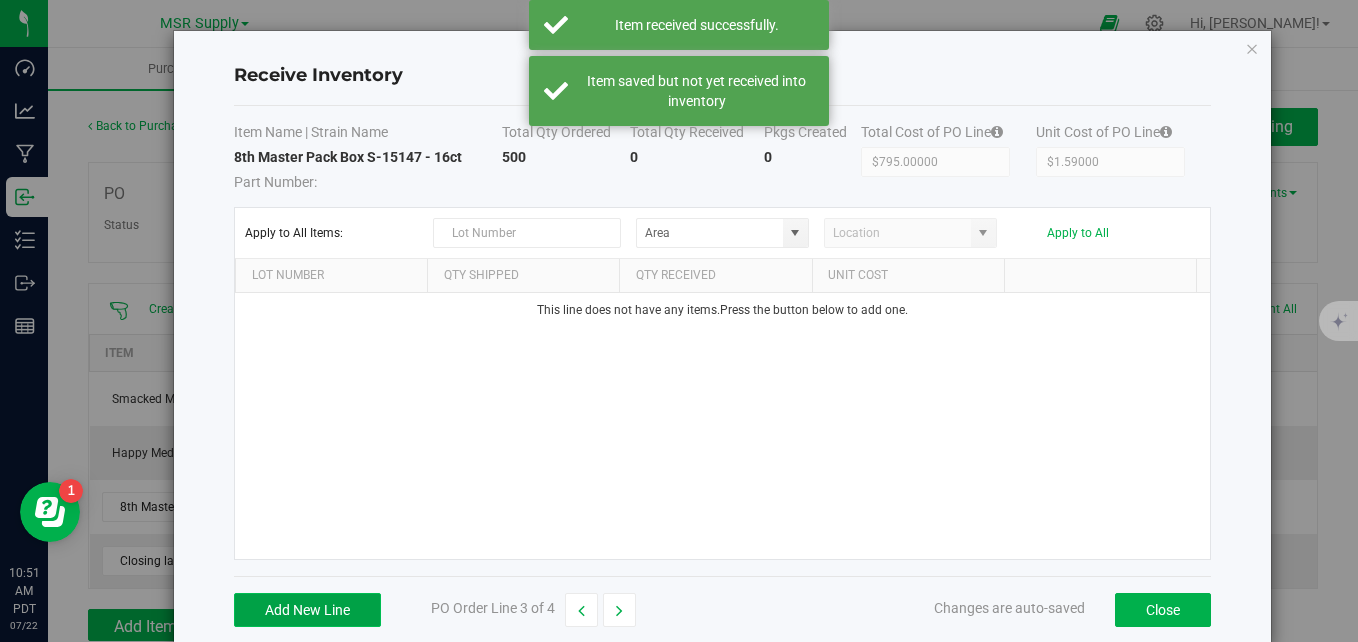 click on "Add New Line" at bounding box center [307, 610] 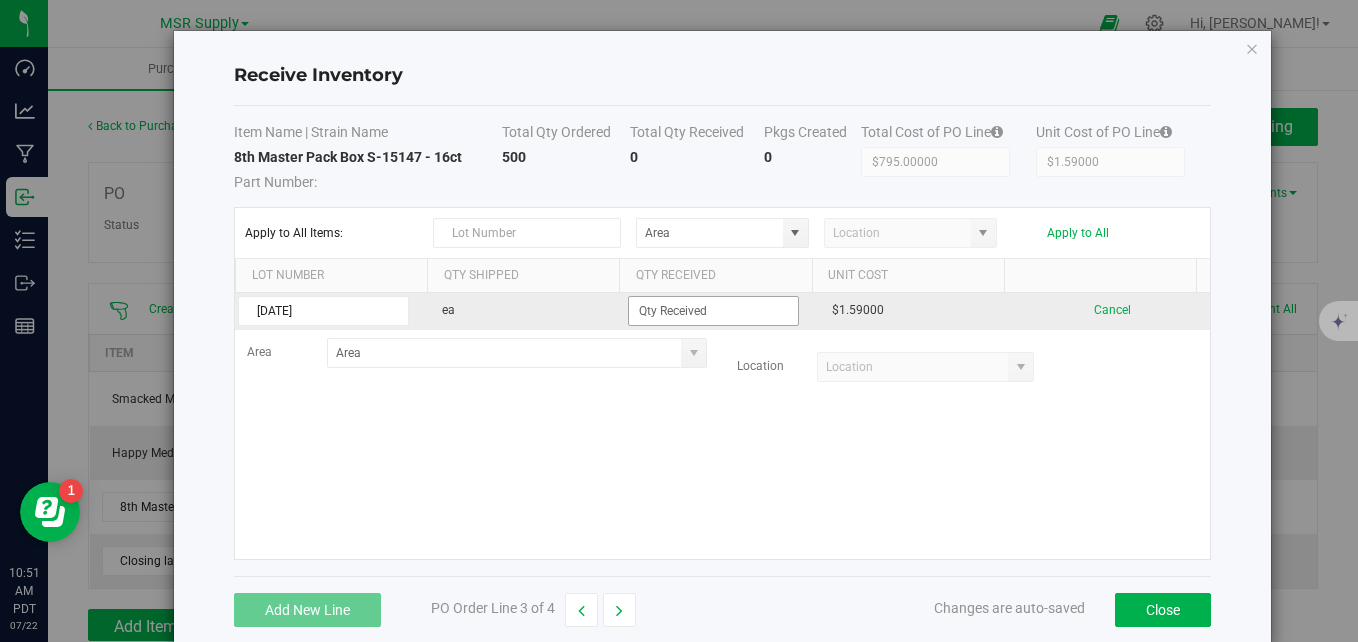 type on "7.18.25" 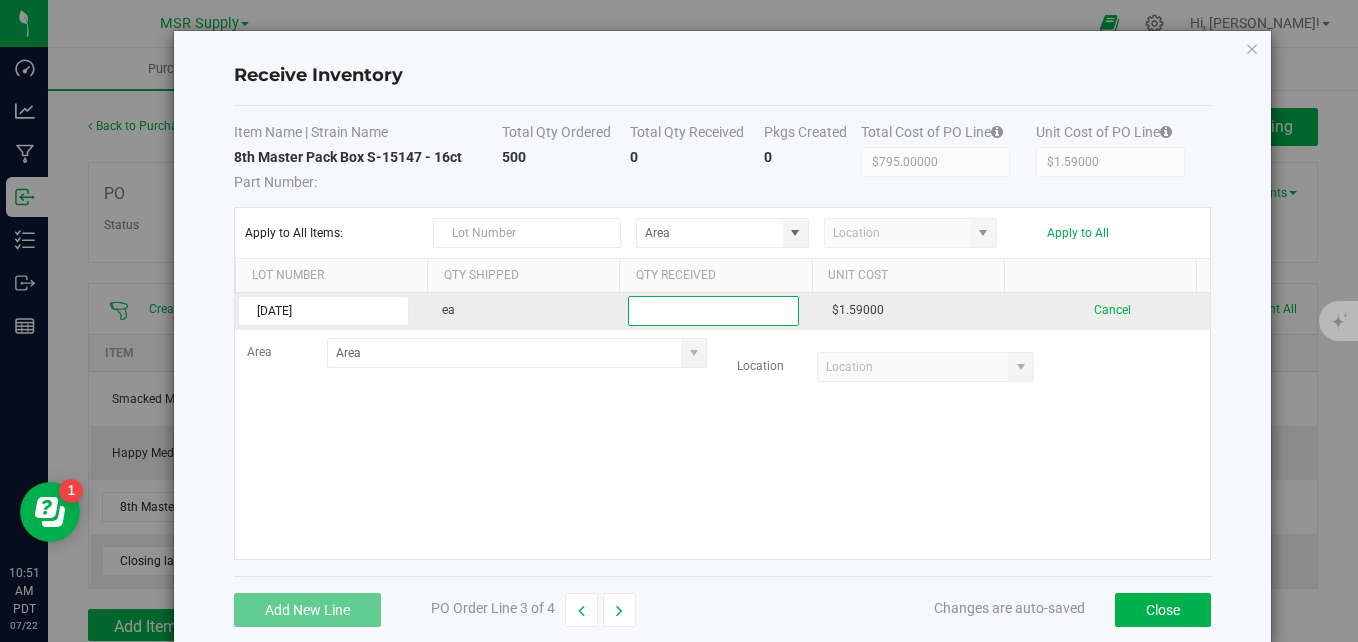 click at bounding box center (713, 311) 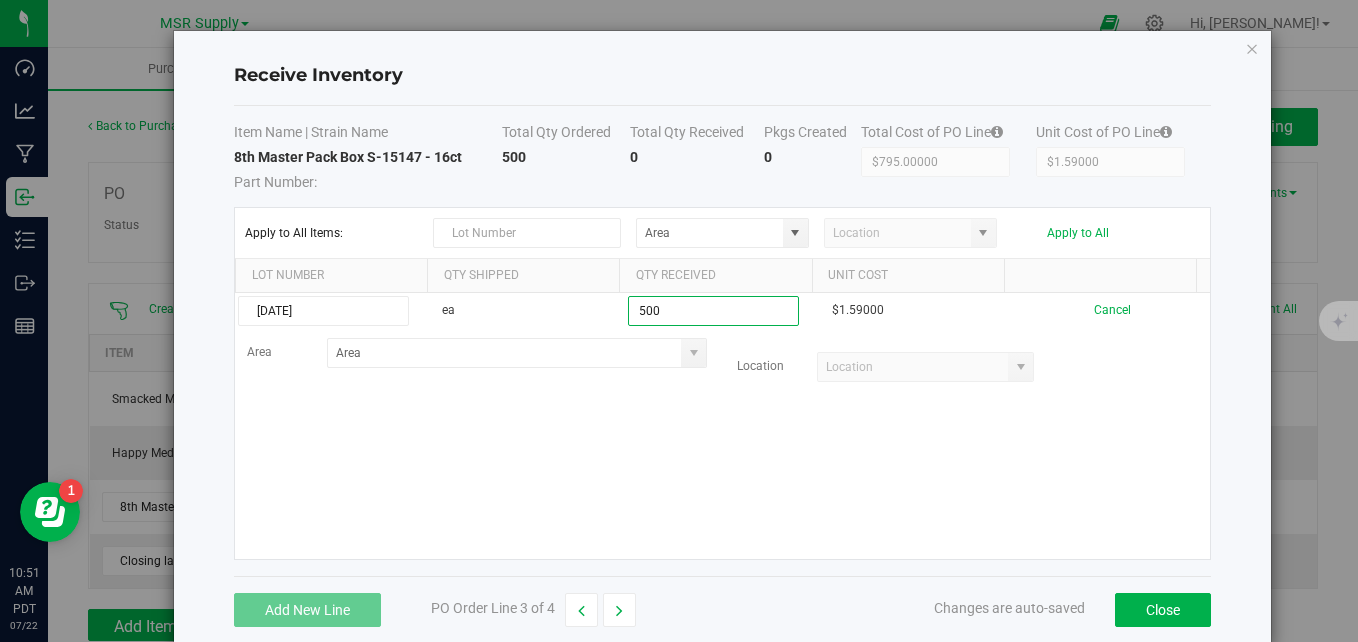 type on "500 ea" 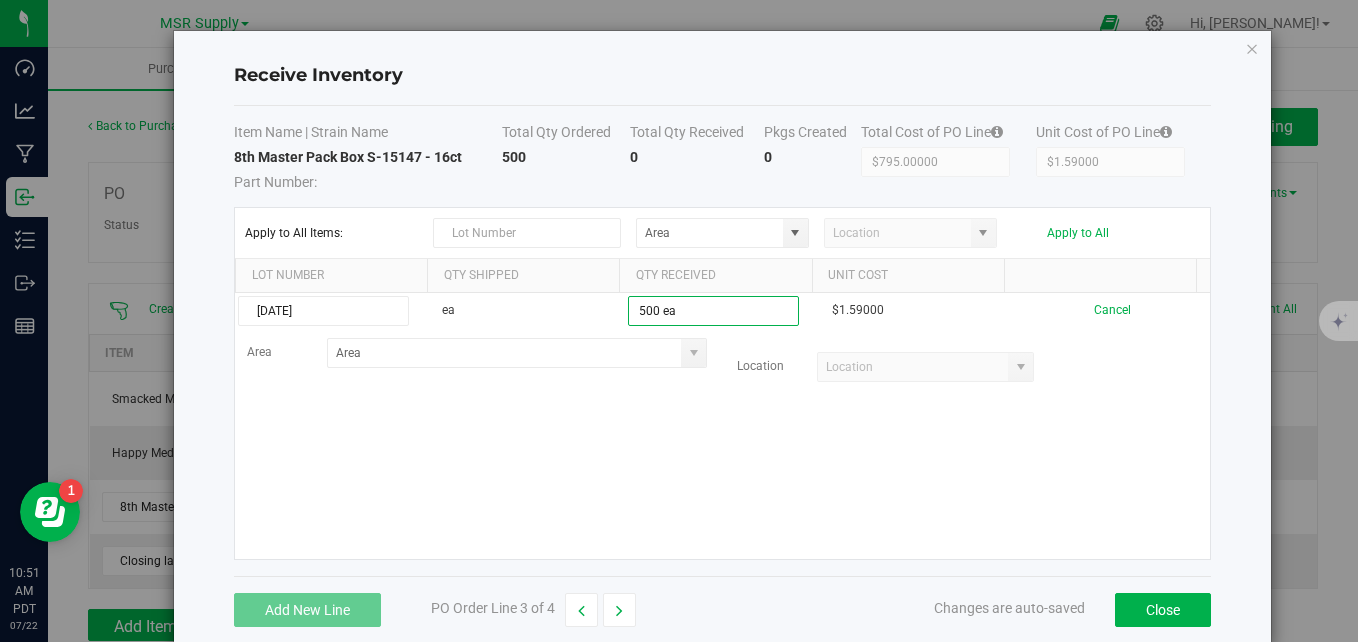 click on "7.18.25   ea  500 ea  $1.59000   Cancel   Area   Location" at bounding box center [722, 426] 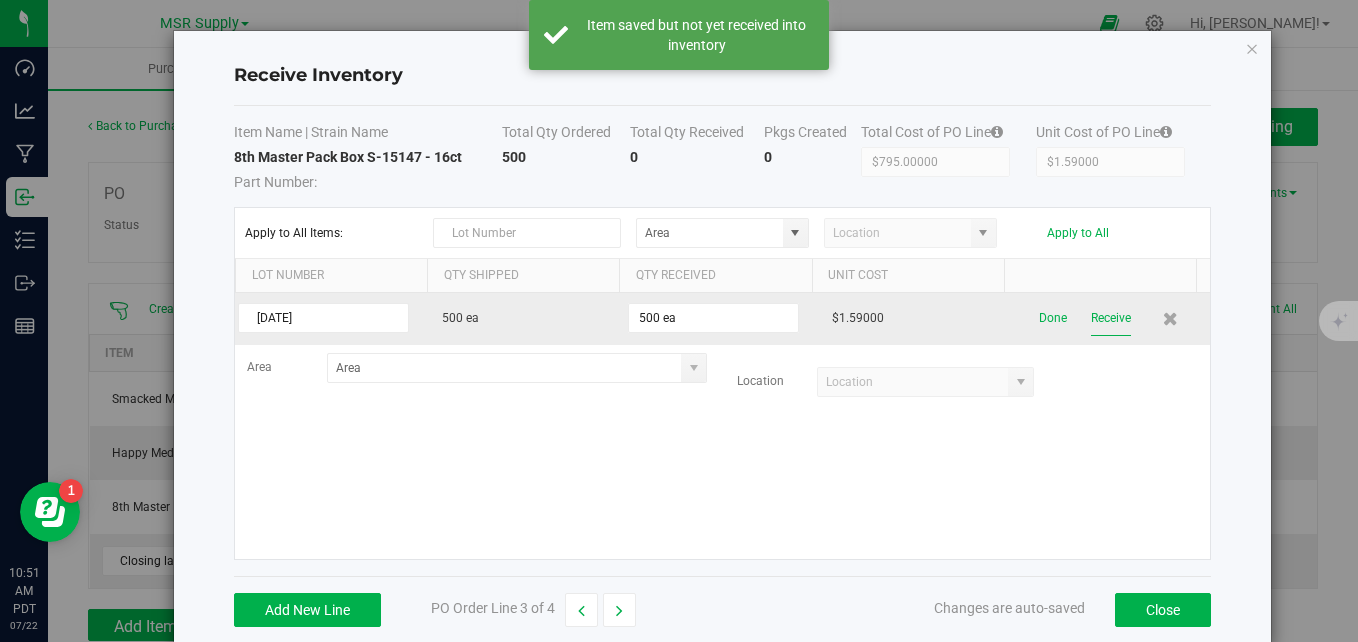 click on "Receive" at bounding box center [1111, 318] 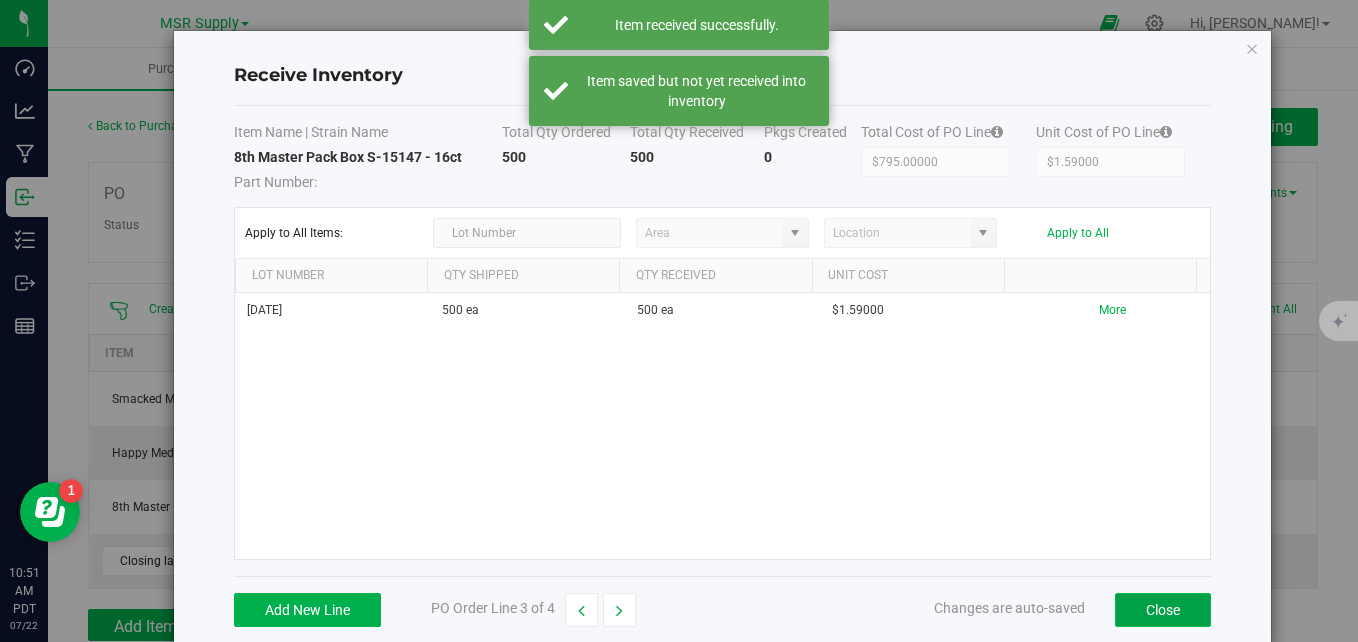 click on "Close" at bounding box center [1163, 610] 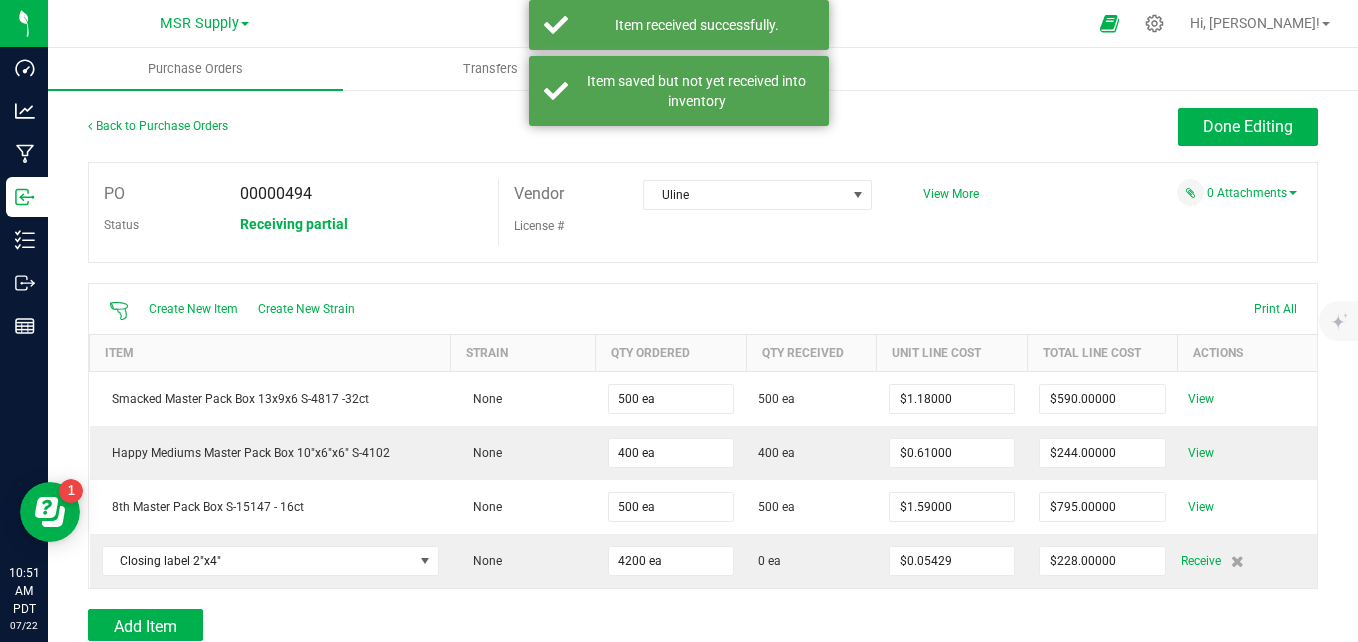 scroll, scrollTop: 100, scrollLeft: 0, axis: vertical 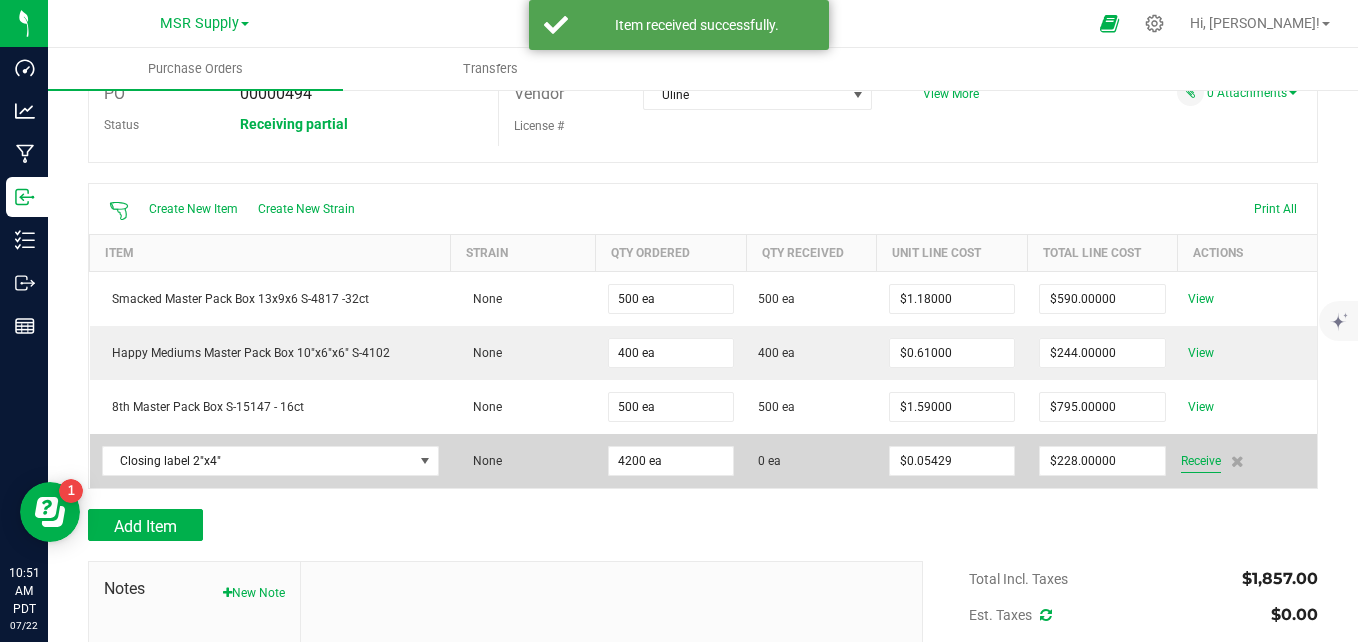 click on "Receive" at bounding box center (1201, 461) 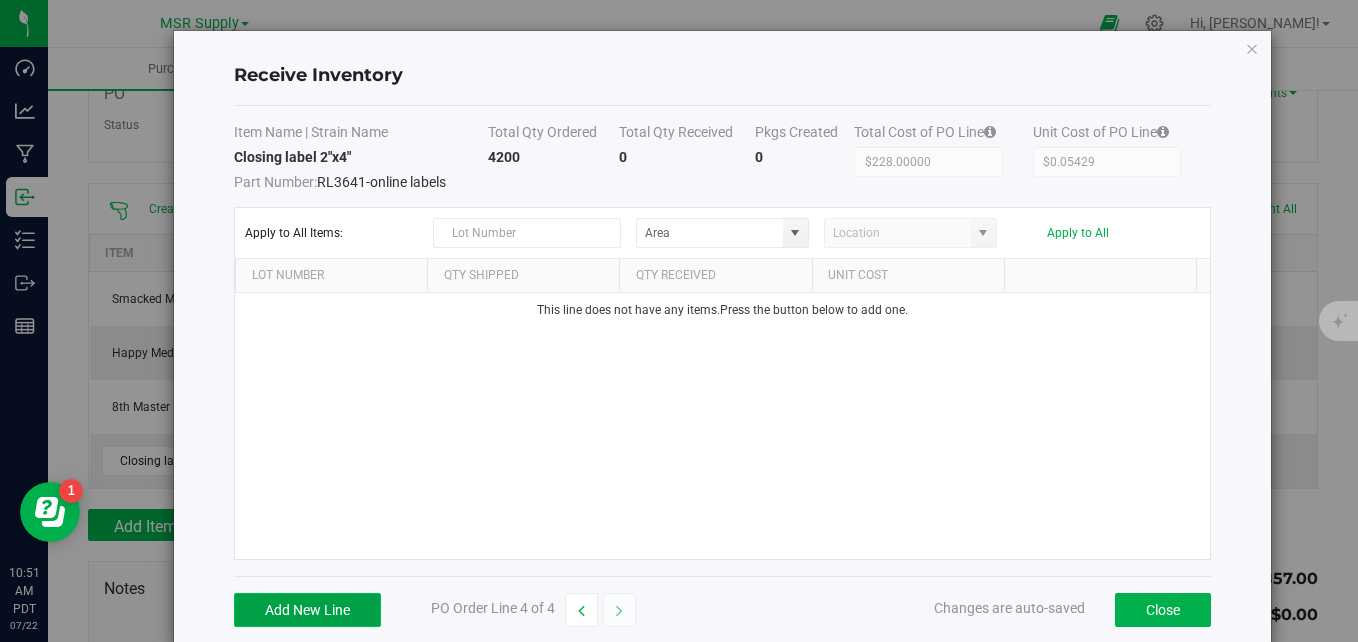 click on "Add New Line" at bounding box center [307, 610] 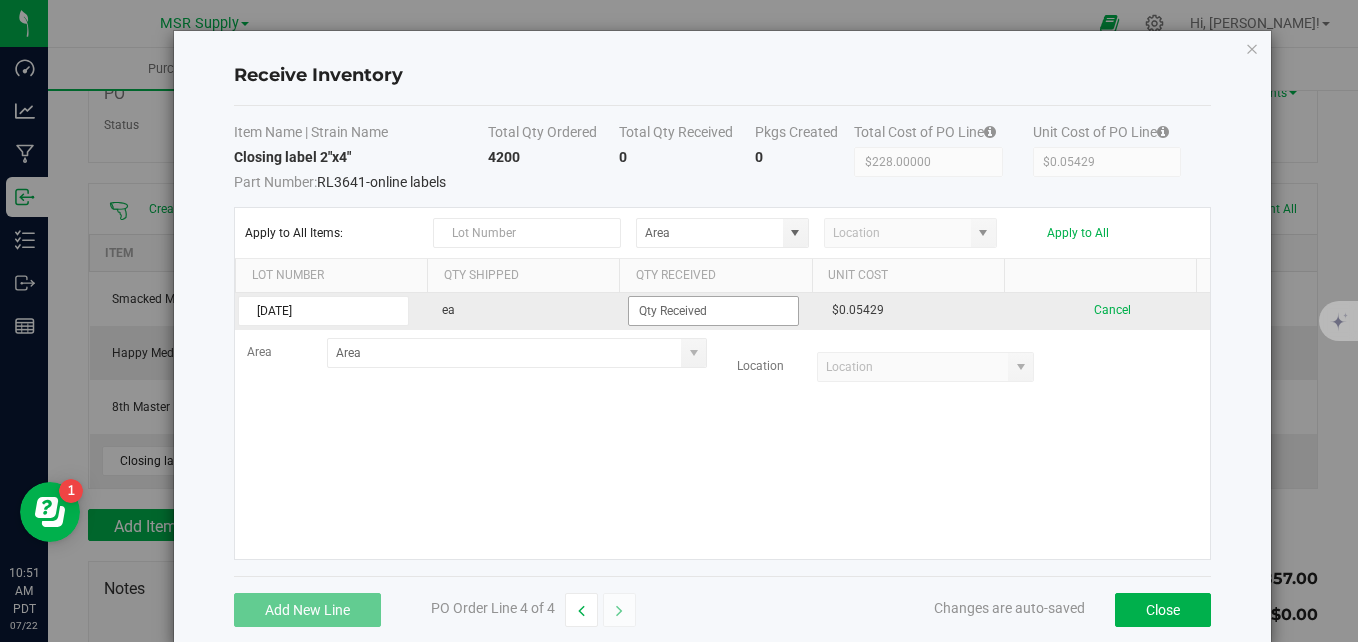 type on "7.18.25" 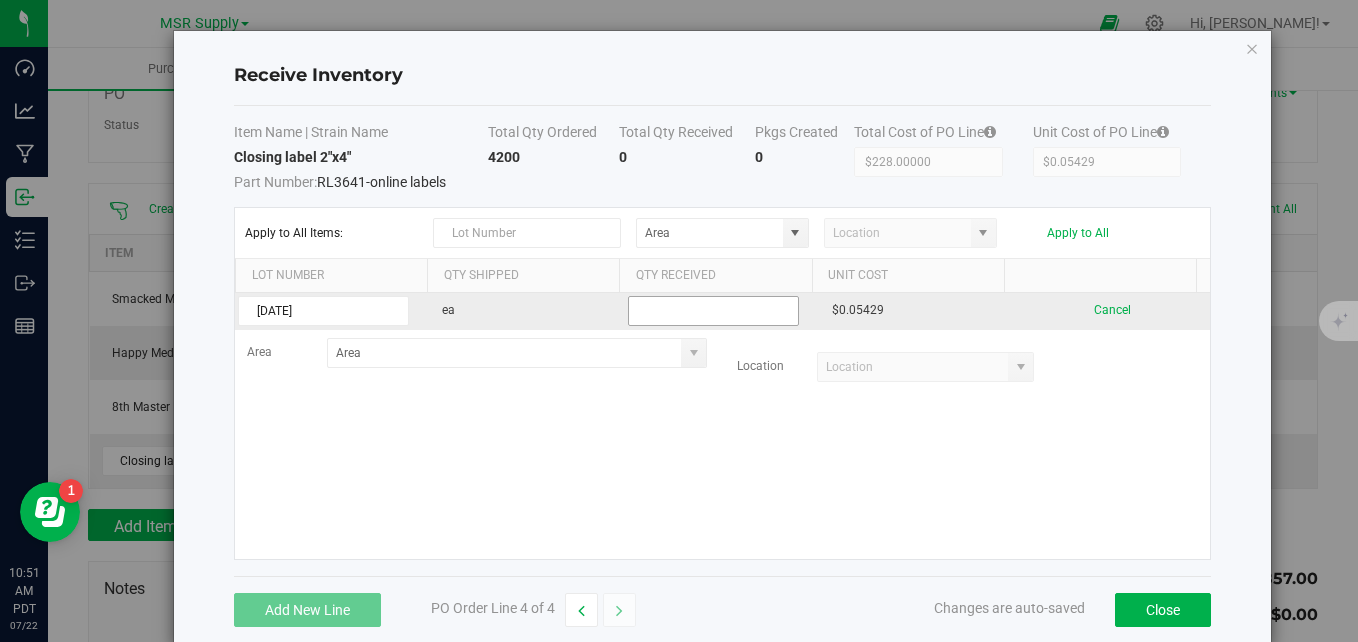 click at bounding box center [713, 311] 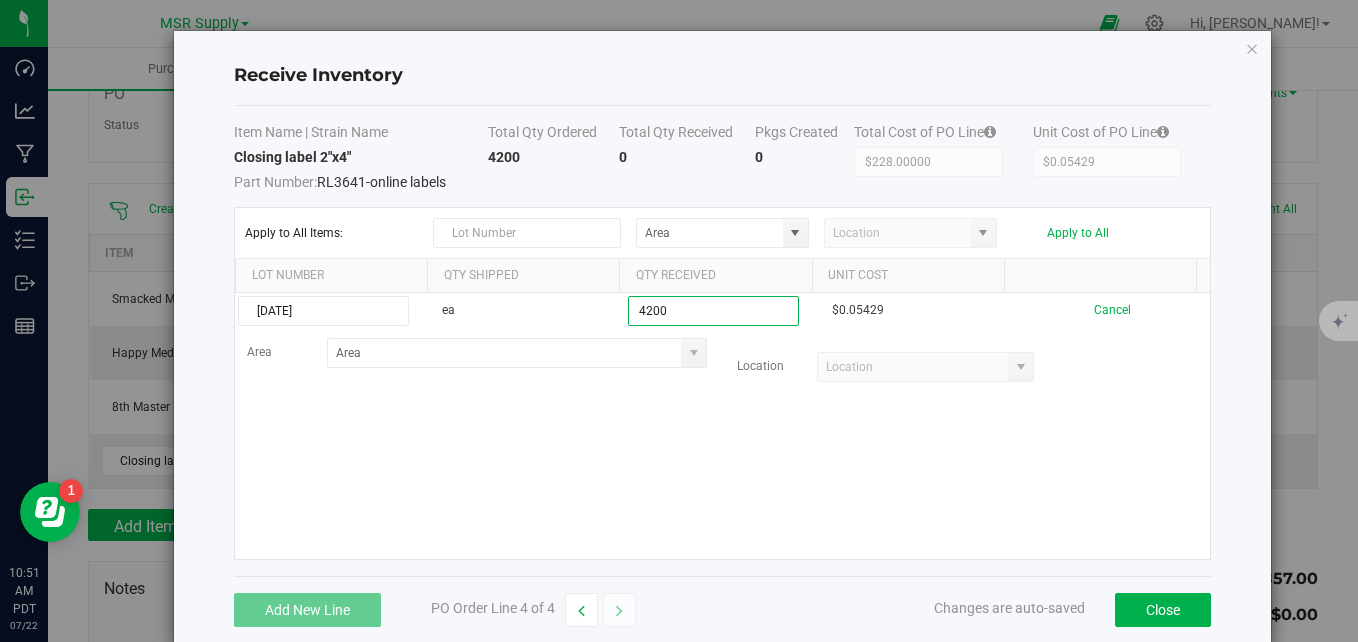 type on "4200 ea" 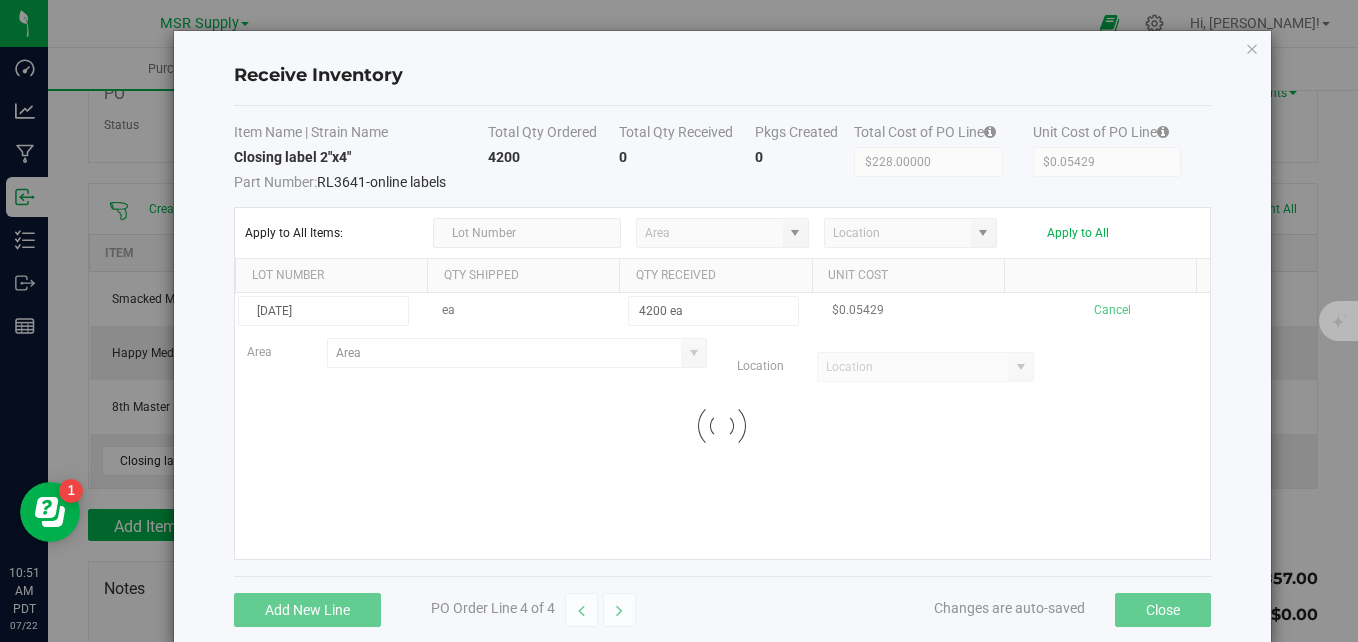 click on "7.18.25   ea  4200 ea  $0.05429   Cancel   Area   Location  Loading" at bounding box center (722, 426) 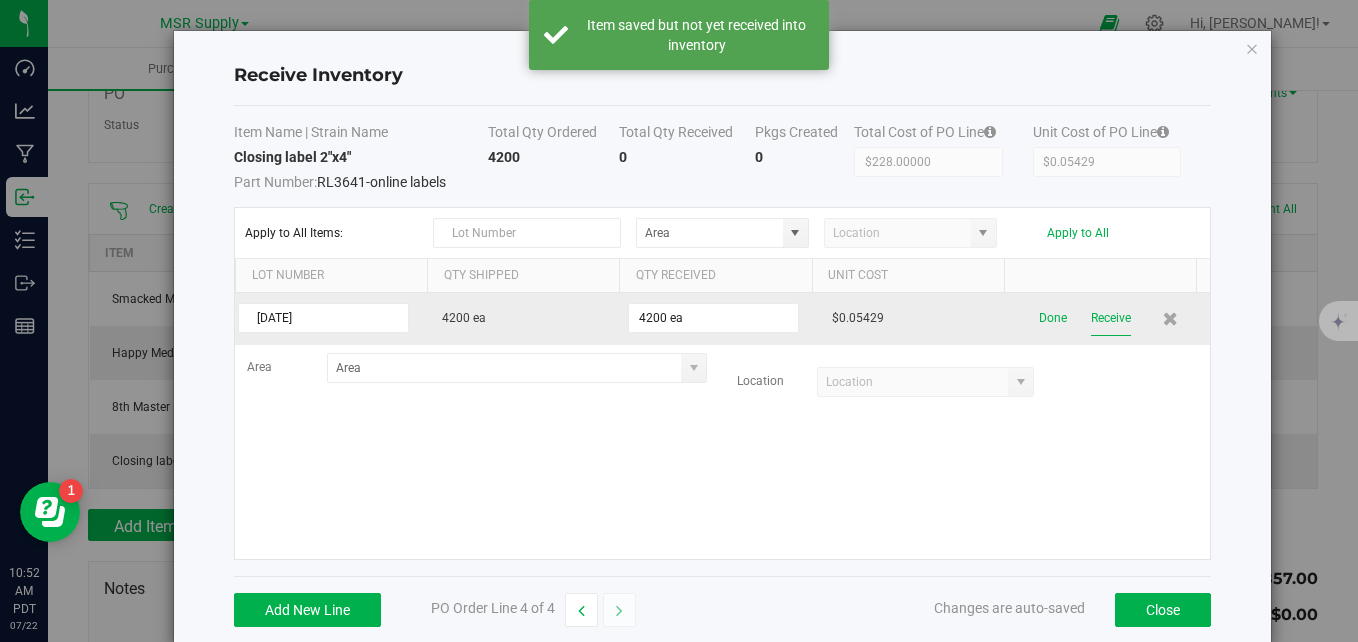 click on "Receive" at bounding box center [1111, 318] 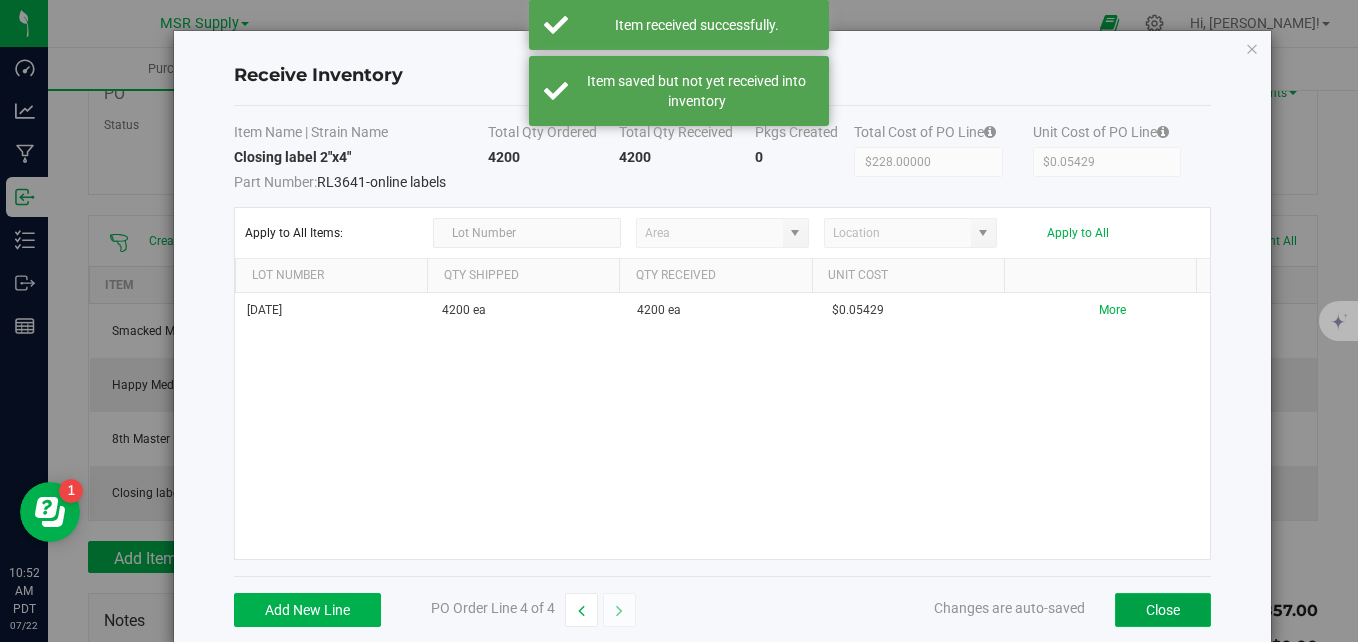 click on "Close" at bounding box center (1163, 610) 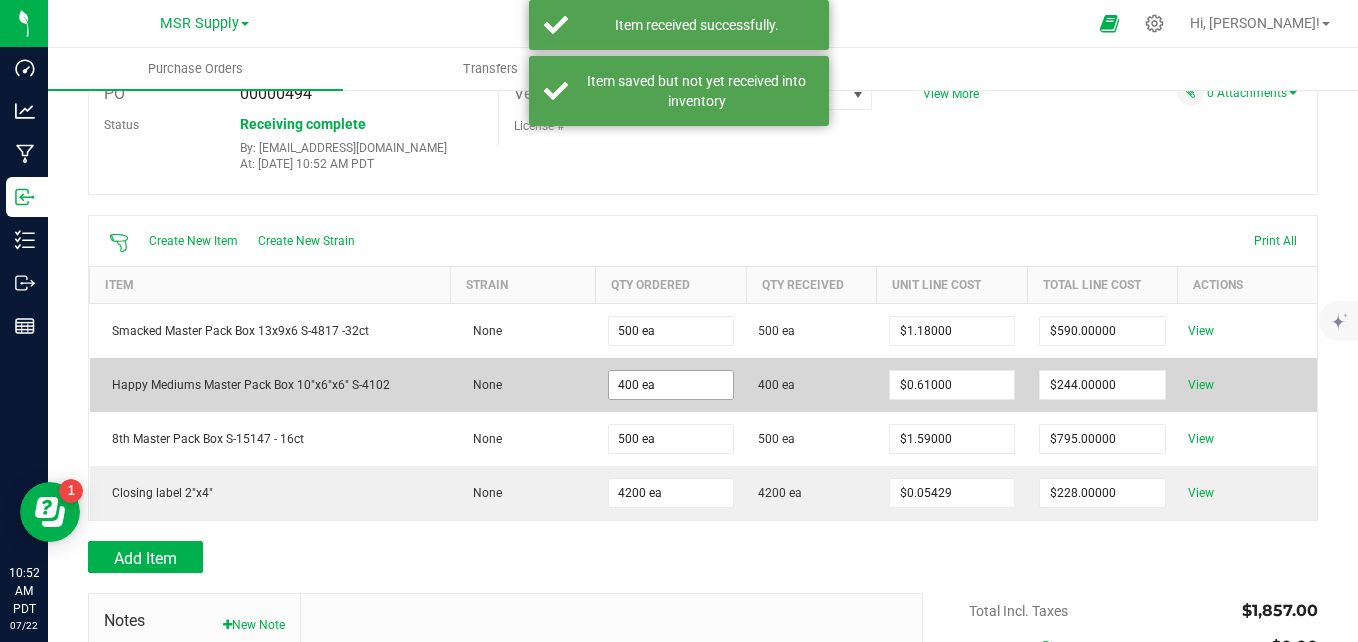 scroll, scrollTop: 0, scrollLeft: 0, axis: both 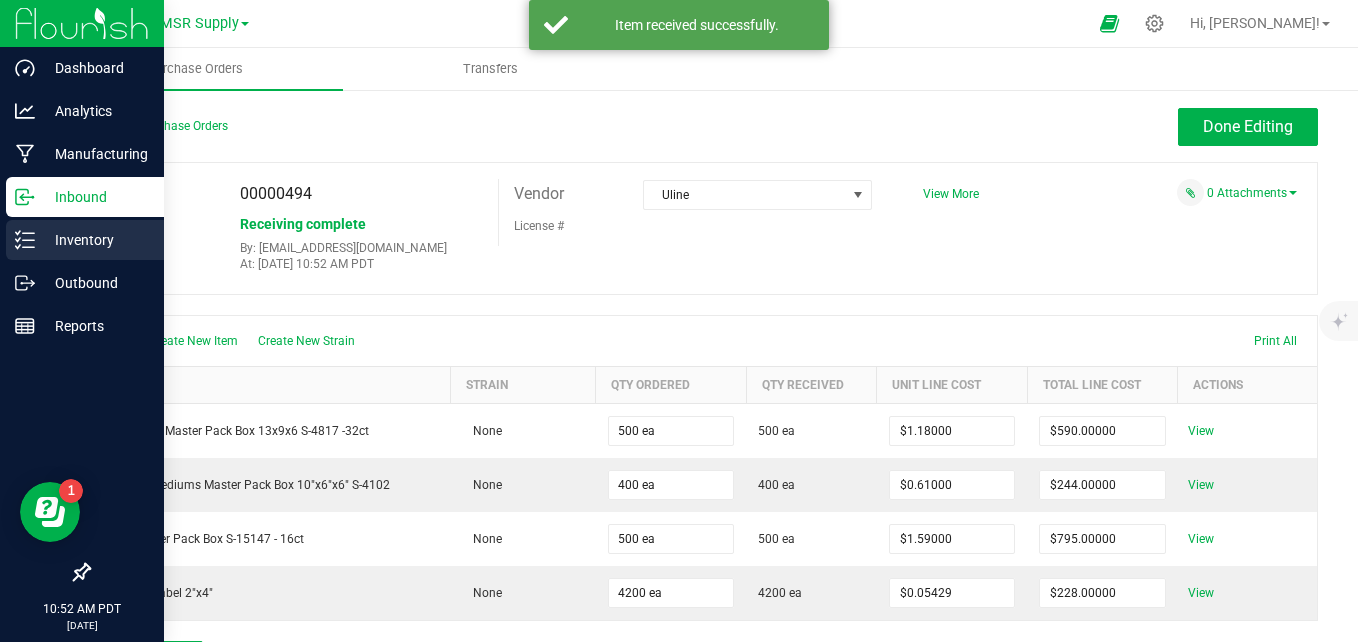 click on "Inventory" at bounding box center (95, 240) 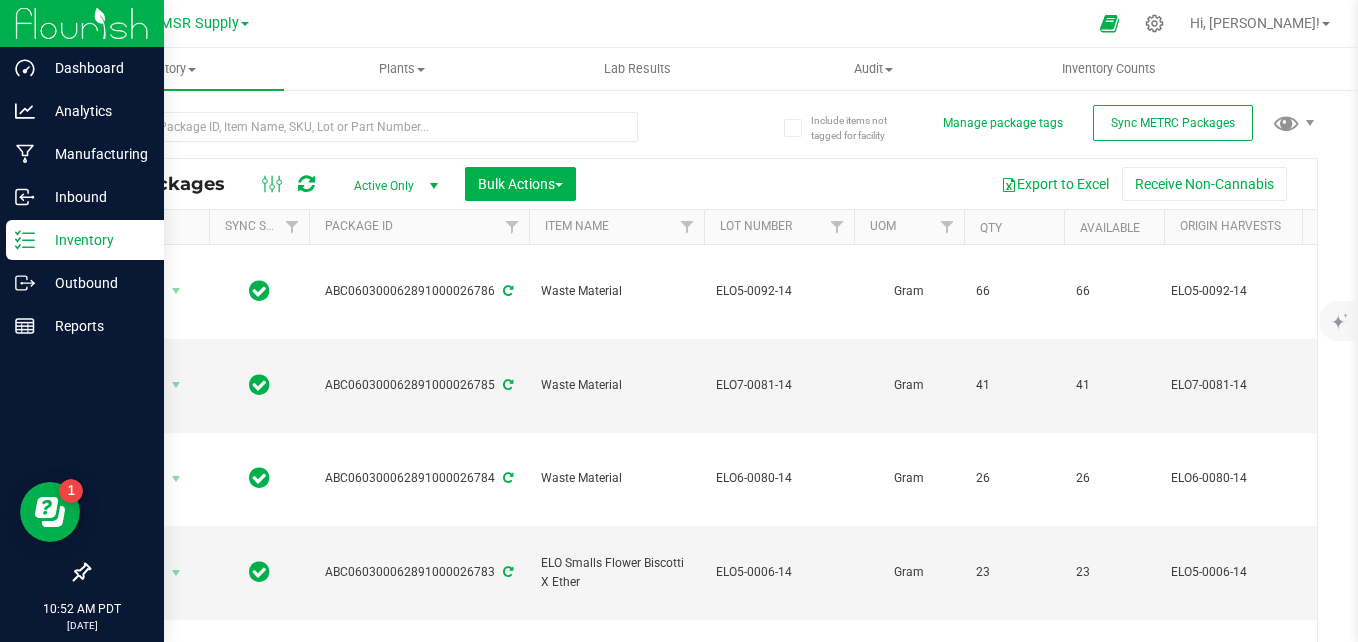 click on "Export to Excel
Receive Non-Cannabis" at bounding box center [946, 184] 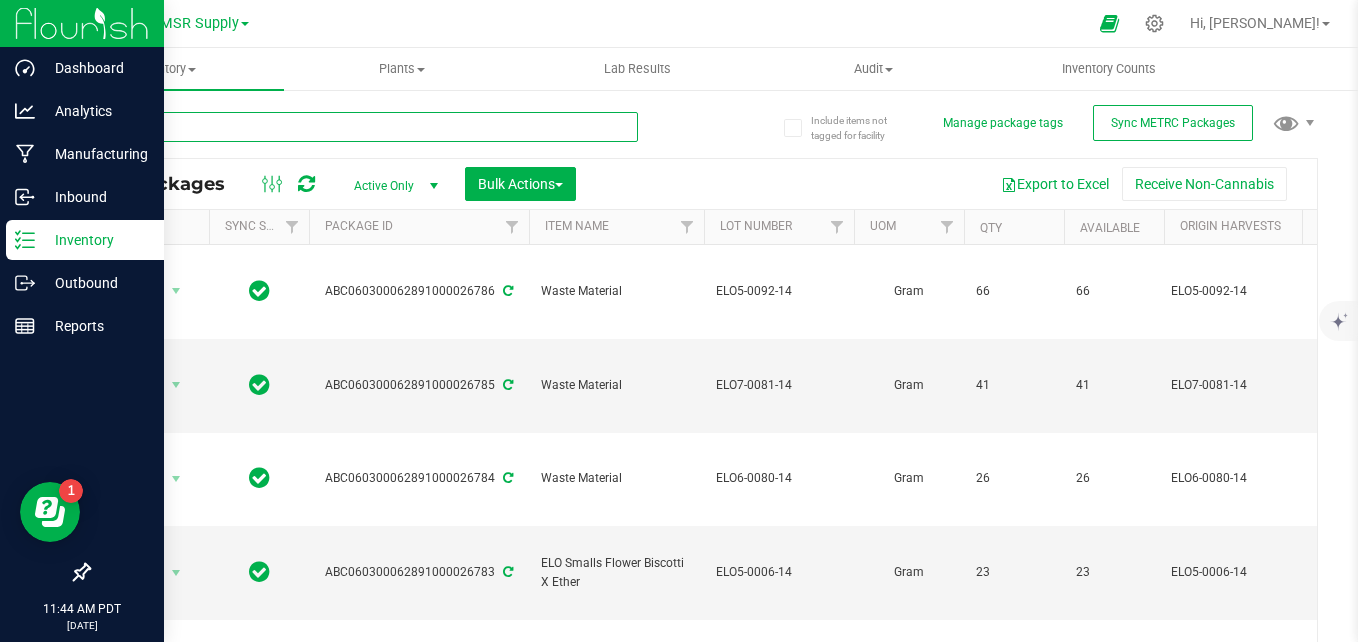 click at bounding box center [363, 127] 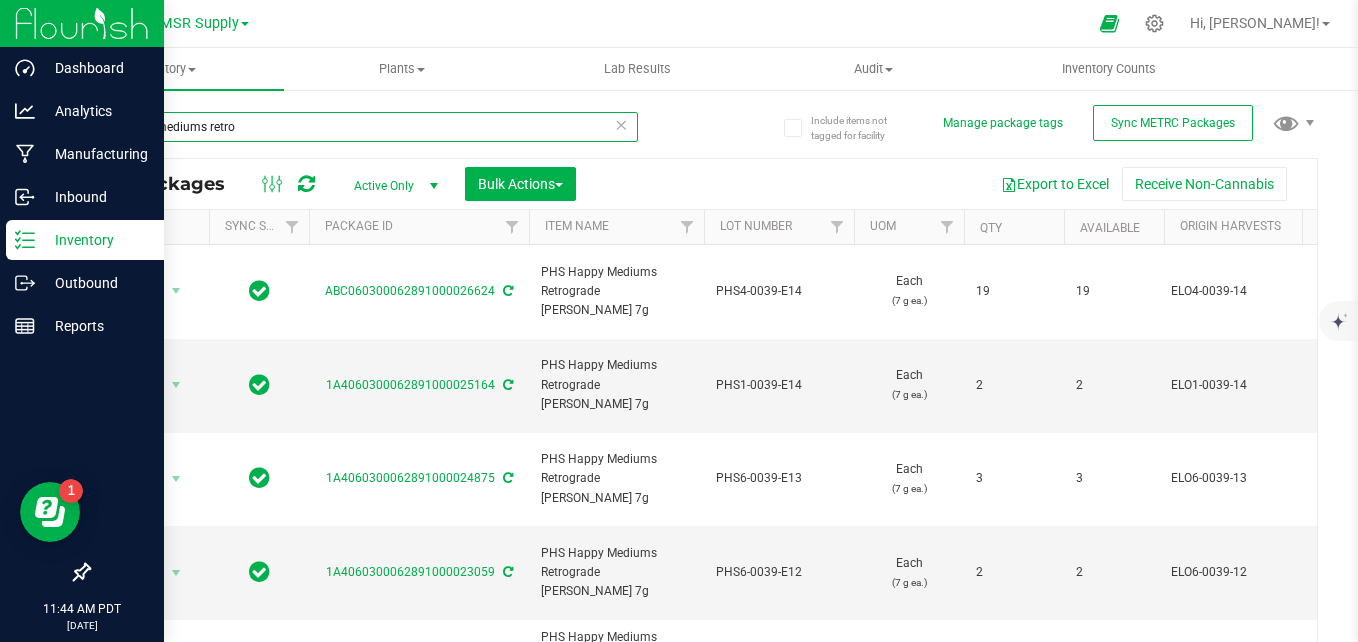 type on "happy mediums retro" 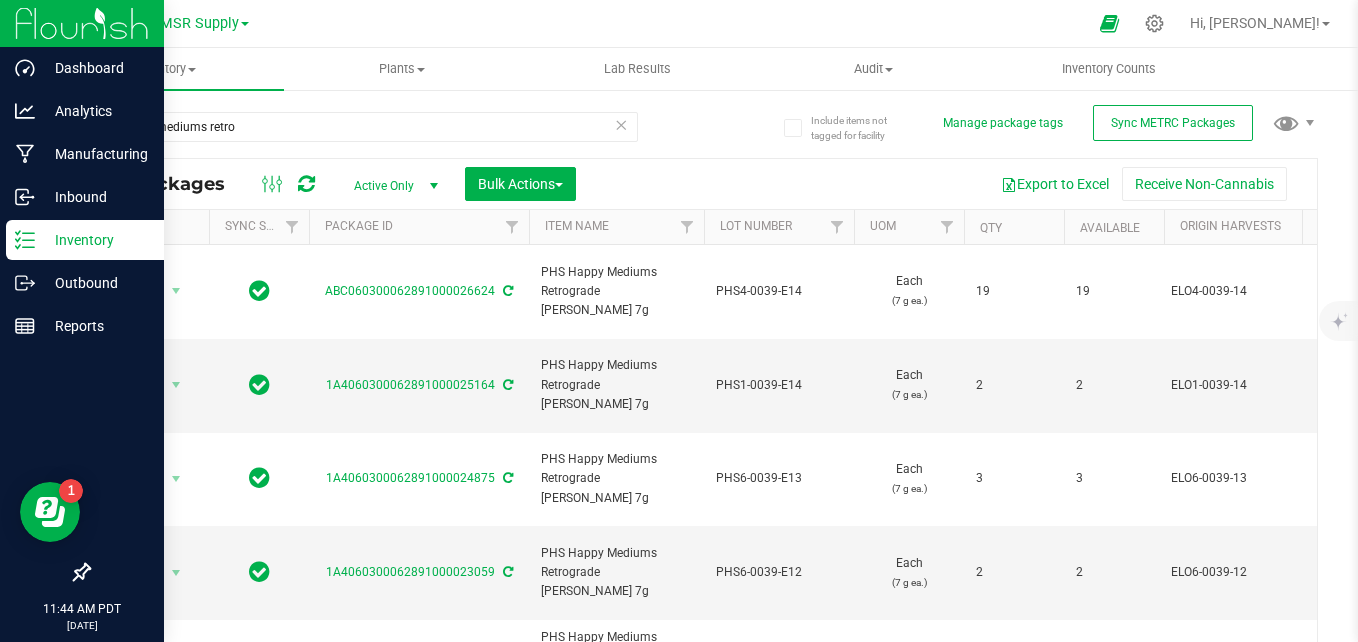 click at bounding box center [621, 124] 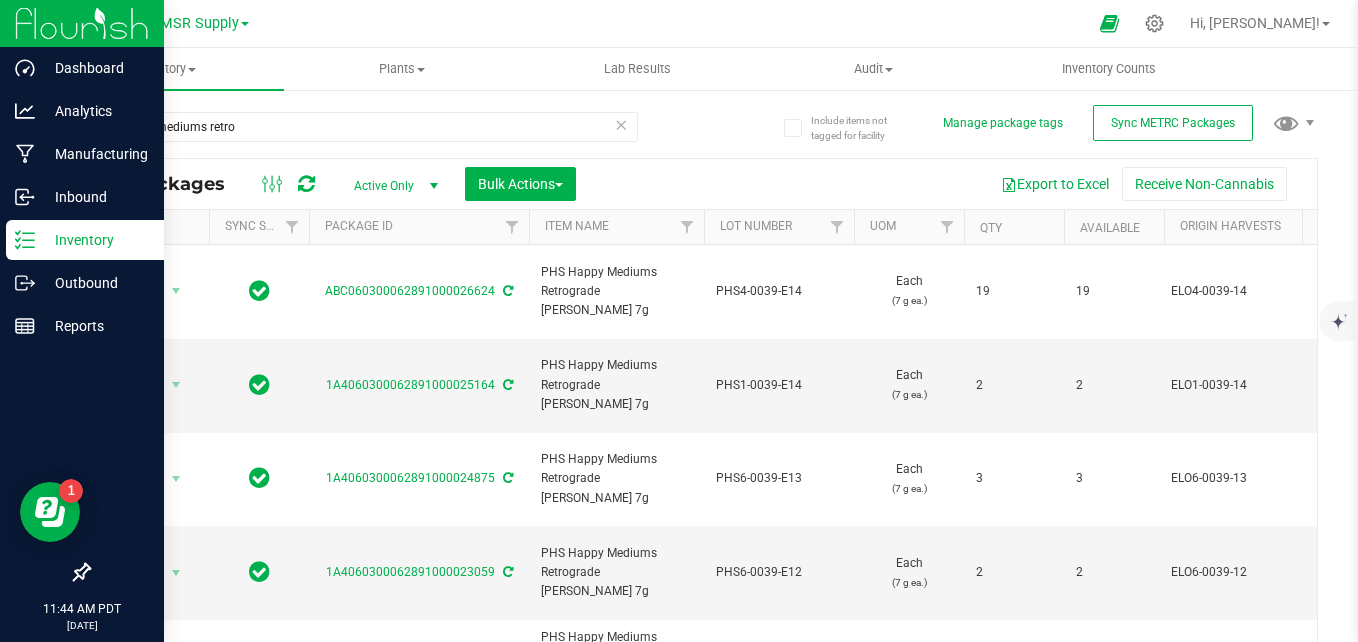 type 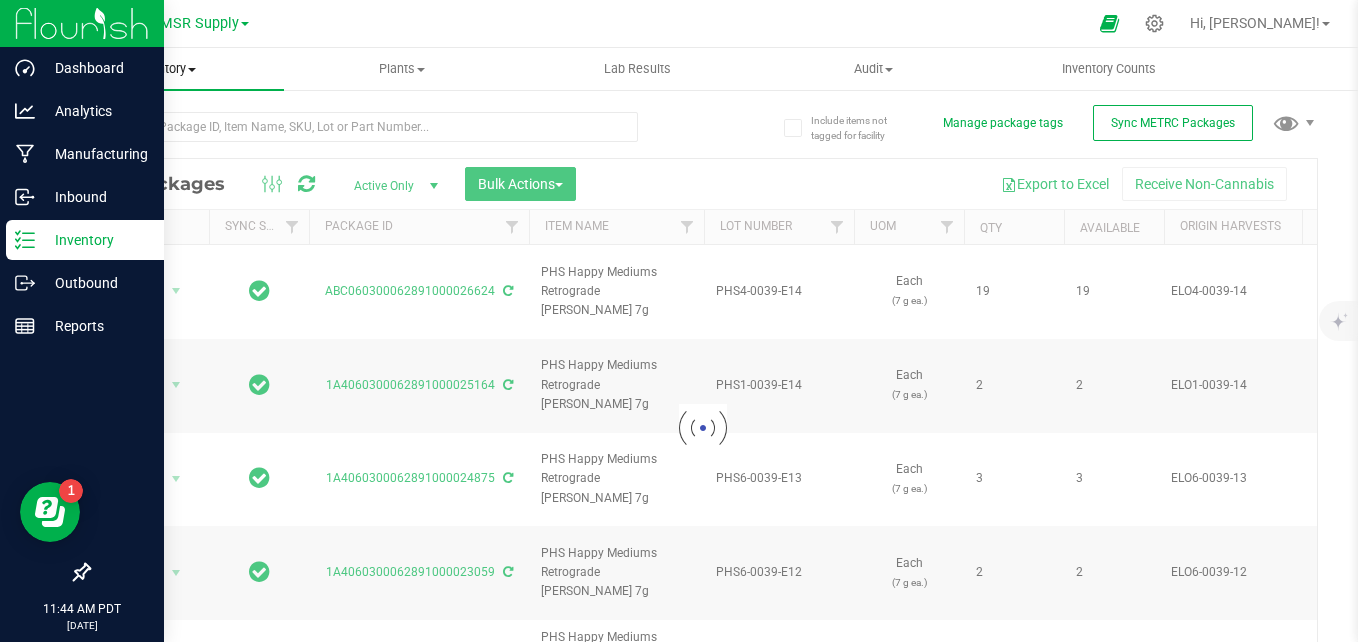 click on "Inventory" at bounding box center [166, 69] 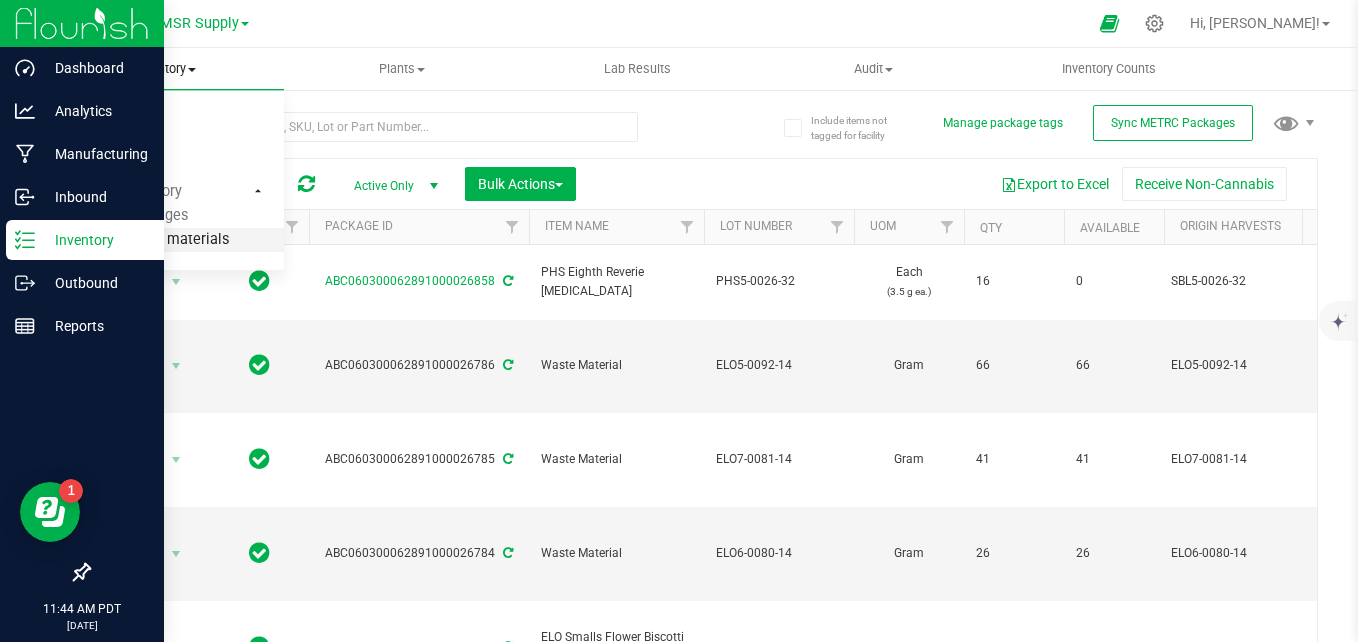 click on "From bill of materials" at bounding box center (166, 241) 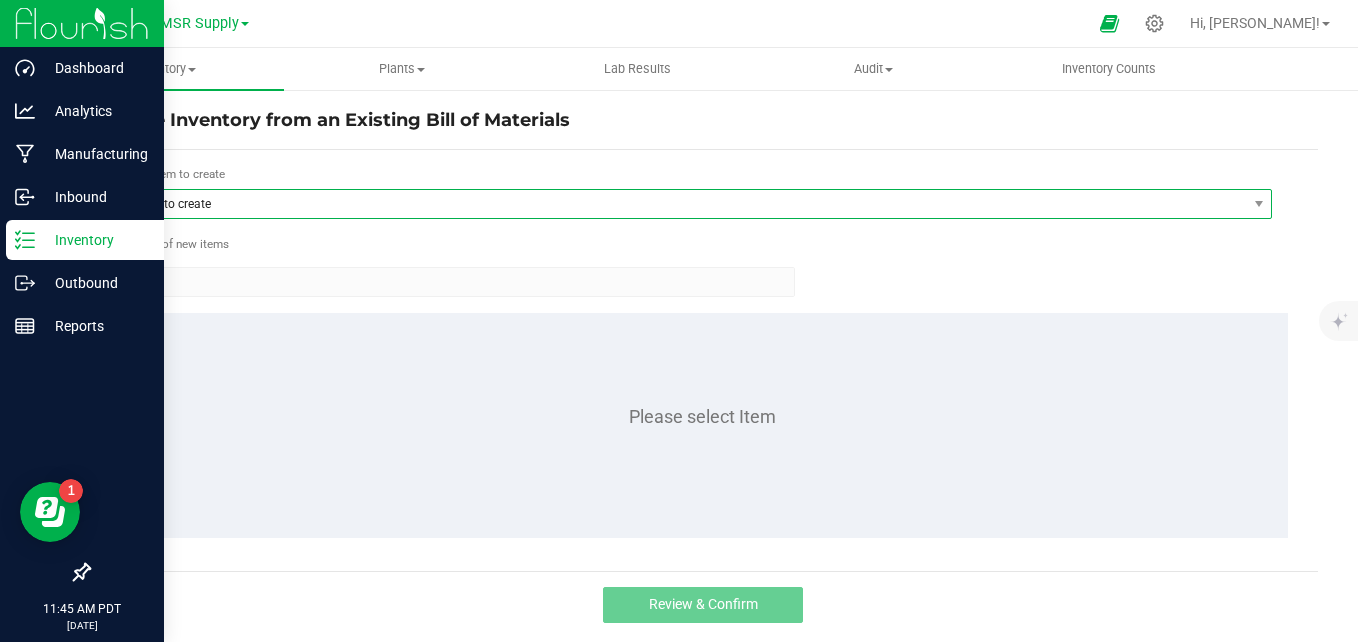 click on "Item to create" at bounding box center (683, 204) 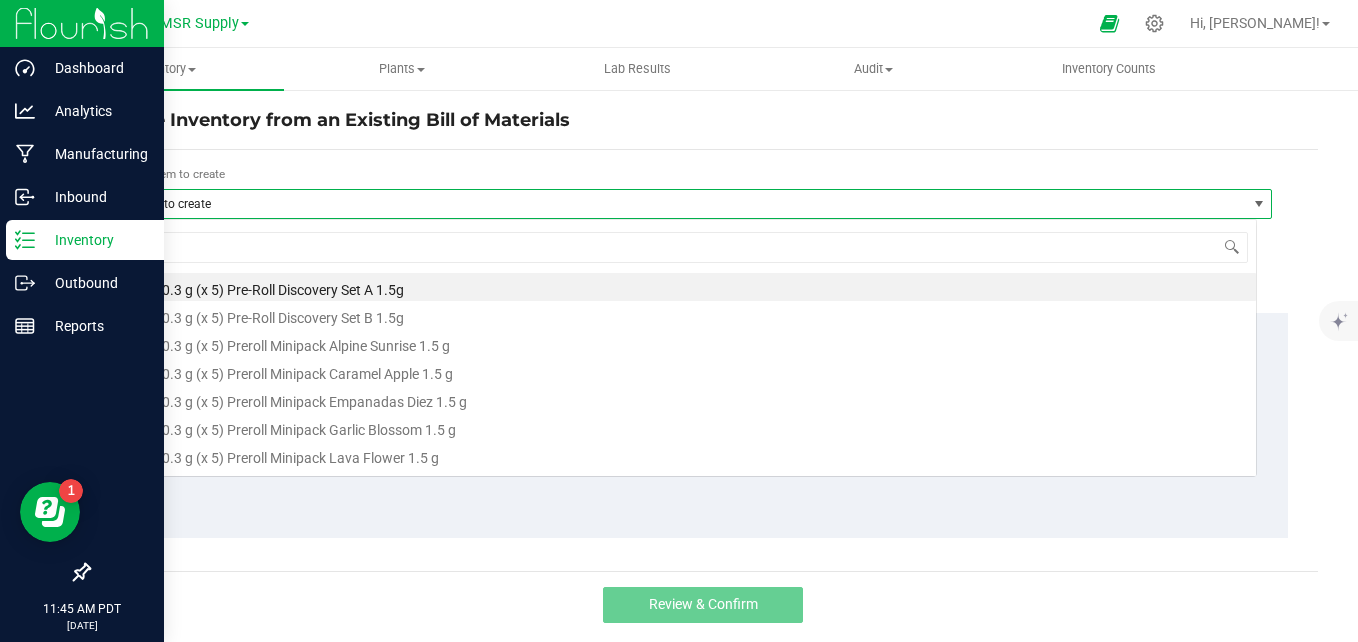 scroll, scrollTop: 99970, scrollLeft: 98862, axis: both 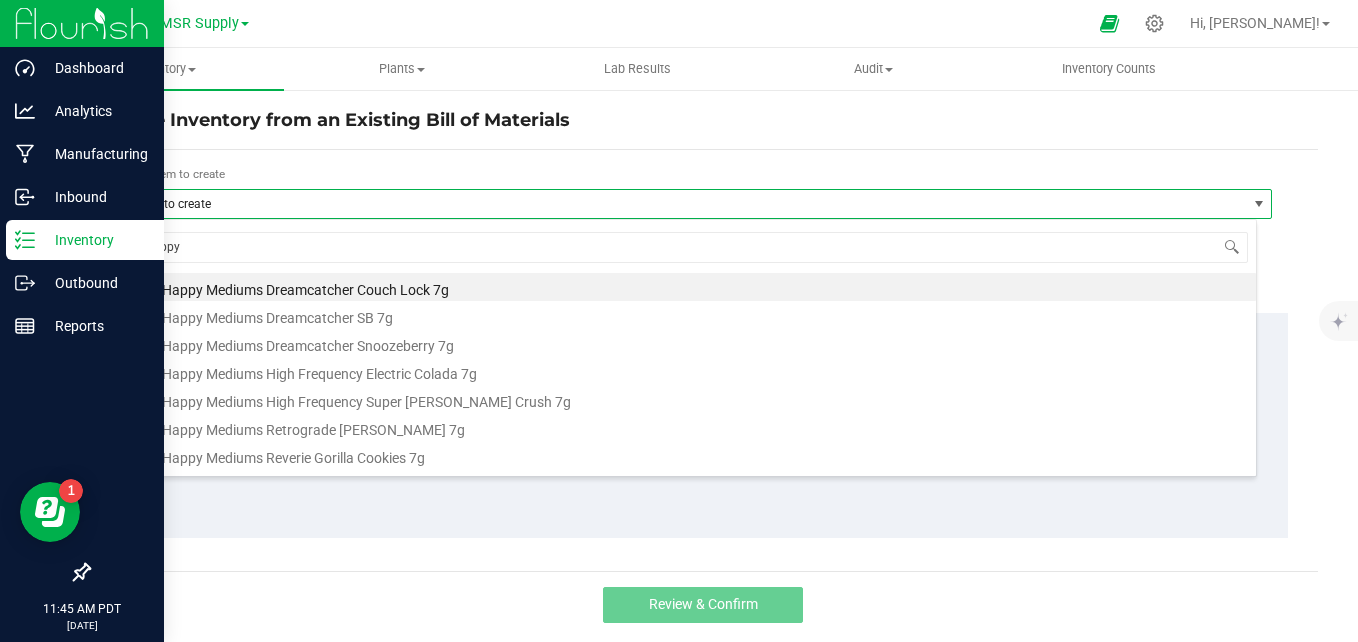 type on "happy" 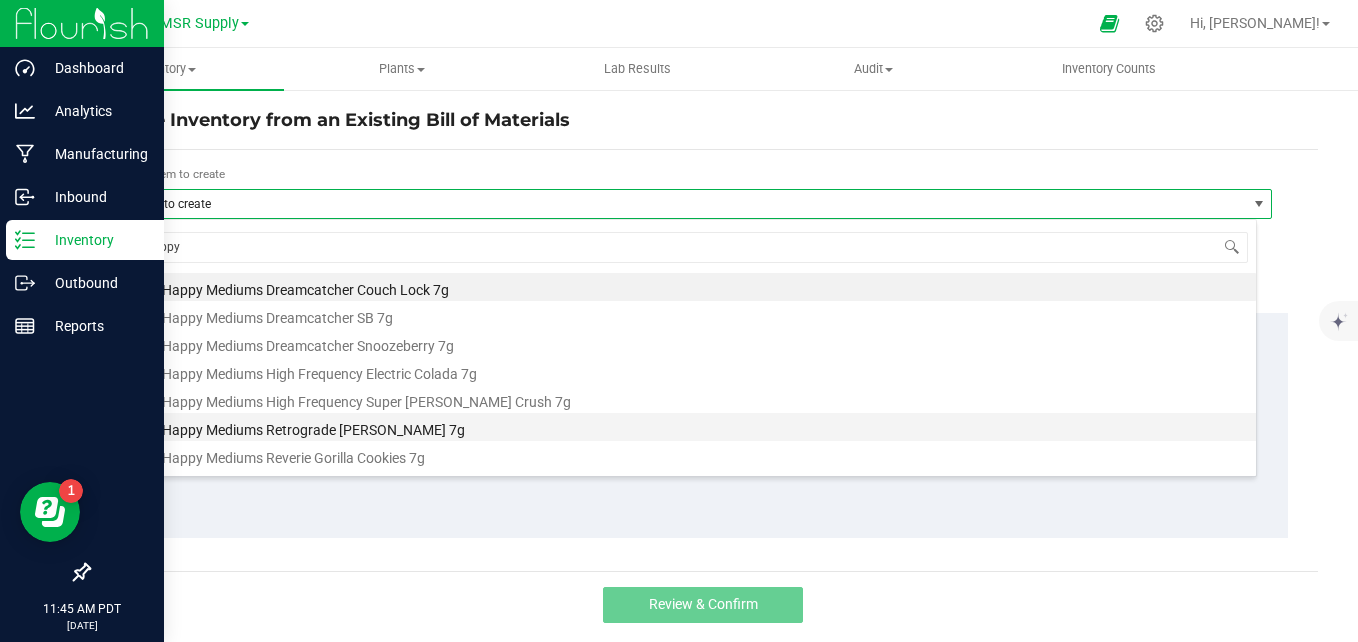 click on "PHS Happy Mediums Retrograde Cherry Runtz 7g" at bounding box center [688, 427] 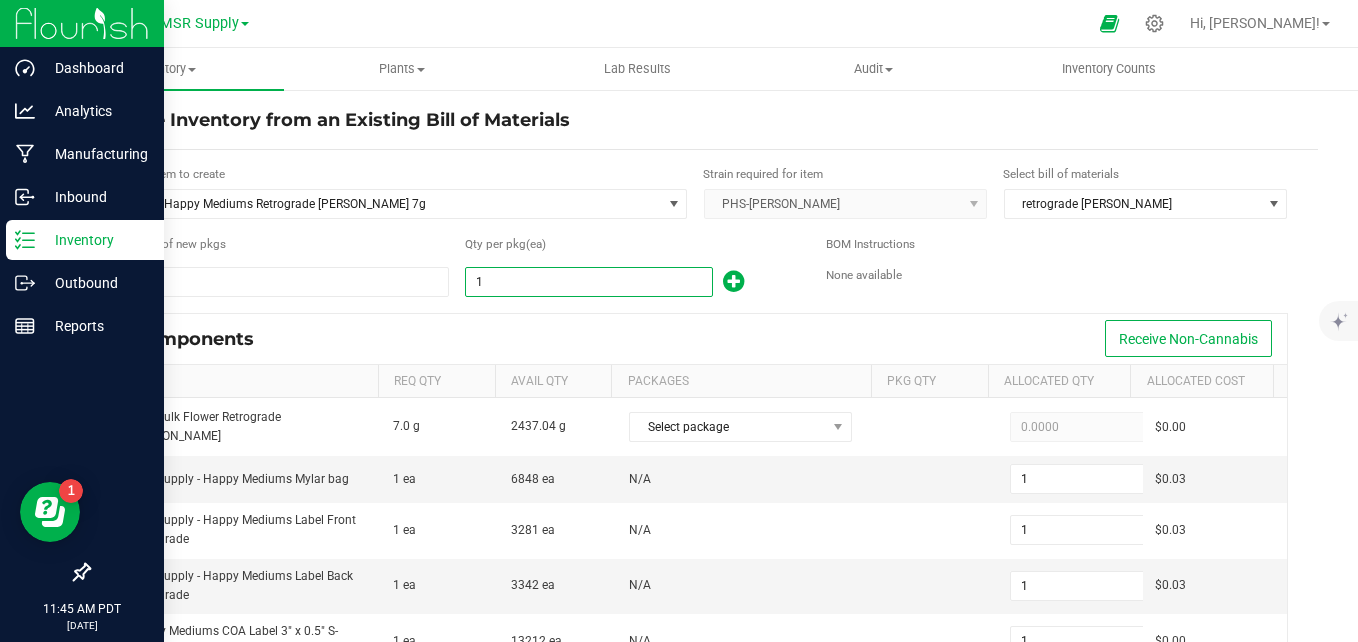 click on "1" at bounding box center [588, 282] 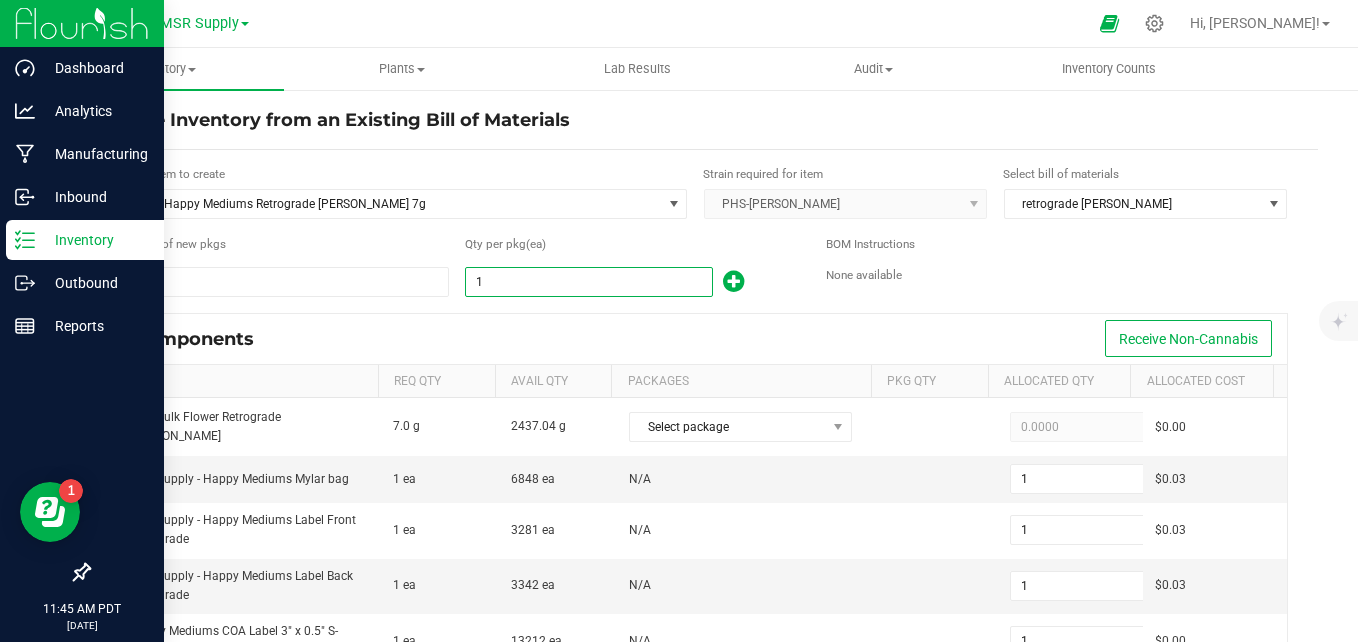 type on "6" 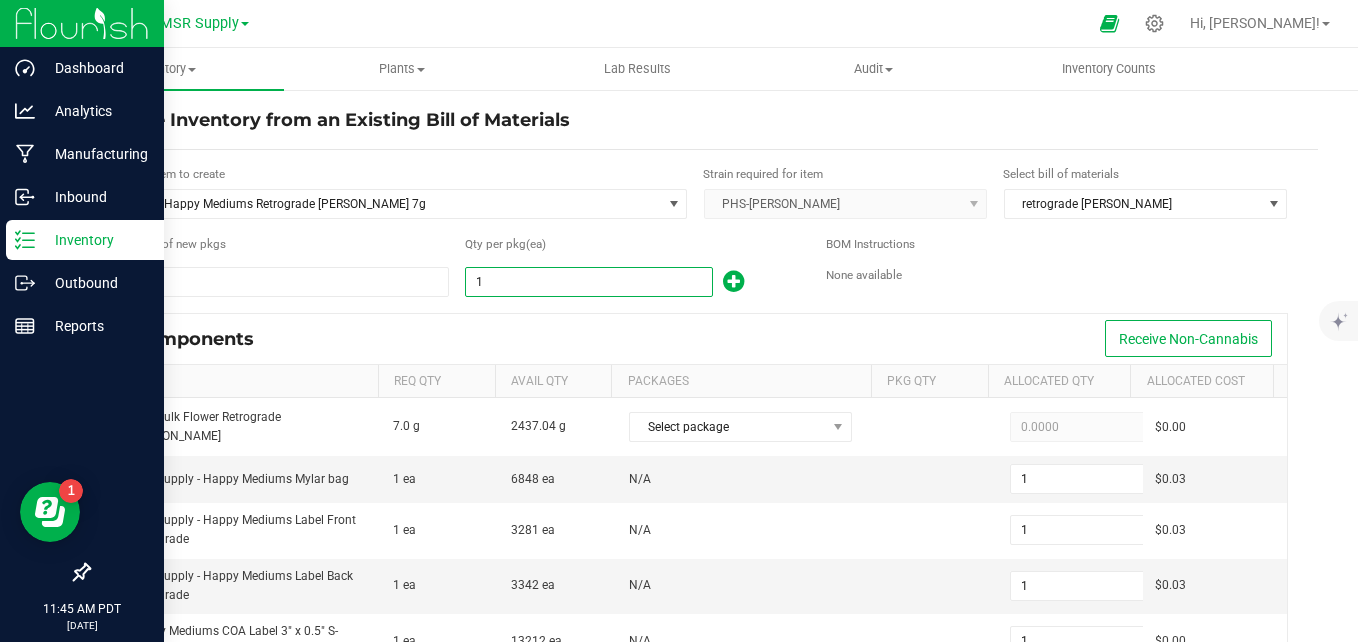 type on "6" 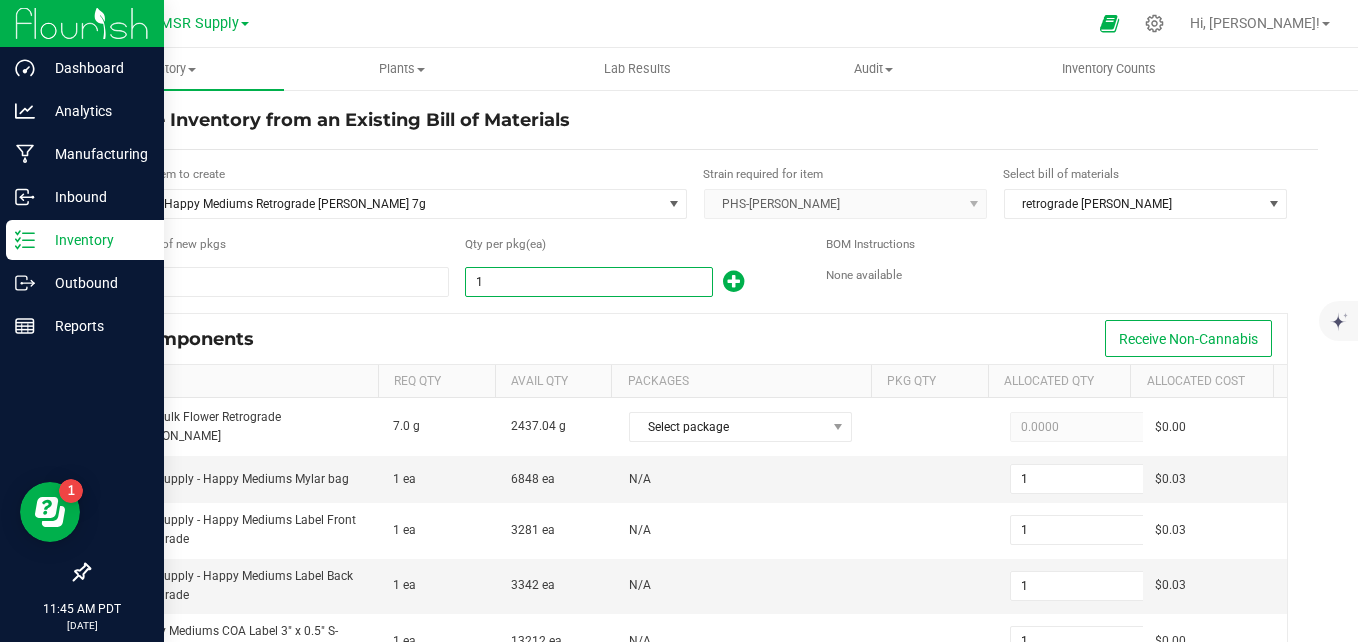 type on "6" 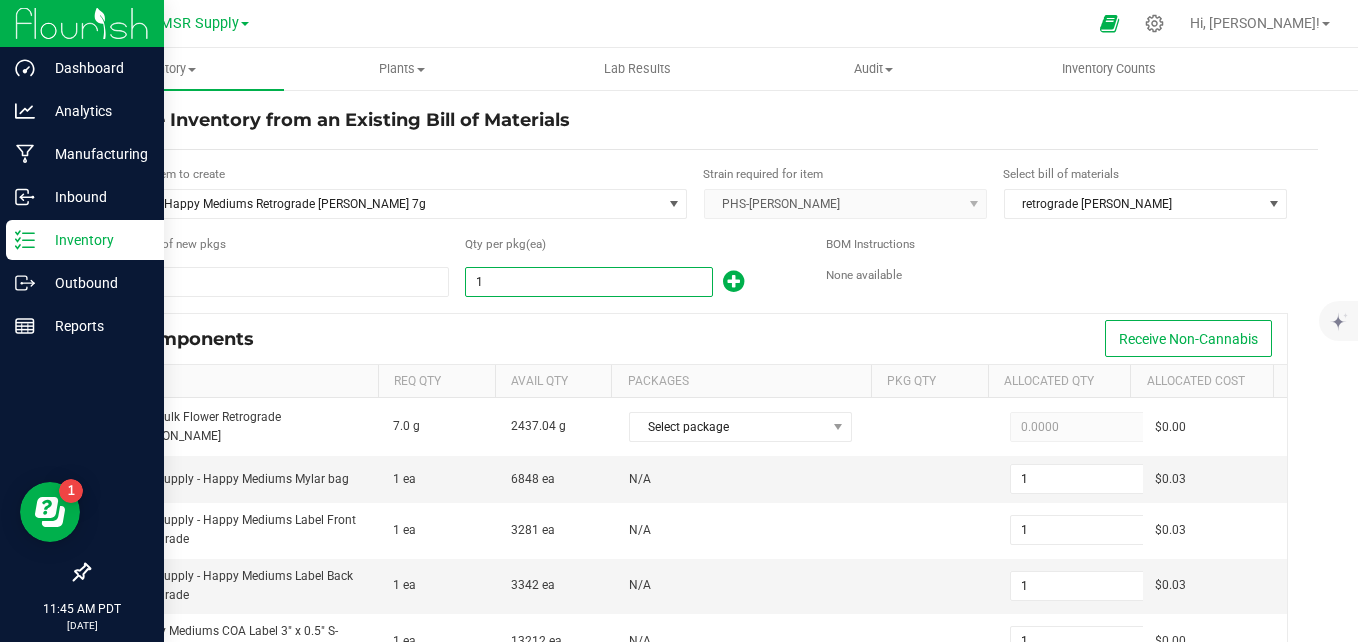 type on "6" 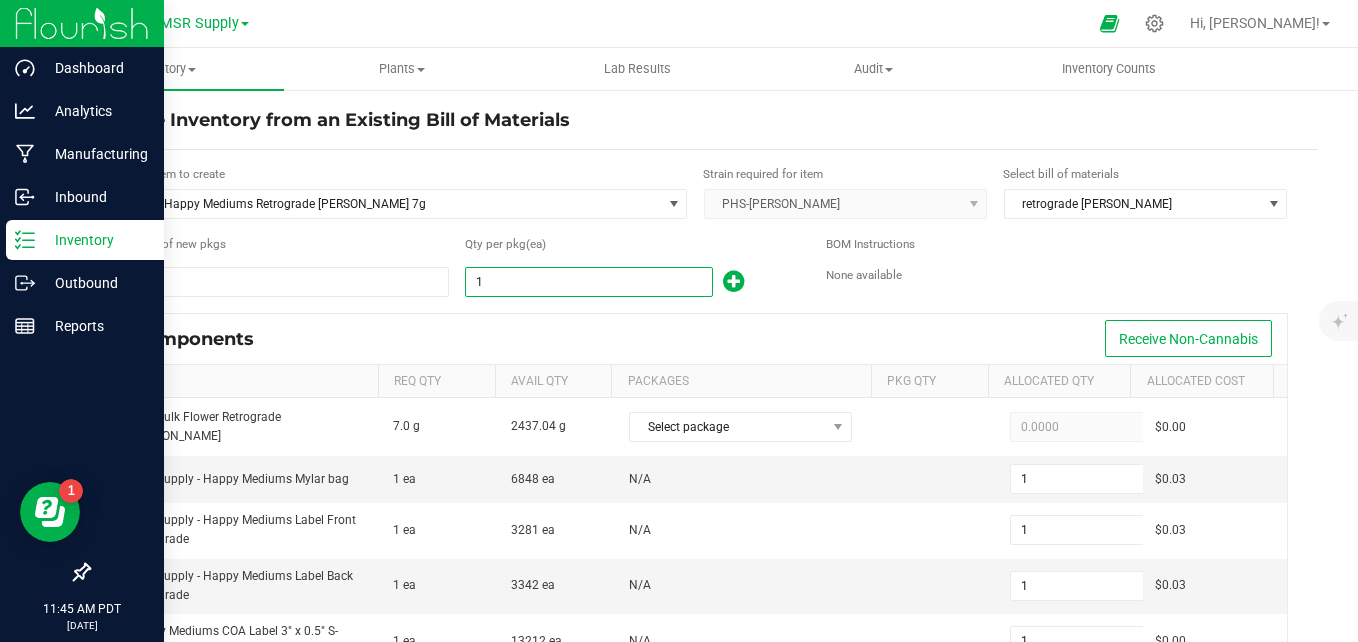 type on "6" 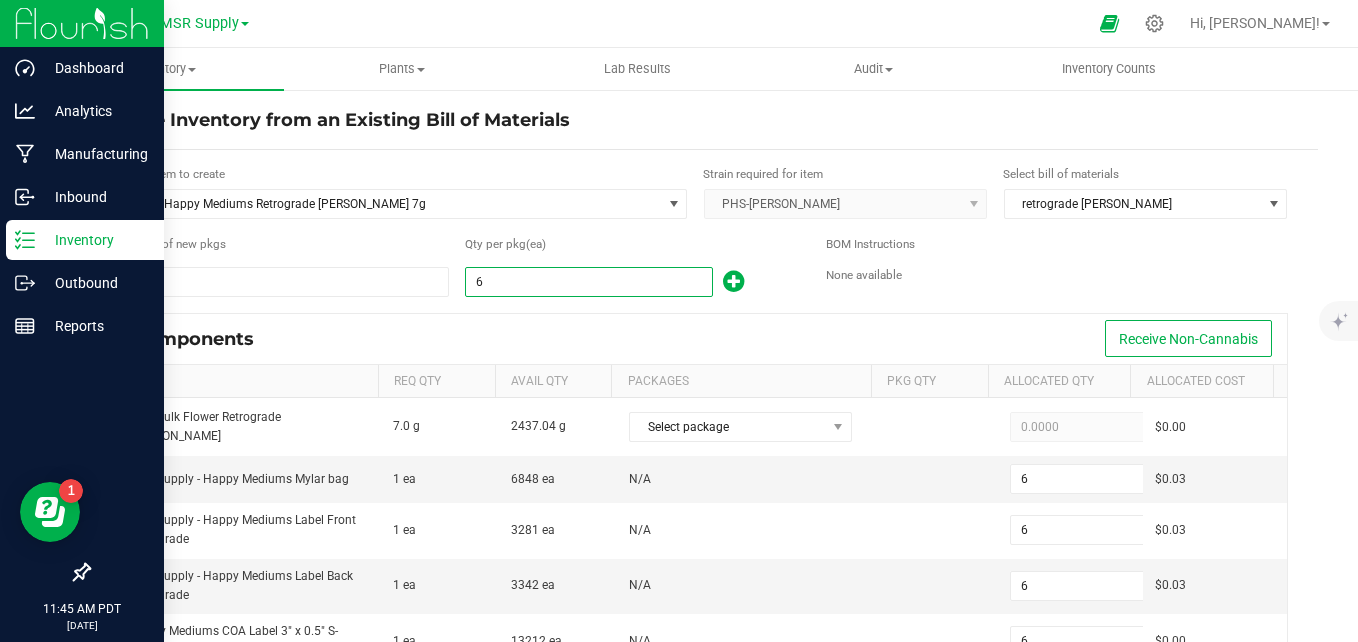 type on "64" 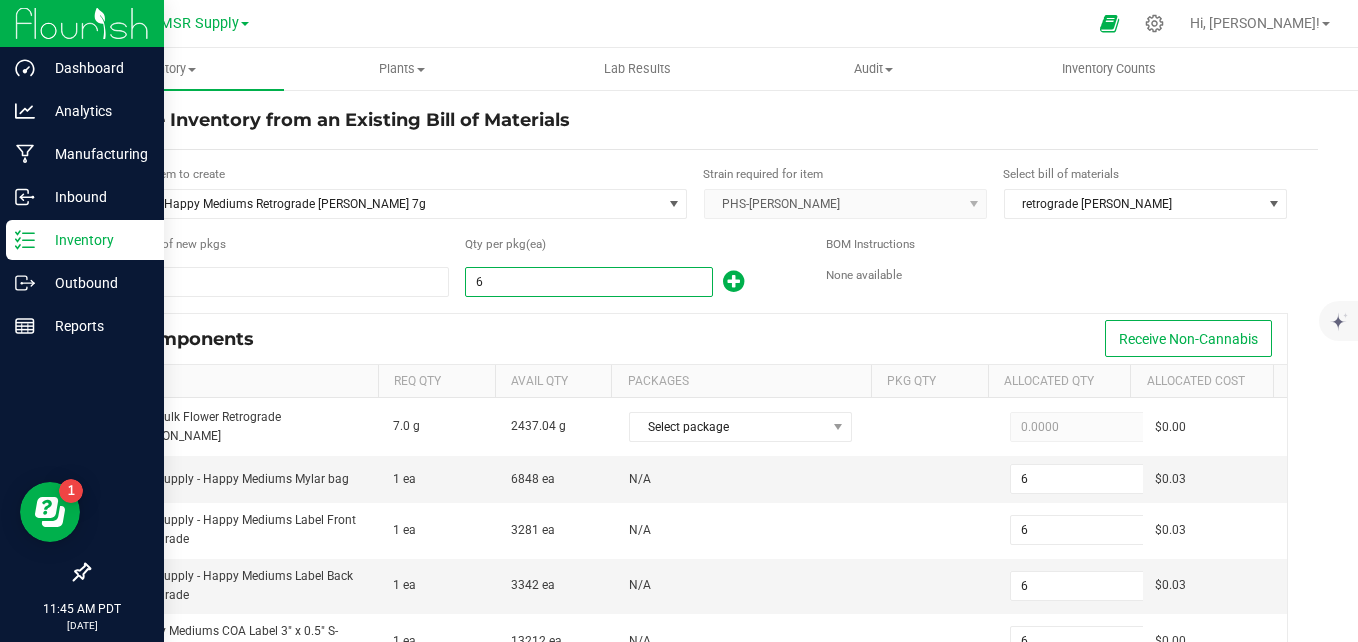 type on "64" 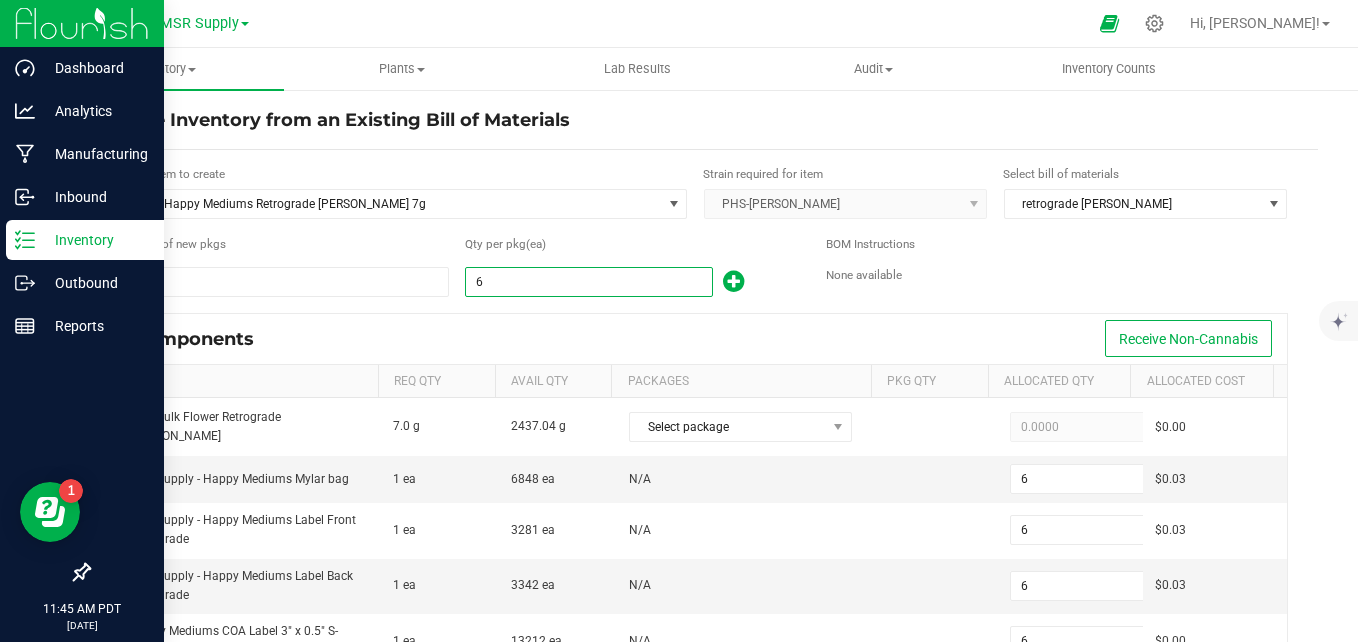 type on "64" 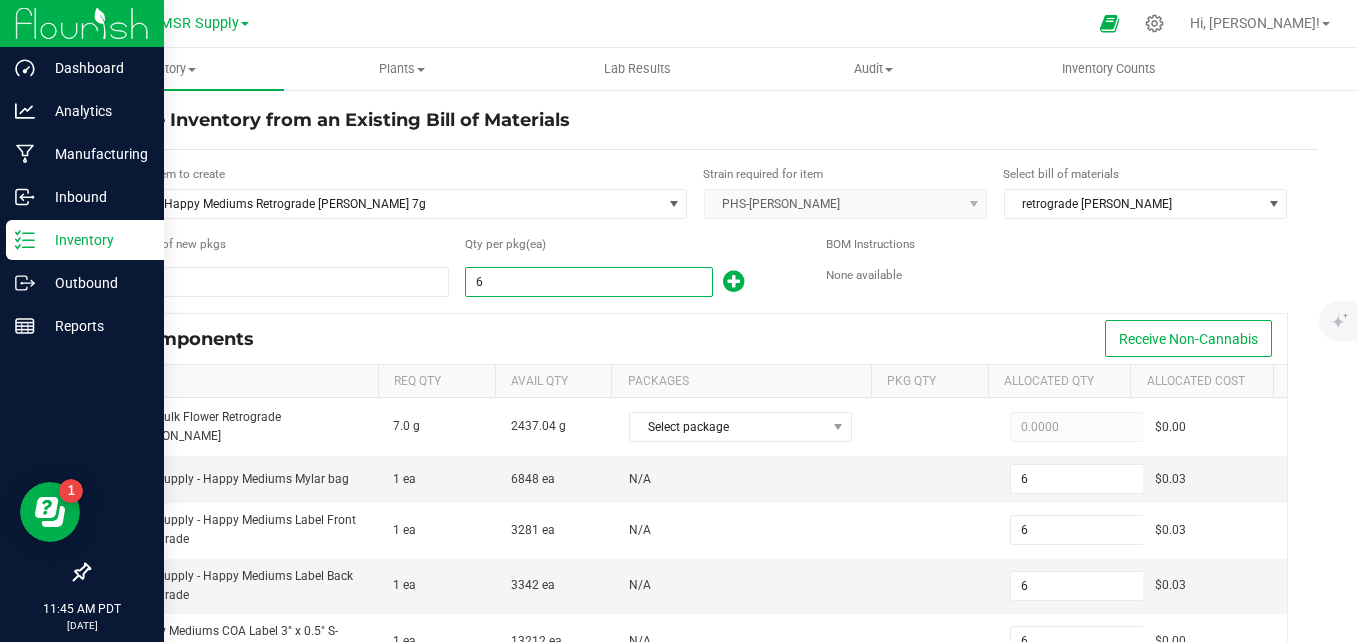 type on "64" 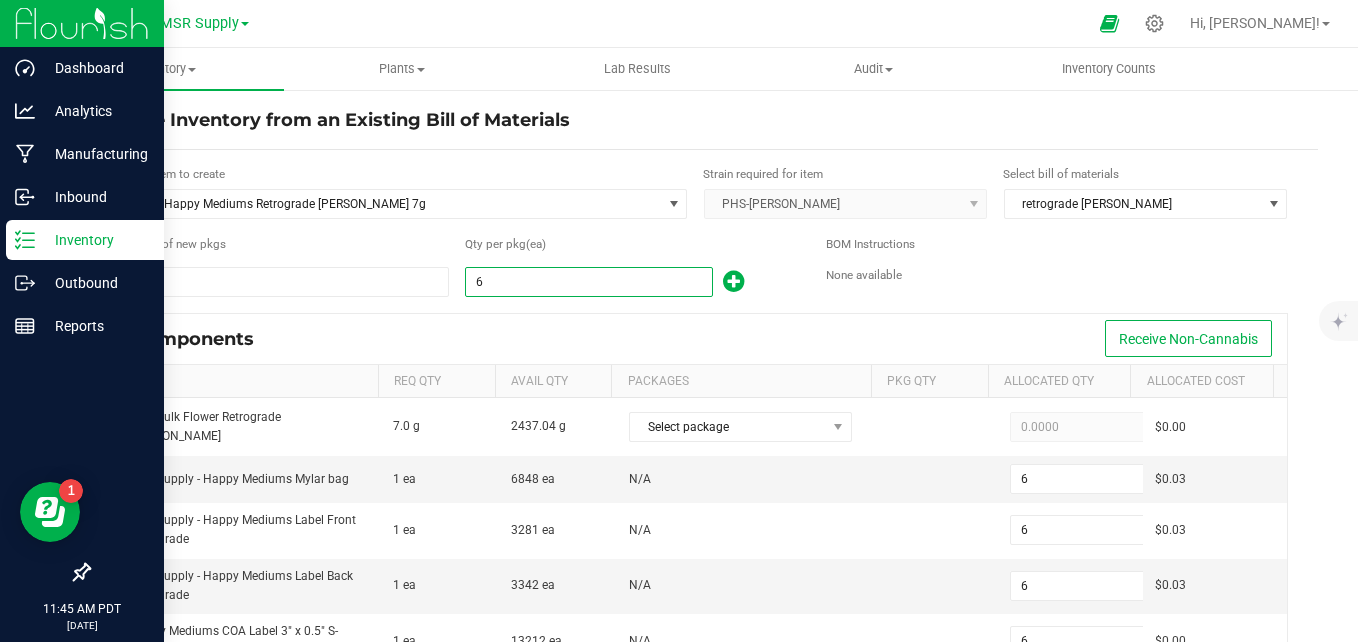 type on "64" 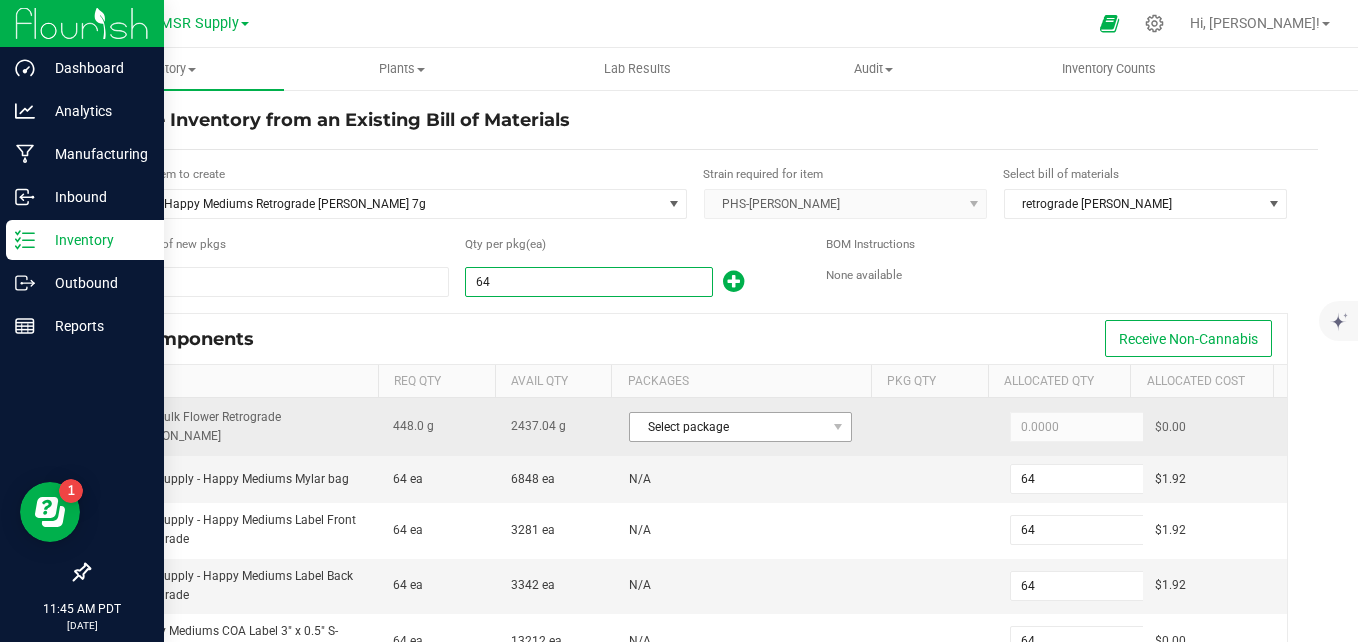 type on "64" 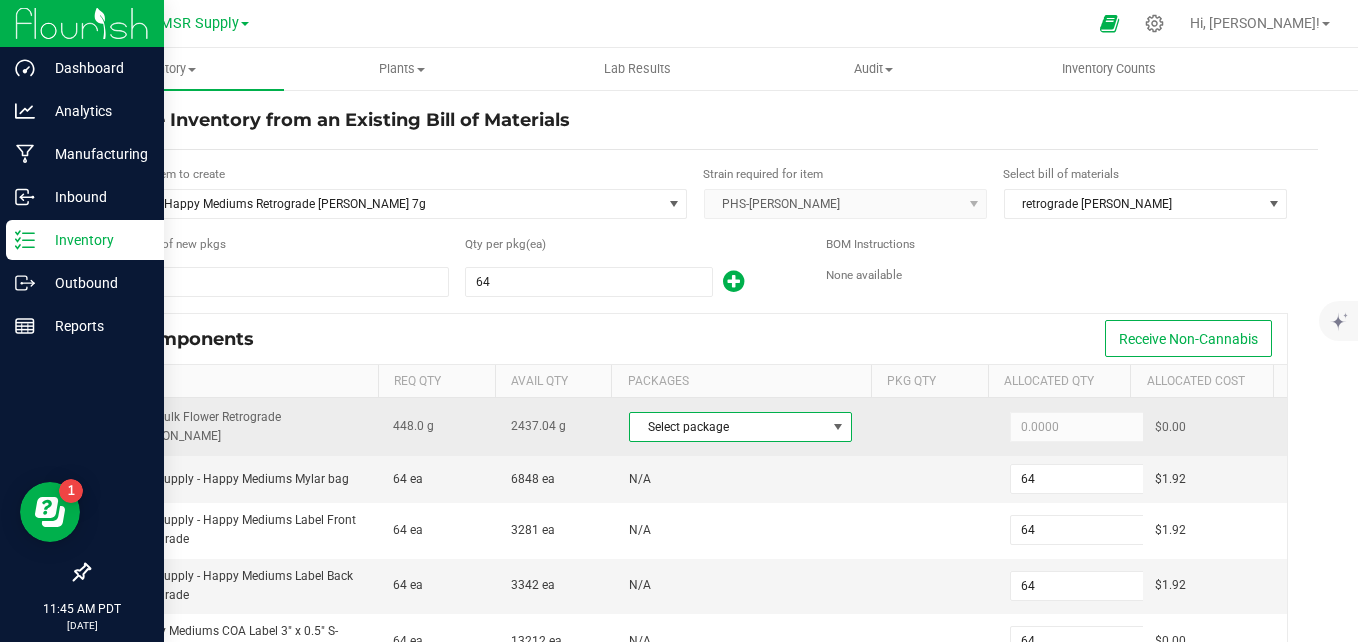 click on "Select package" at bounding box center [728, 427] 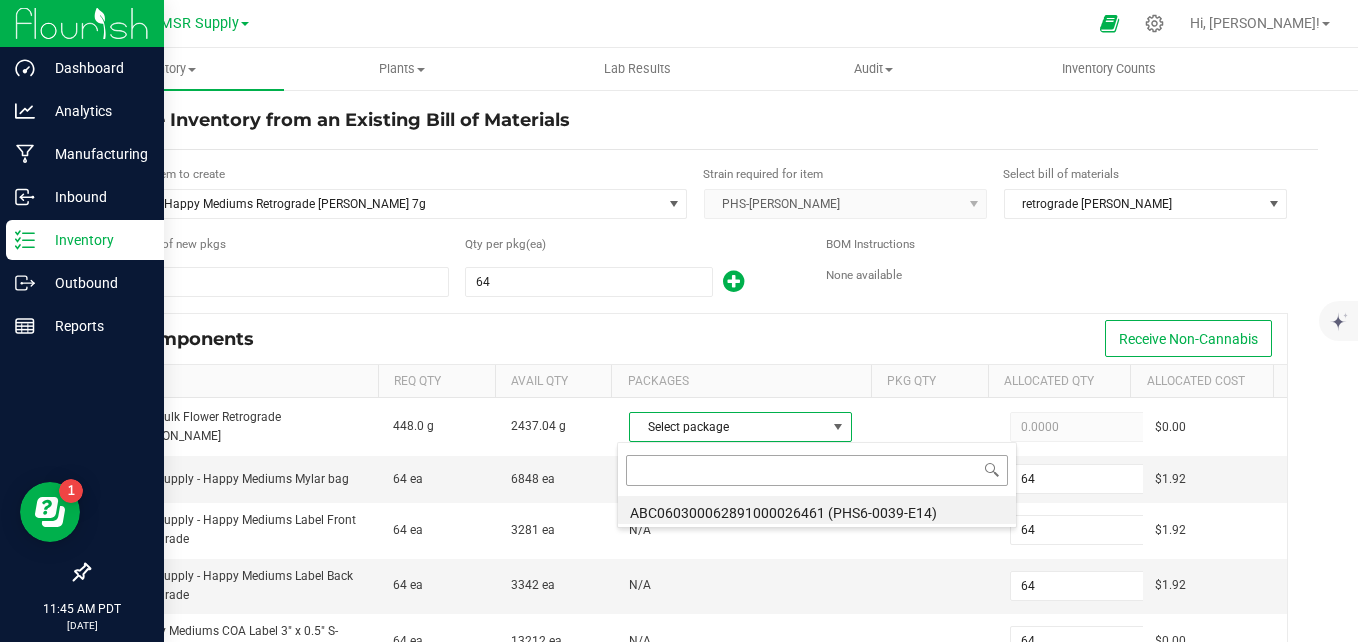 scroll, scrollTop: 99970, scrollLeft: 99784, axis: both 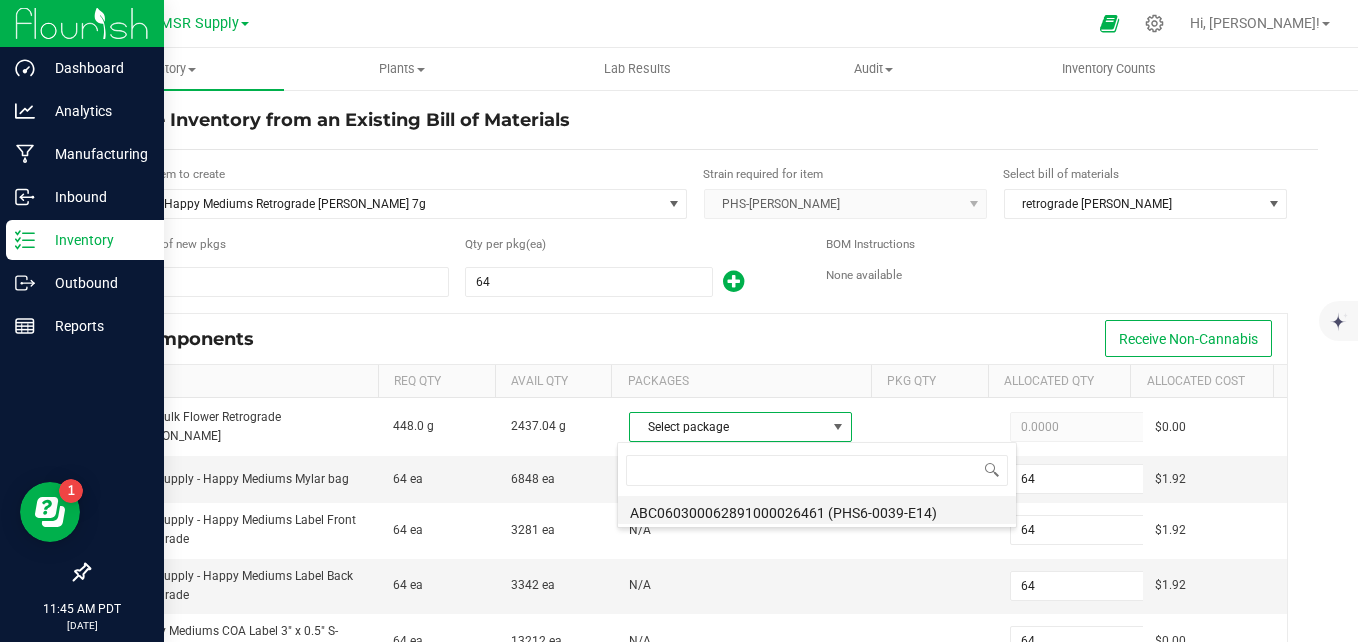 click on "ABC060300062891000026461 (PHS6-0039-E14)" at bounding box center (817, 510) 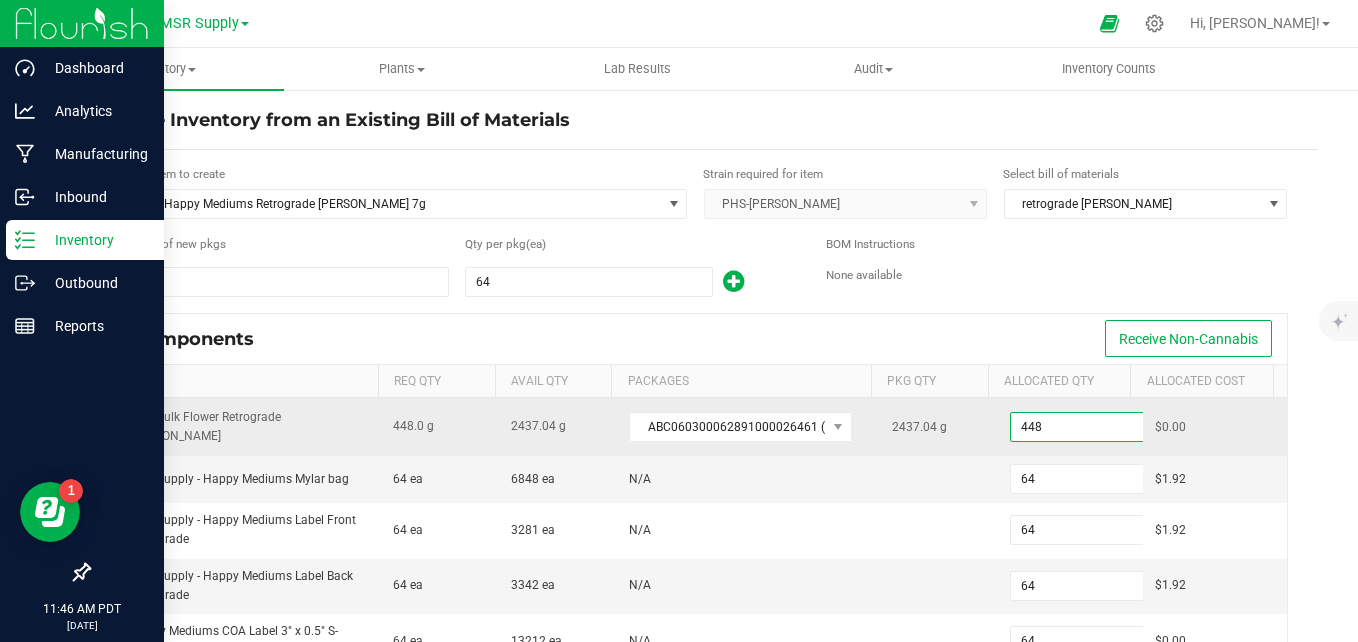 paste on "54.4" 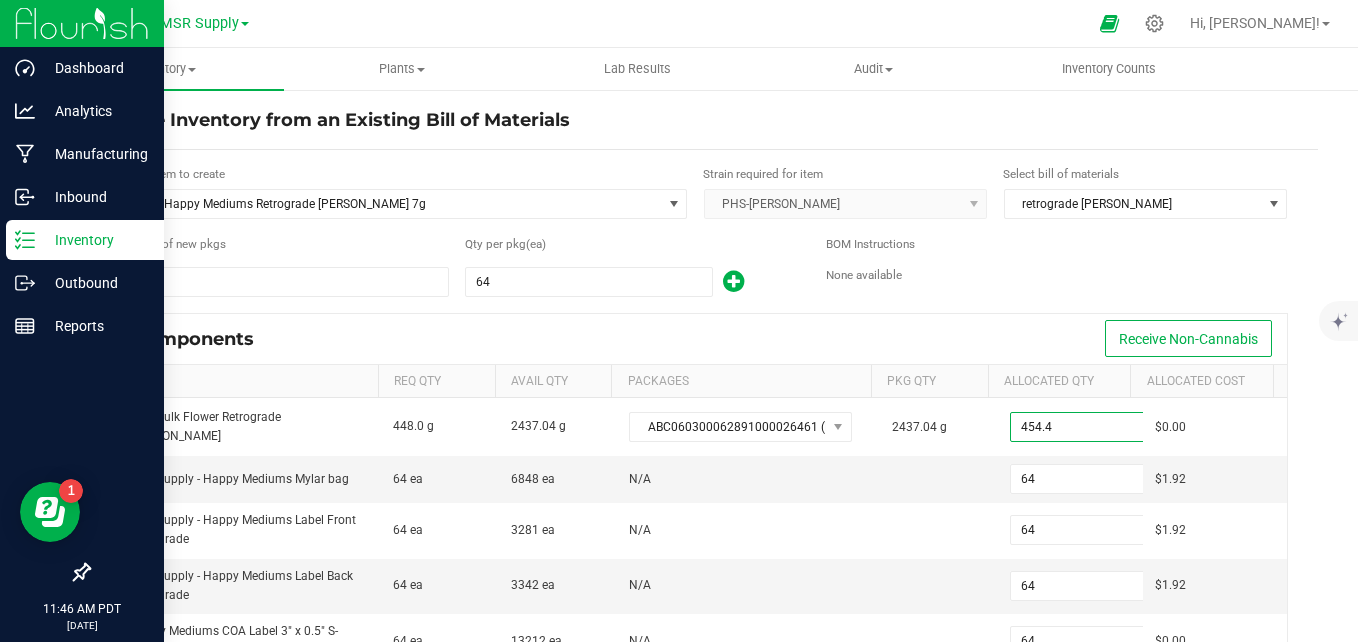 type on "454.4000" 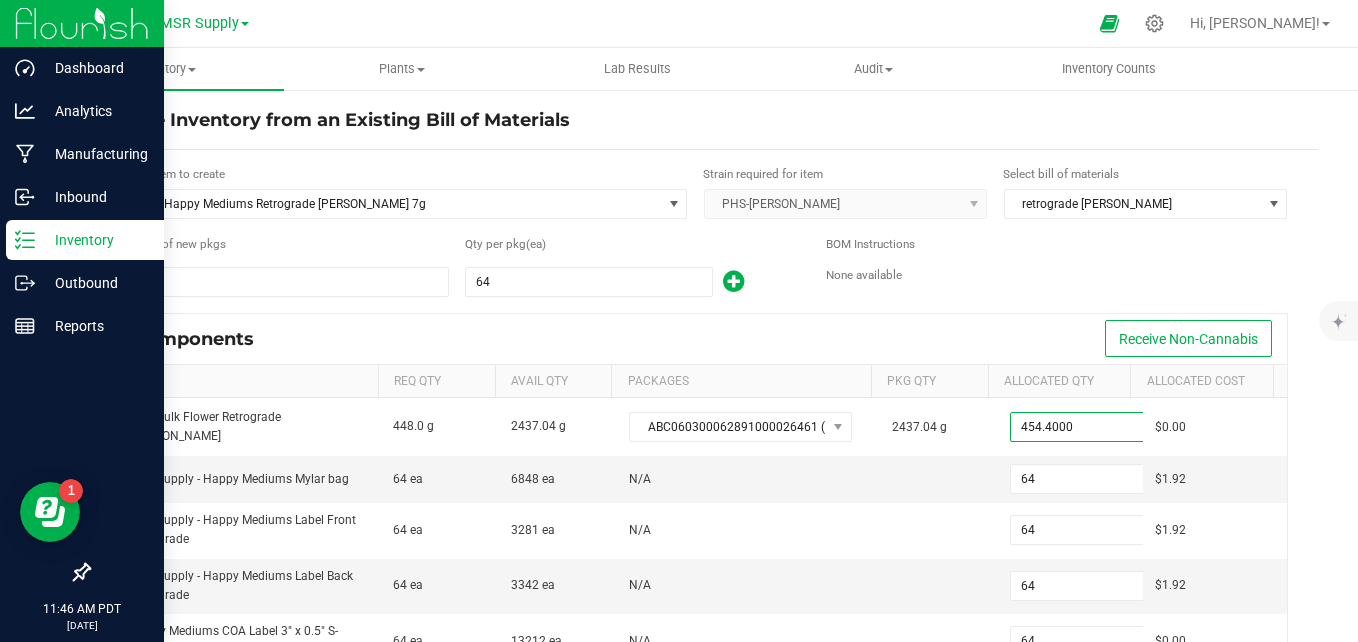 click on "Components   Receive Non-Cannabis" at bounding box center (702, 339) 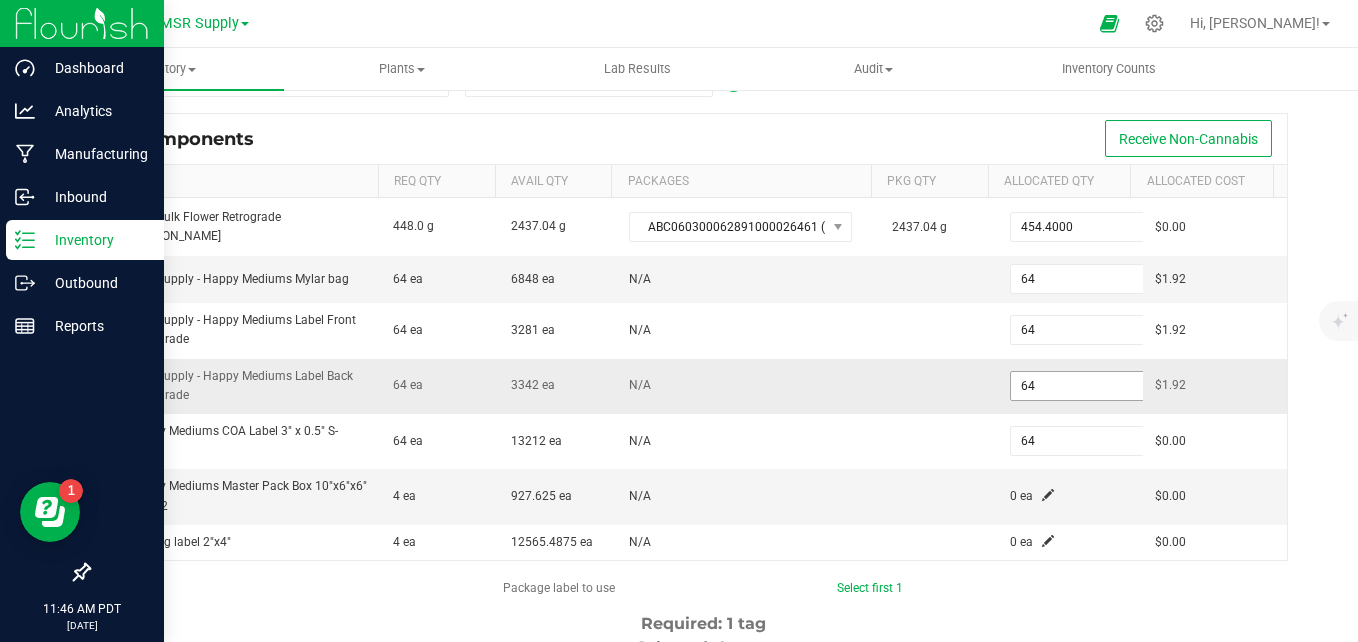 scroll, scrollTop: 300, scrollLeft: 0, axis: vertical 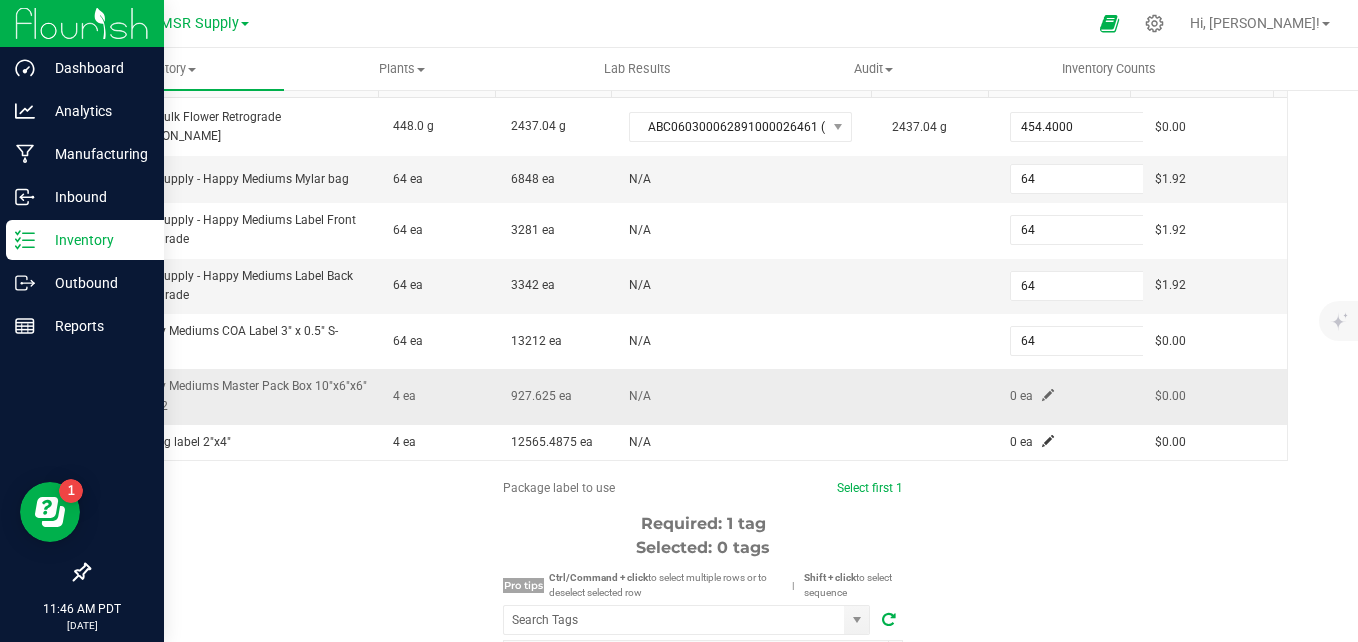 click at bounding box center (1048, 395) 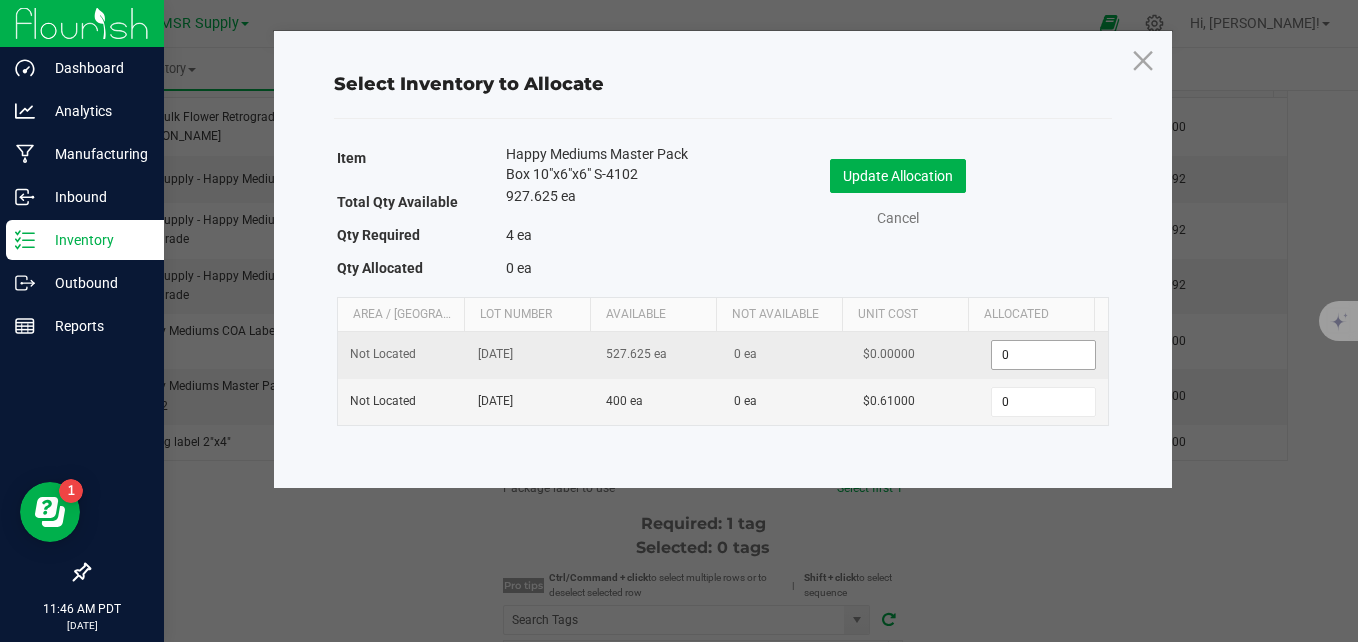 click on "0" at bounding box center [1043, 355] 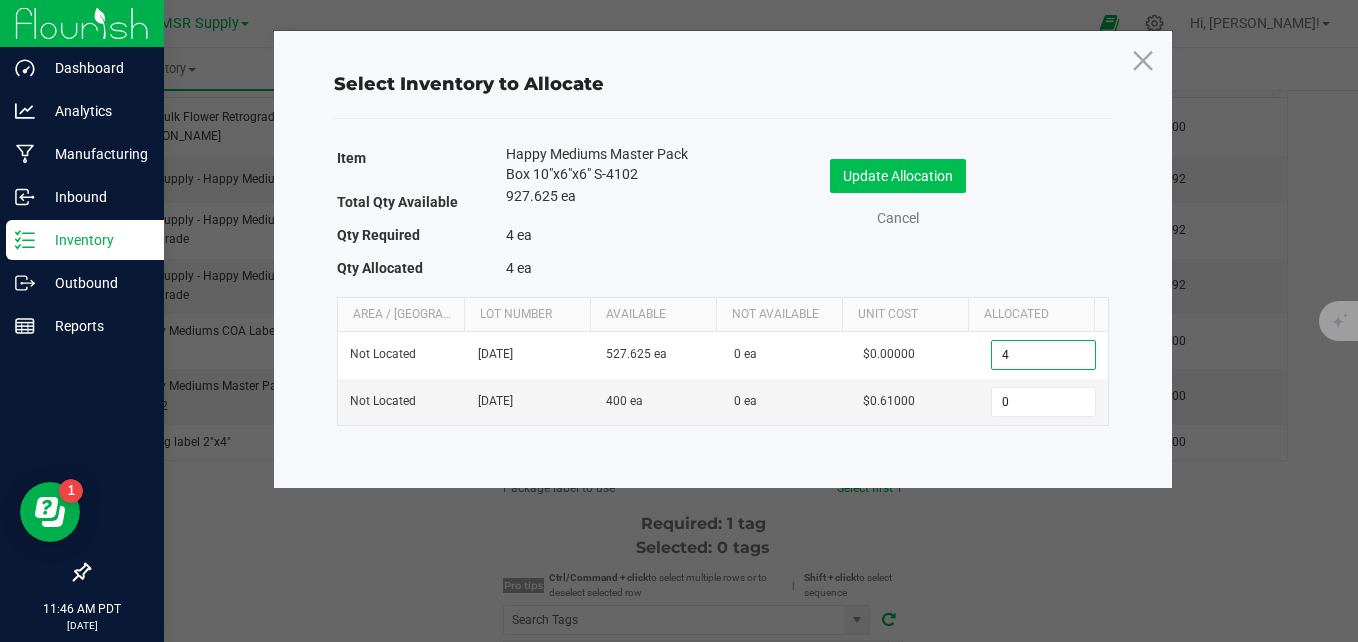 type on "4" 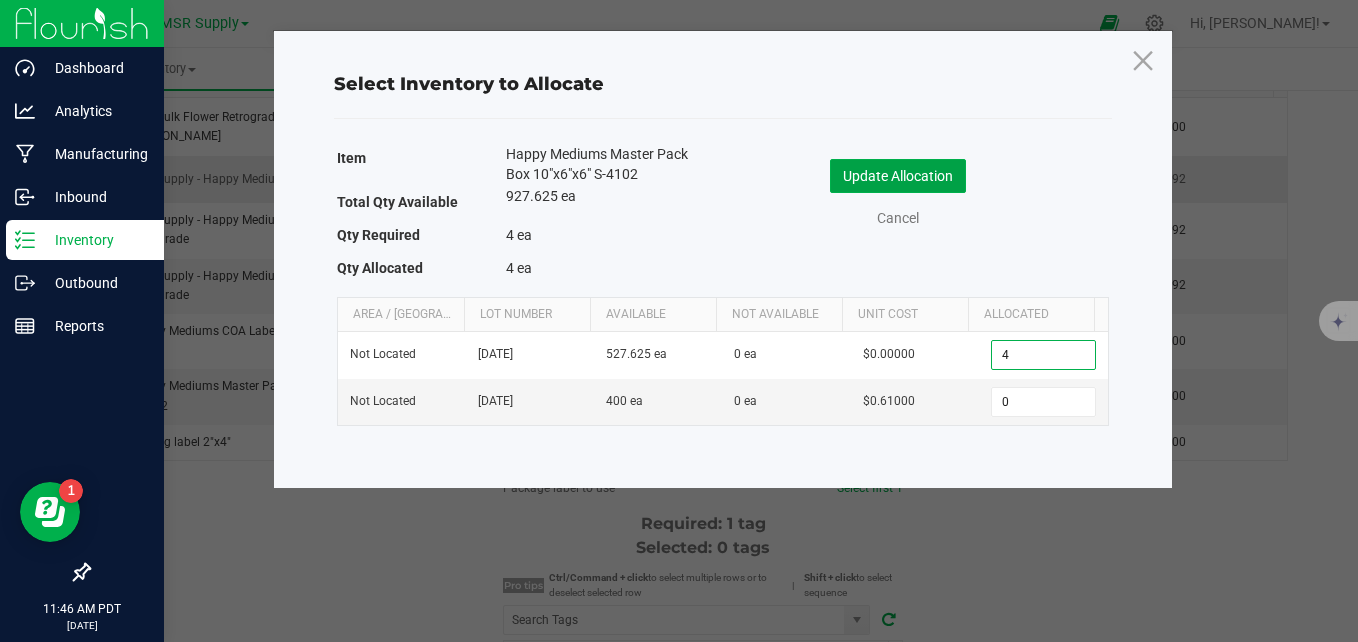 drag, startPoint x: 868, startPoint y: 180, endPoint x: 877, endPoint y: 201, distance: 22.847319 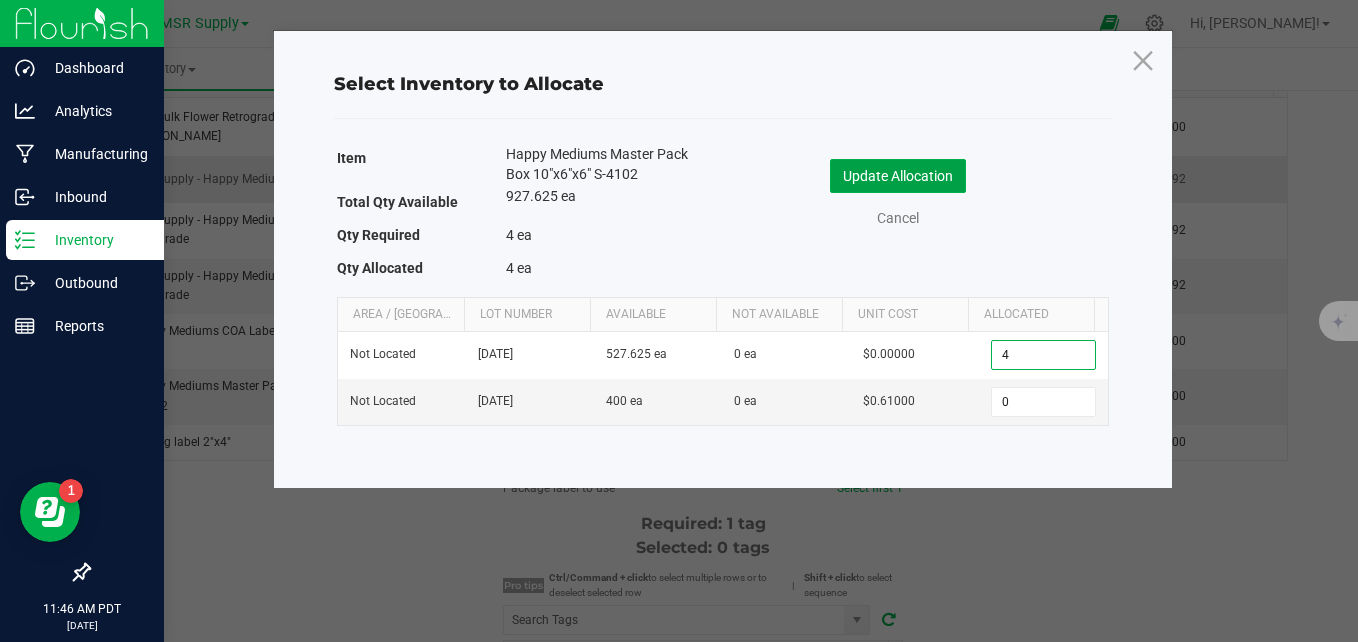 click on "Update Allocation" 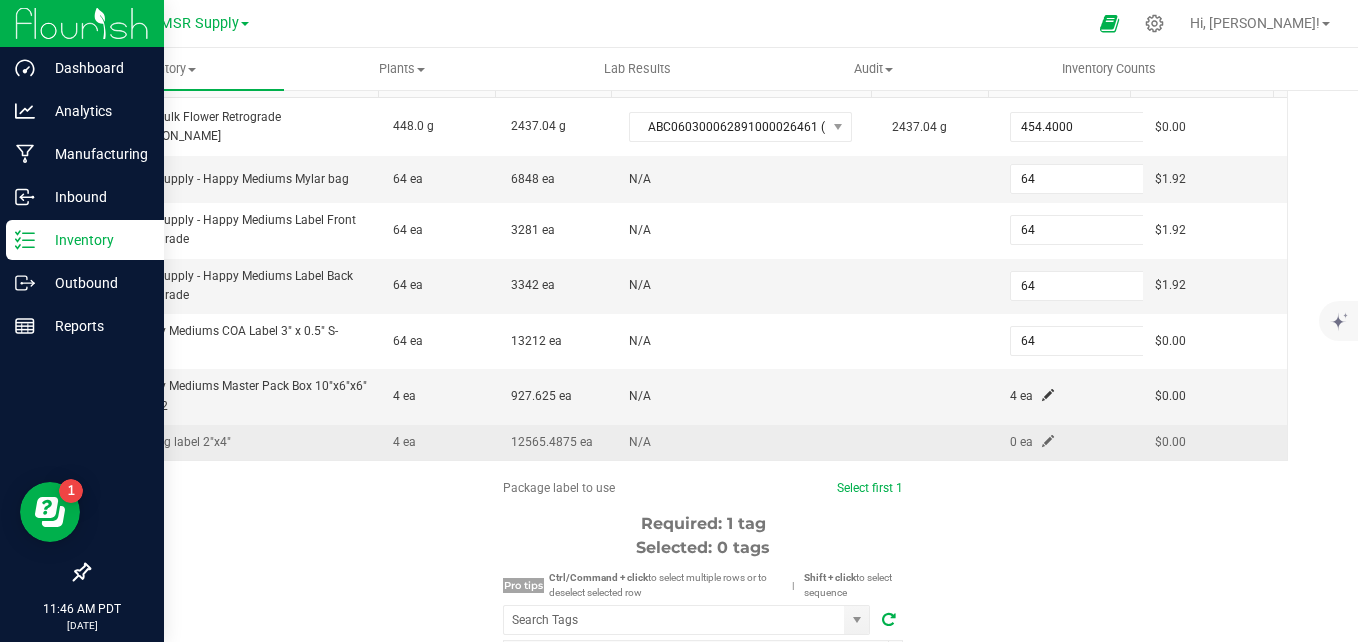 click at bounding box center (1048, 441) 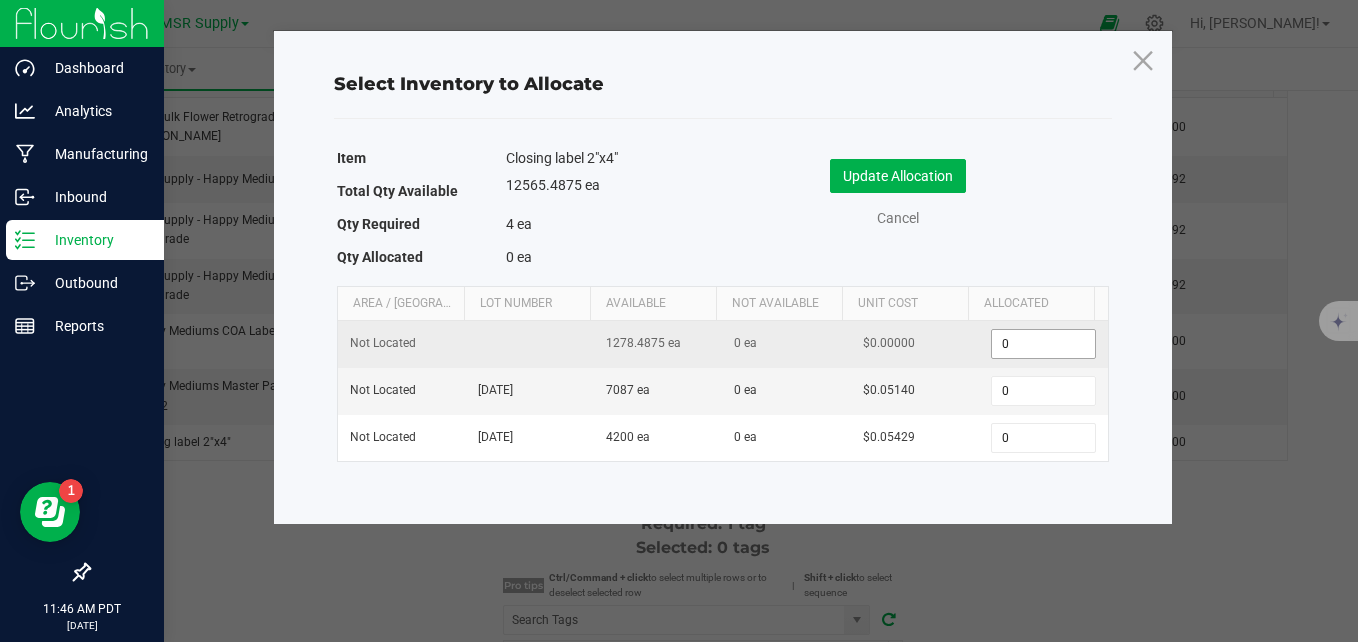 click on "0" at bounding box center (1043, 344) 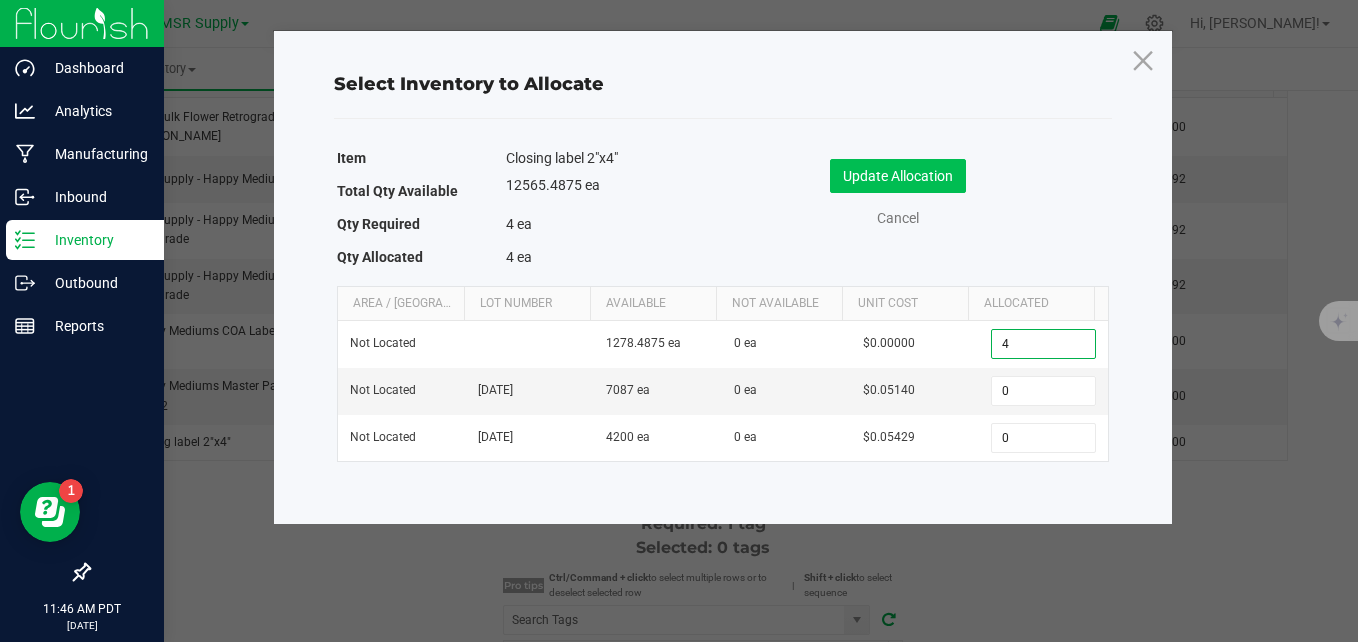 type on "4" 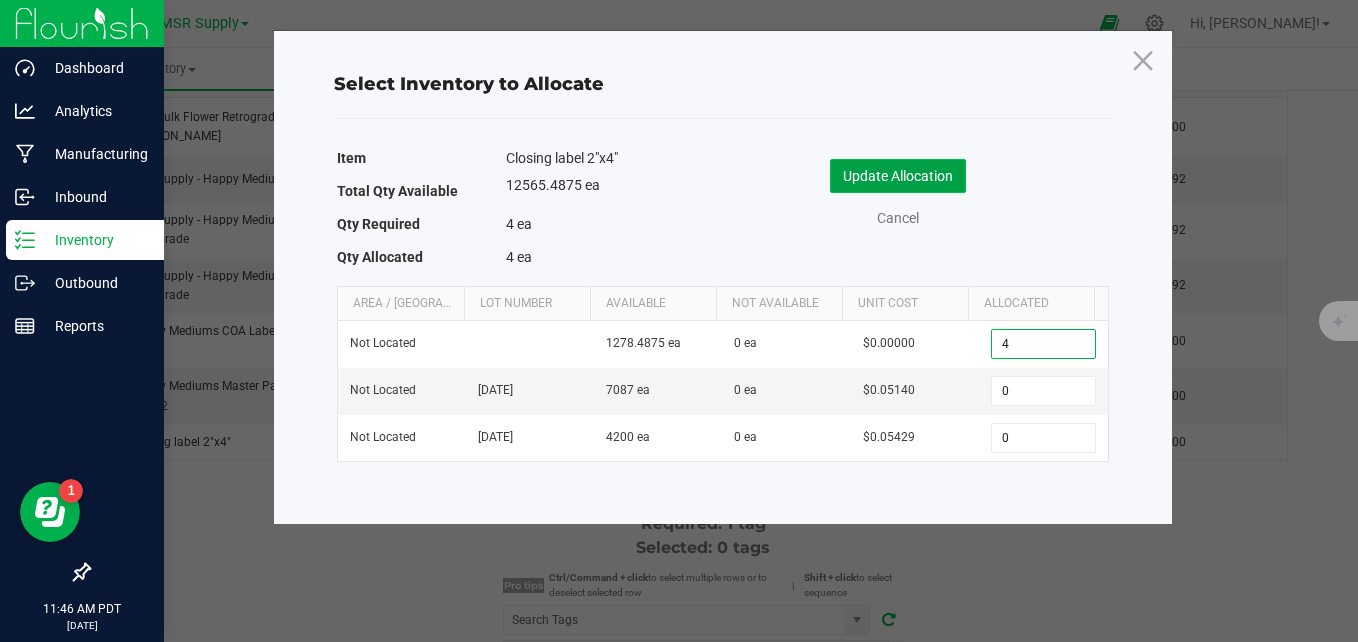 click on "Update Allocation" 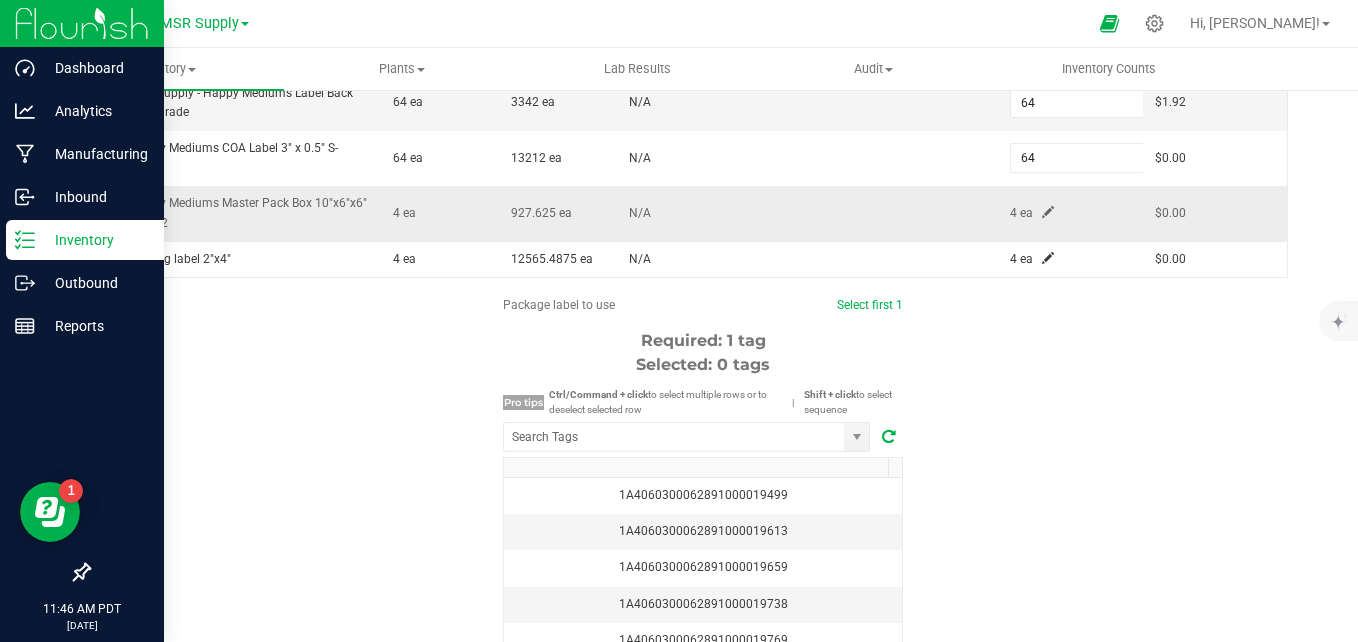 scroll, scrollTop: 500, scrollLeft: 0, axis: vertical 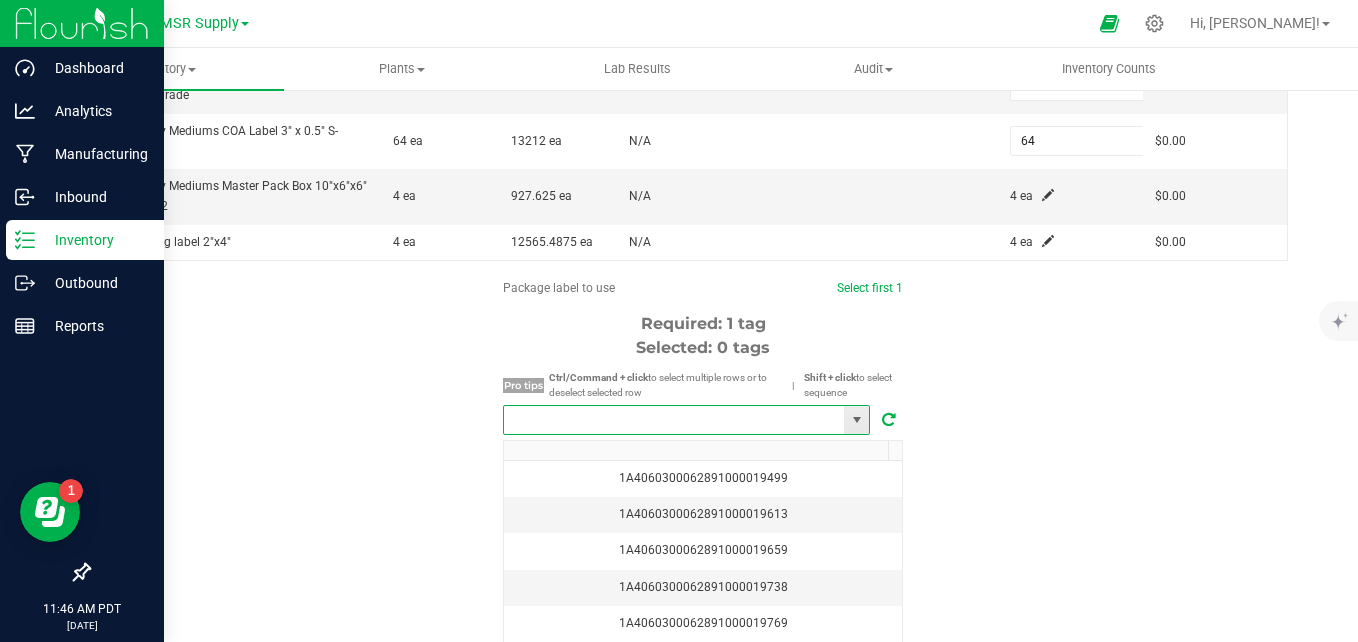 click at bounding box center (674, 420) 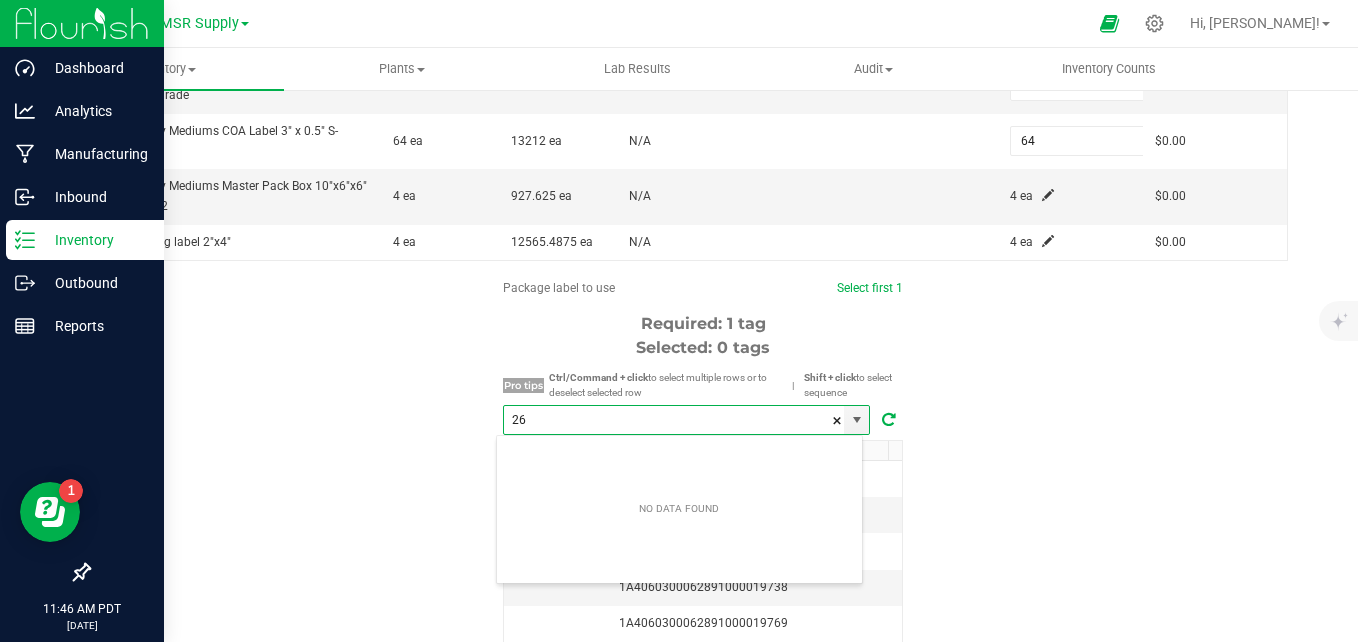 scroll, scrollTop: 99970, scrollLeft: 99633, axis: both 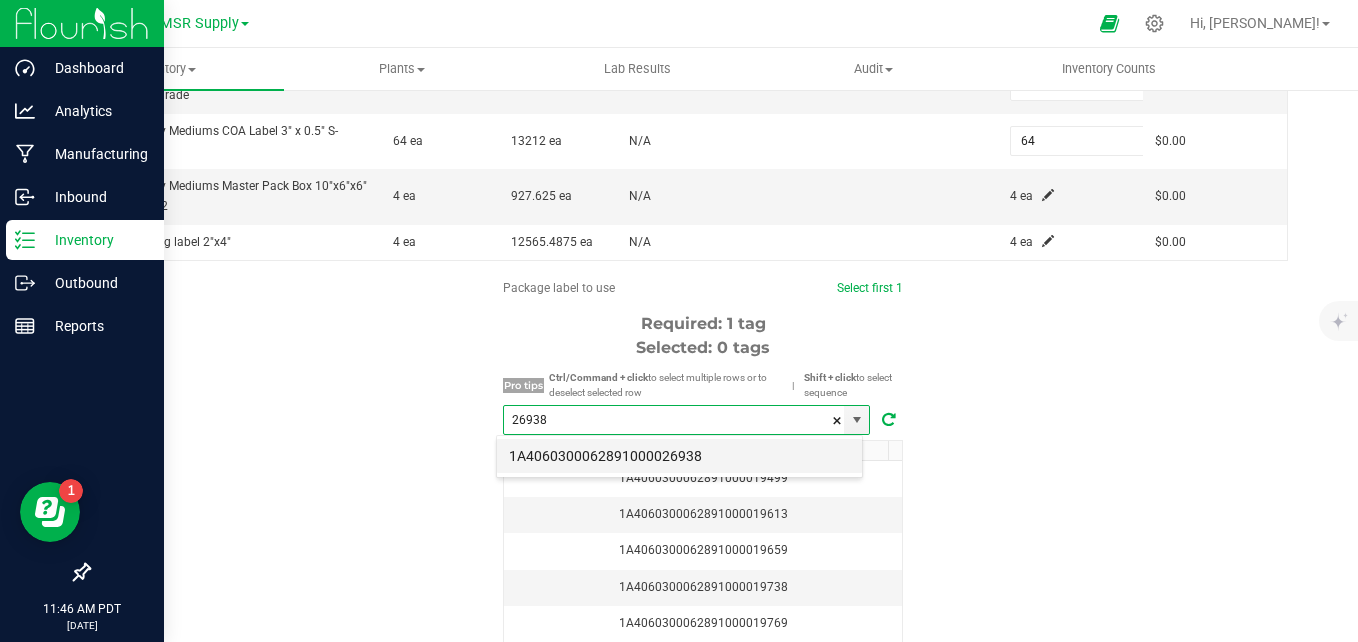 click on "1A4060300062891000026938" at bounding box center (679, 456) 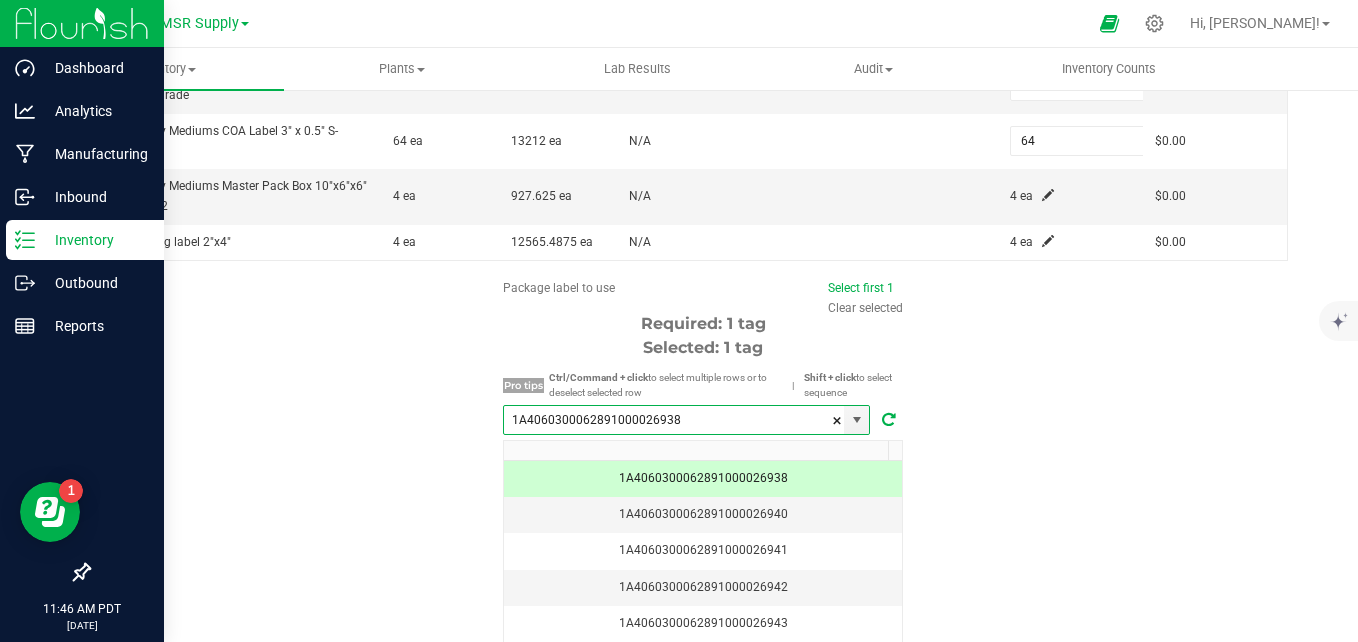 type on "1A4060300062891000026938" 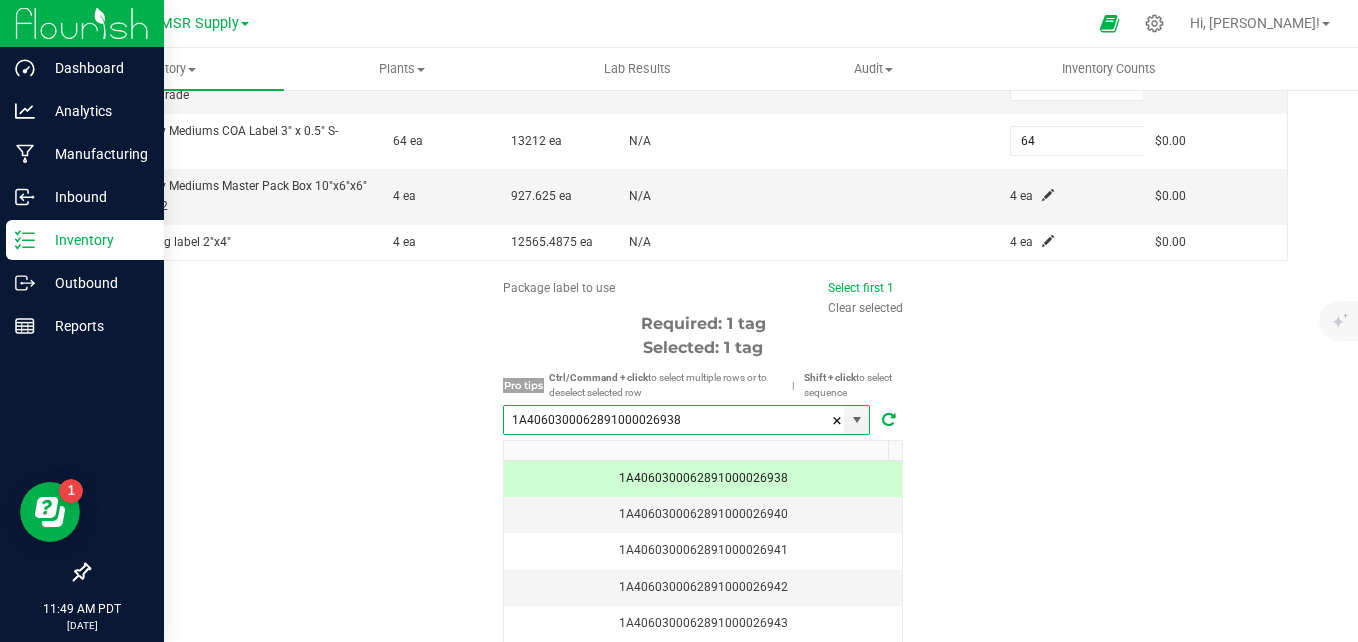 scroll, scrollTop: 600, scrollLeft: 0, axis: vertical 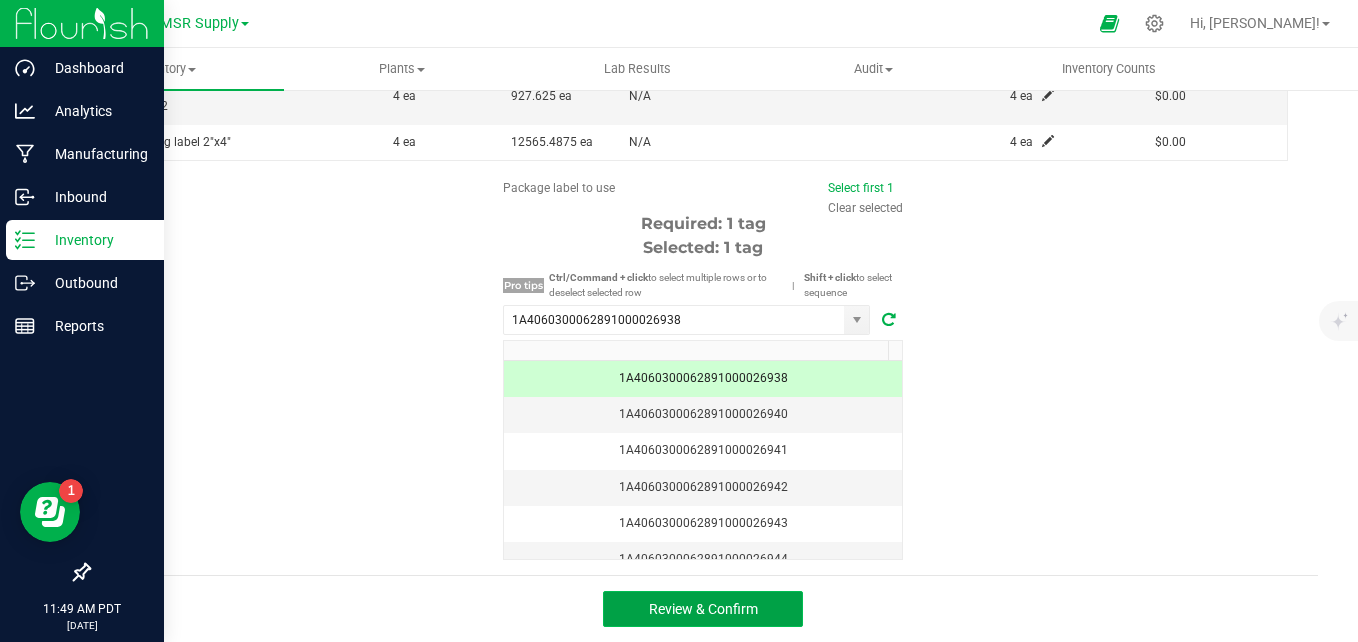 click on "Review & Confirm" at bounding box center [703, 609] 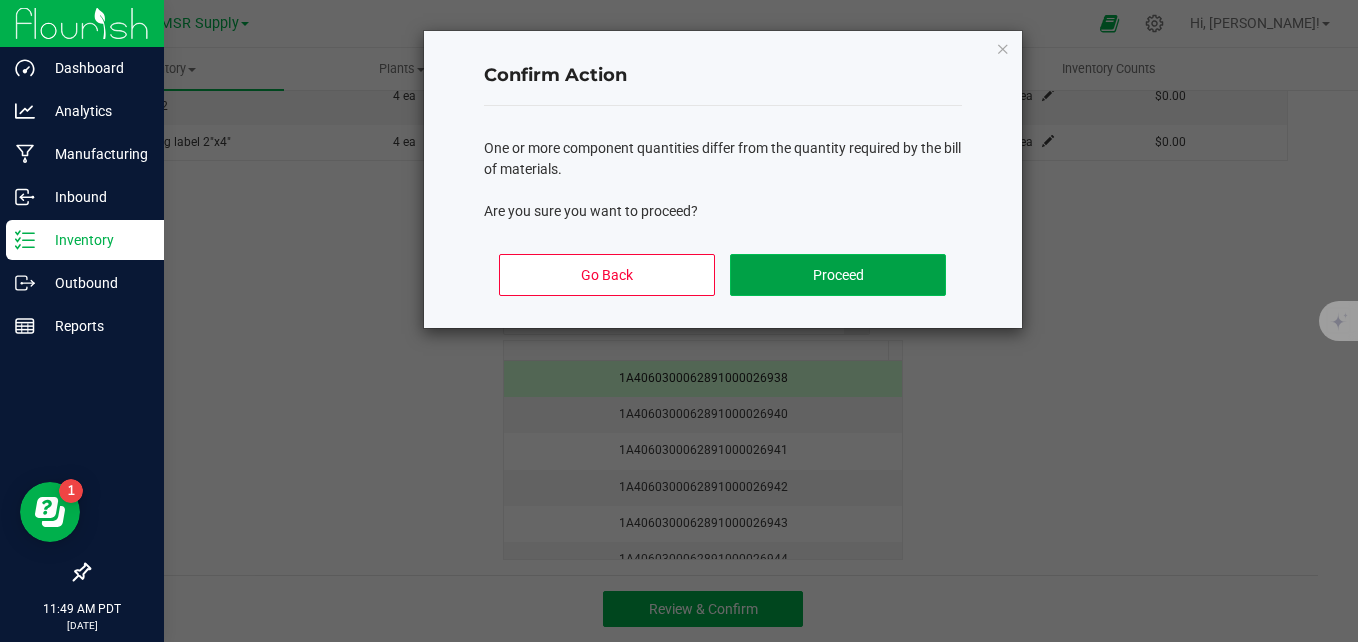 click on "Proceed" 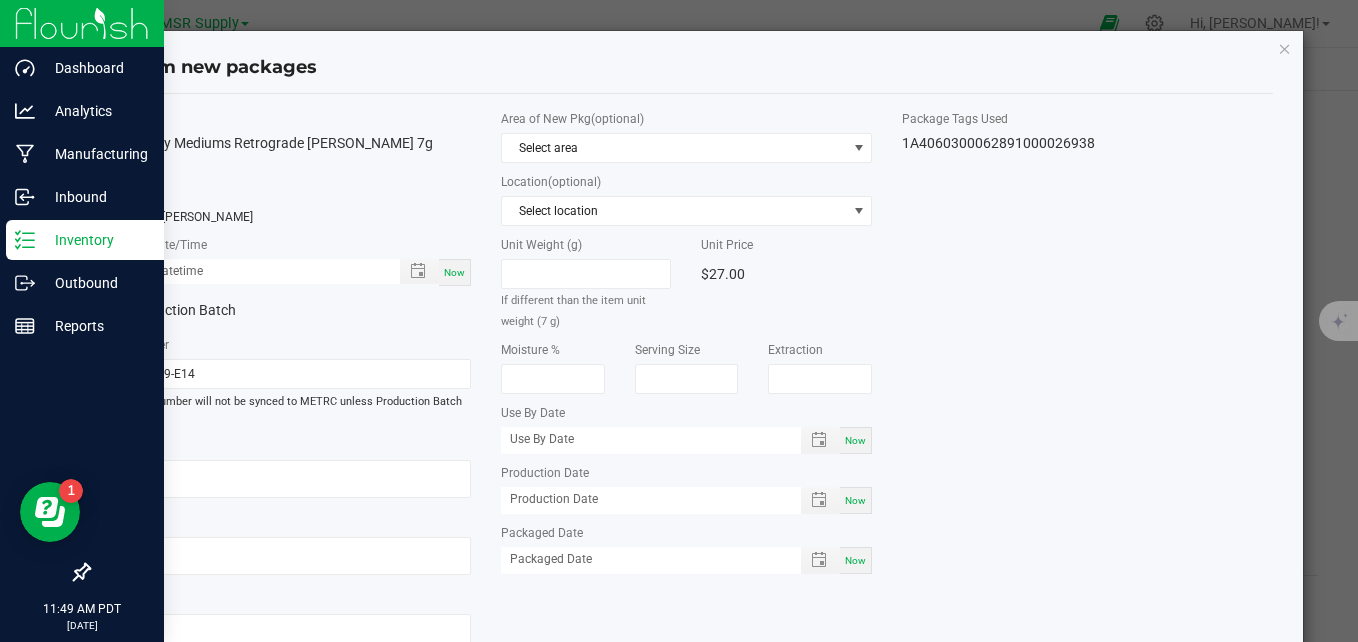 click on "Now" at bounding box center (454, 272) 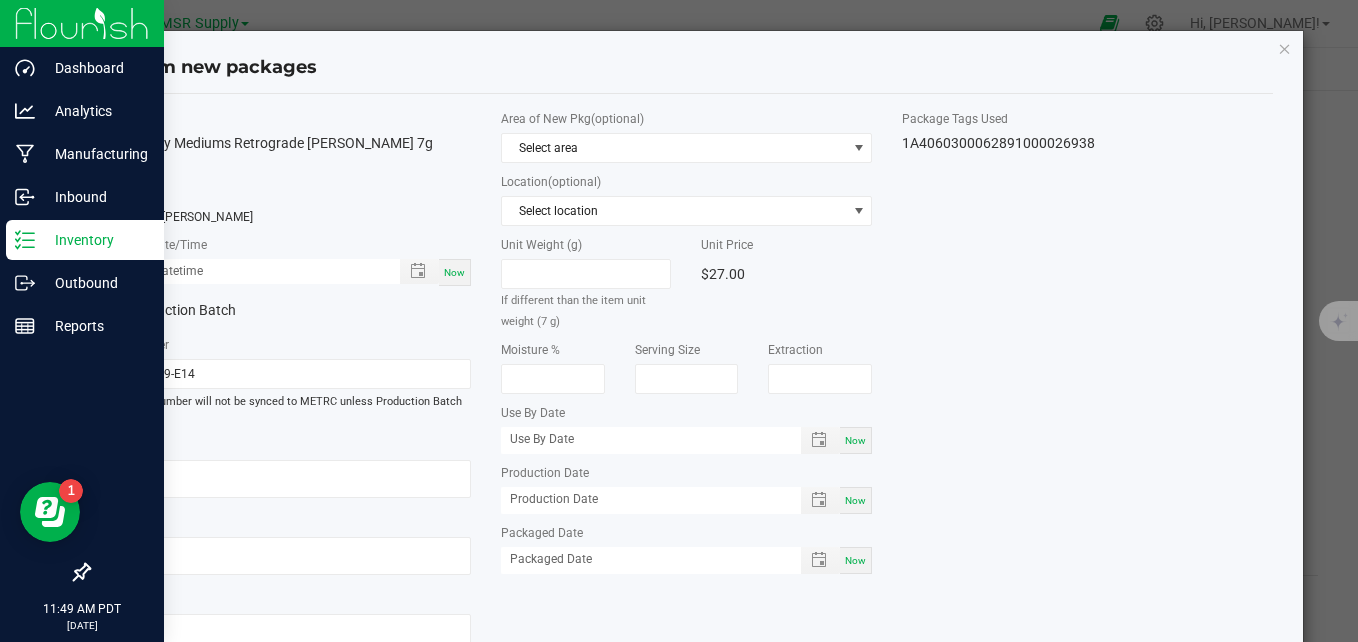 type on "07/22/2025 11:49 AM" 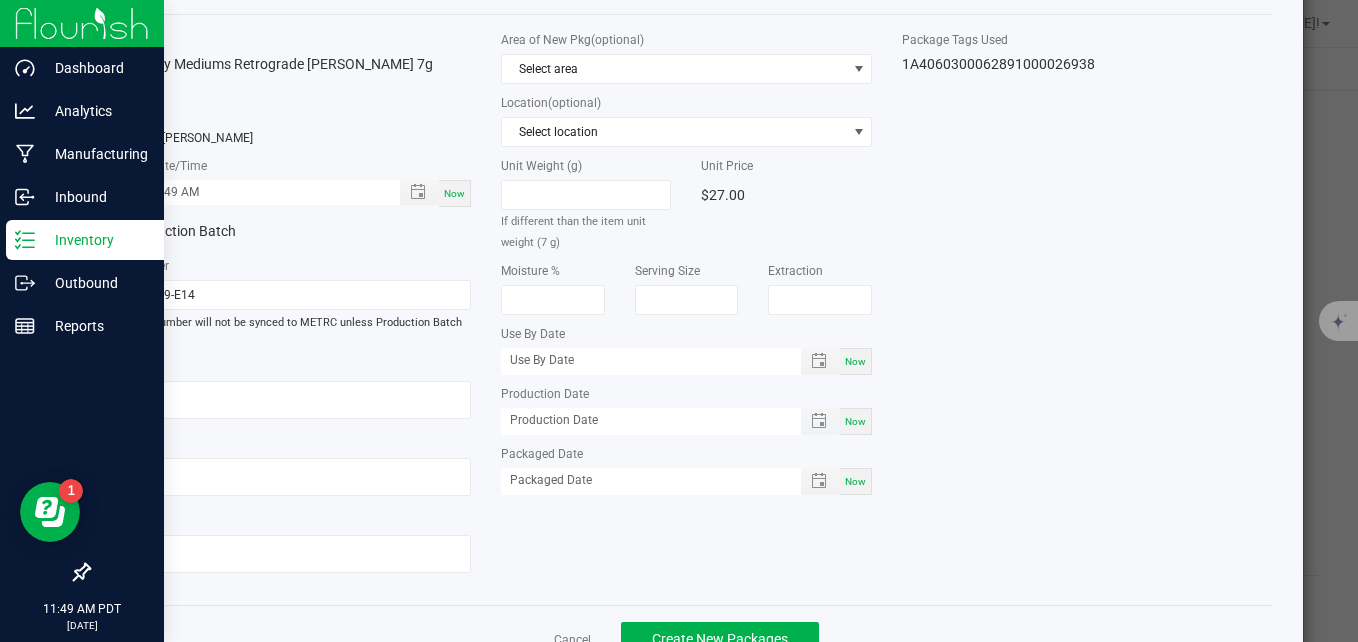 scroll, scrollTop: 142, scrollLeft: 0, axis: vertical 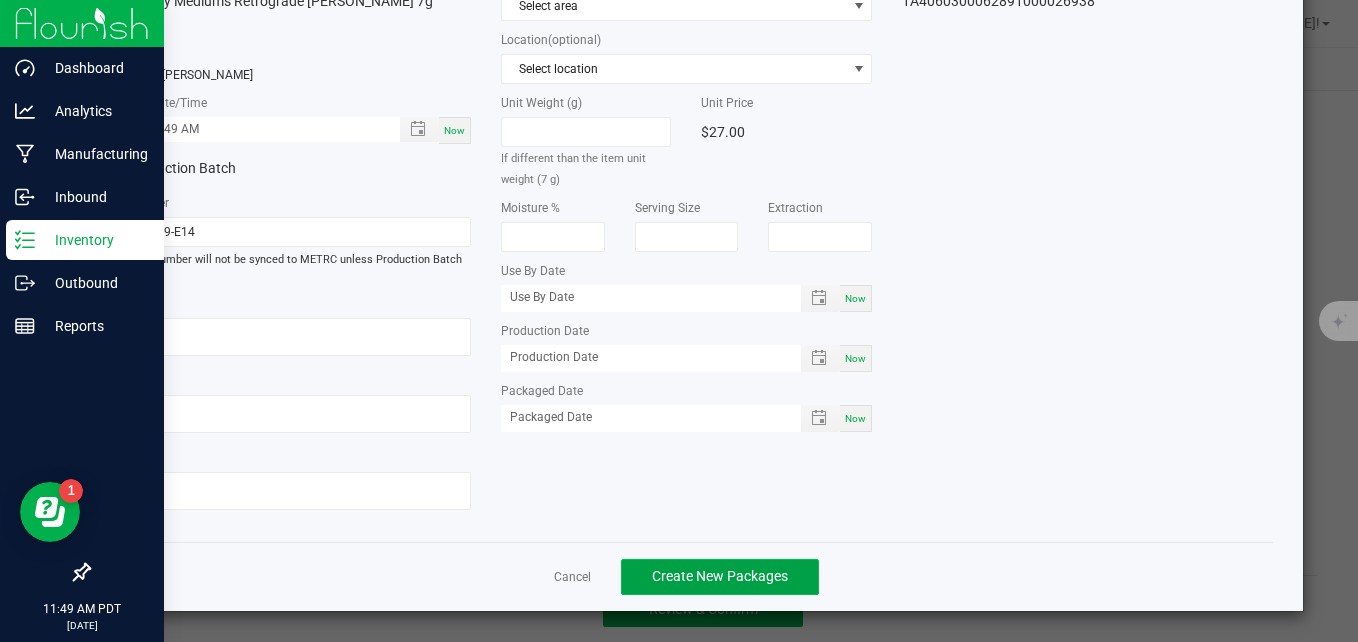 click on "Create New Packages" 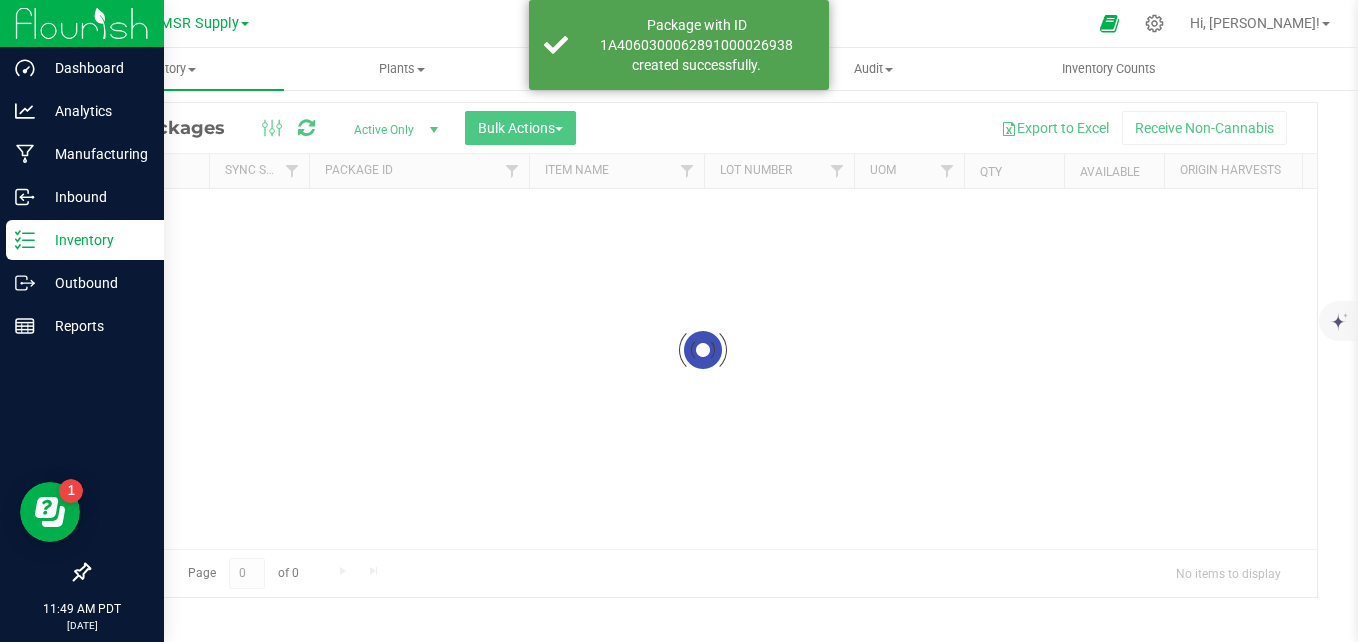 scroll, scrollTop: 56, scrollLeft: 0, axis: vertical 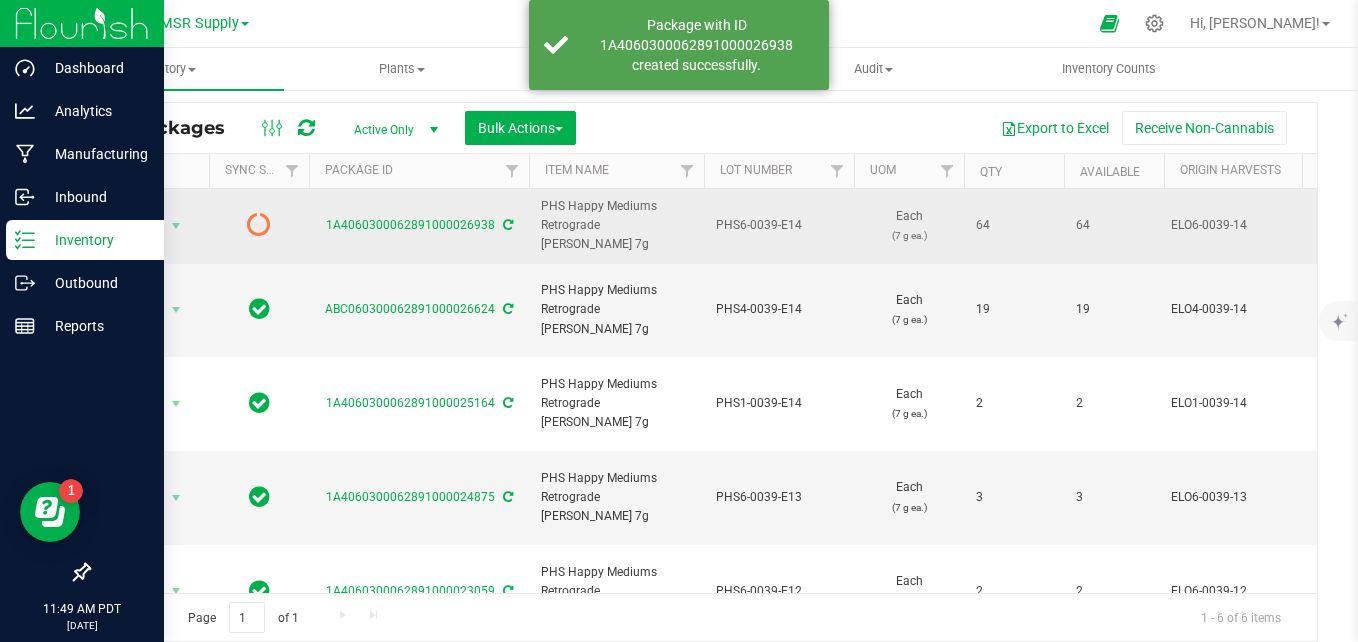 click at bounding box center (508, 225) 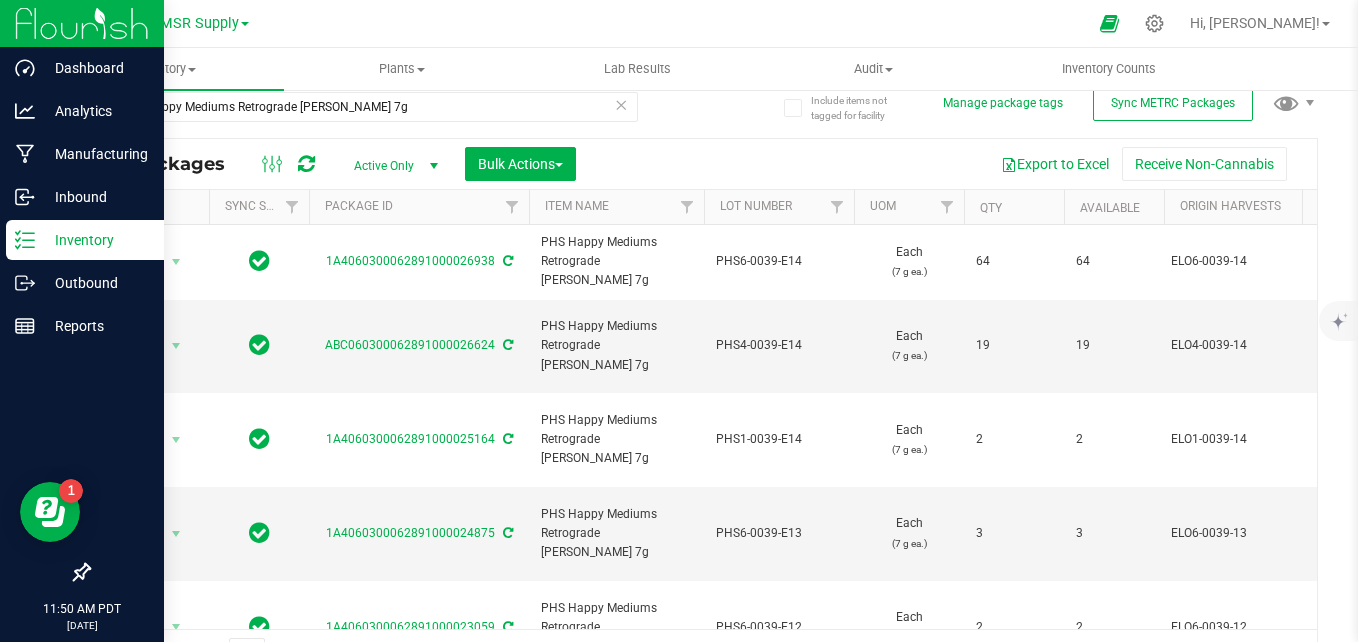 scroll, scrollTop: 0, scrollLeft: 0, axis: both 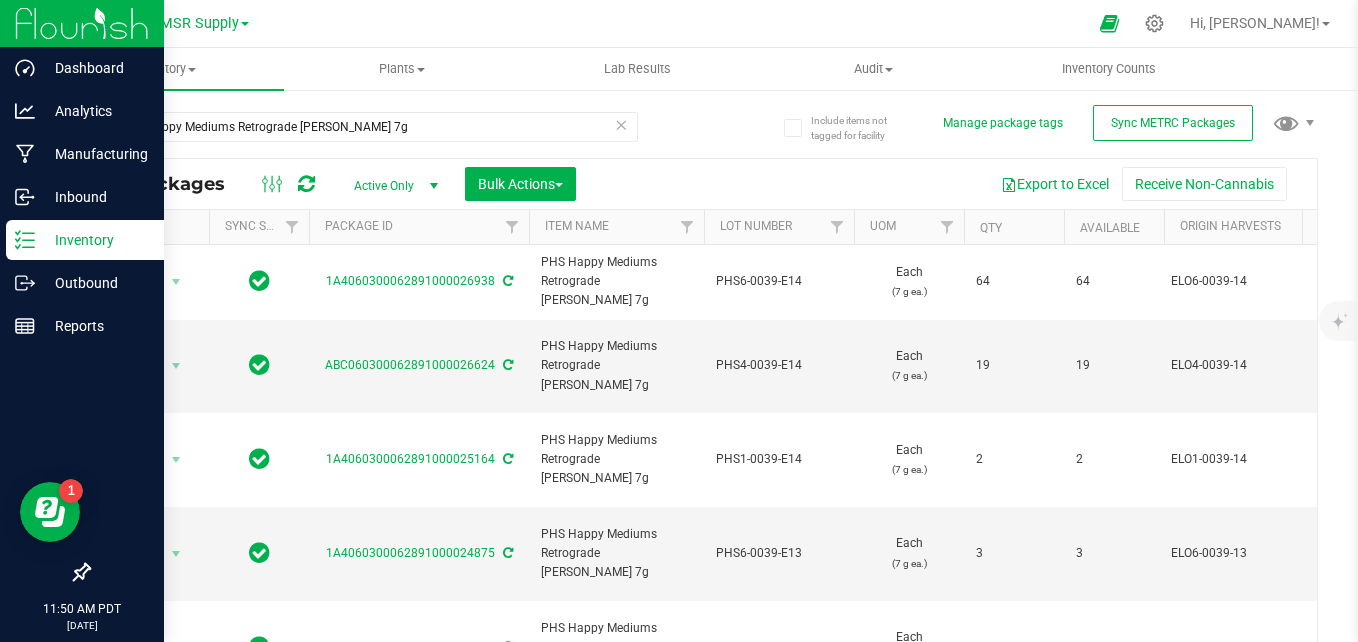 click at bounding box center [621, 124] 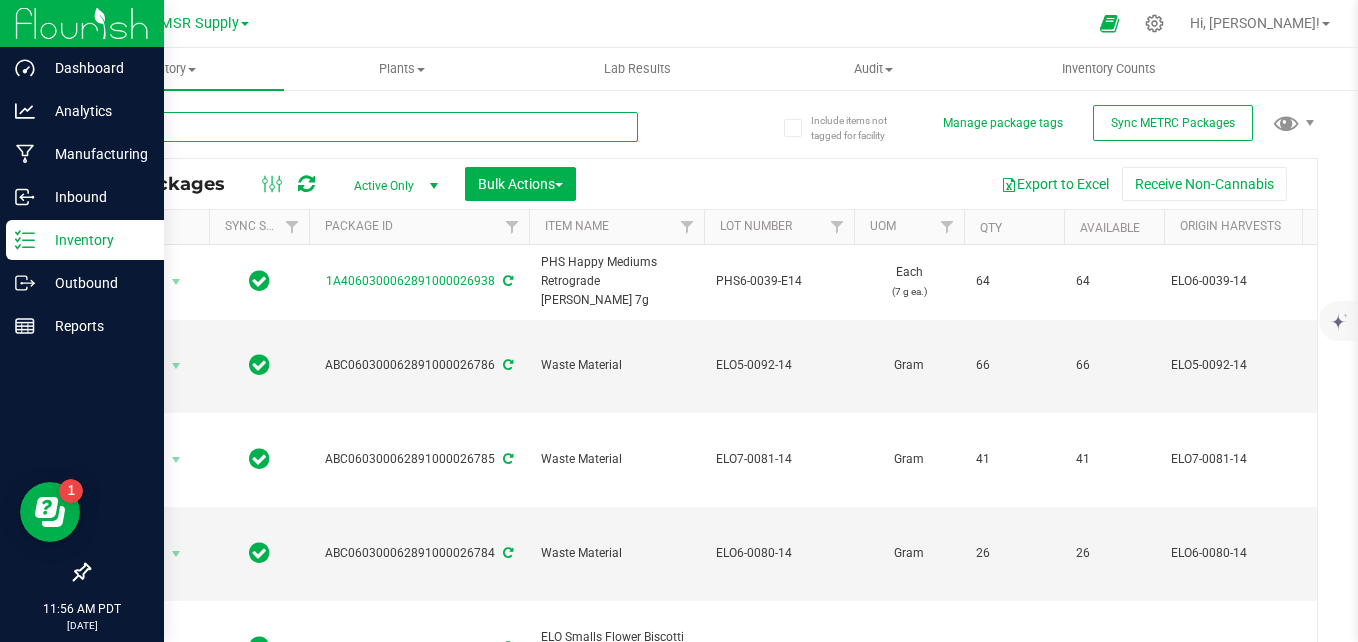 click at bounding box center (363, 127) 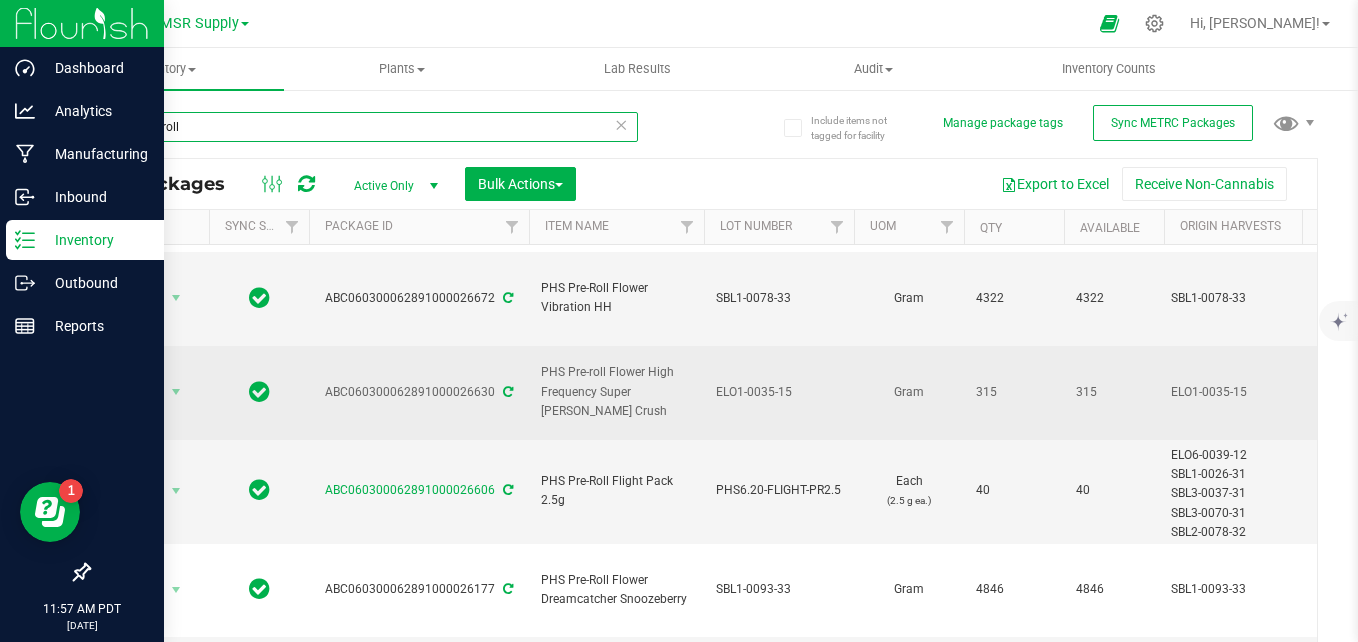 scroll, scrollTop: 600, scrollLeft: 0, axis: vertical 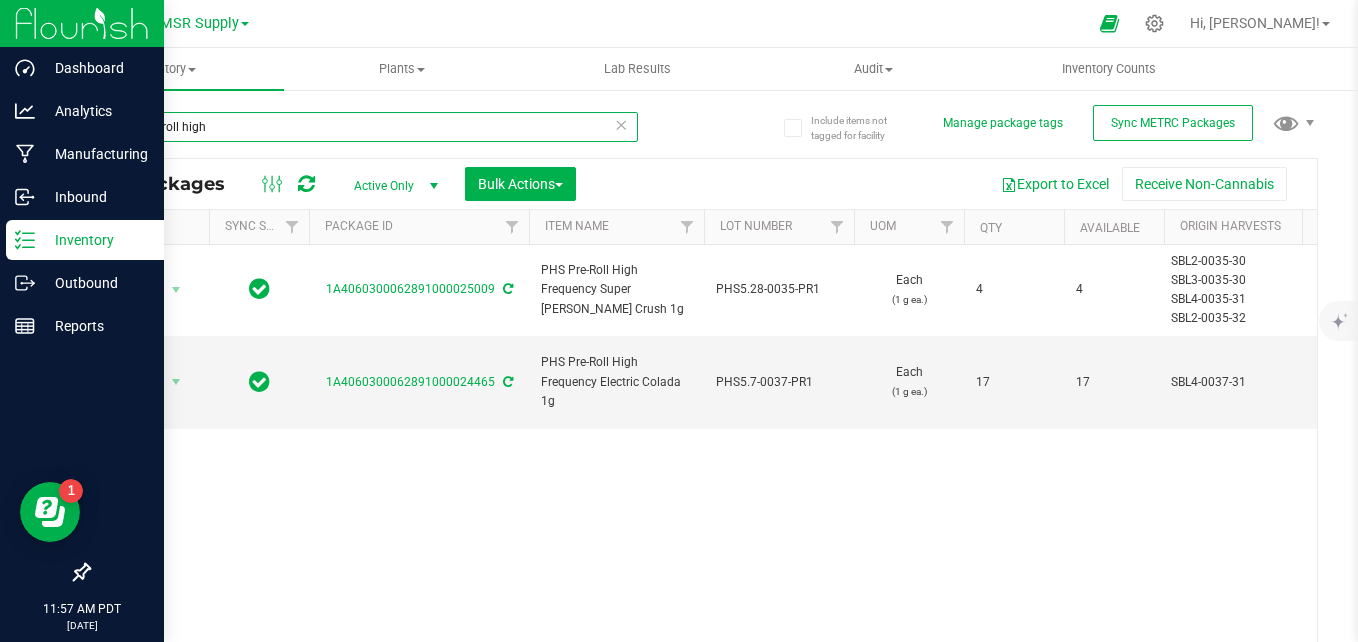 type on "phs pre-roll high" 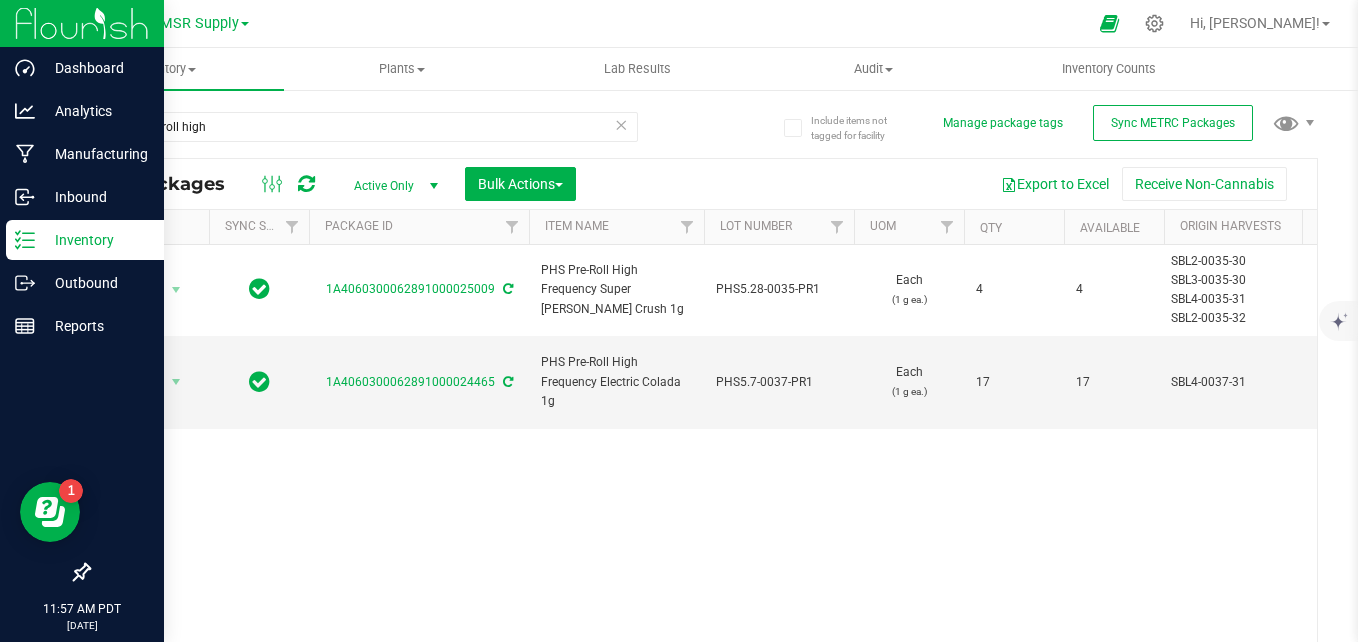click at bounding box center [621, 124] 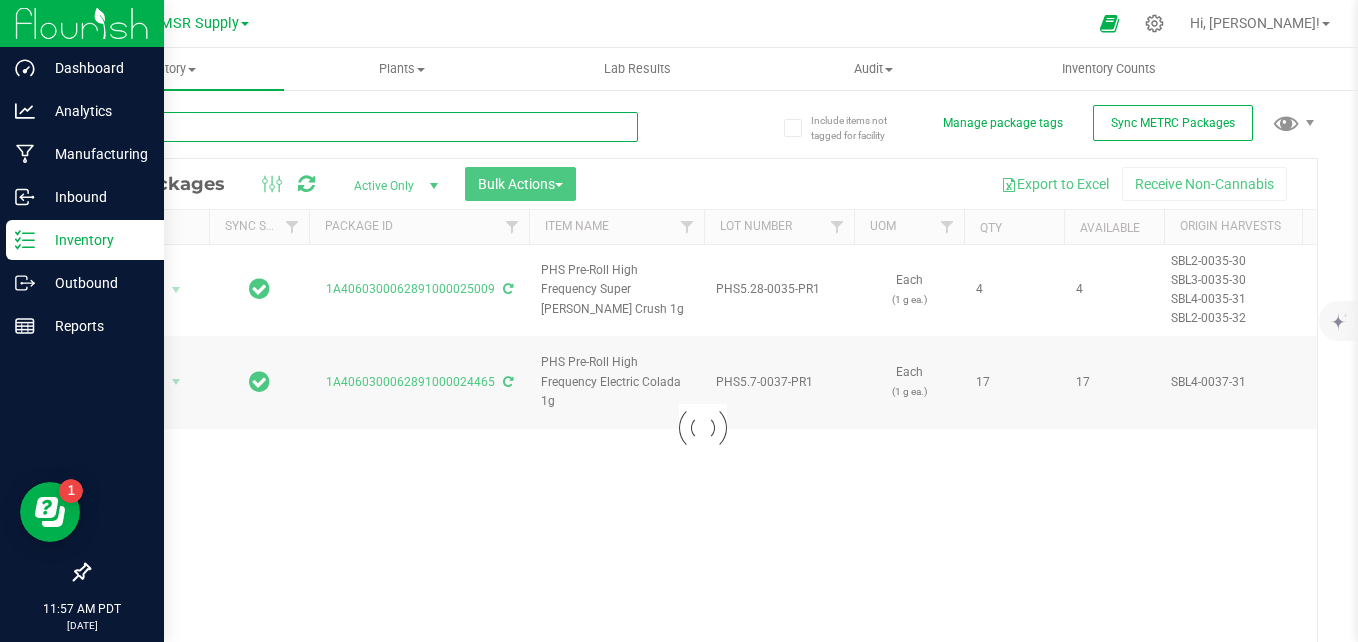 click at bounding box center (363, 127) 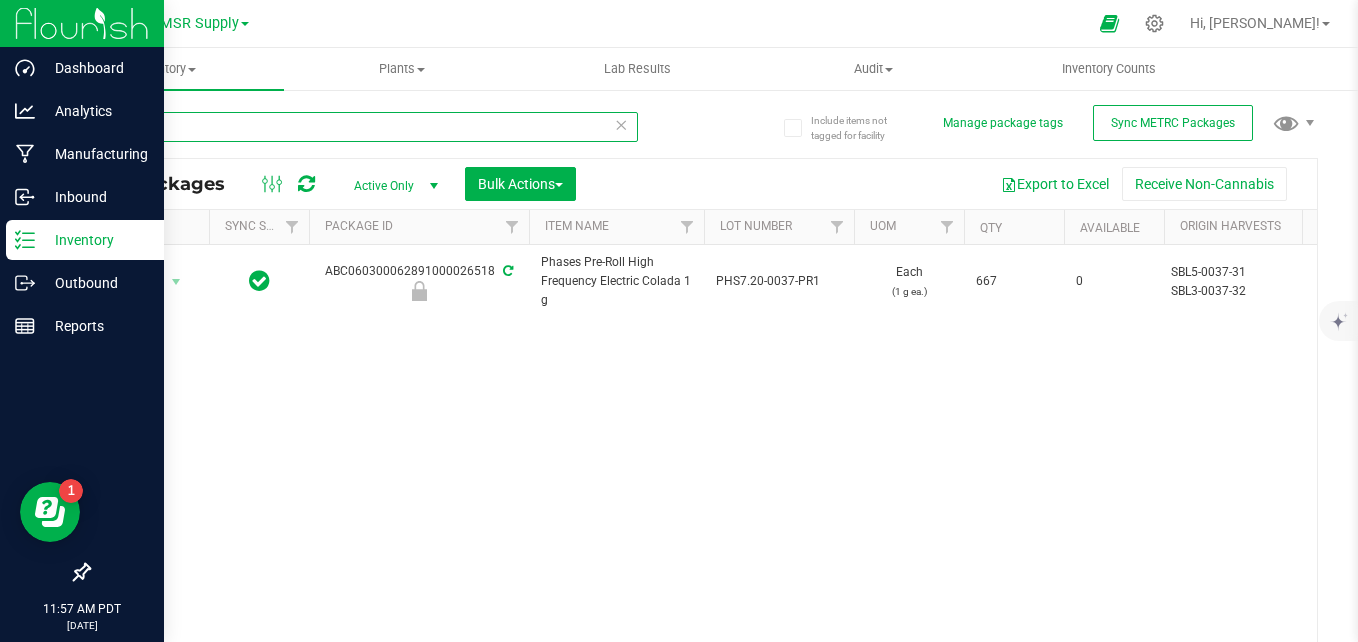 type on "26518" 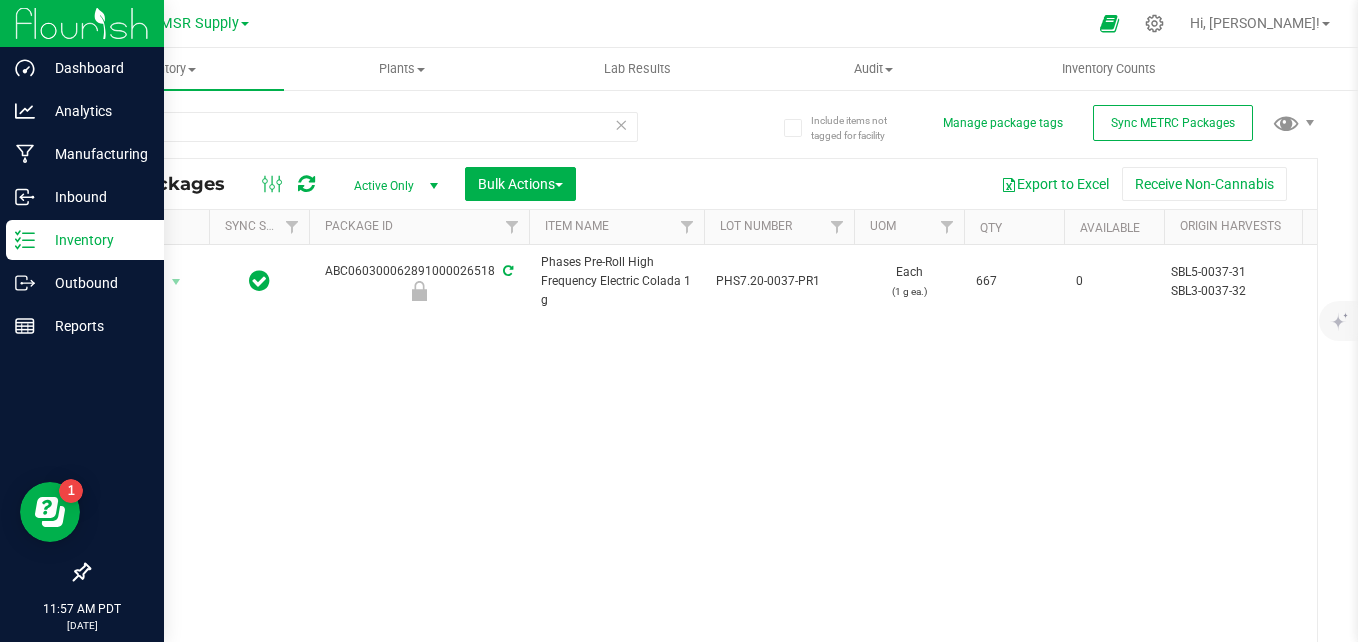 click on "26518" at bounding box center [395, 126] 